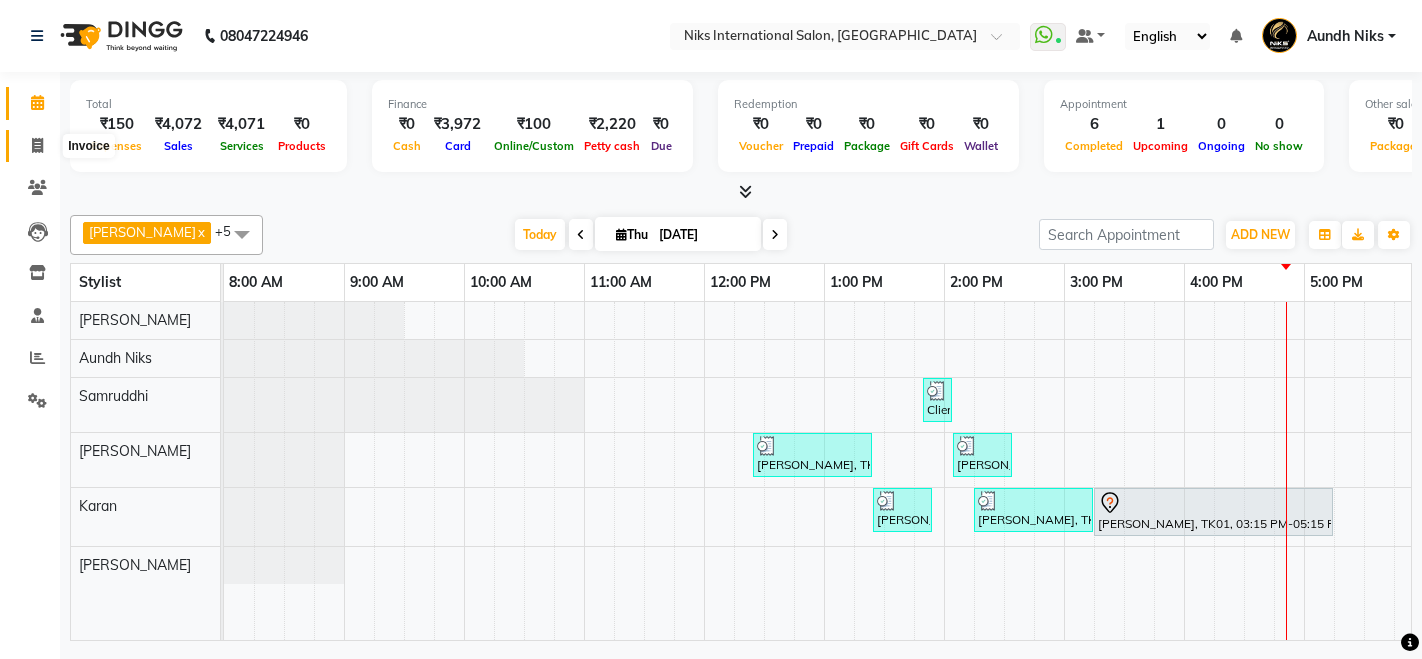 scroll, scrollTop: 0, scrollLeft: 0, axis: both 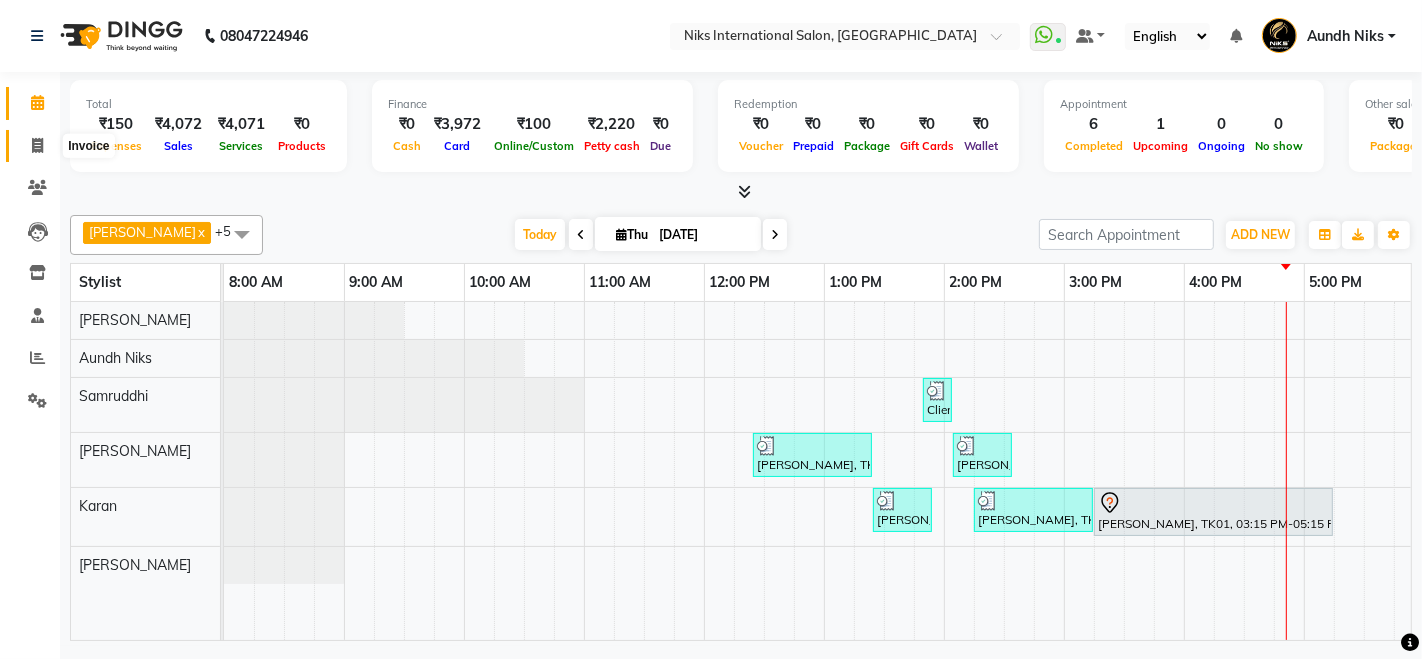 click 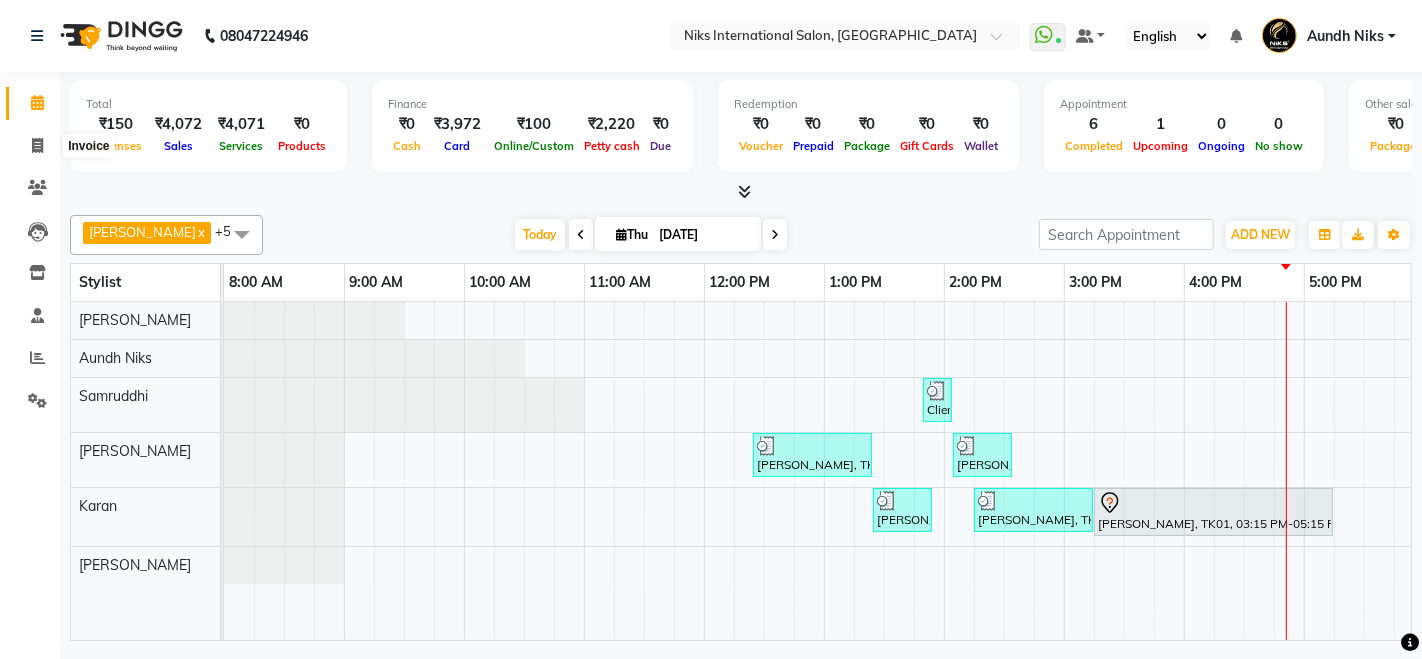select on "service" 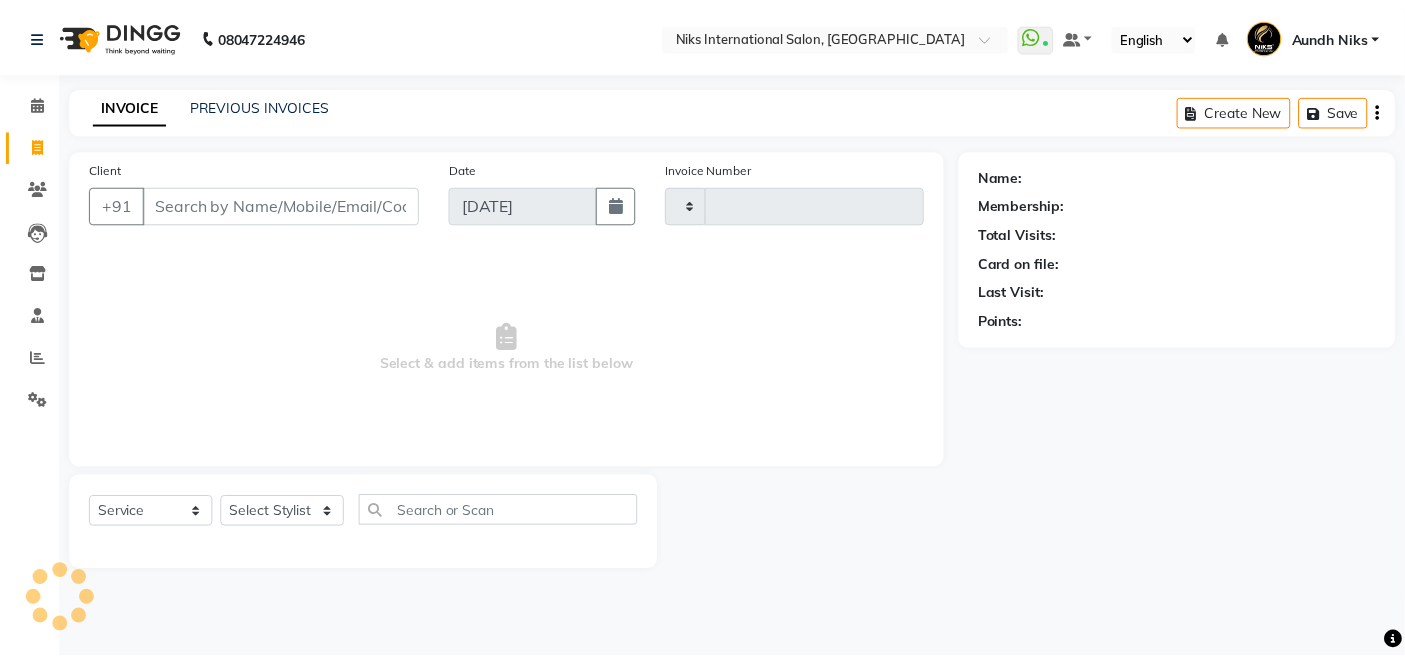 scroll, scrollTop: 0, scrollLeft: 0, axis: both 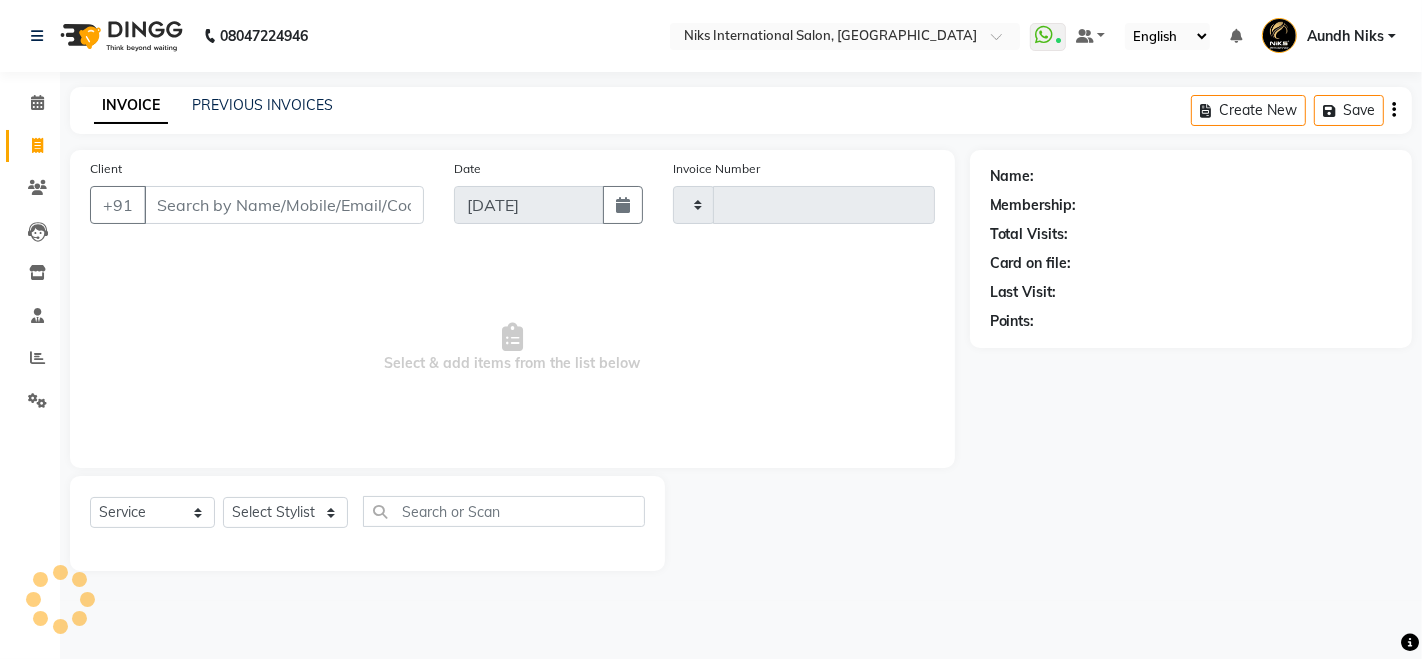 type on "1291" 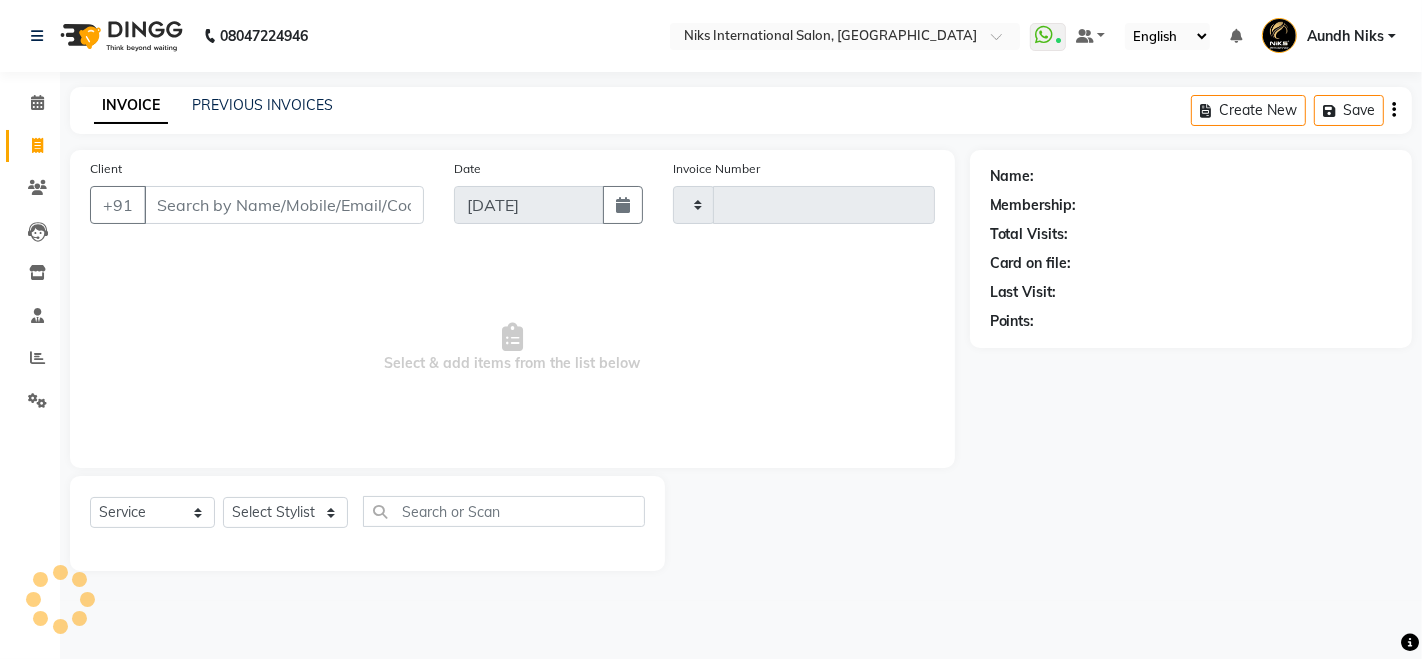 select on "6" 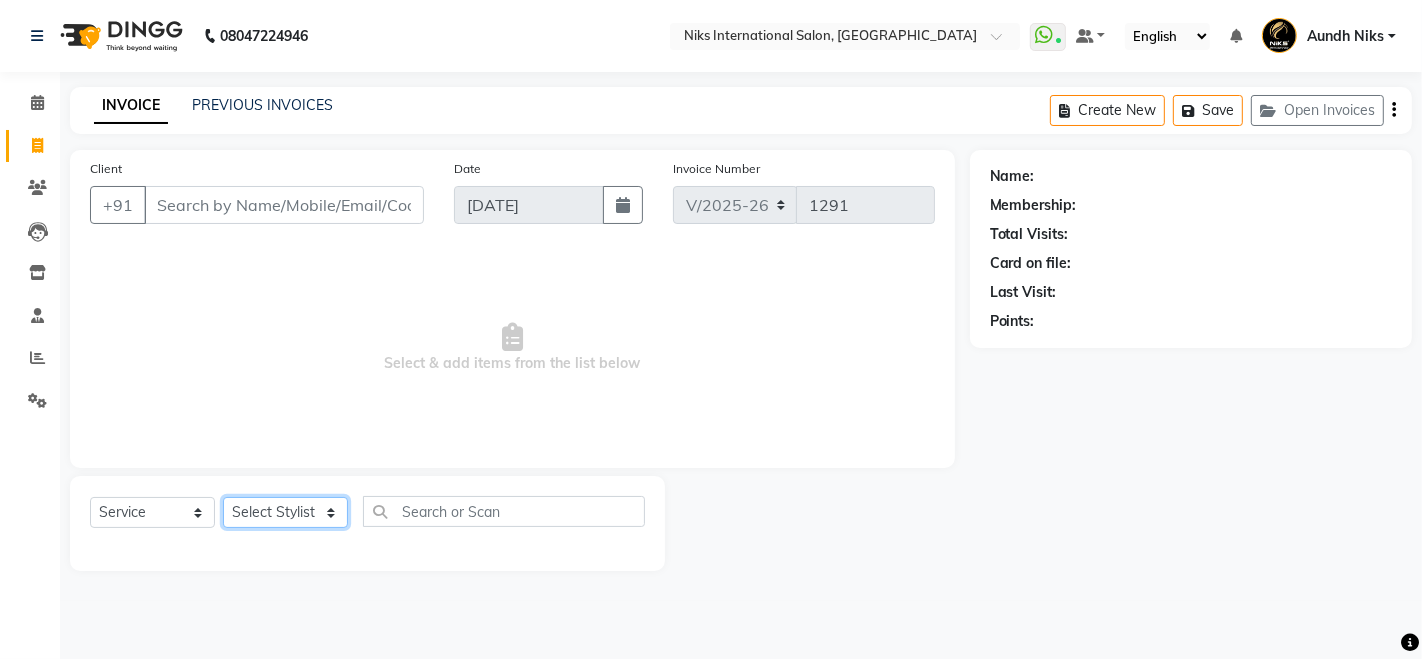 click on "Select Stylist [PERSON_NAME] Aundh Niks [PERSON_NAME] Jiya [PERSON_NAME] Mahhi [PERSON_NAME] [PERSON_NAME] Siddharth [PERSON_NAME]" 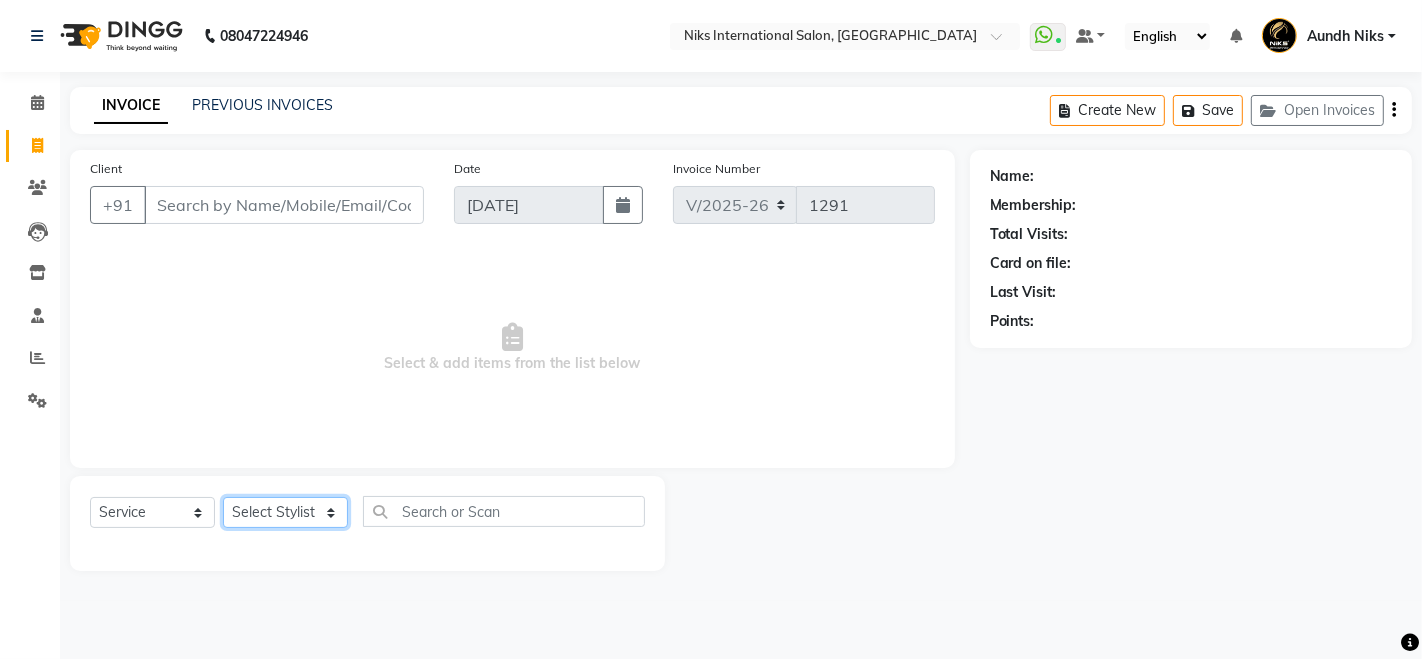 select on "17526" 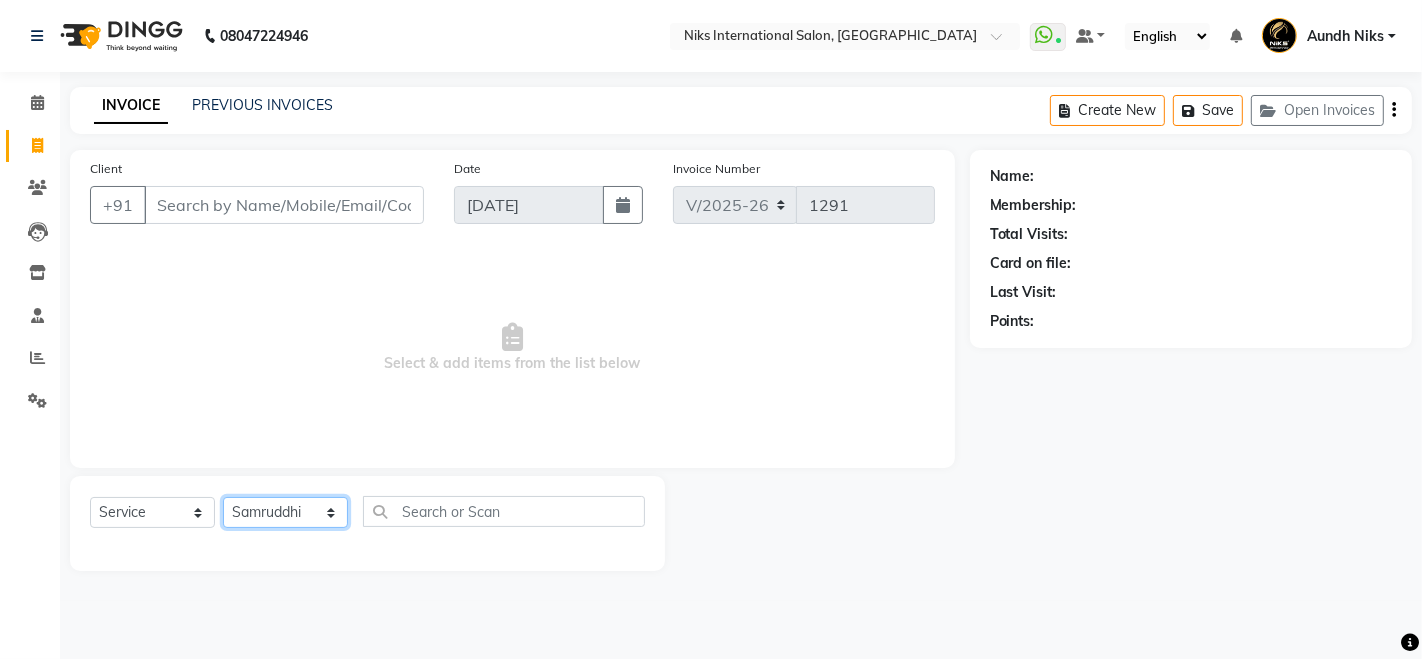 click on "Select Stylist [PERSON_NAME] Aundh Niks [PERSON_NAME] Jiya [PERSON_NAME] Mahhi [PERSON_NAME] [PERSON_NAME] Siddharth [PERSON_NAME]" 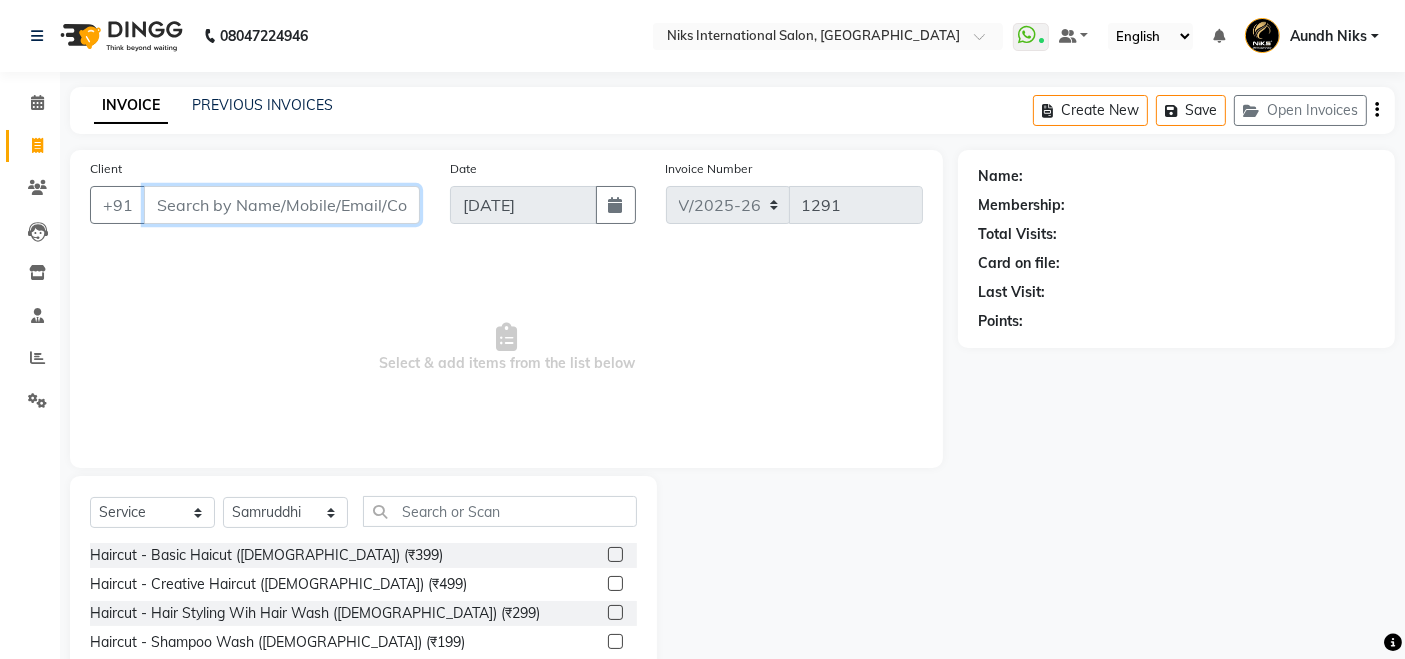 click on "Client" at bounding box center [282, 205] 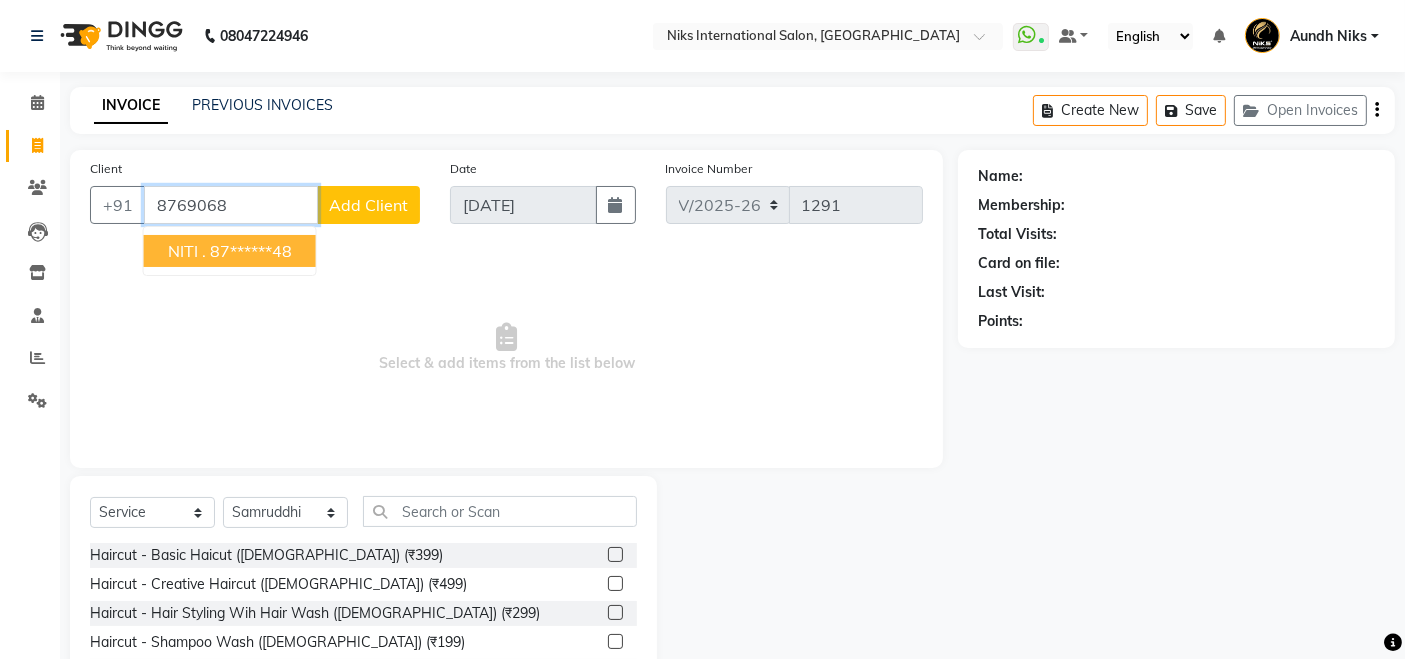 click on "87******48" at bounding box center [251, 251] 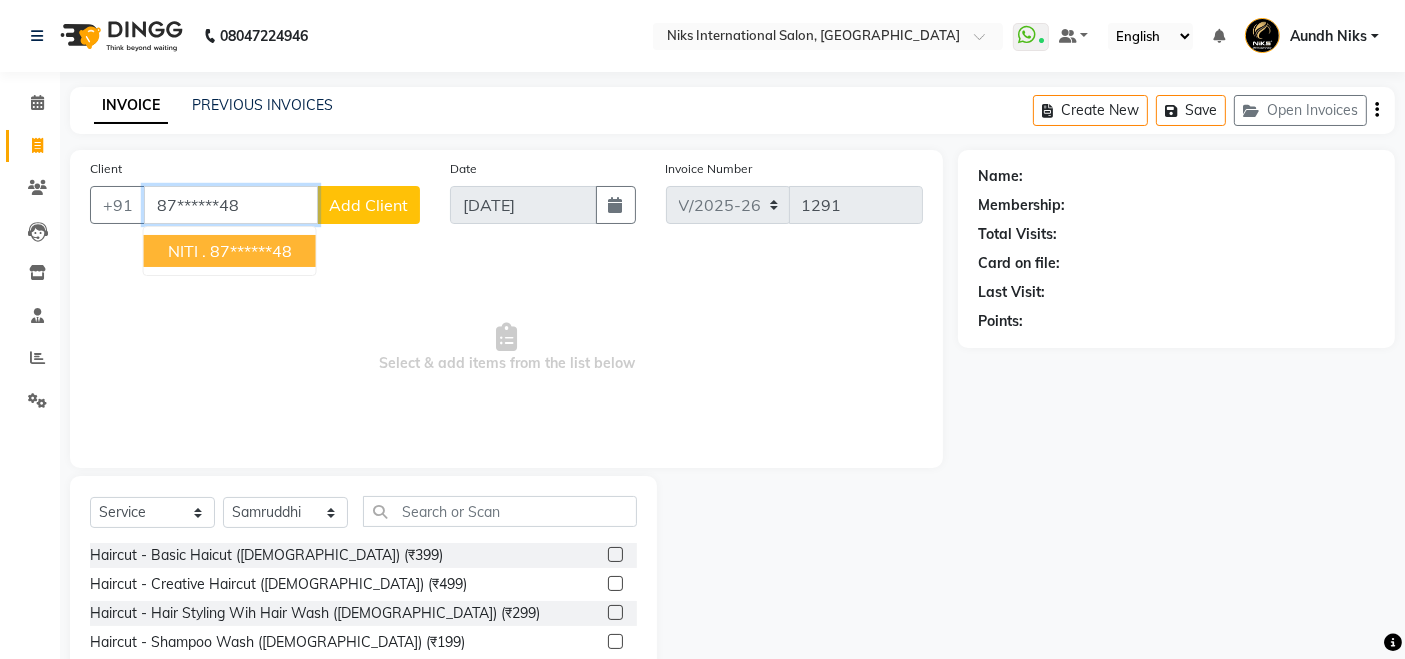 type on "87******48" 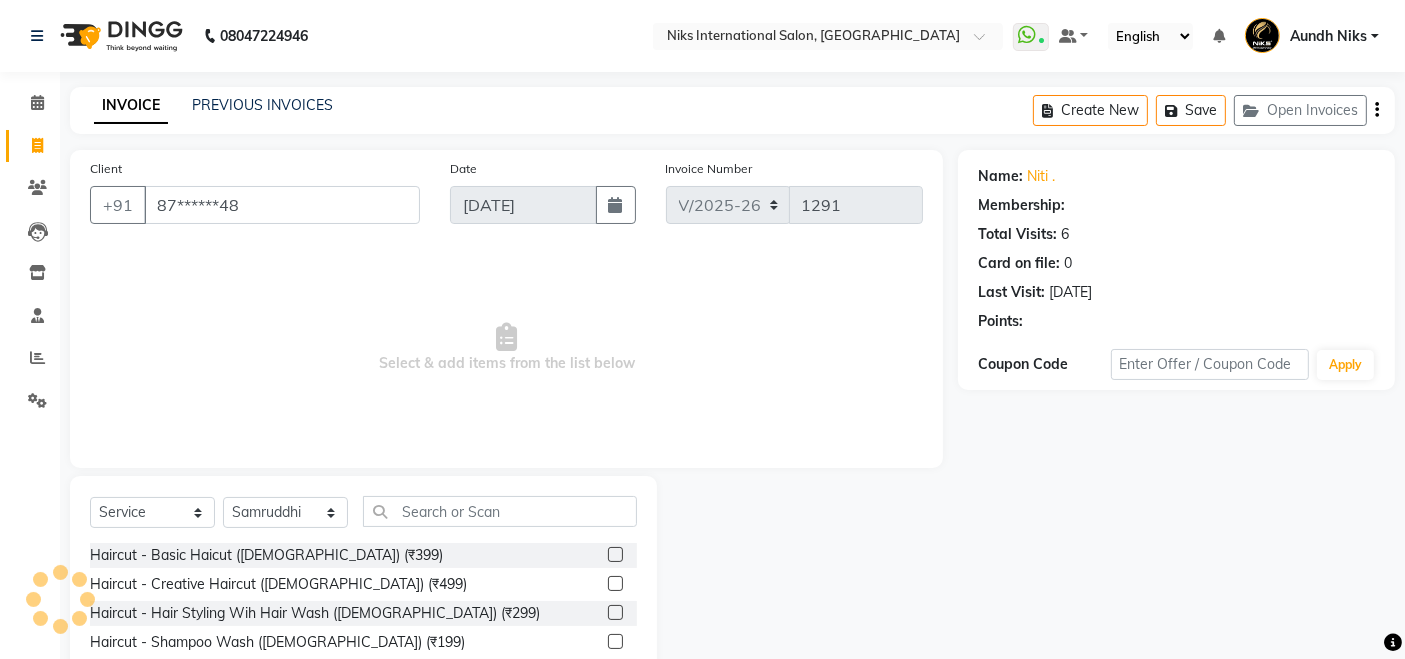 select on "1: Object" 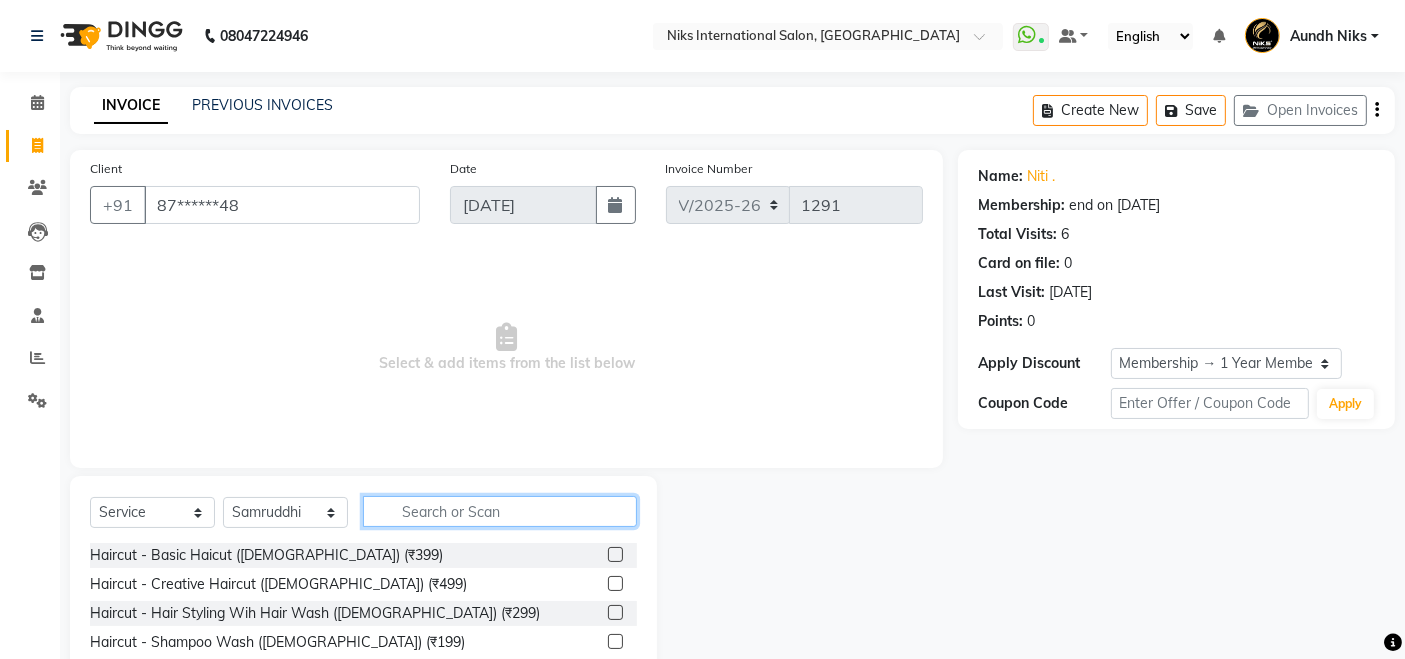 click 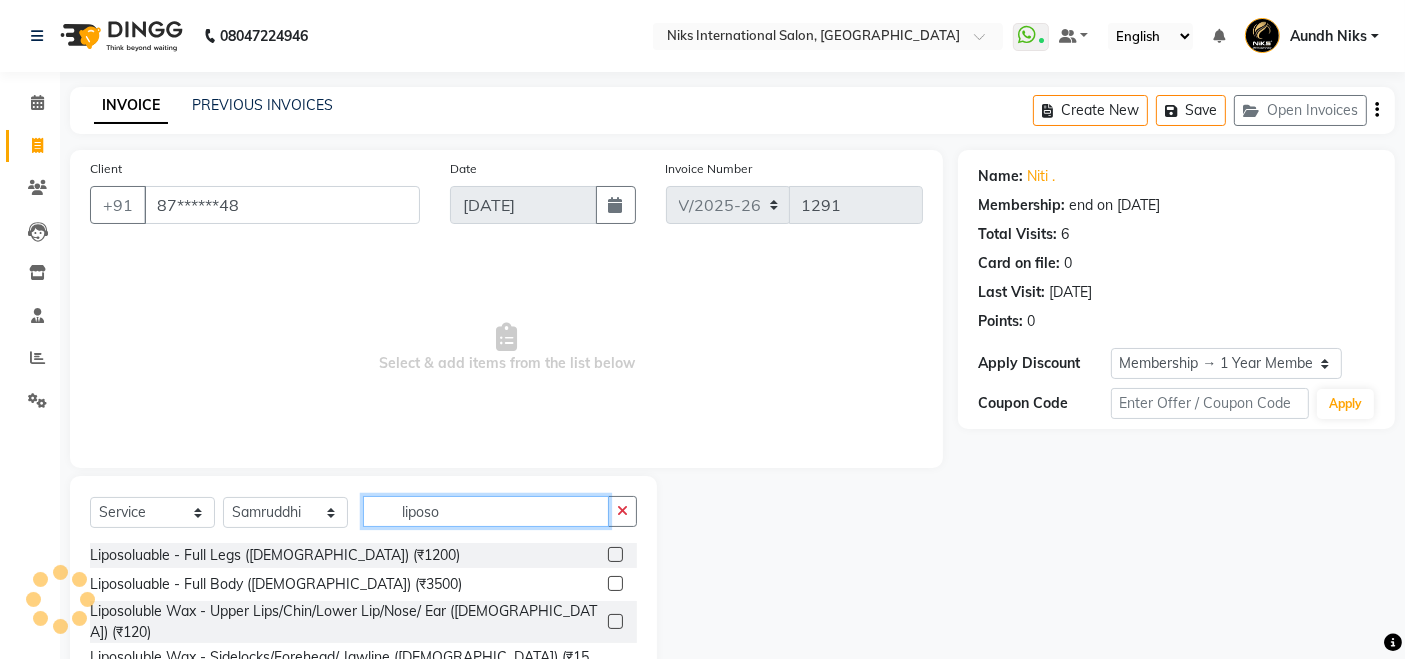 scroll, scrollTop: 96, scrollLeft: 0, axis: vertical 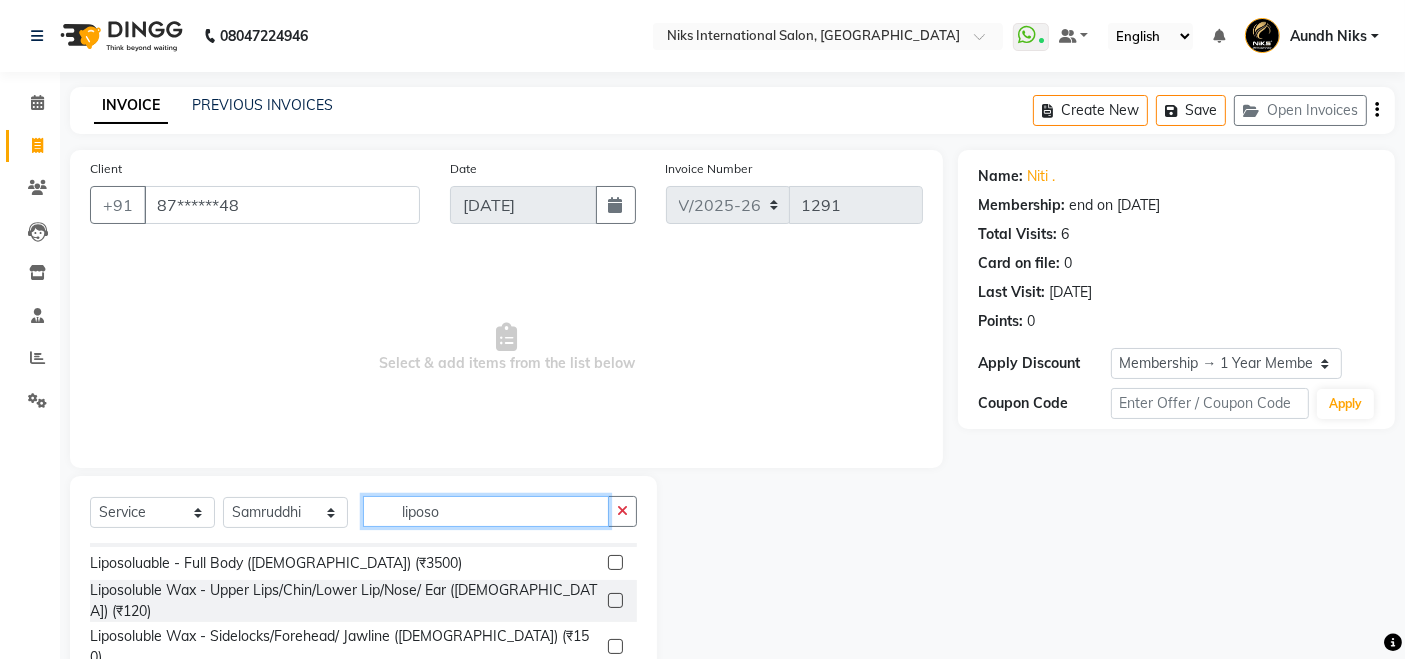 type on "liposo" 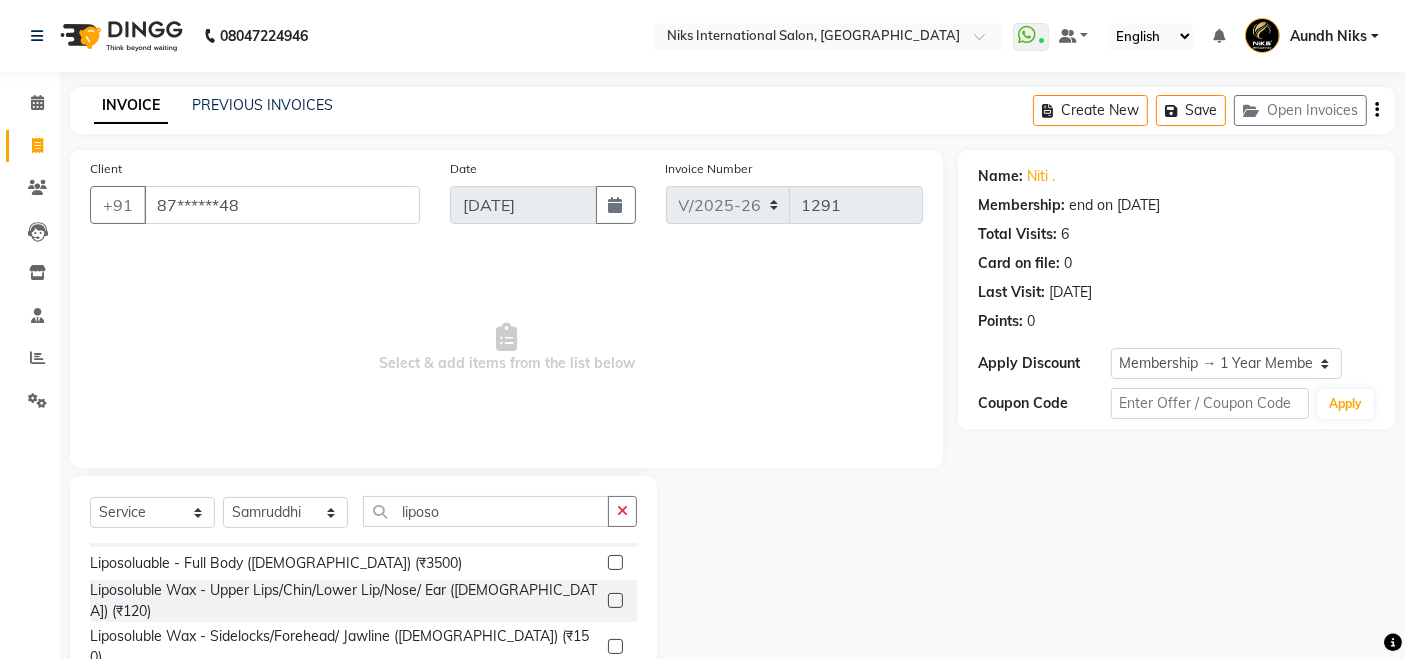click 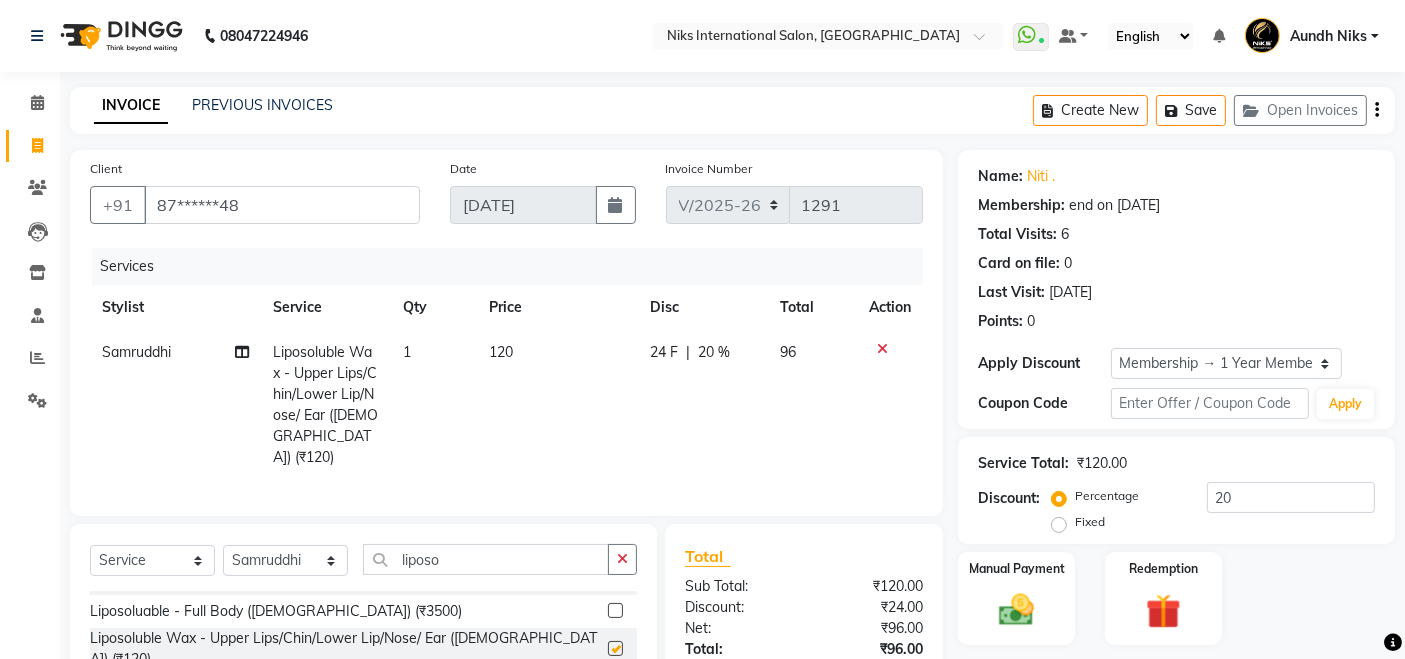 checkbox on "false" 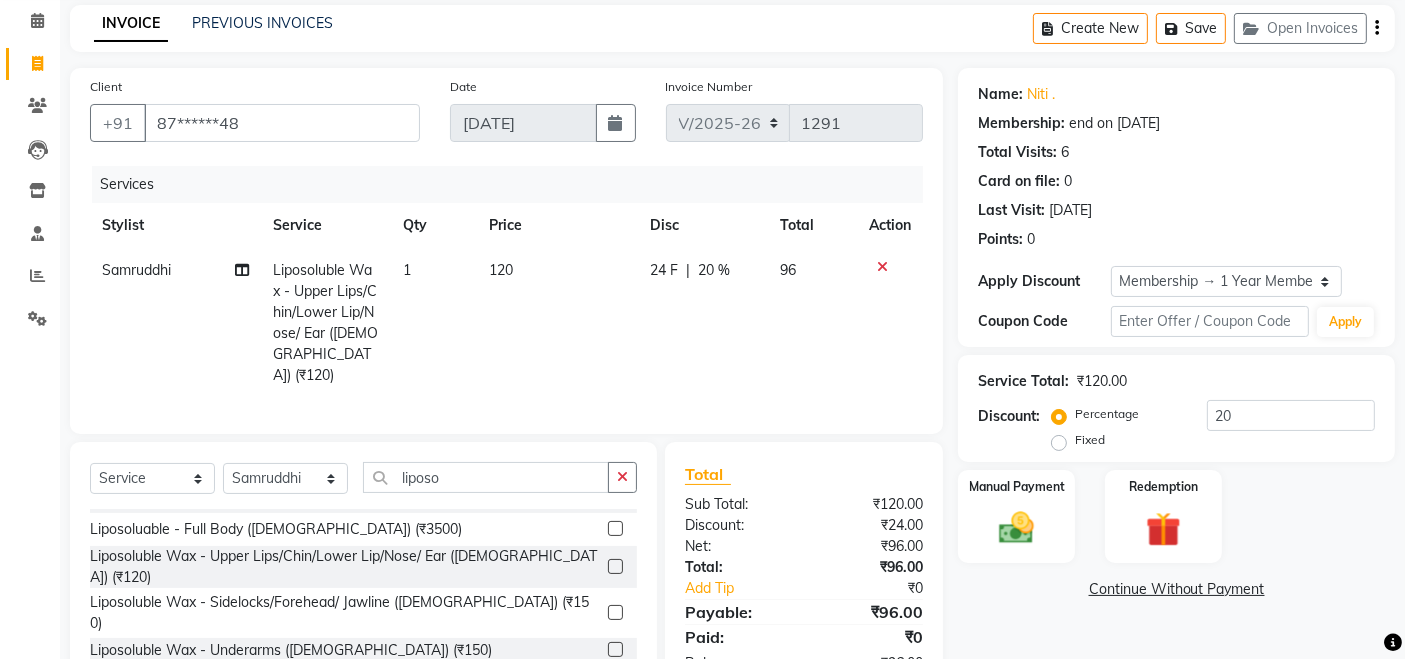 scroll, scrollTop: 185, scrollLeft: 0, axis: vertical 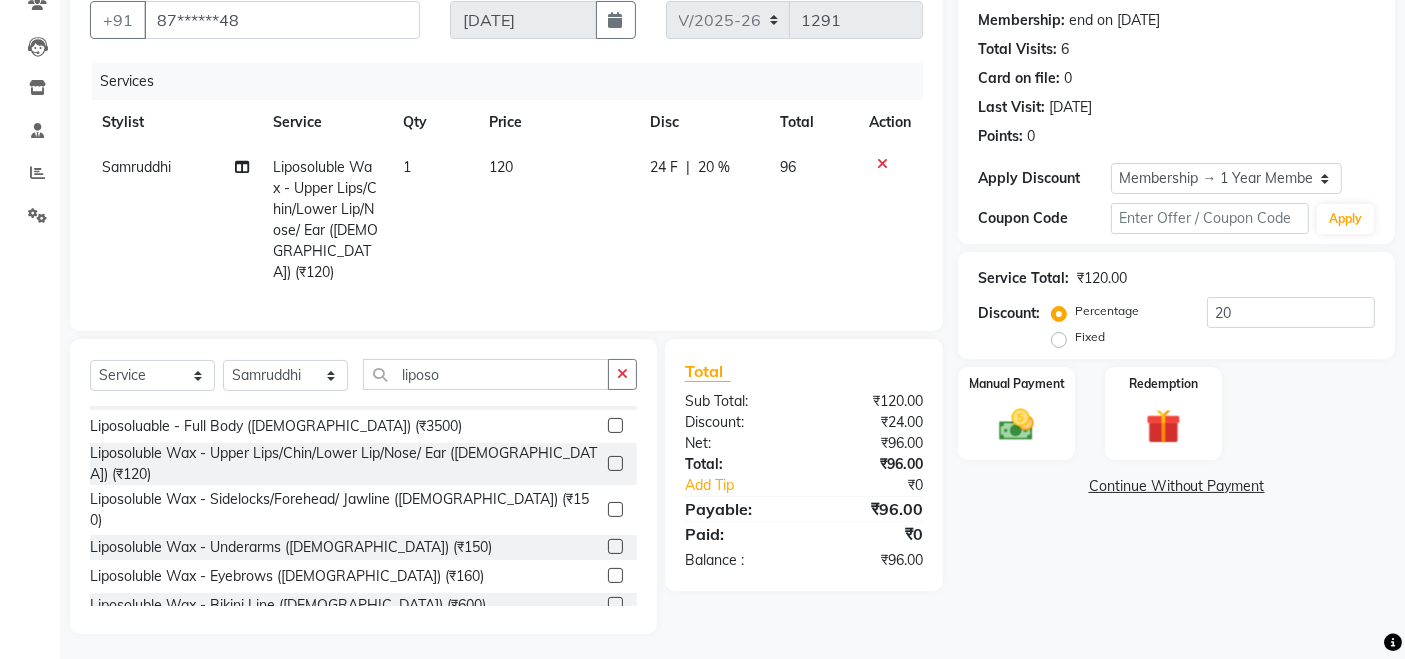 click 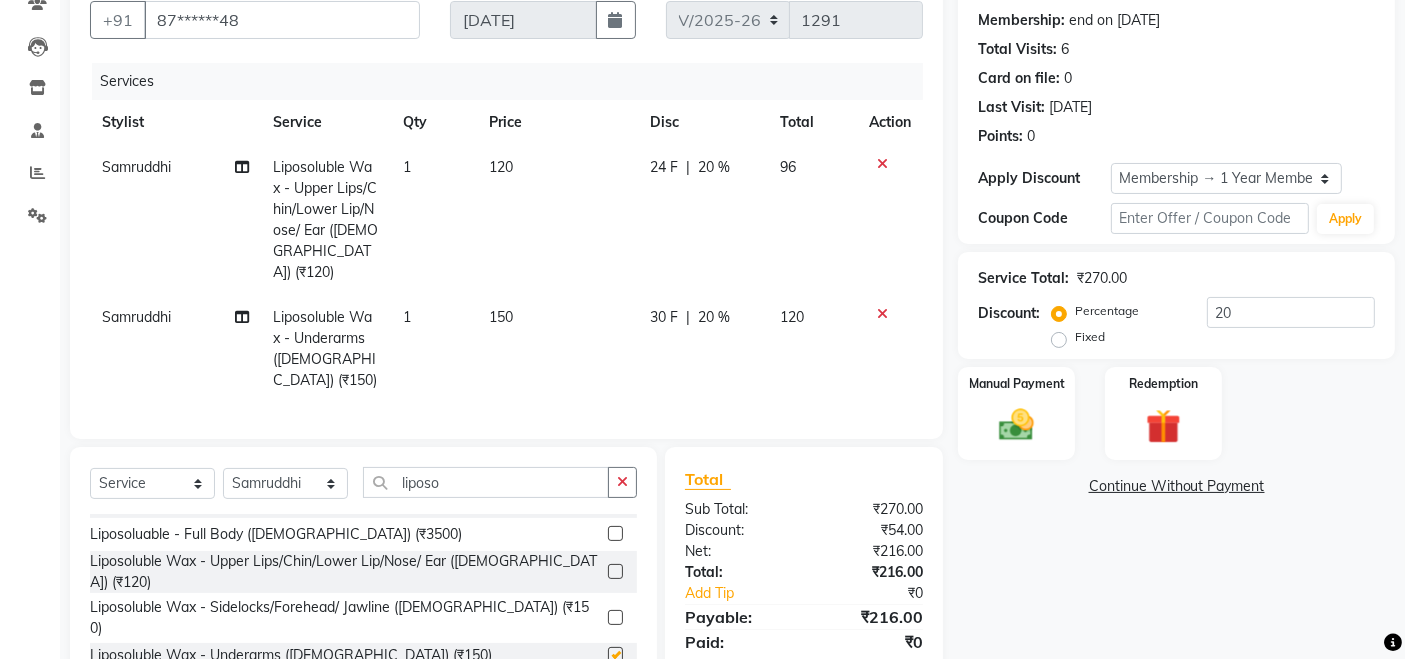 checkbox on "false" 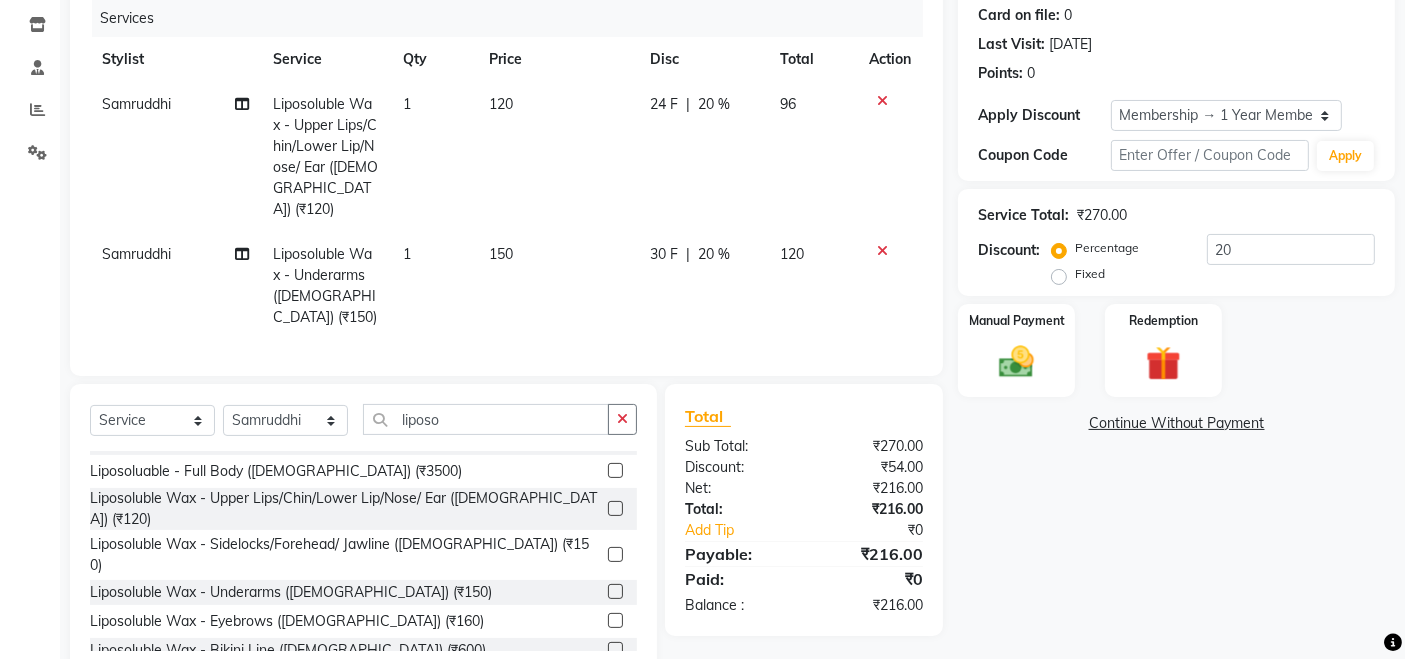 scroll, scrollTop: 272, scrollLeft: 0, axis: vertical 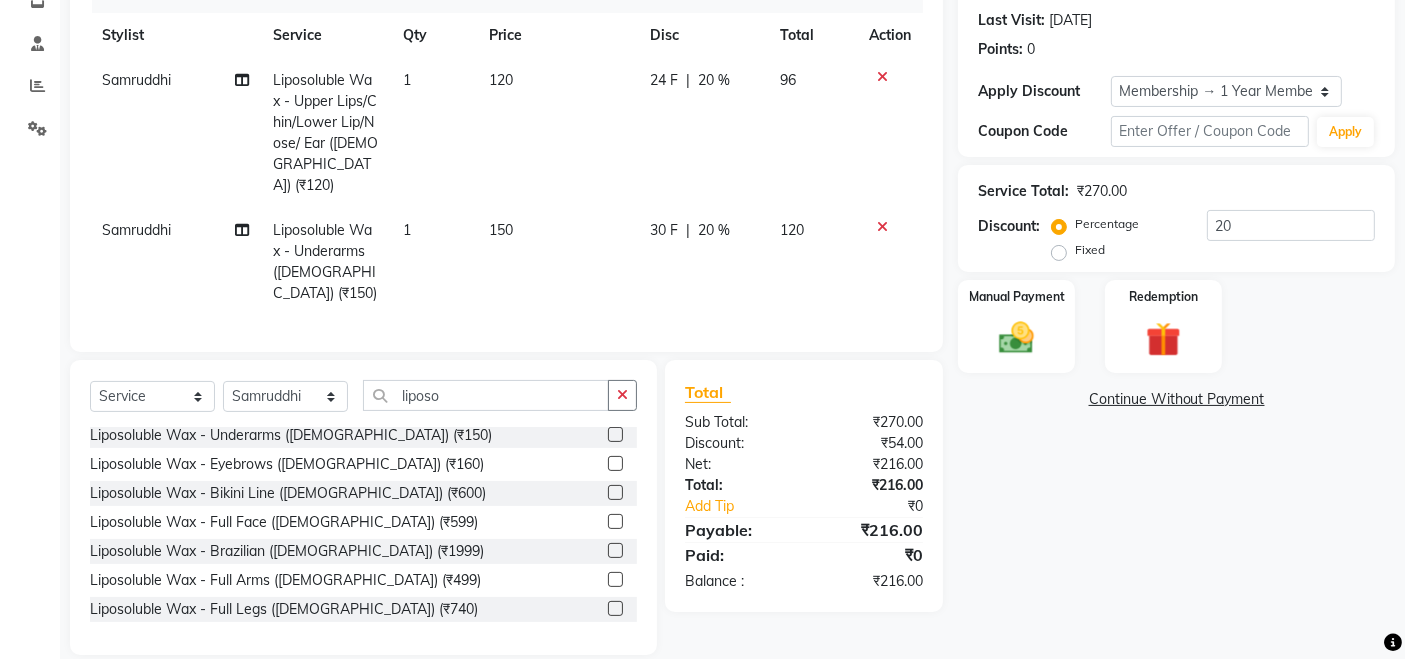 click 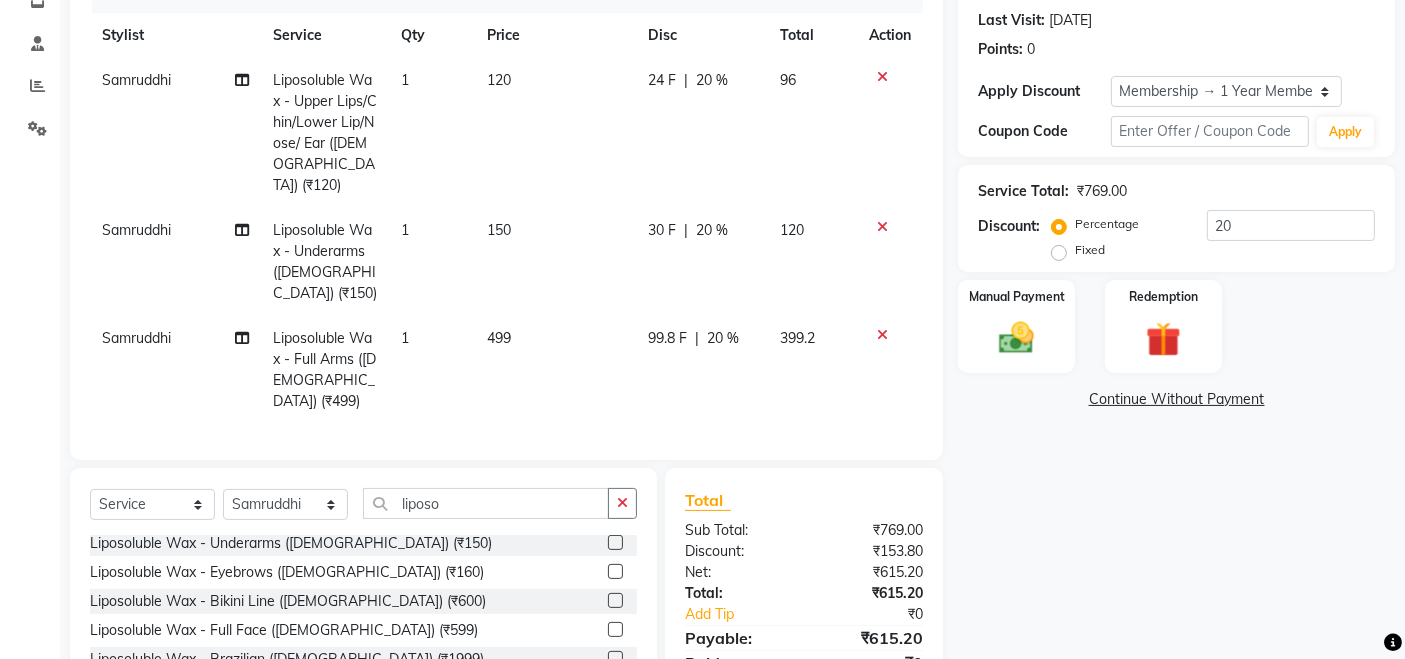 checkbox on "false" 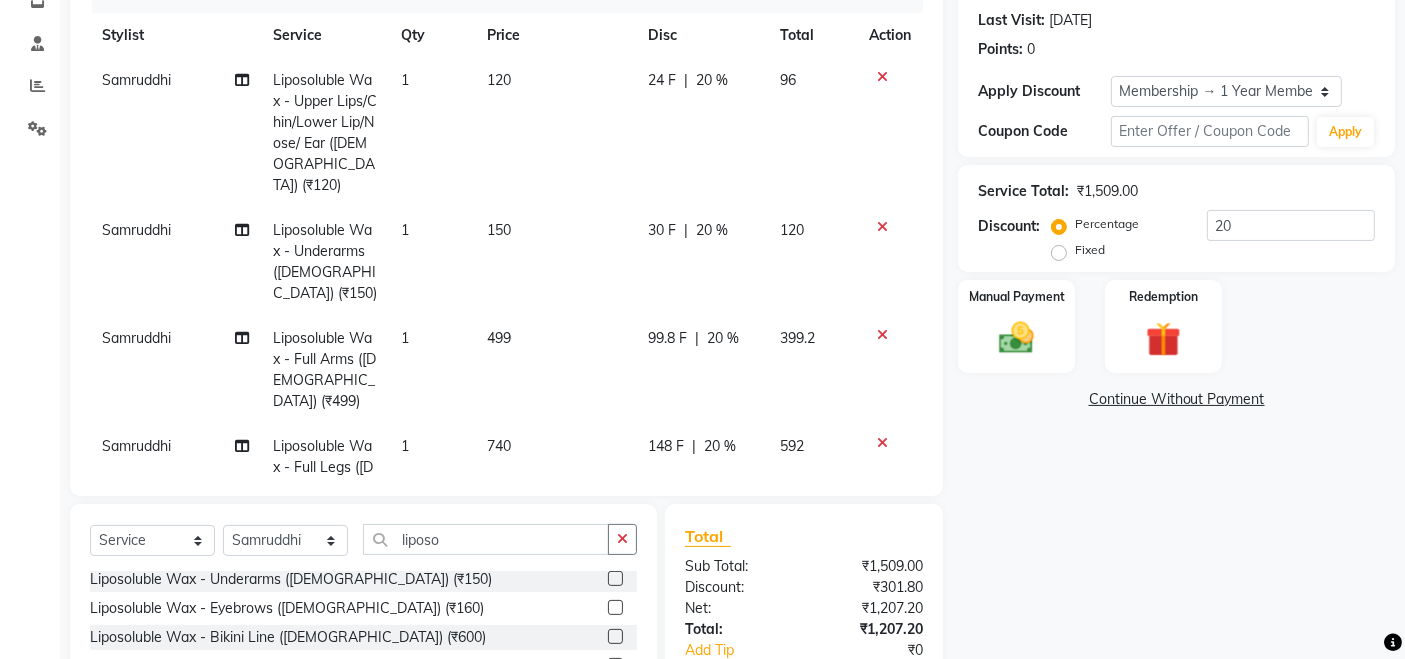 checkbox on "false" 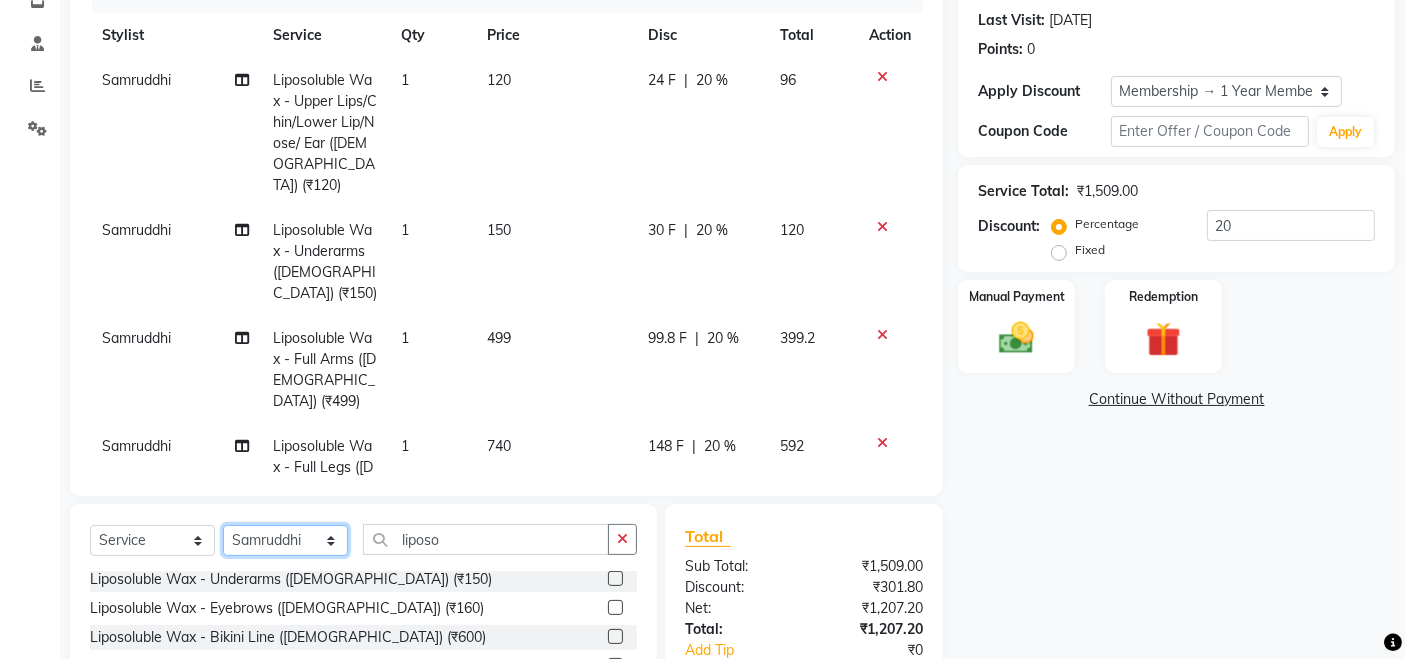 click on "Select Stylist [PERSON_NAME] Aundh Niks [PERSON_NAME] Jiya [PERSON_NAME] Mahhi [PERSON_NAME] [PERSON_NAME] Siddharth [PERSON_NAME]" 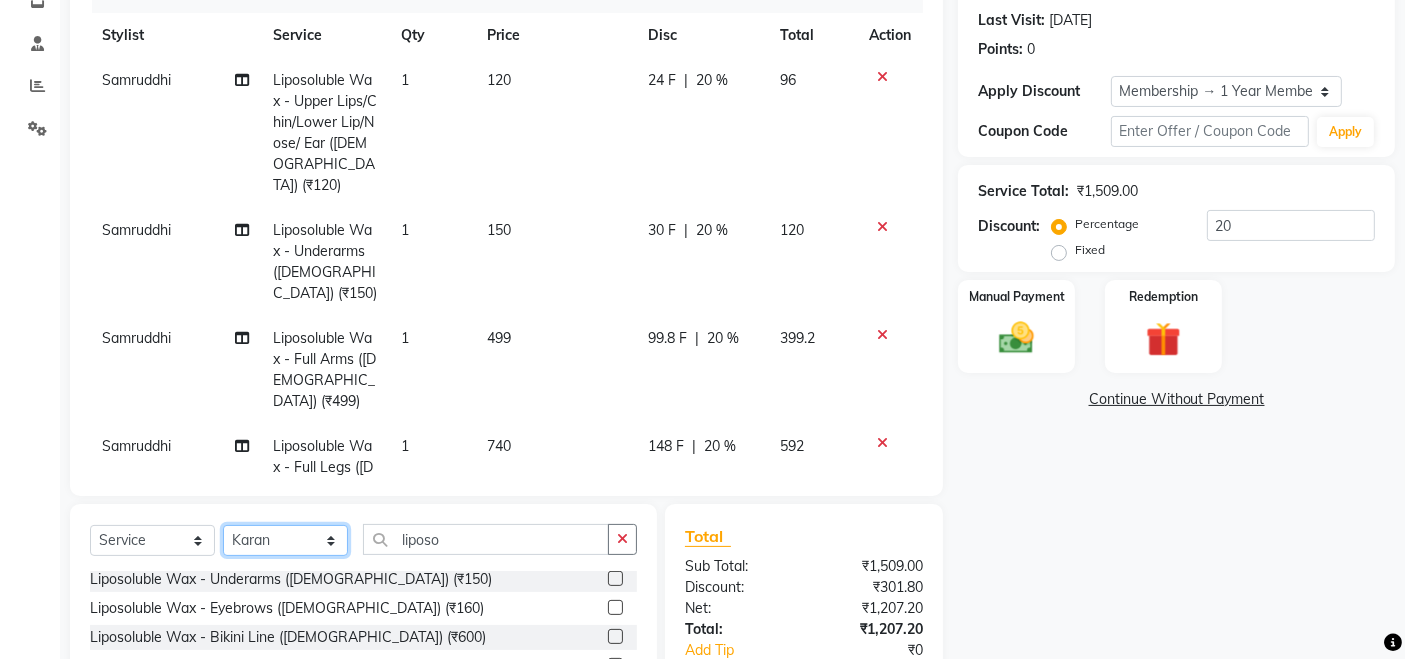 click on "Select Stylist [PERSON_NAME] Aundh Niks [PERSON_NAME] Jiya [PERSON_NAME] Mahhi [PERSON_NAME] [PERSON_NAME] Siddharth [PERSON_NAME]" 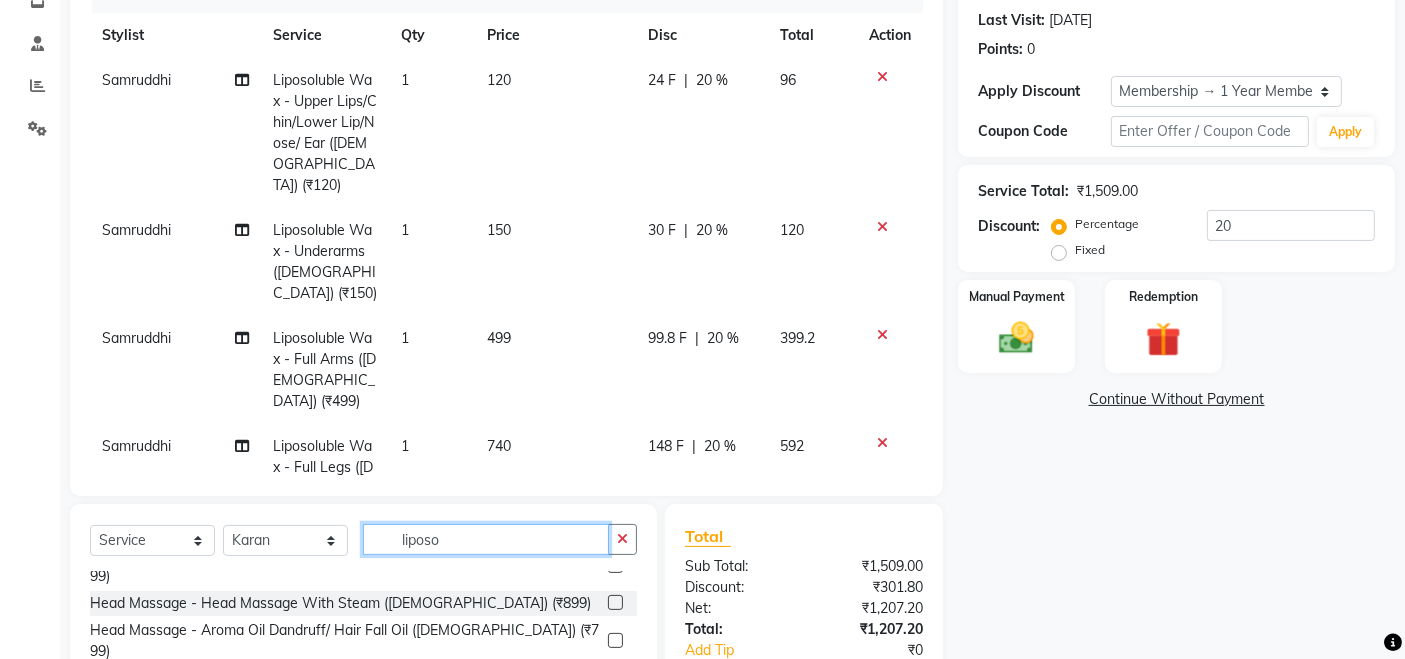 click on "liposo" 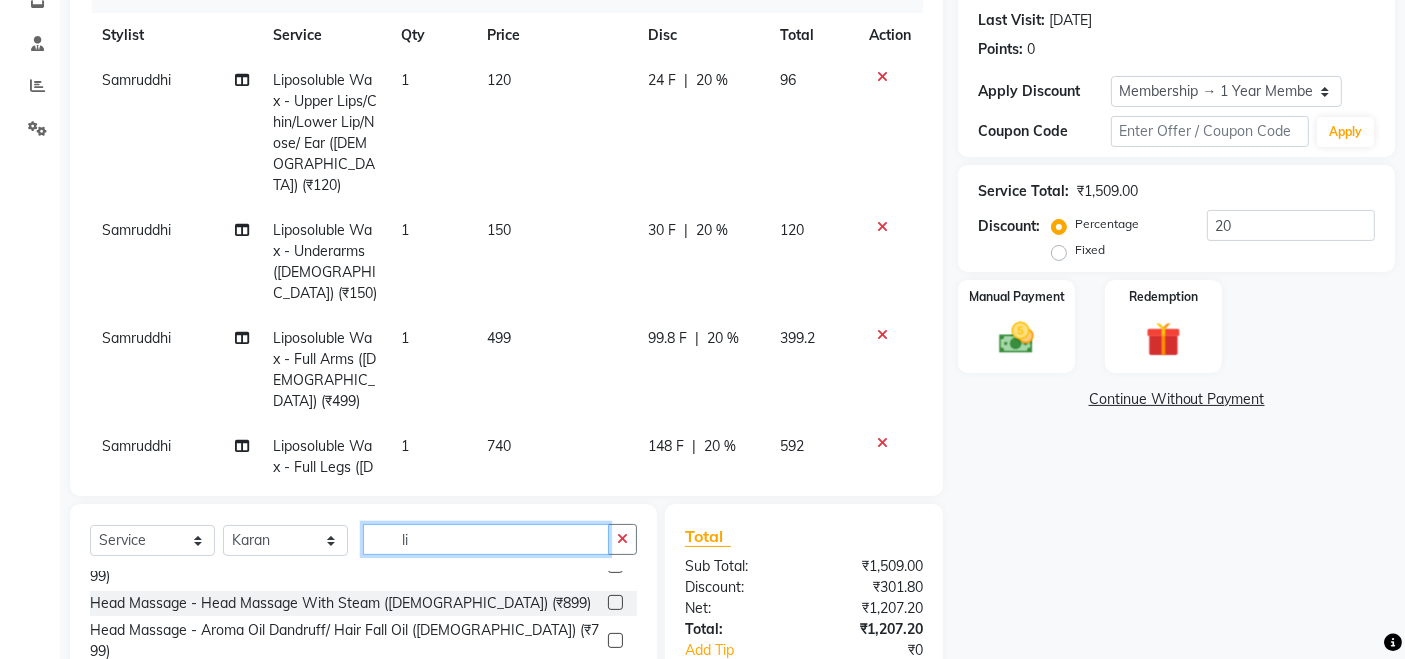 type on "l" 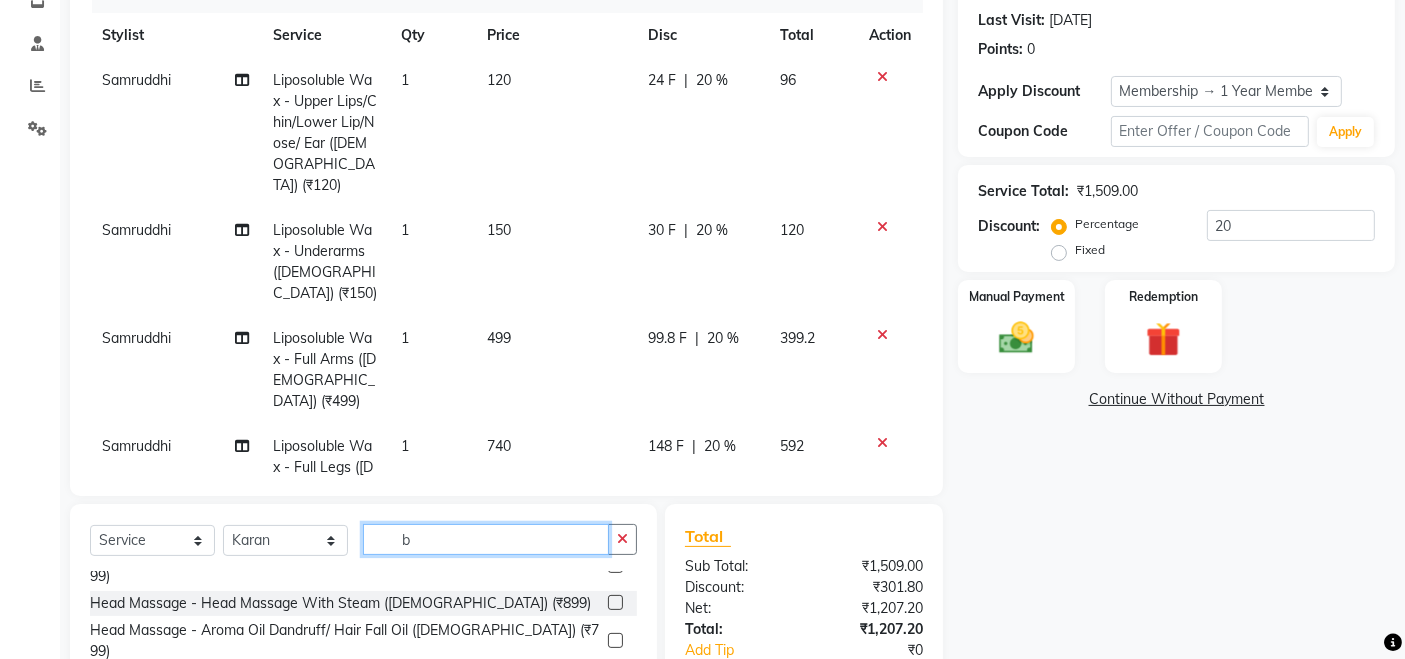 scroll, scrollTop: 0, scrollLeft: 0, axis: both 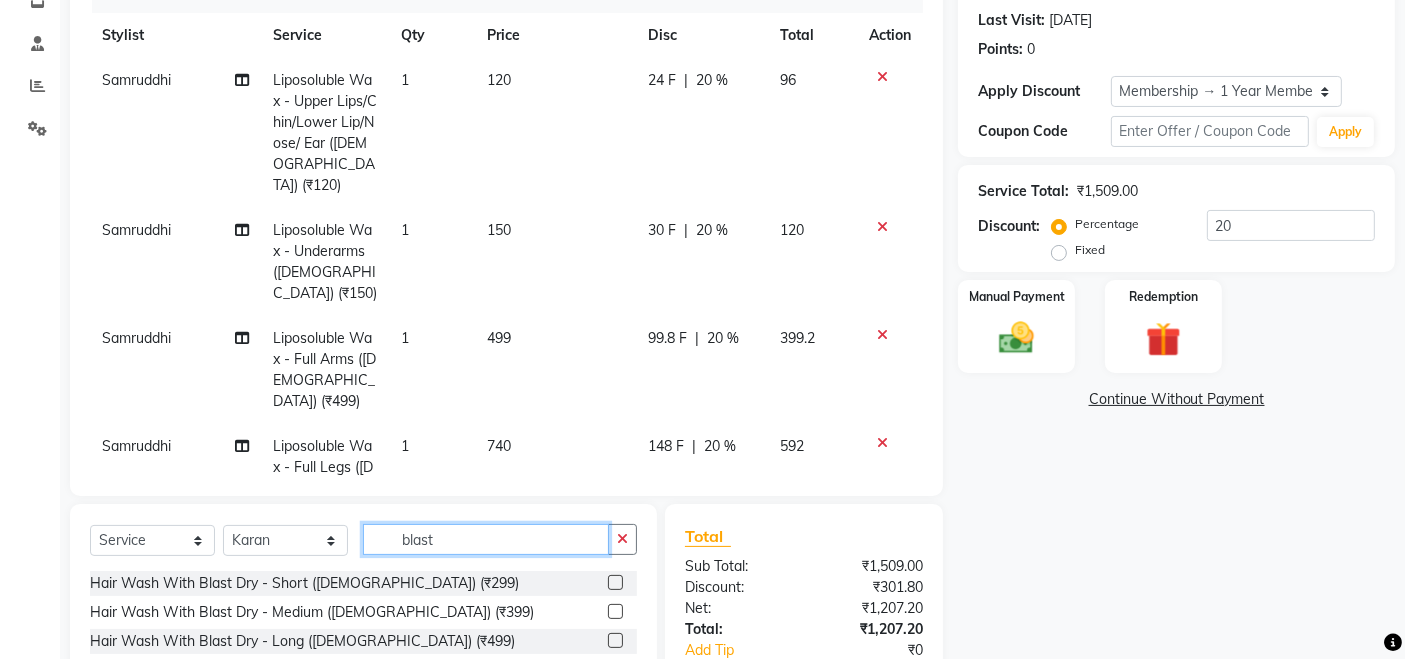 type on "blast" 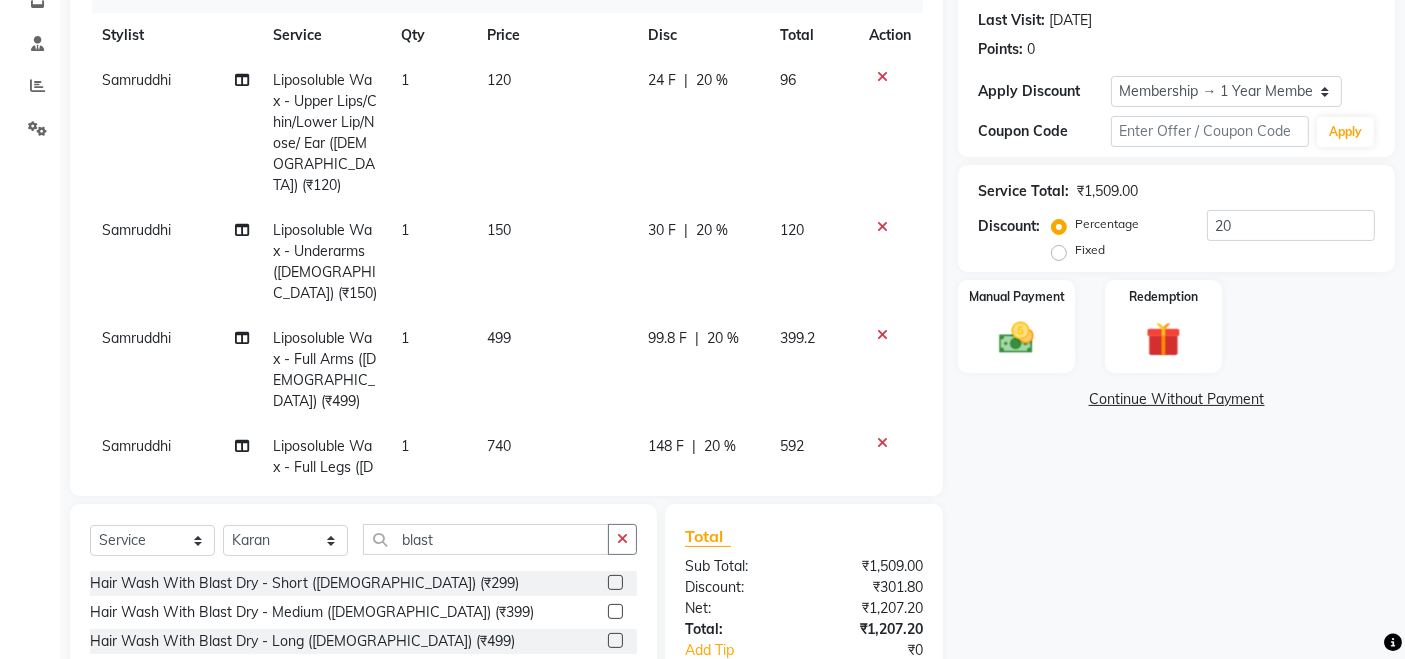 click 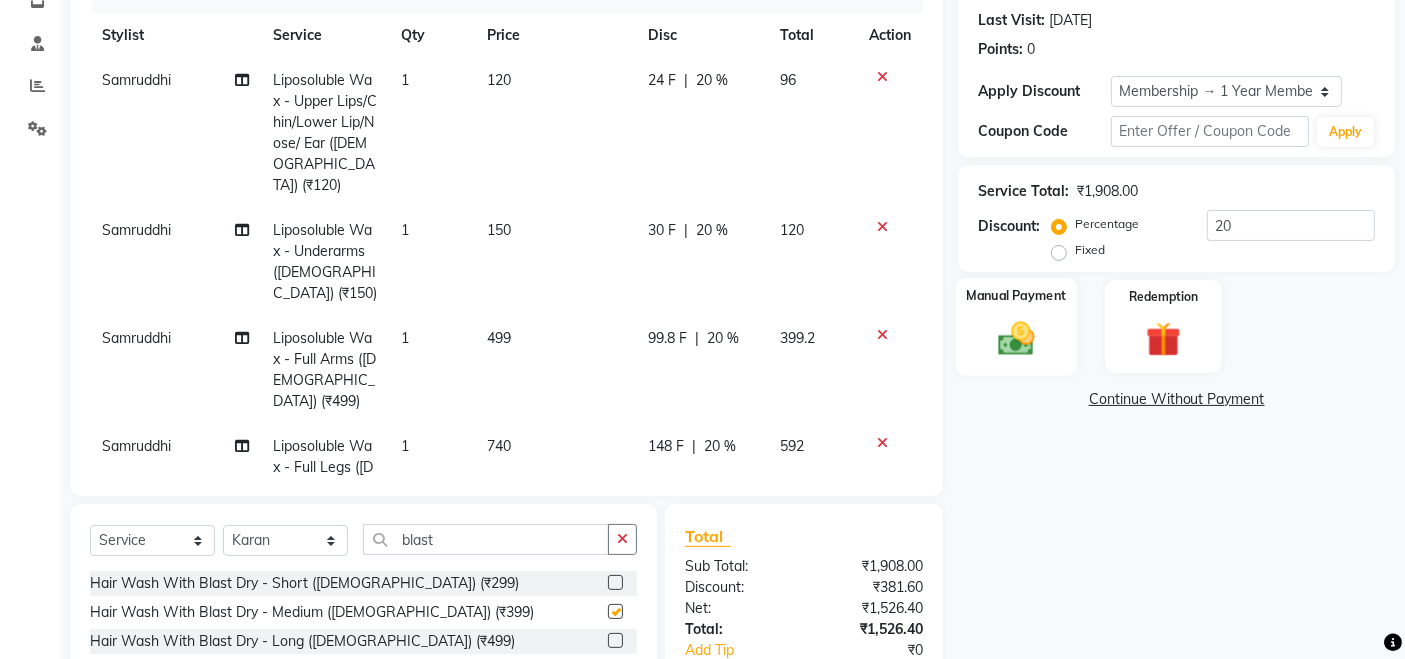 checkbox on "false" 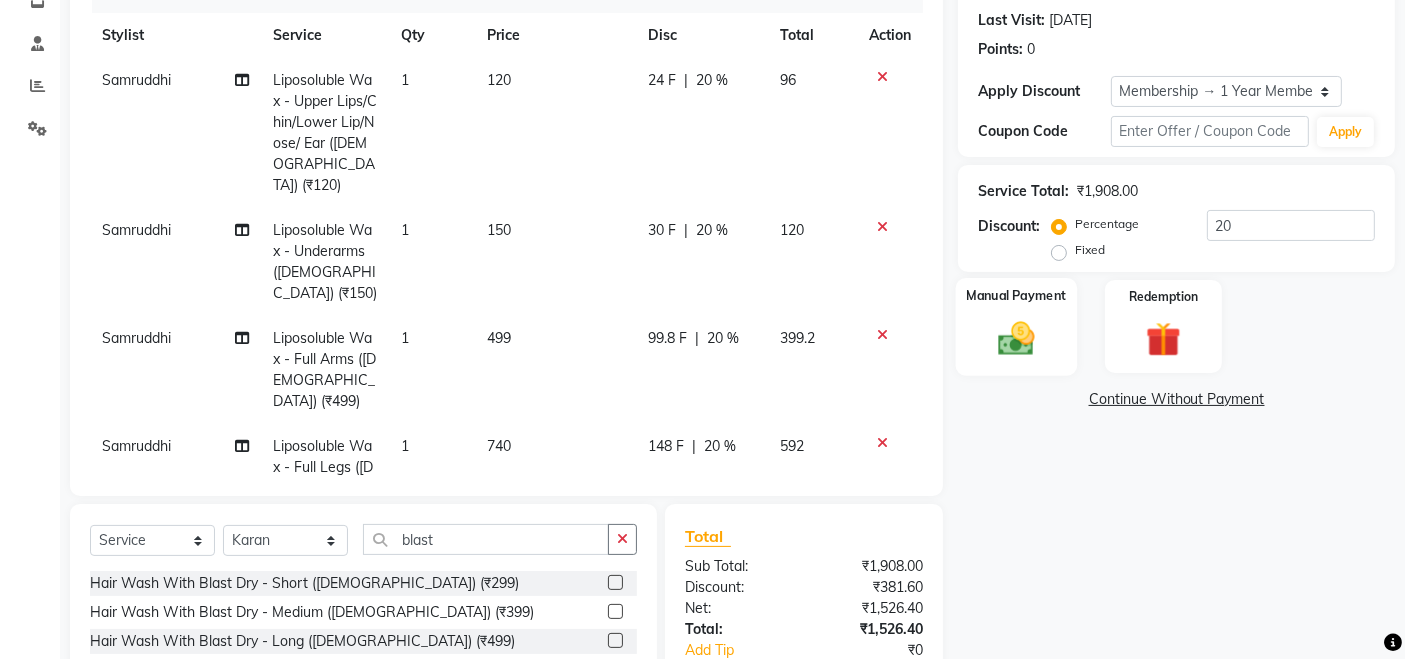 click 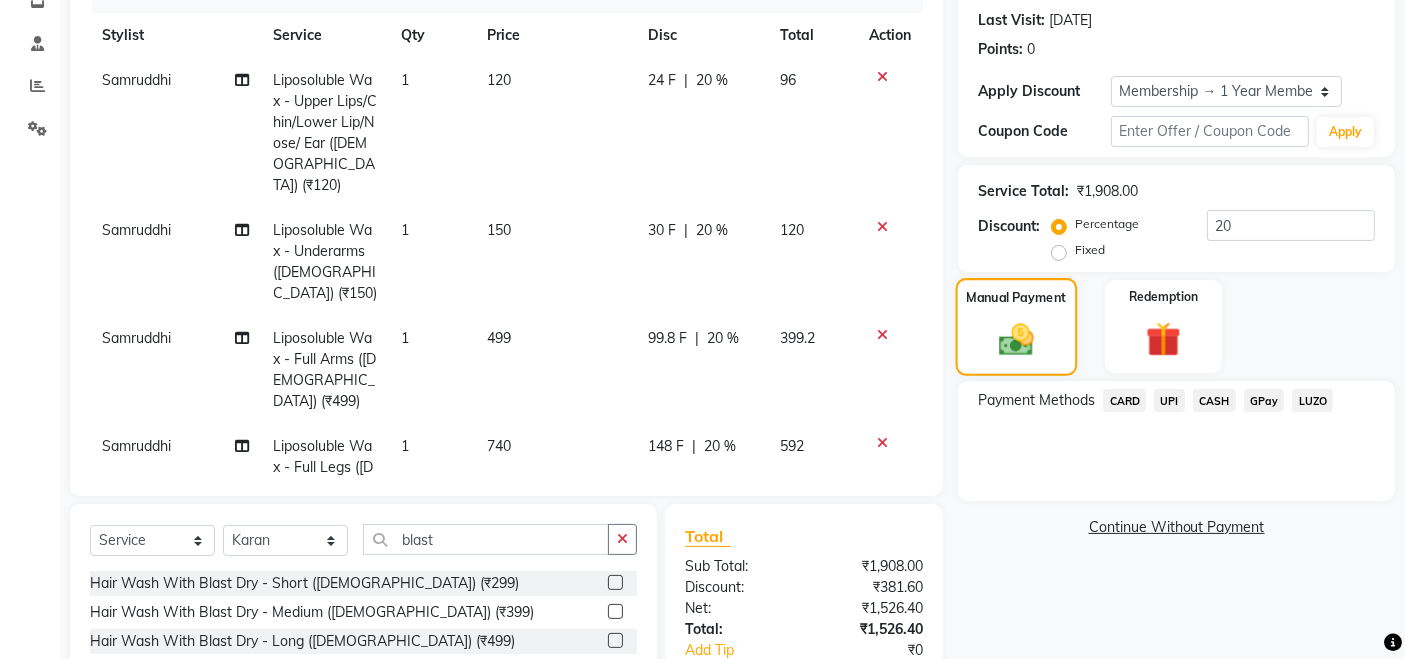 scroll, scrollTop: 415, scrollLeft: 0, axis: vertical 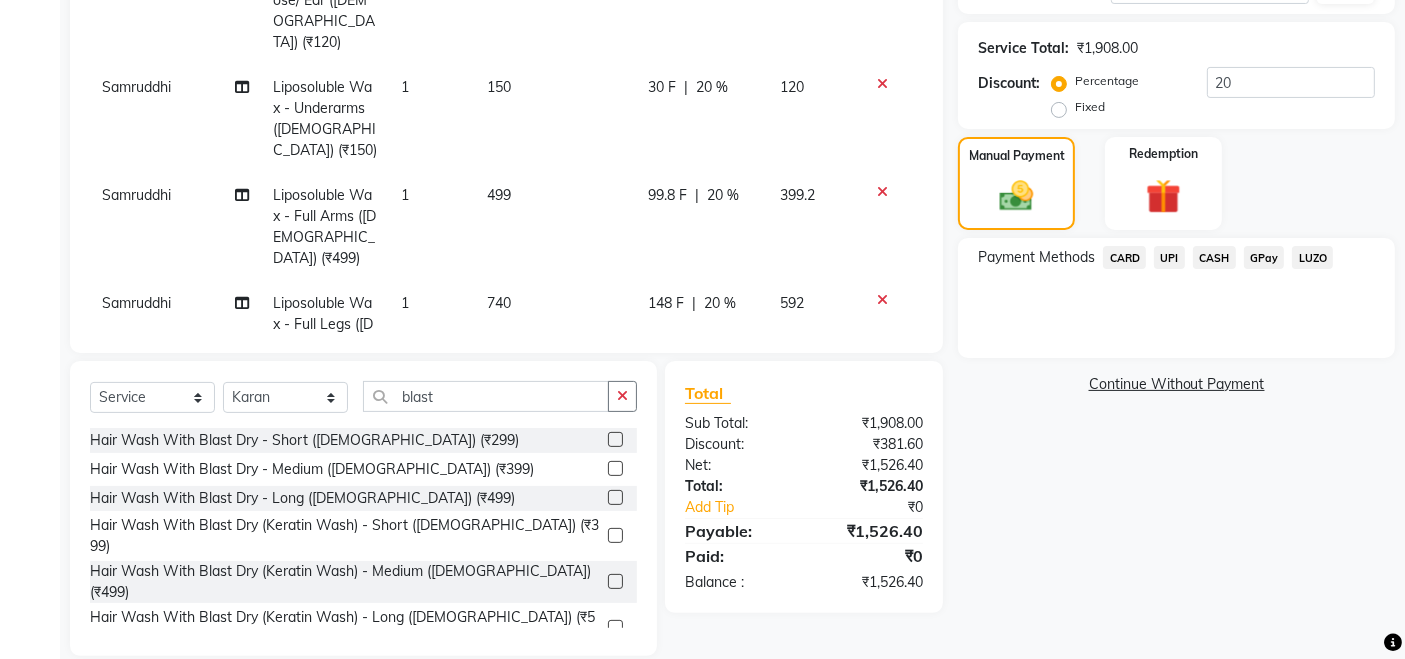 click on "150" 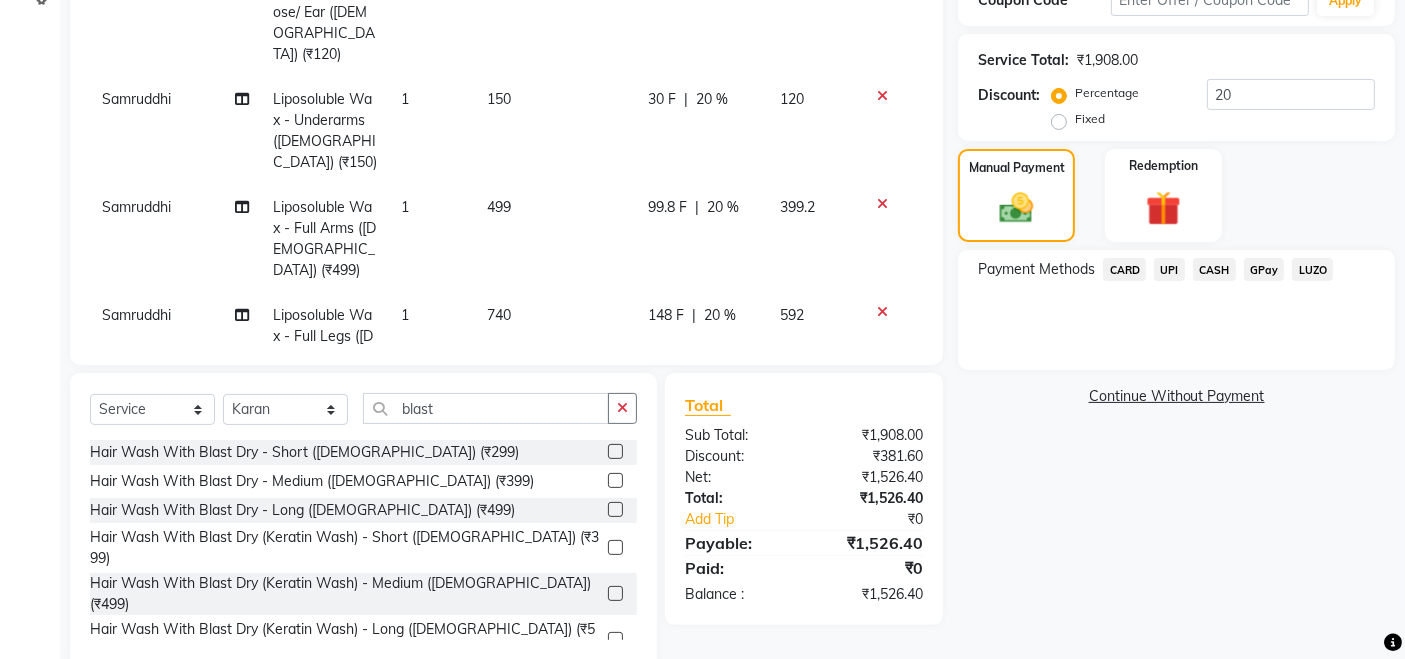click on "1" 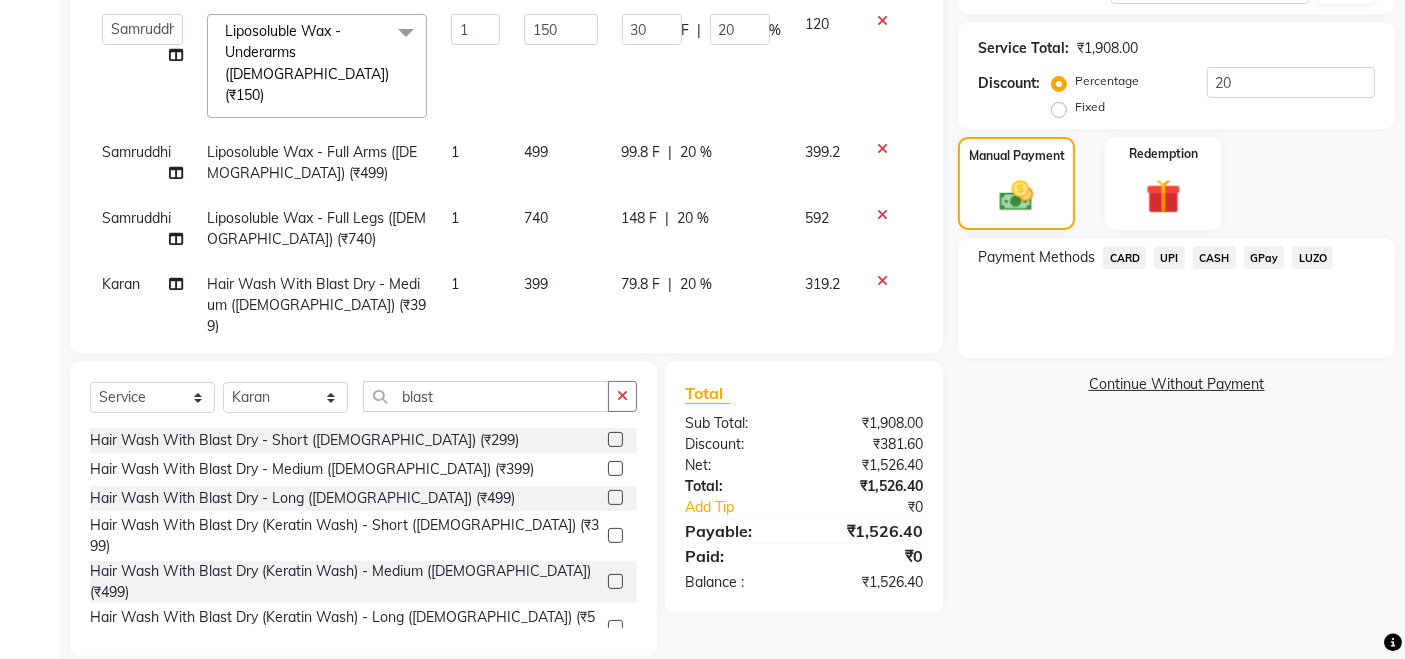 scroll, scrollTop: 403, scrollLeft: 0, axis: vertical 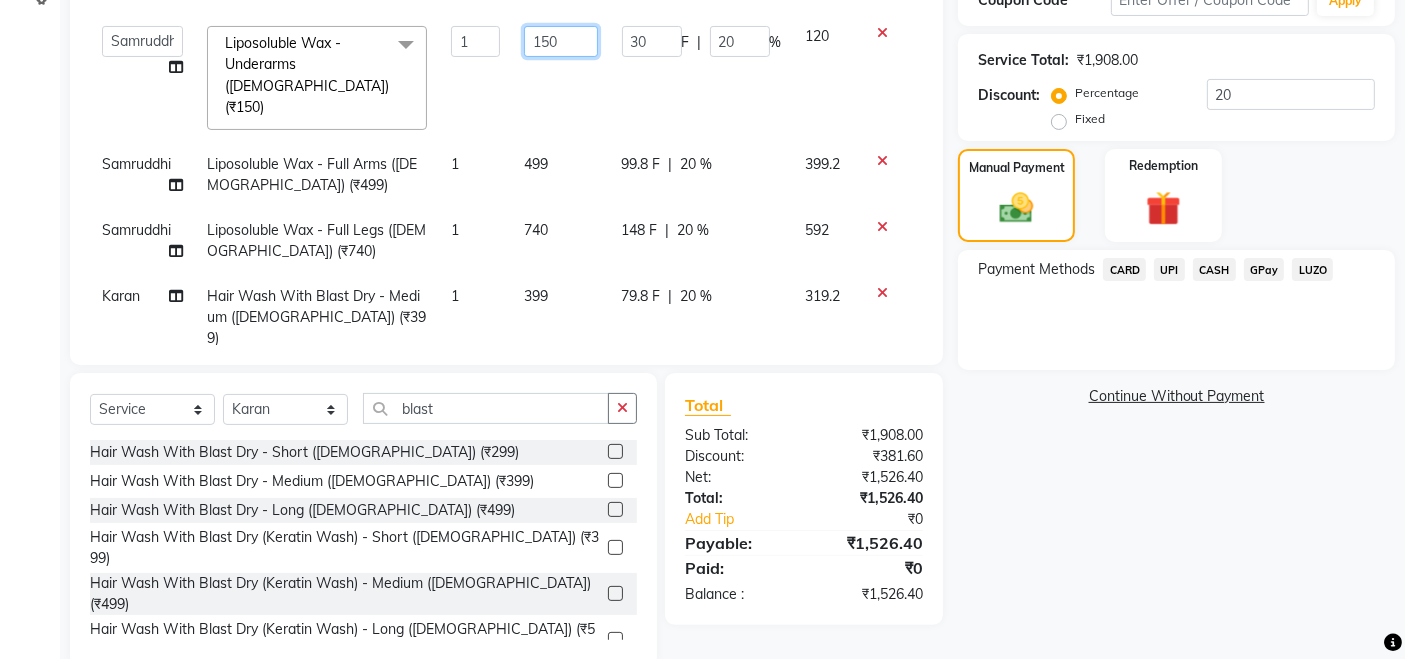 click on "150" 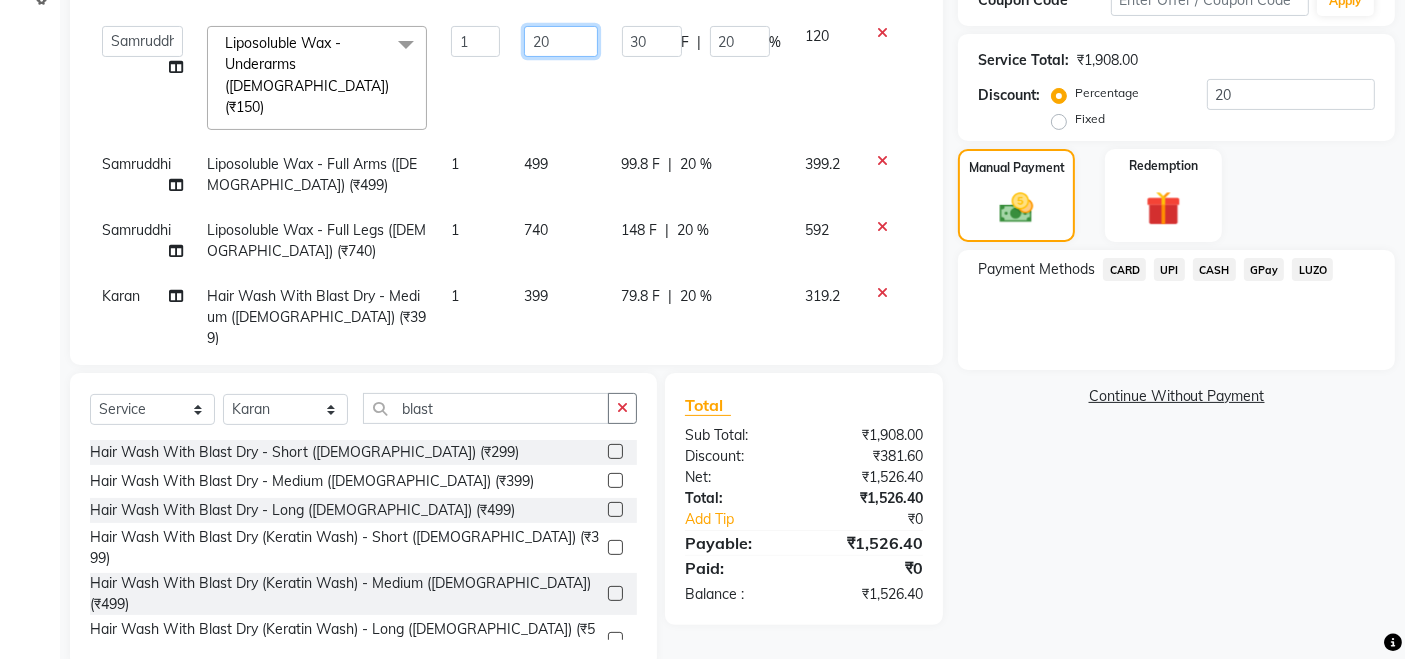 type on "200" 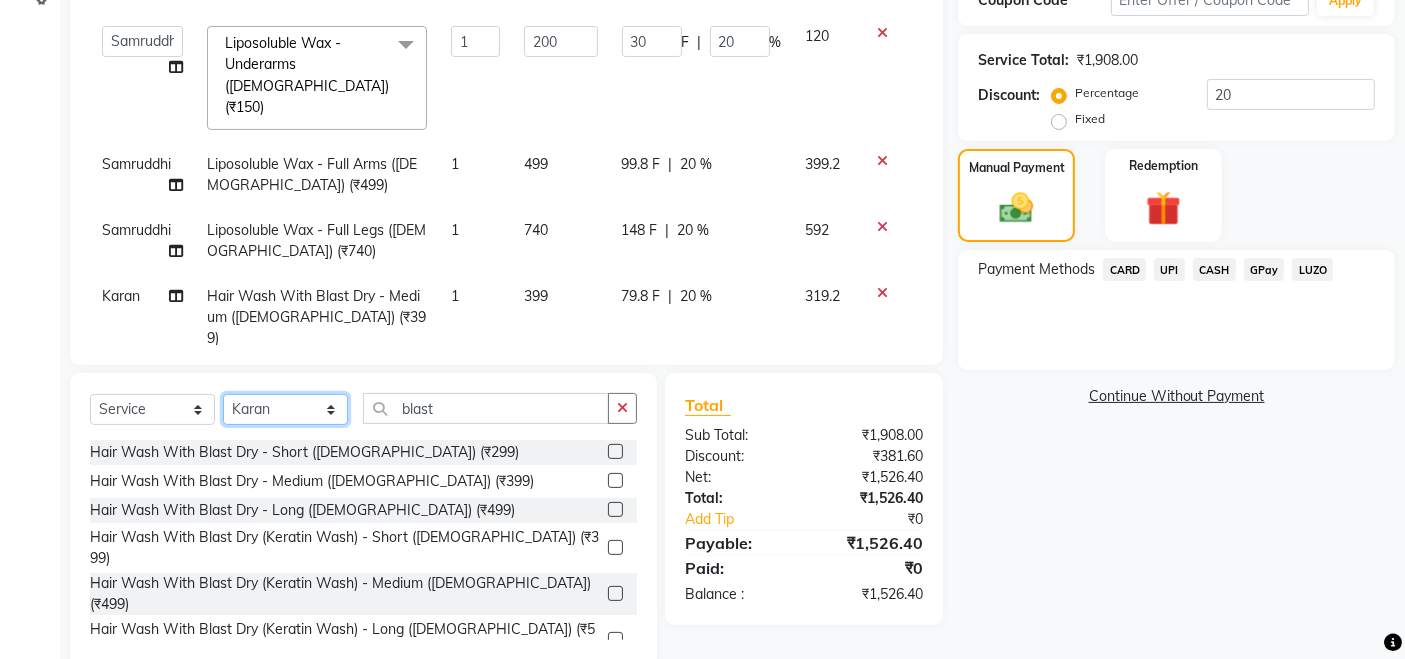 click on "Select Stylist [PERSON_NAME] Aundh Niks [PERSON_NAME] Jiya [PERSON_NAME] Mahhi [PERSON_NAME] [PERSON_NAME] Siddharth [PERSON_NAME]" 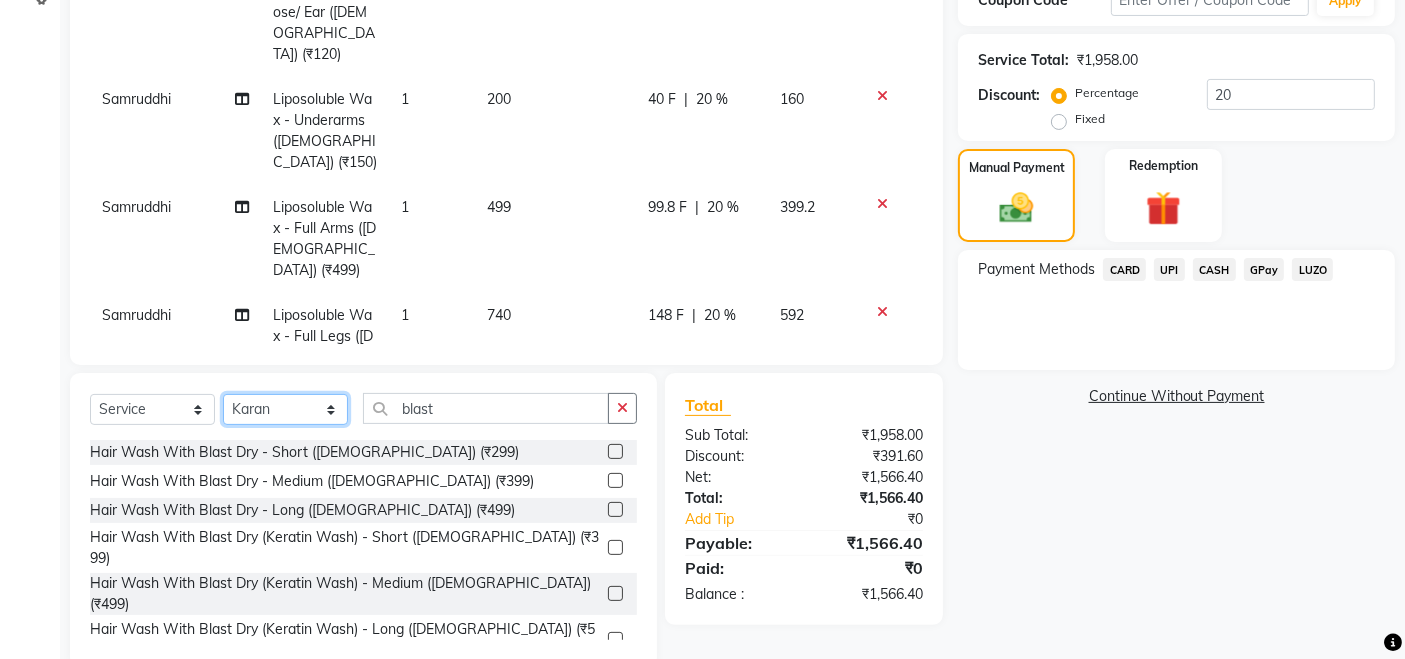 select on "17526" 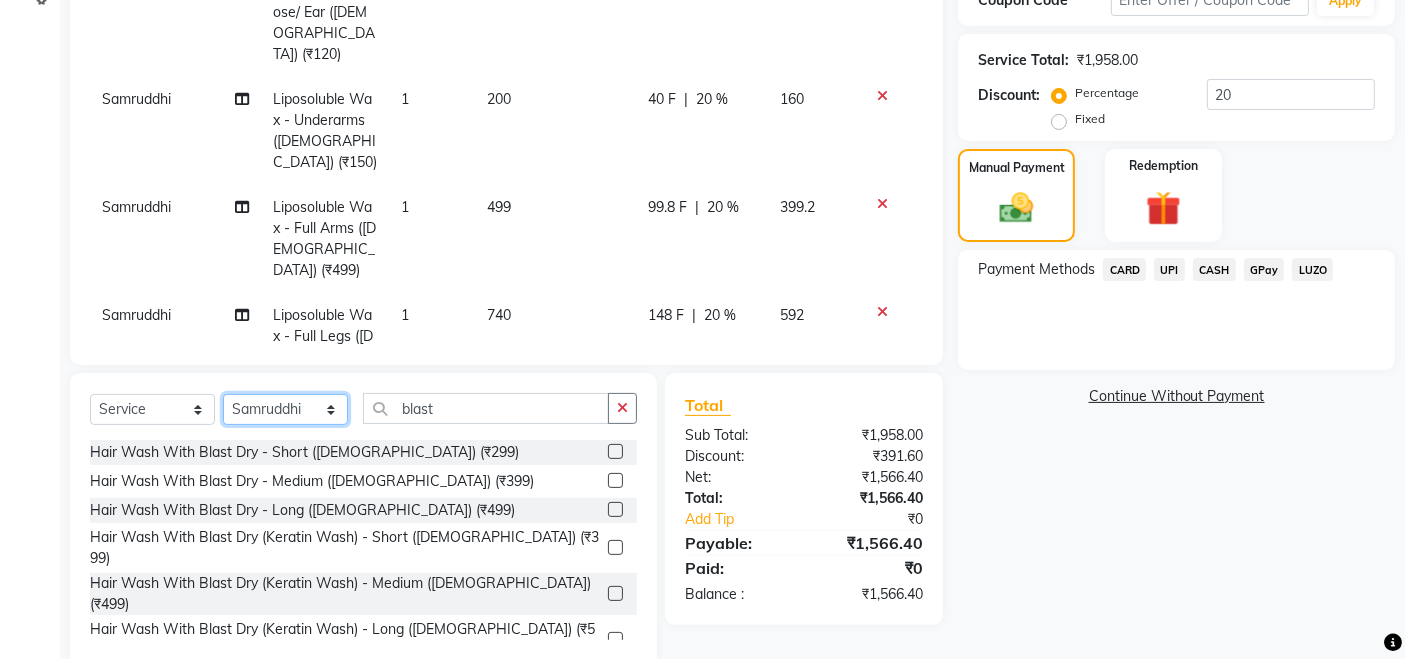 click on "Select Stylist [PERSON_NAME] Aundh Niks [PERSON_NAME] Jiya [PERSON_NAME] Mahhi [PERSON_NAME] [PERSON_NAME] Siddharth [PERSON_NAME]" 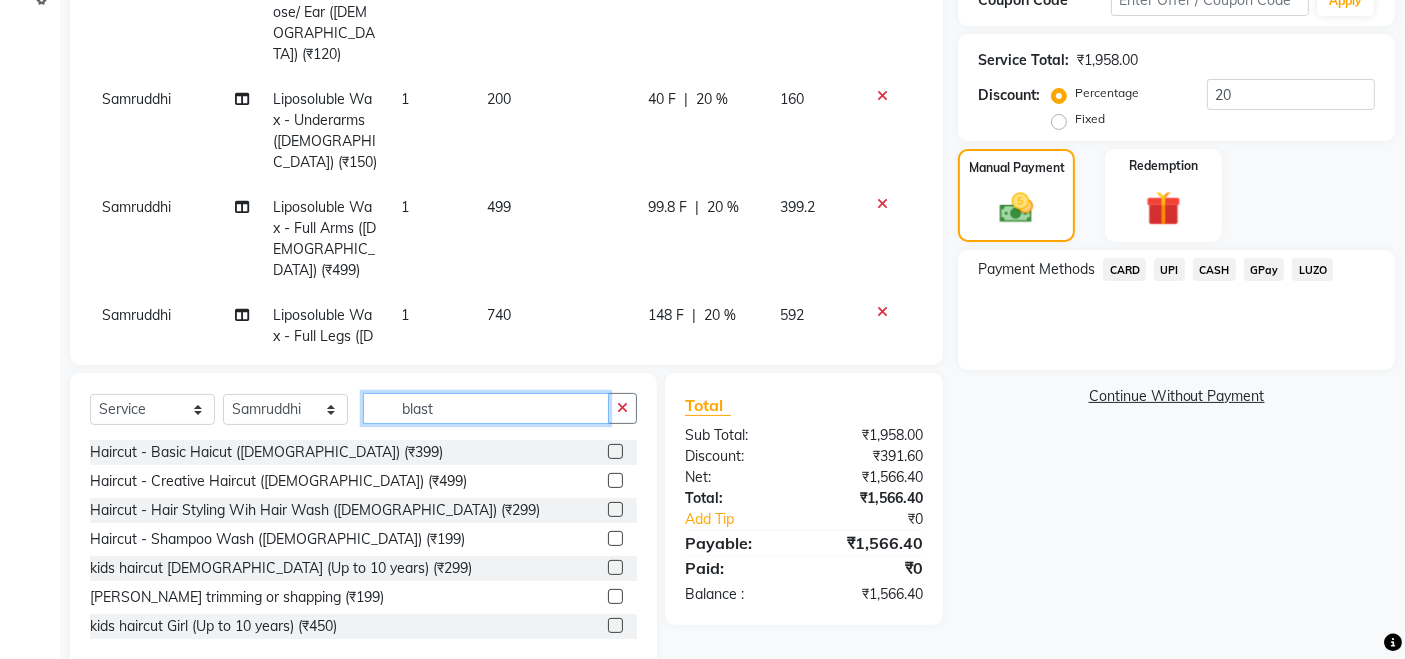 click on "blast" 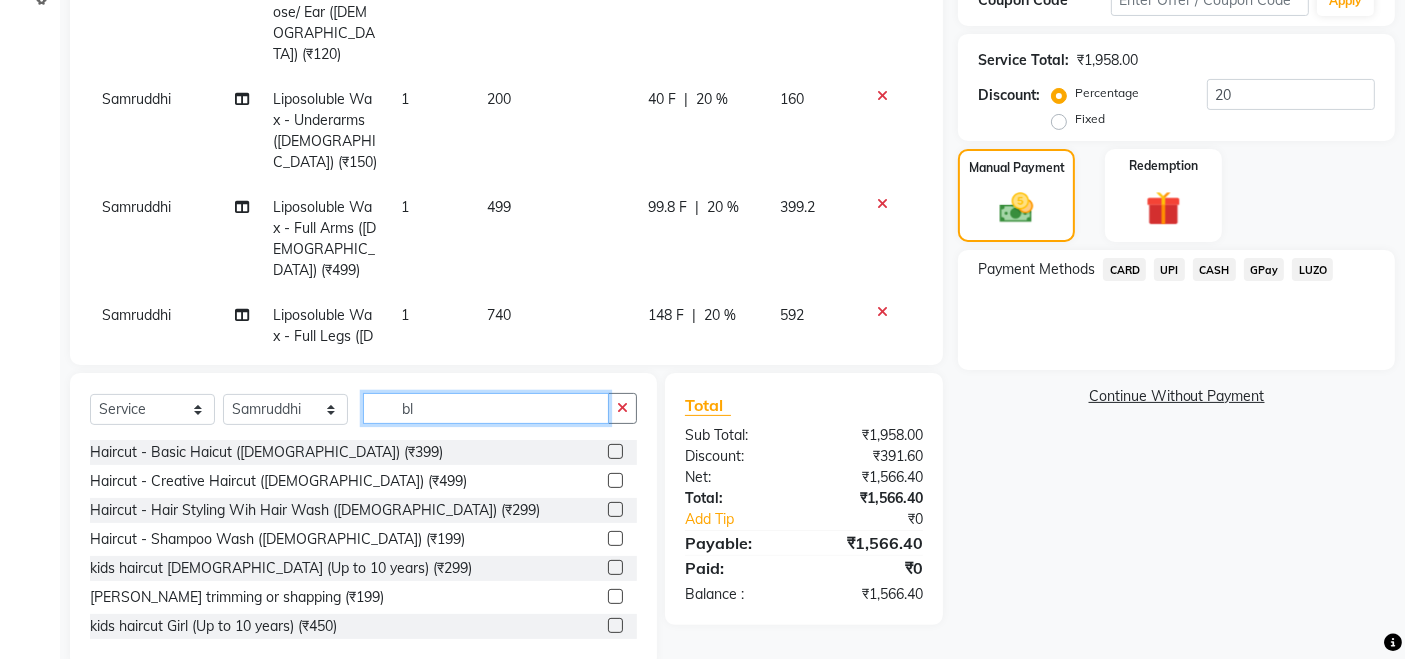 type on "b" 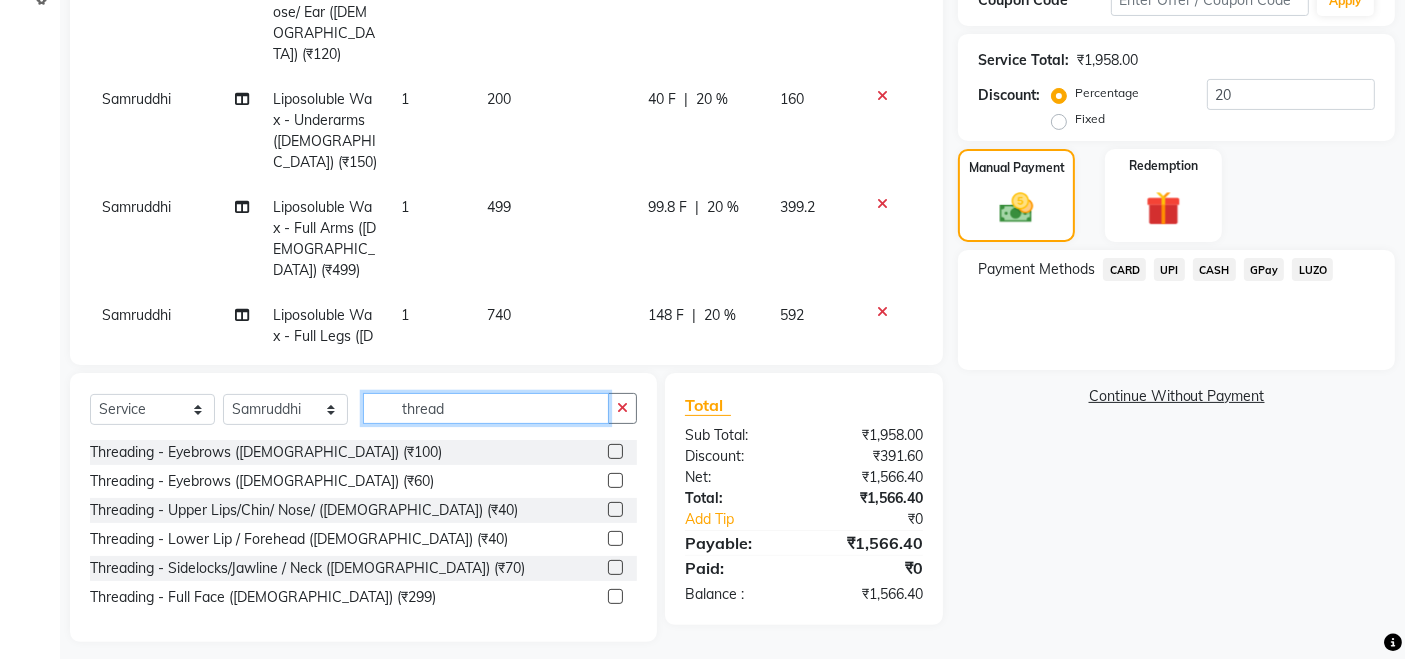 type on "thread" 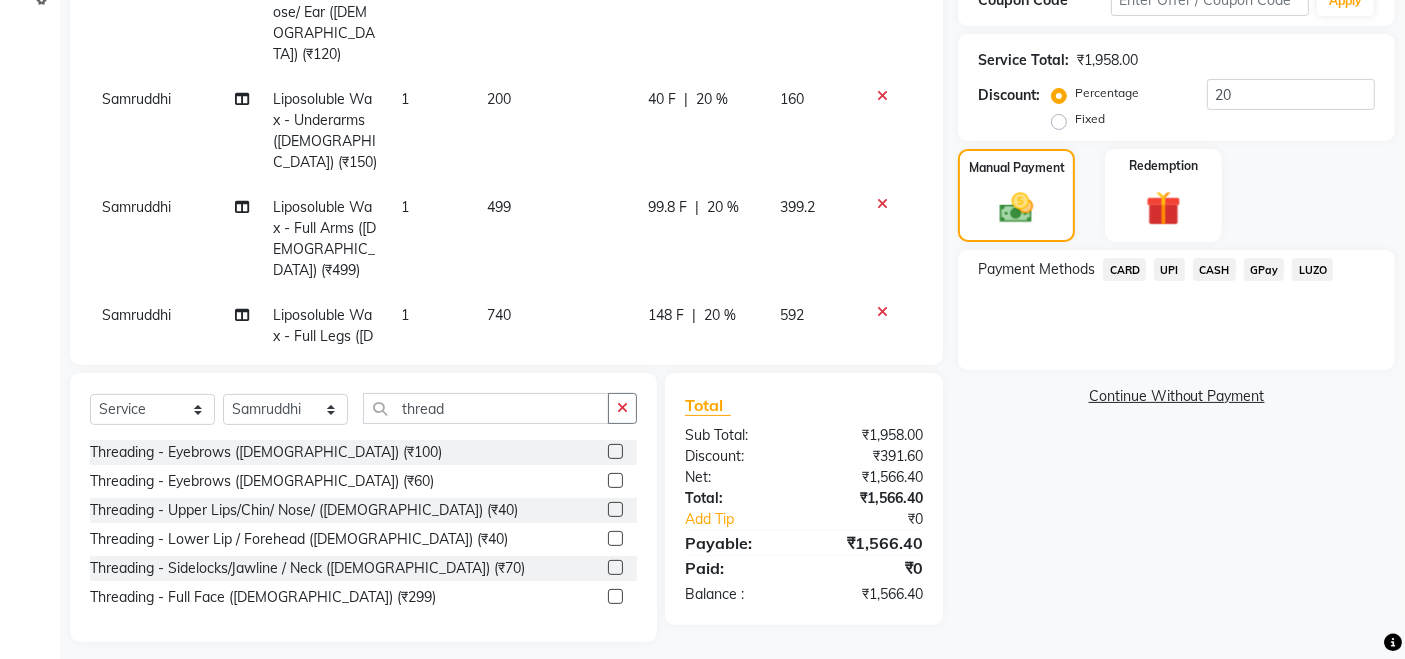 click 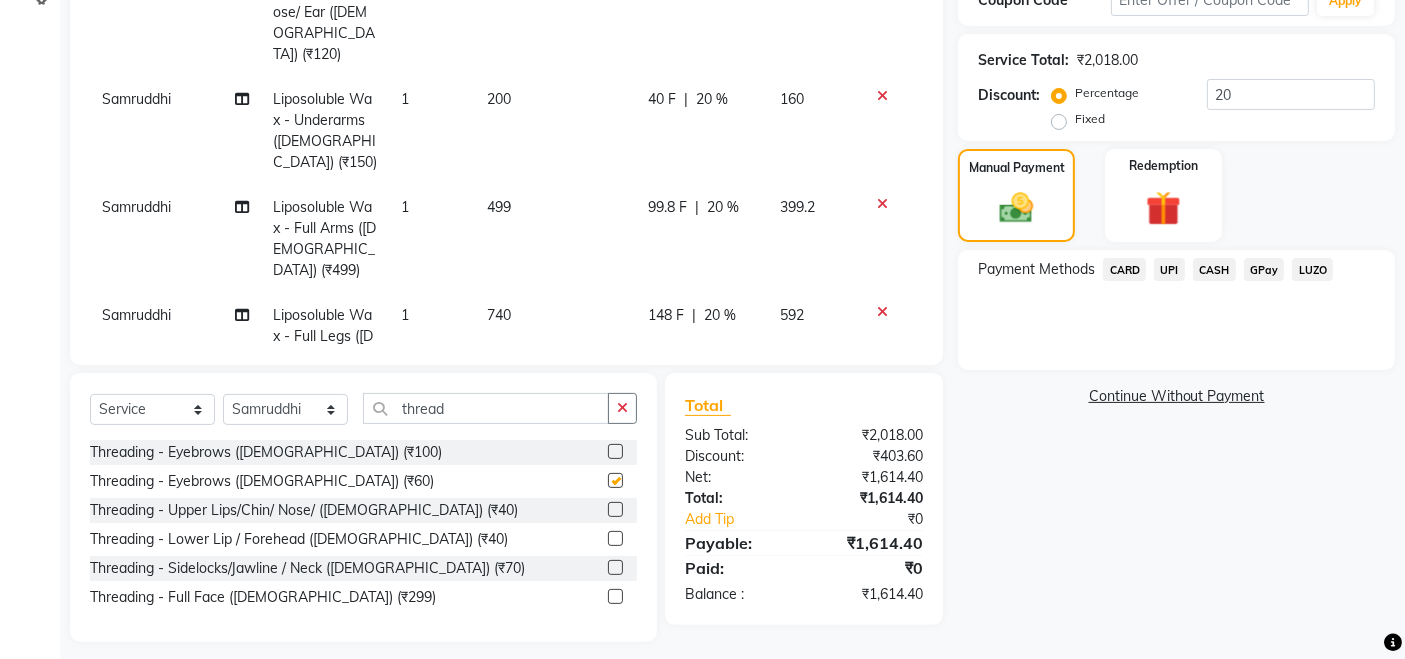 checkbox on "false" 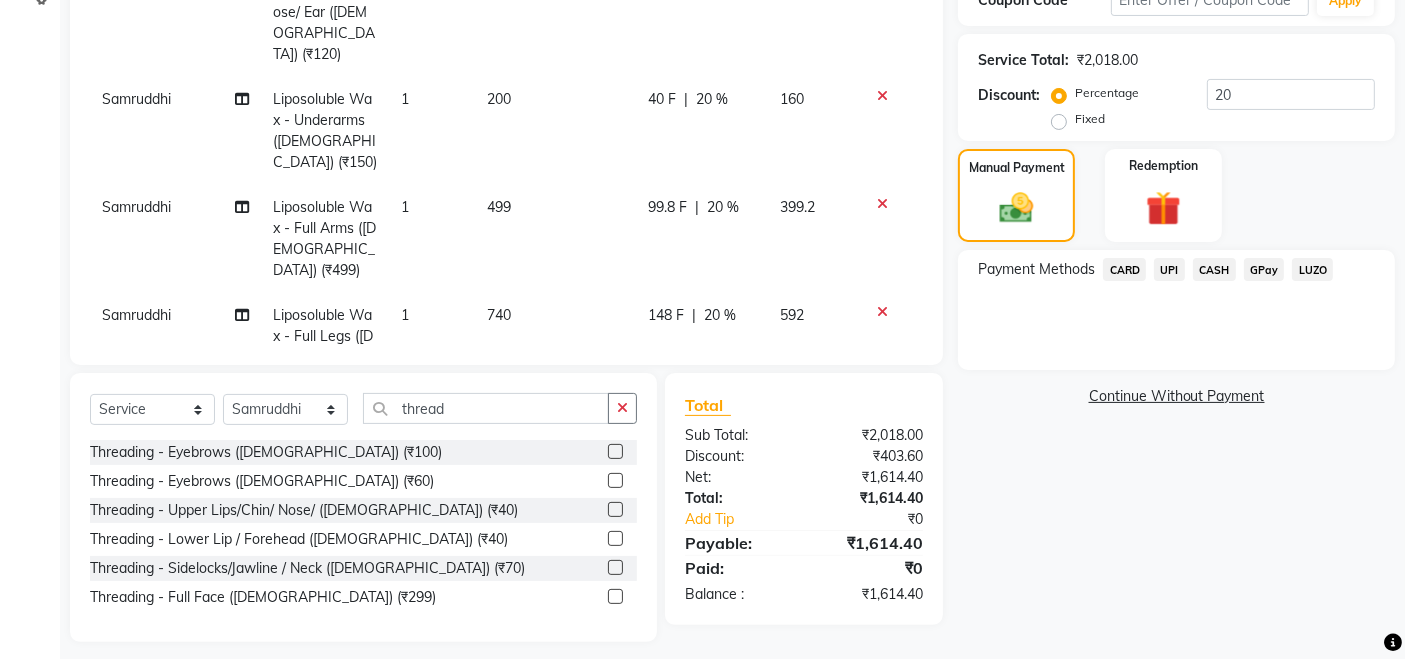 click on "499" 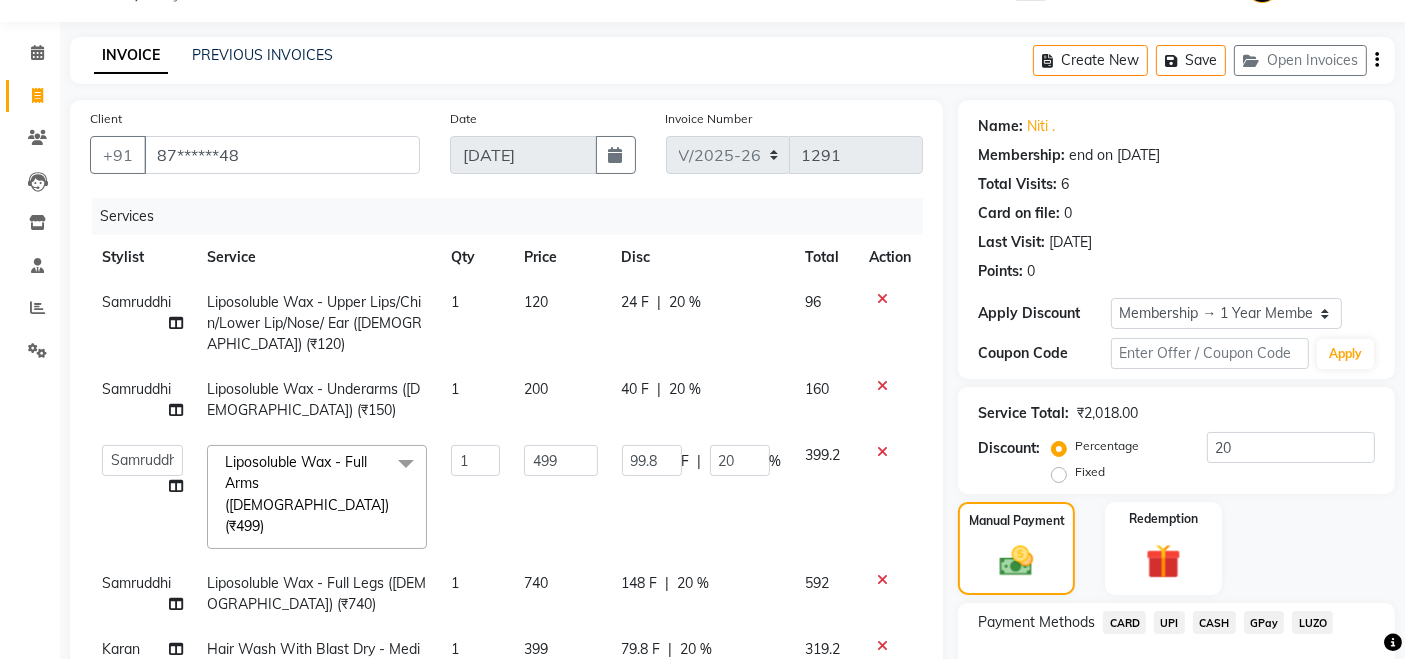 scroll, scrollTop: 0, scrollLeft: 0, axis: both 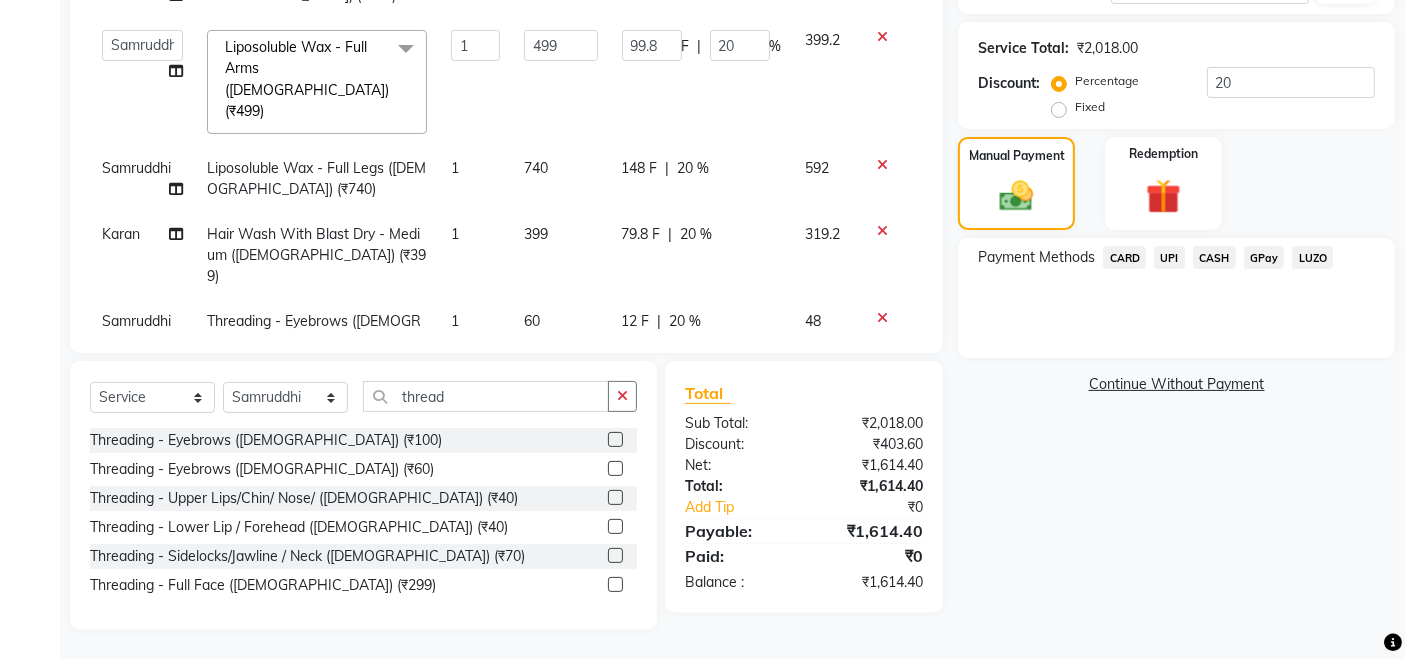 click on "399" 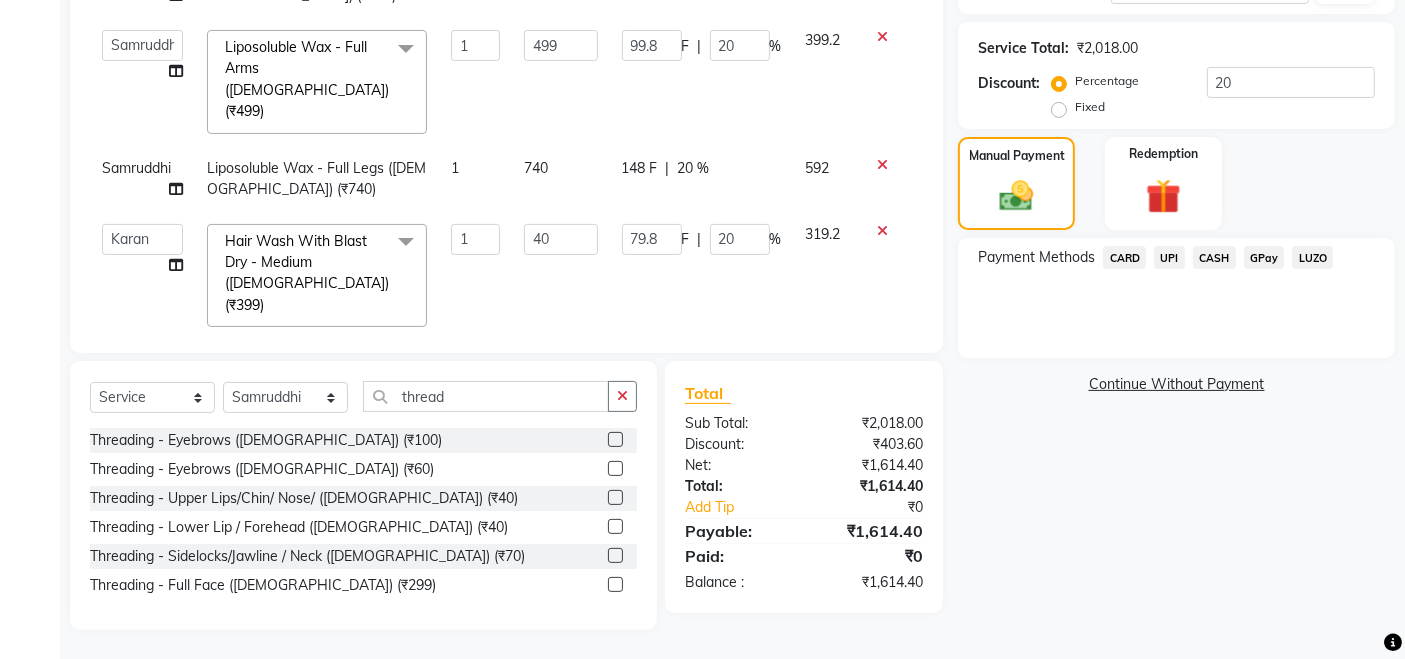 type on "400" 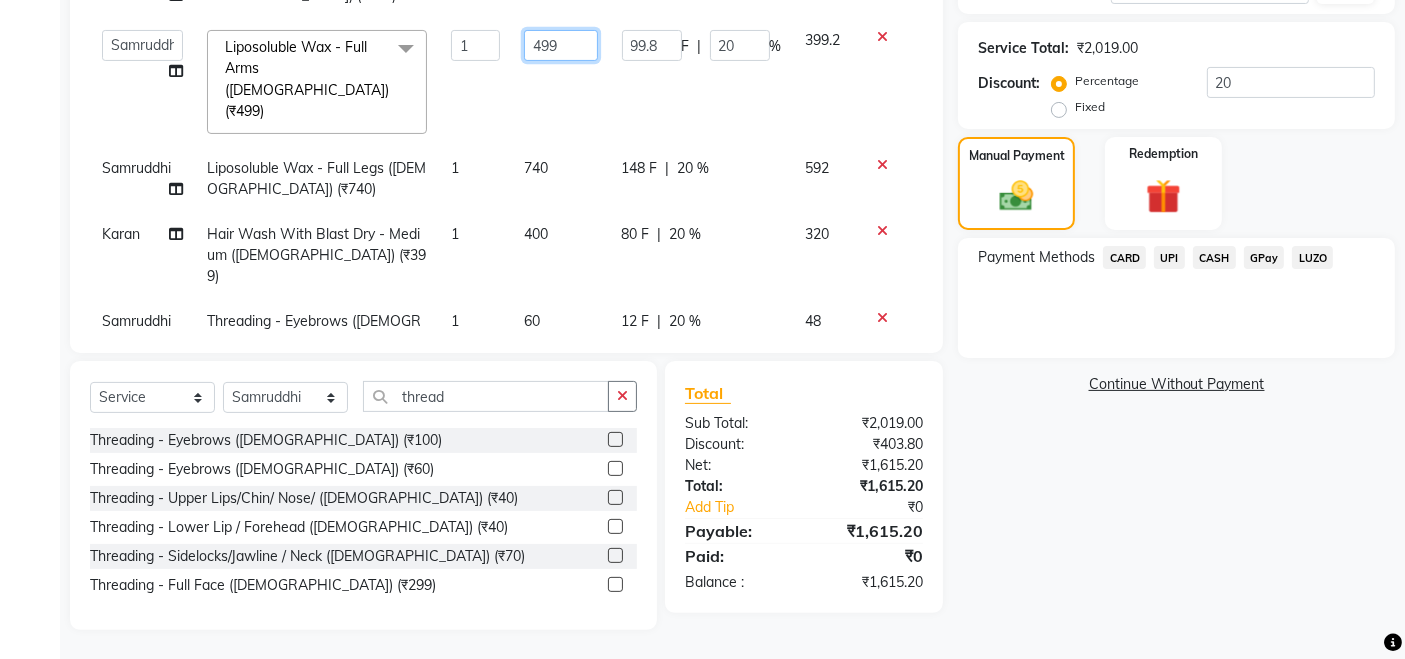 click on "499" 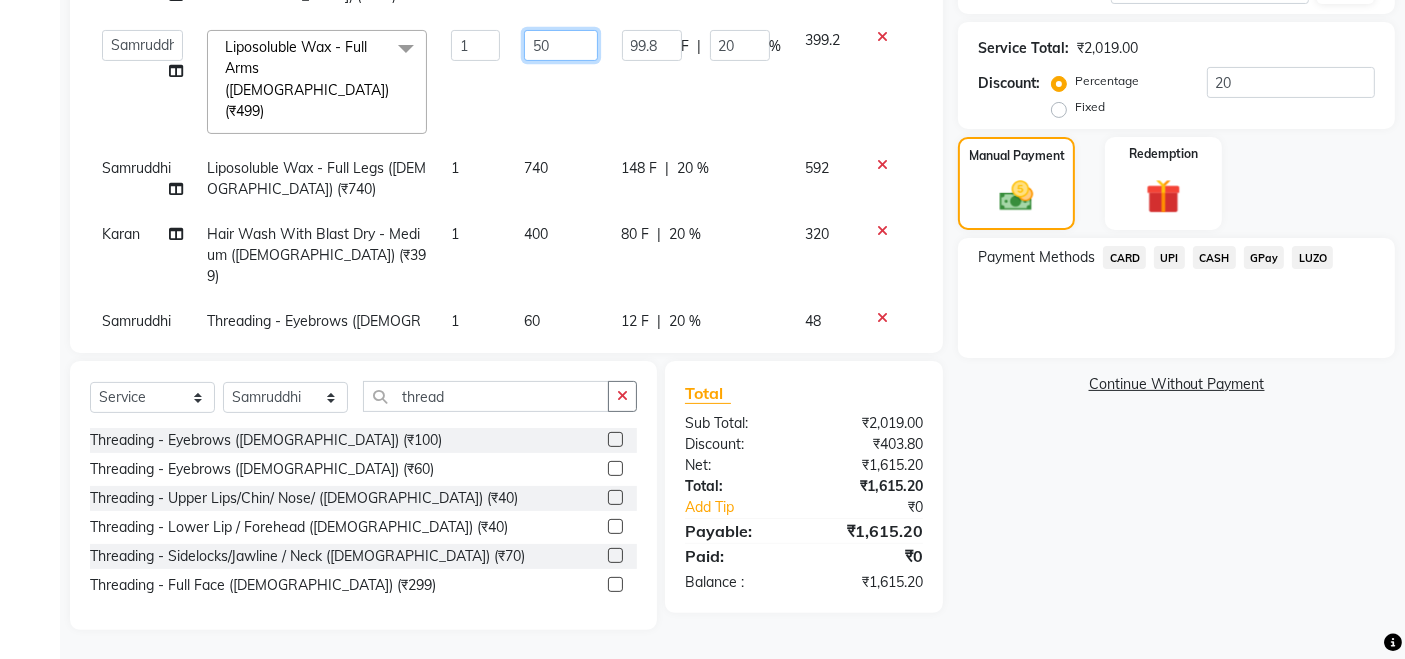 type on "500" 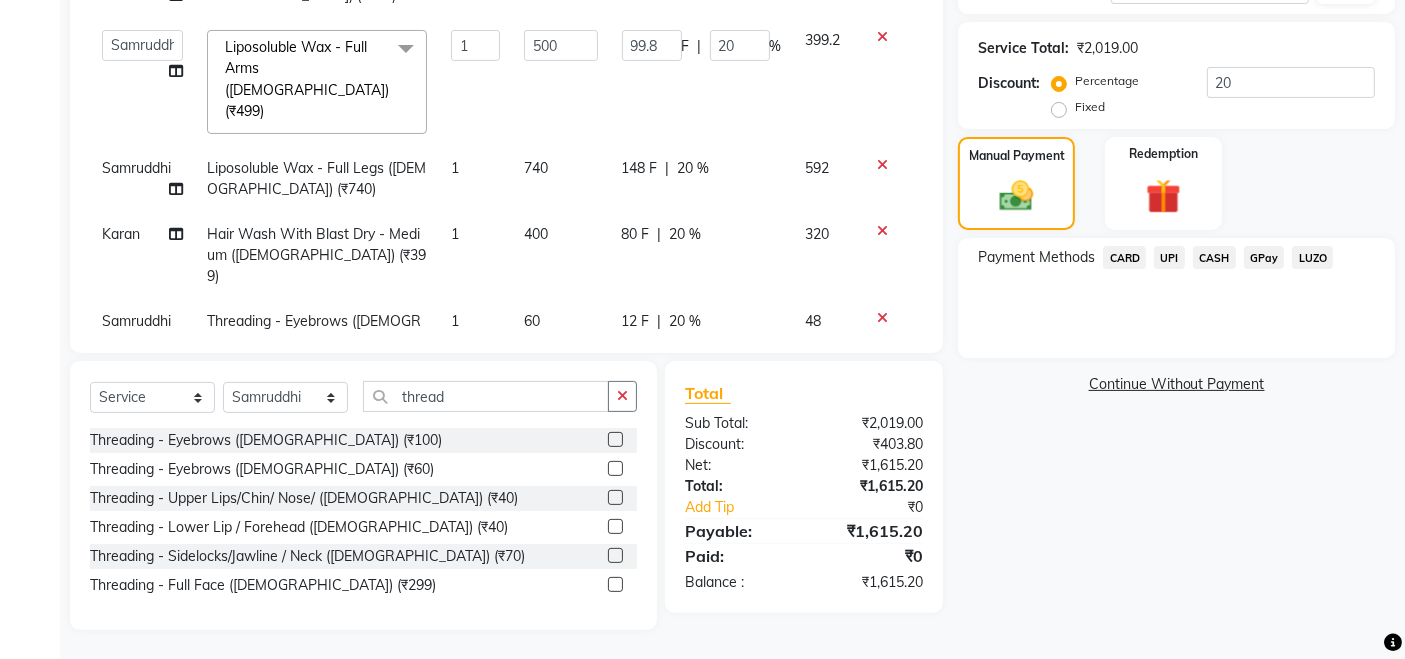 click on "CARD" 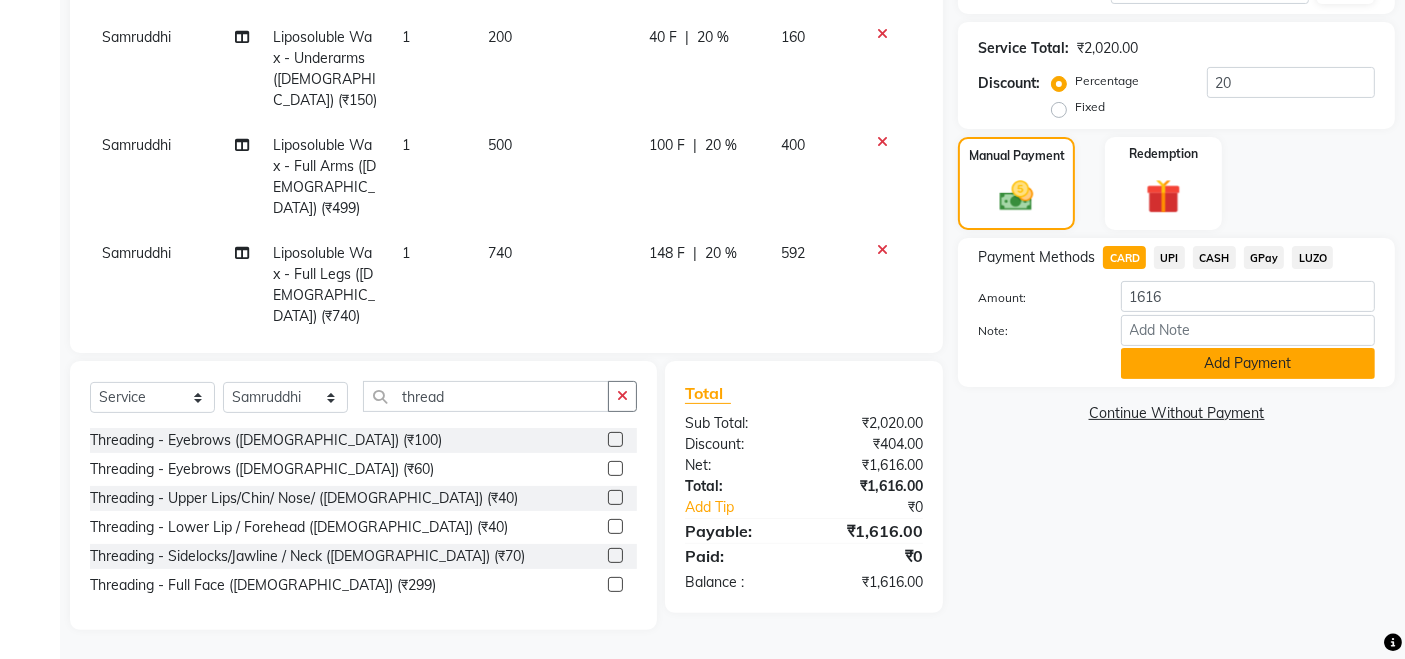 click on "Add Payment" 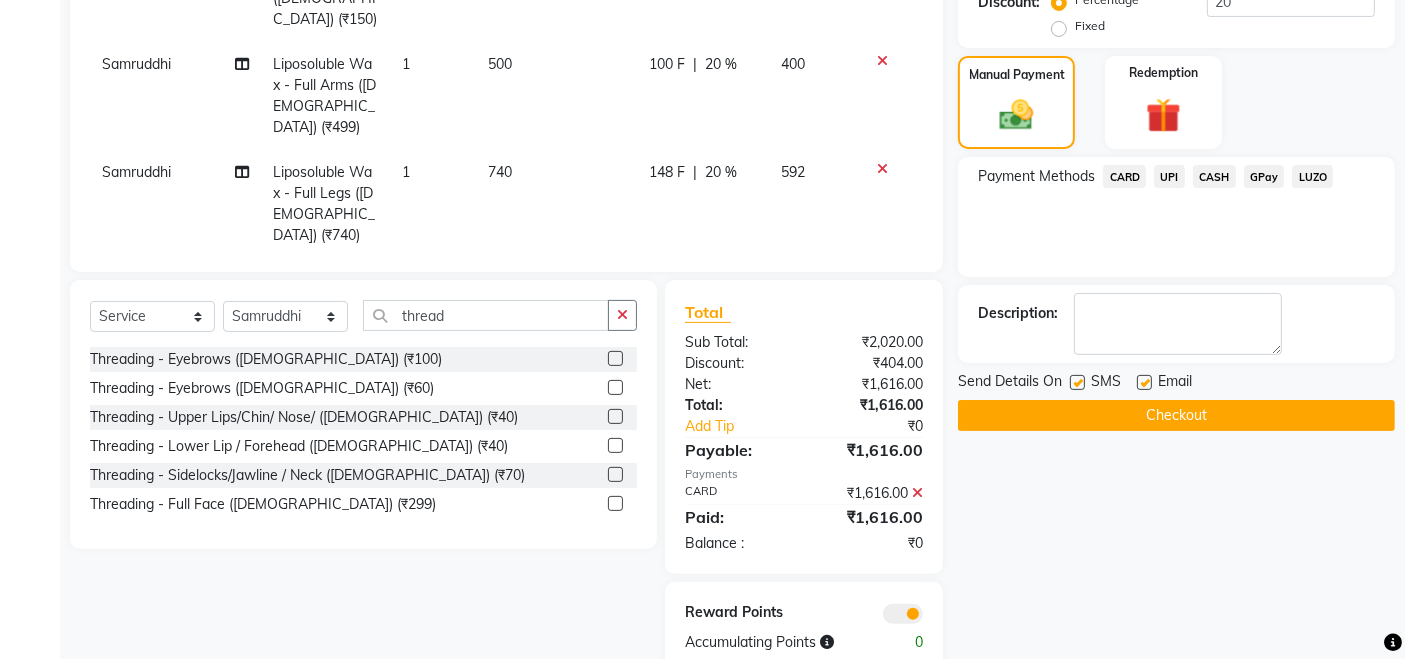 scroll, scrollTop: 538, scrollLeft: 0, axis: vertical 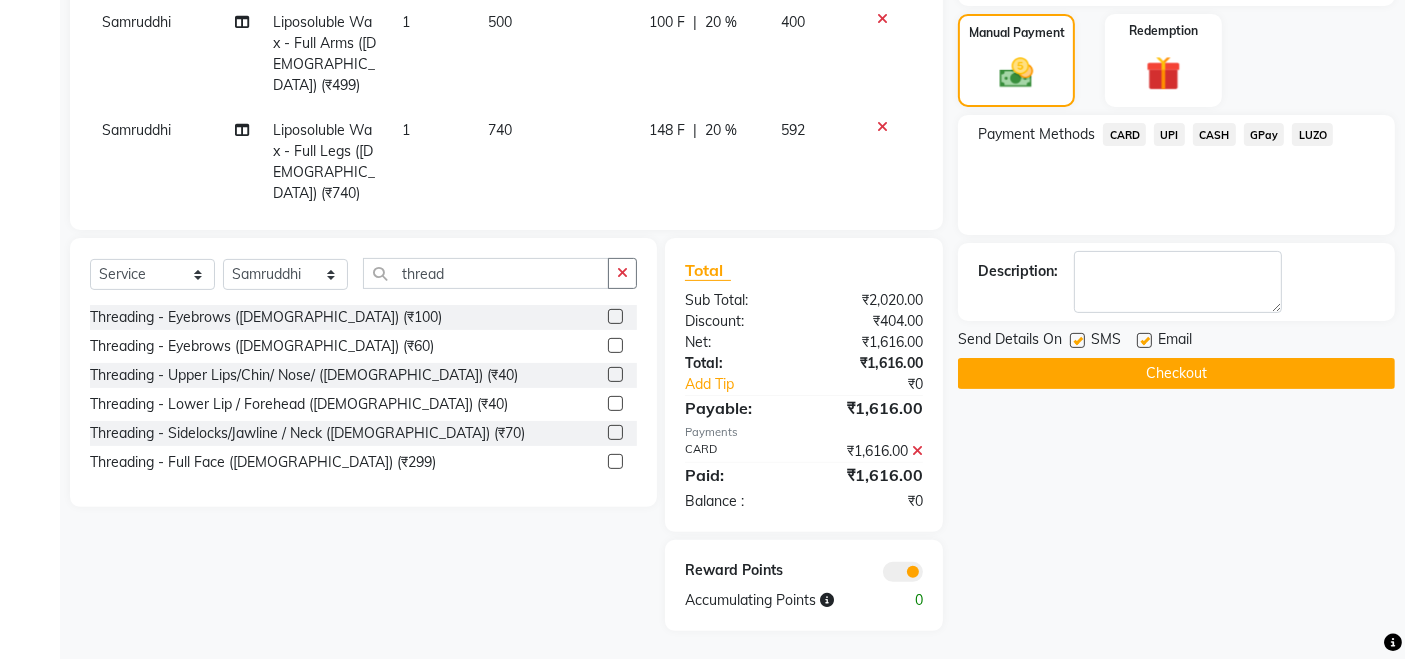 click on "Checkout" 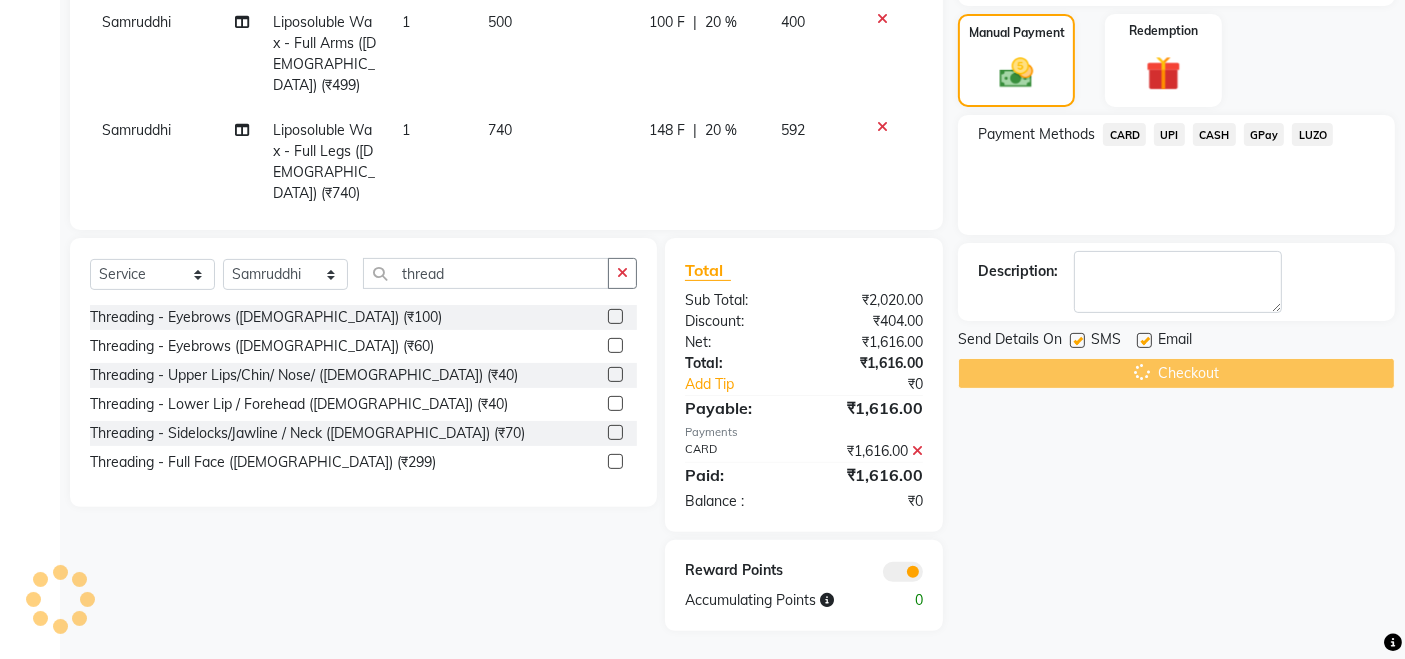 scroll, scrollTop: 181, scrollLeft: 0, axis: vertical 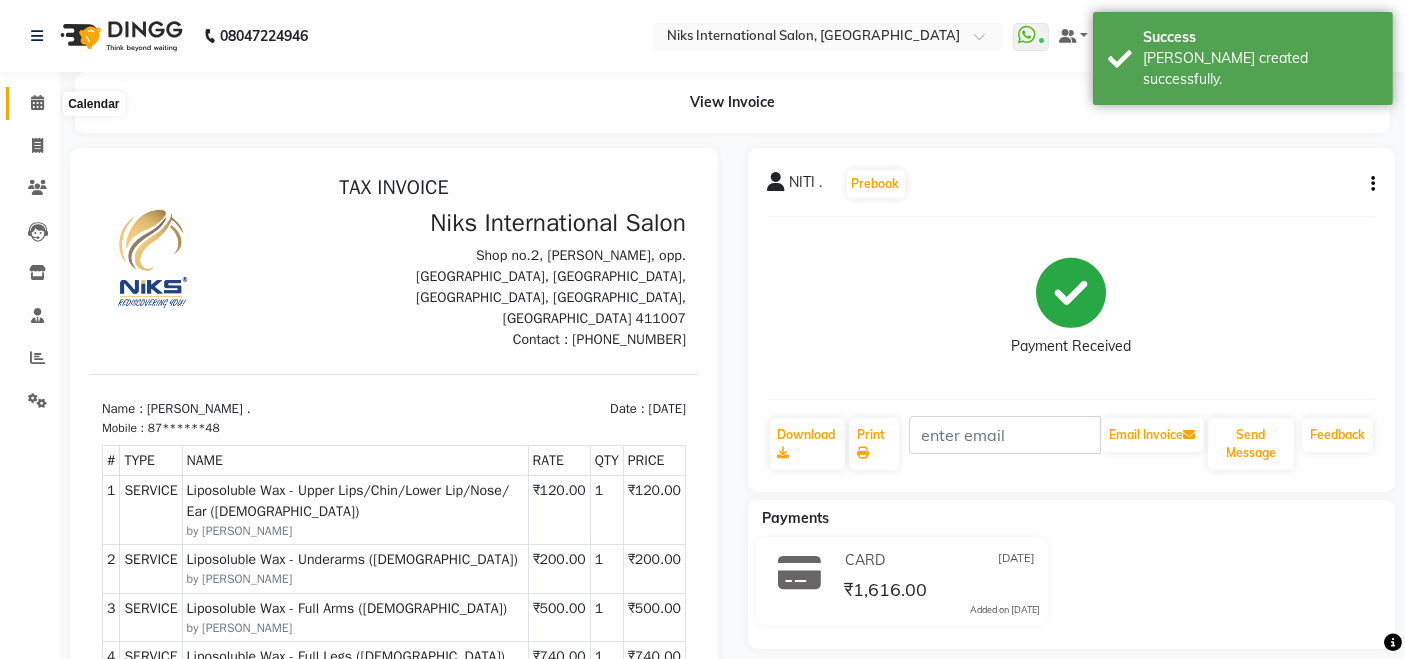 click 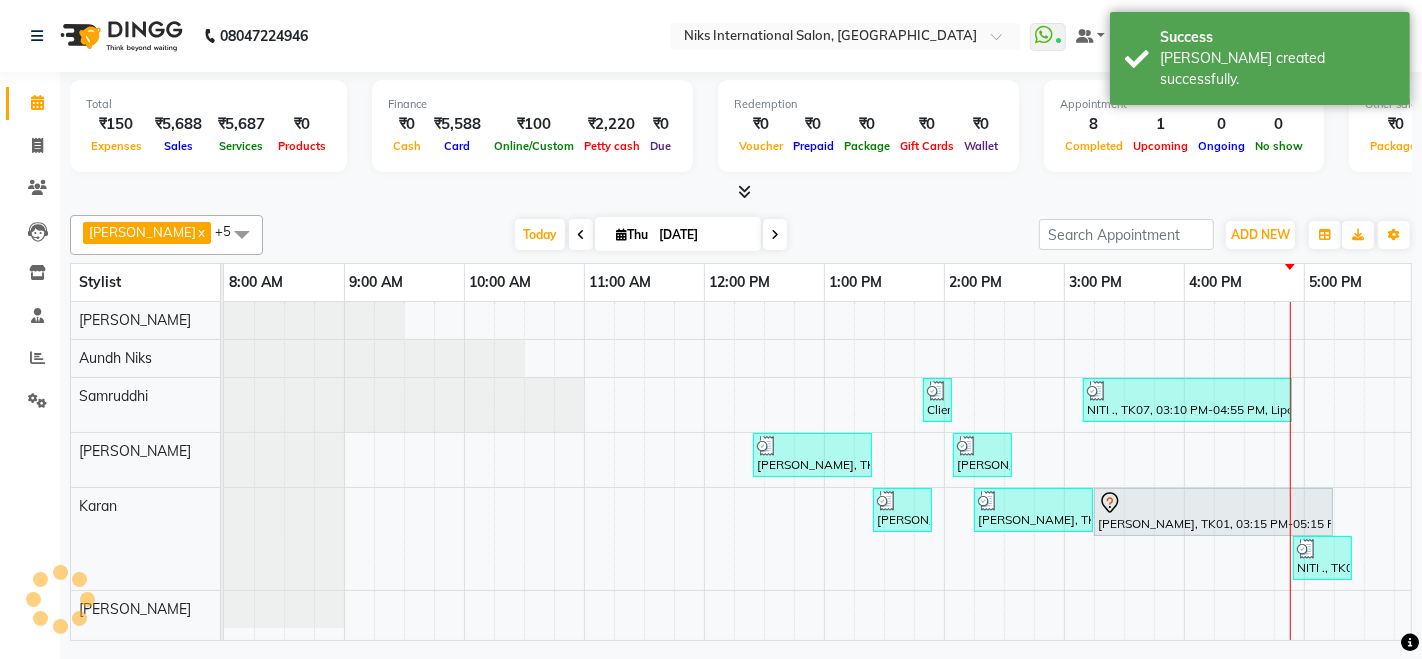 scroll, scrollTop: 0, scrollLeft: 0, axis: both 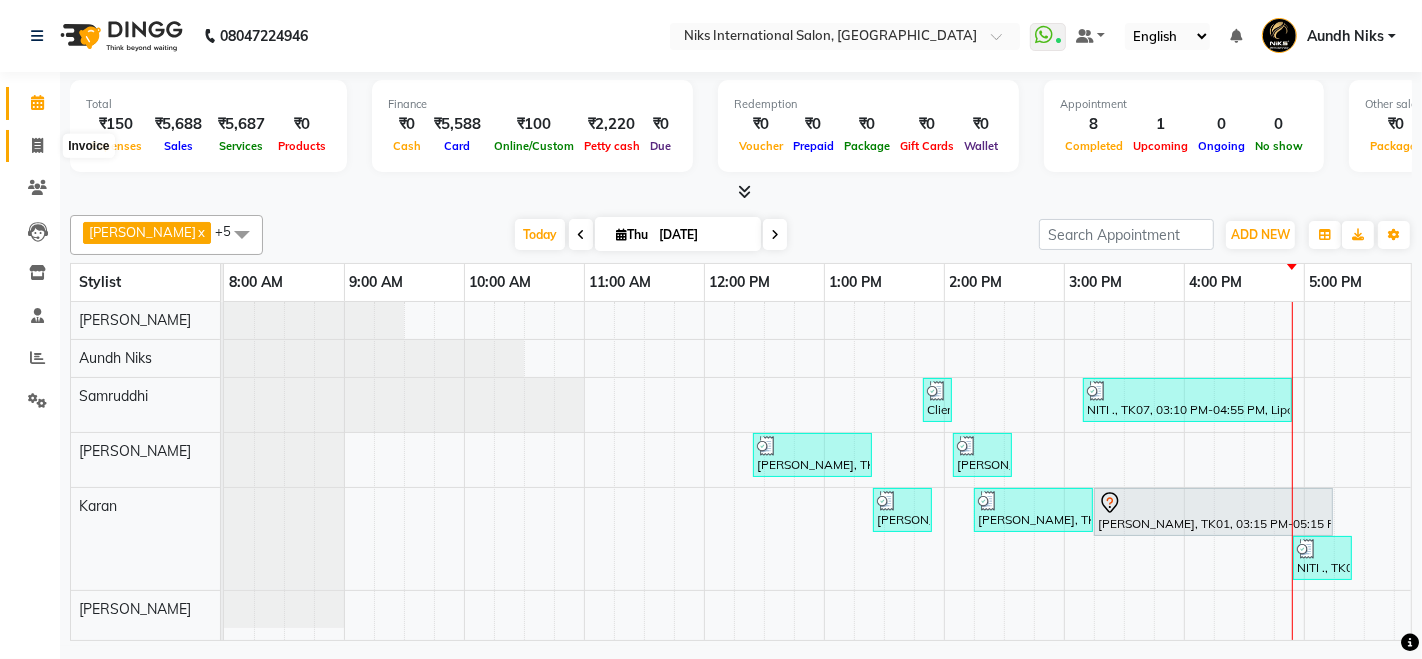 click 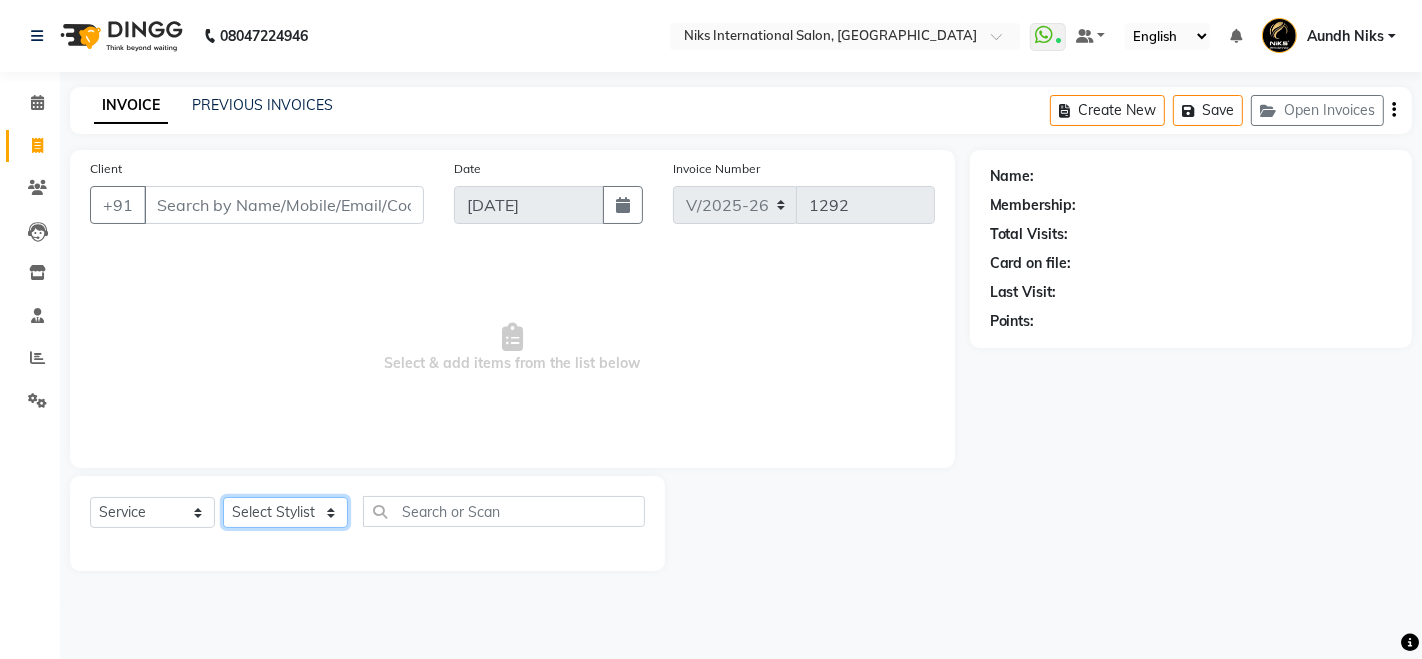 click on "Select Stylist [PERSON_NAME] Aundh Niks [PERSON_NAME] Jiya [PERSON_NAME] Mahhi [PERSON_NAME] [PERSON_NAME] Siddharth [PERSON_NAME]" 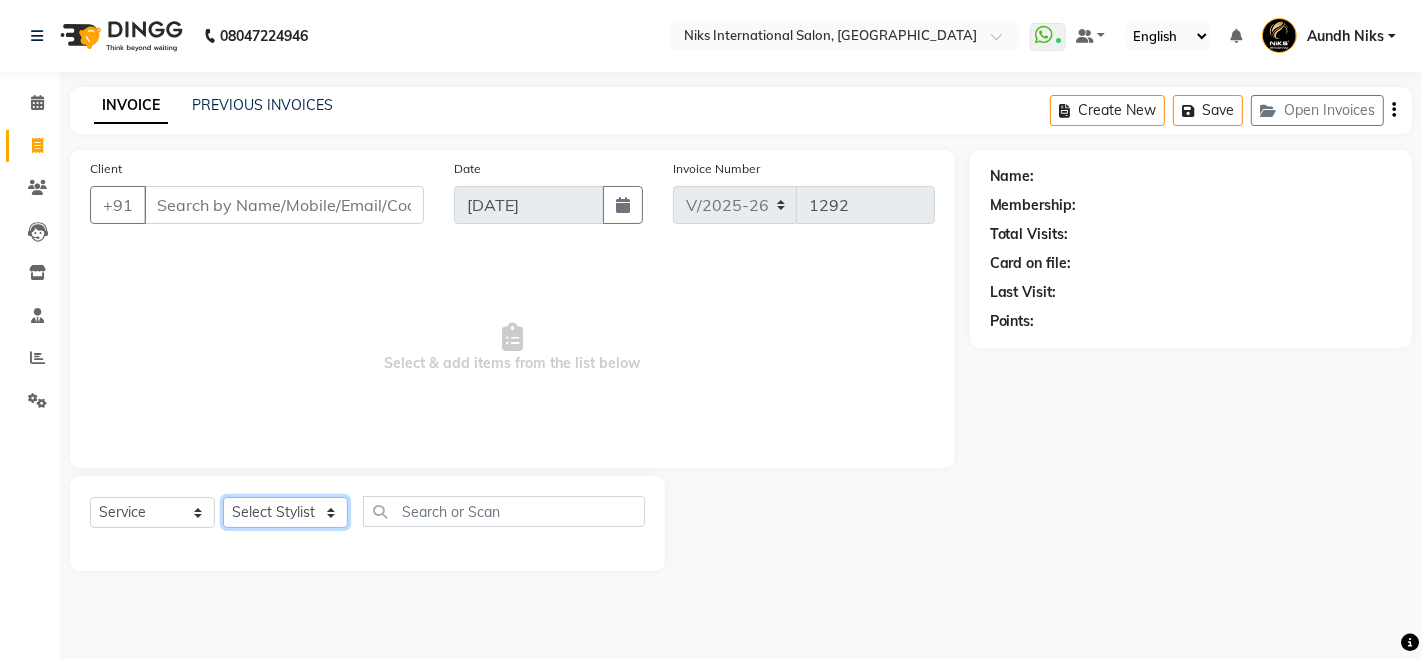 select on "20840" 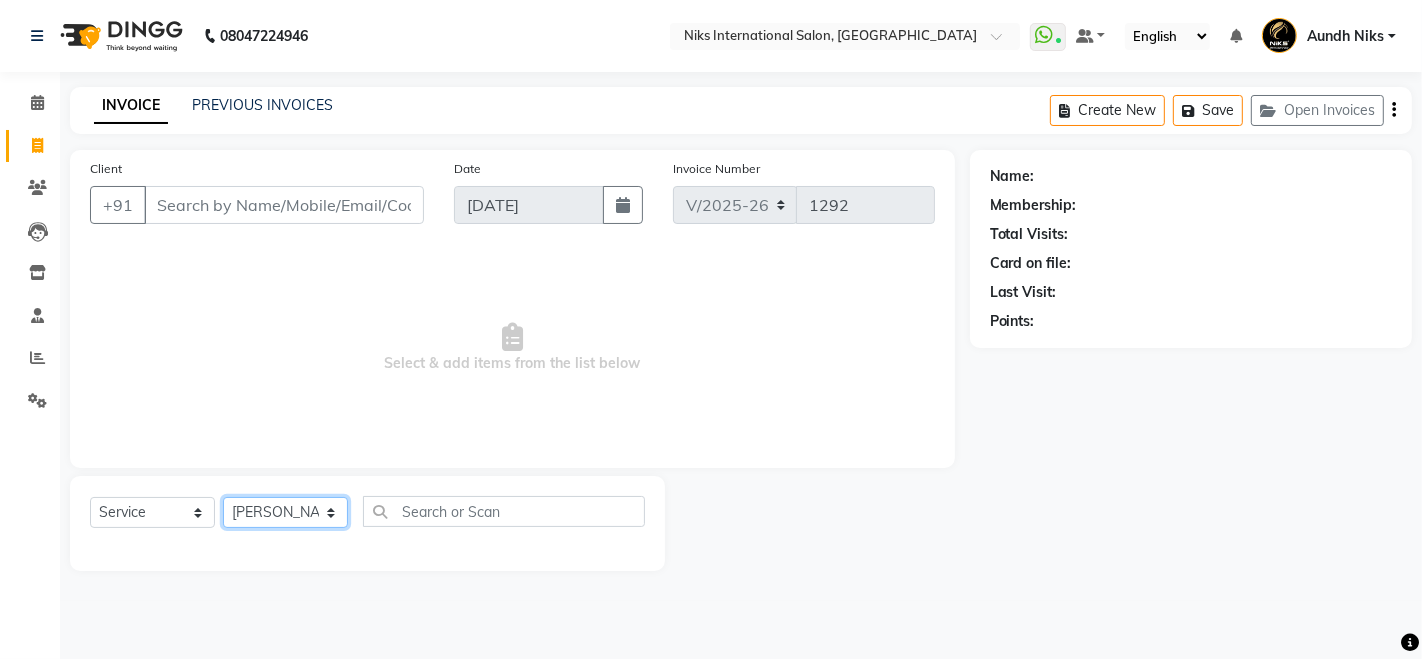 click on "Select Stylist [PERSON_NAME] Aundh Niks [PERSON_NAME] Jiya [PERSON_NAME] Mahhi [PERSON_NAME] [PERSON_NAME] Siddharth [PERSON_NAME]" 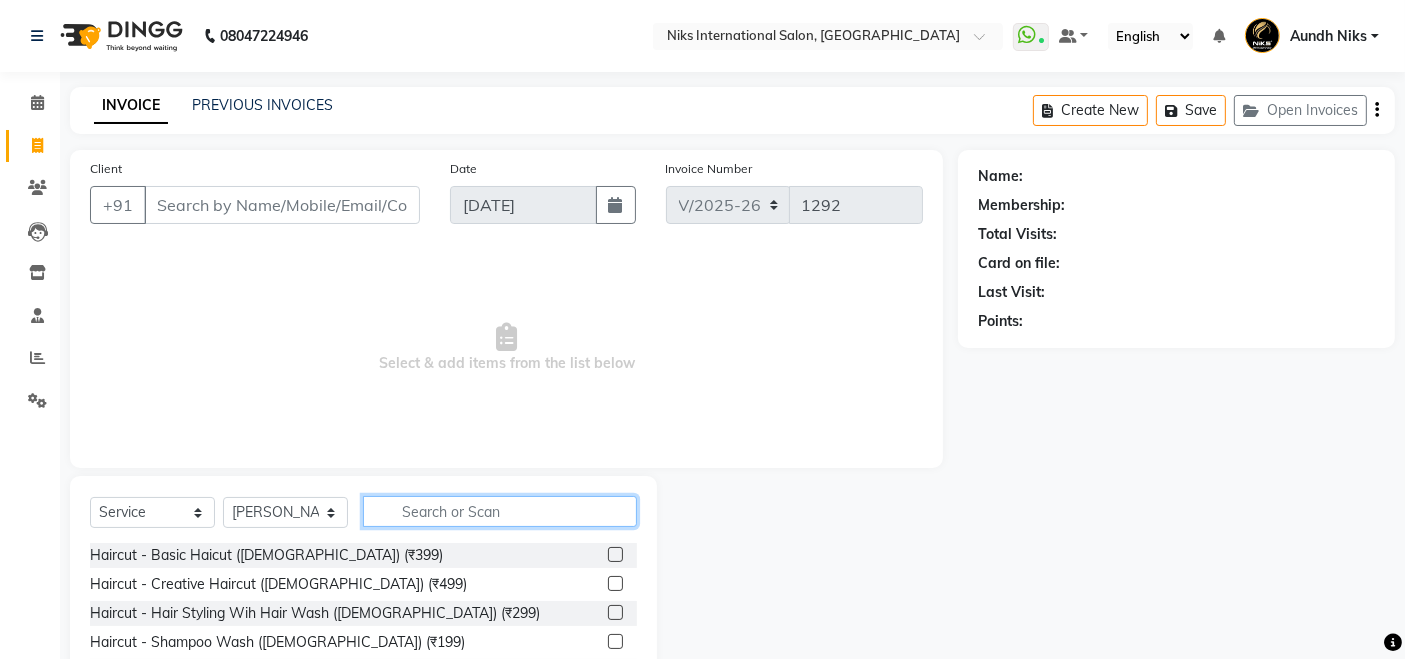 click 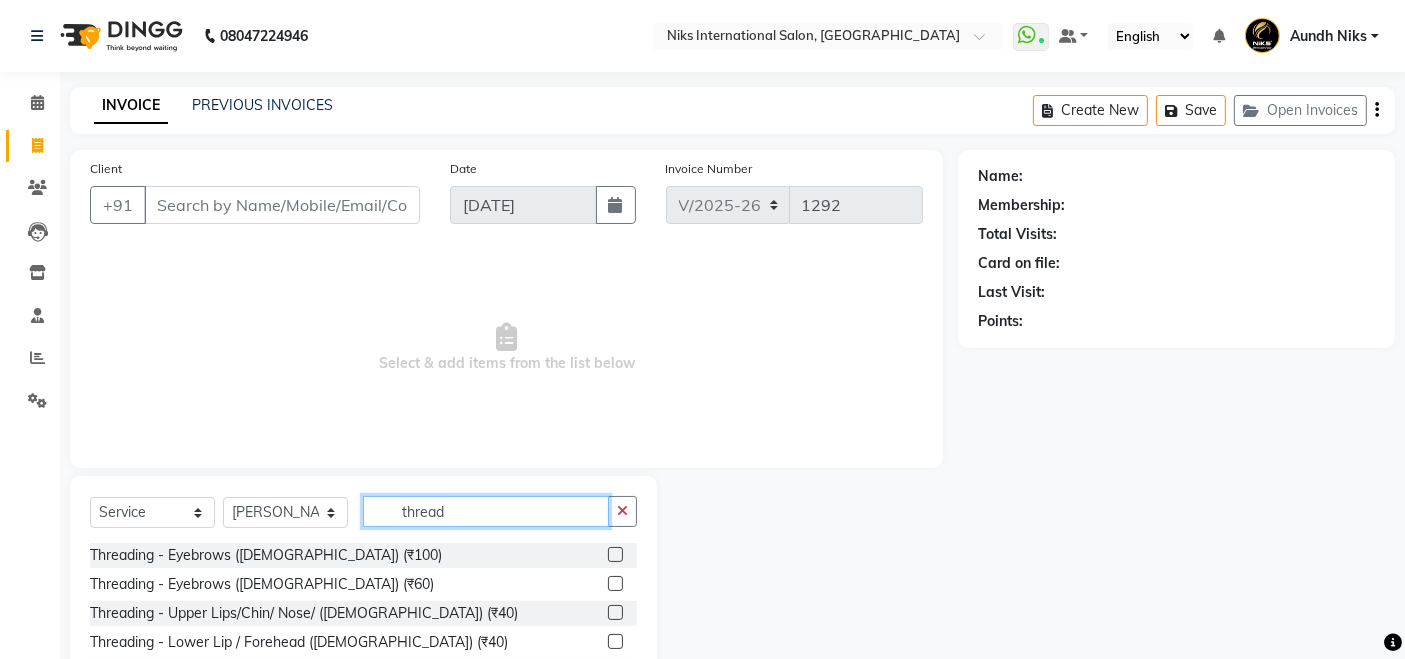 type on "thread" 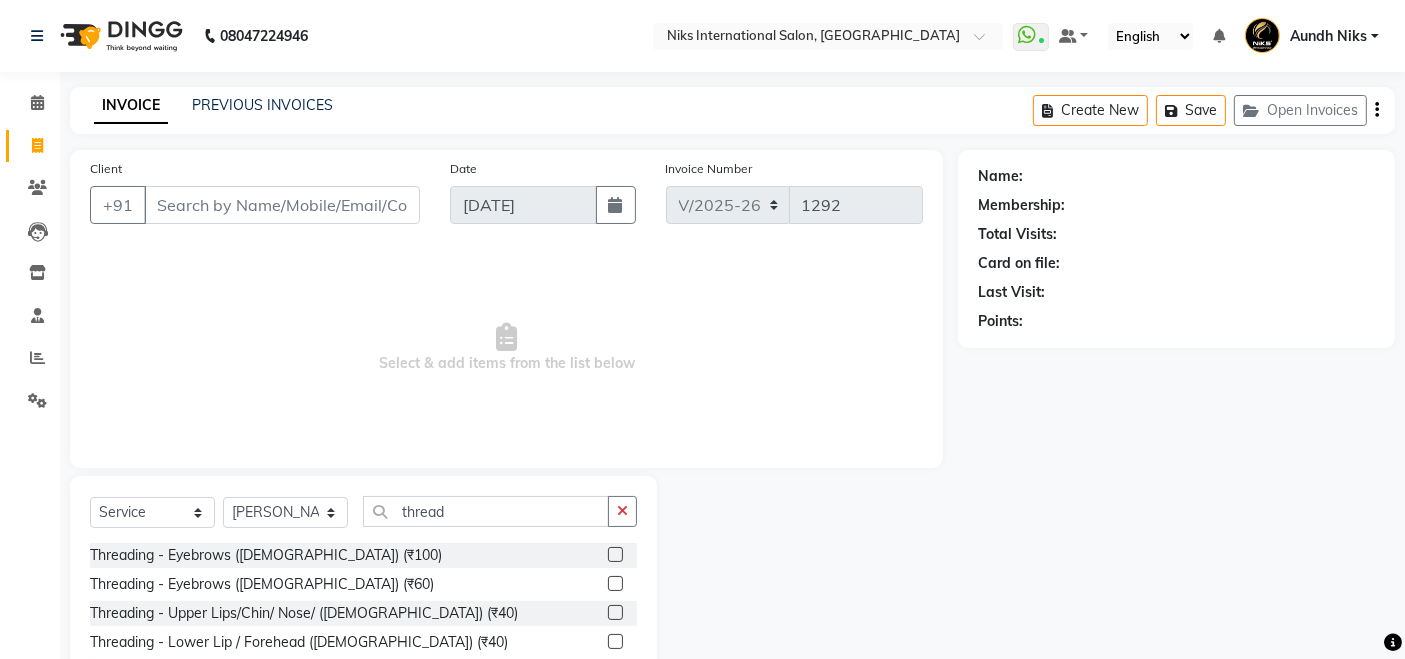 click 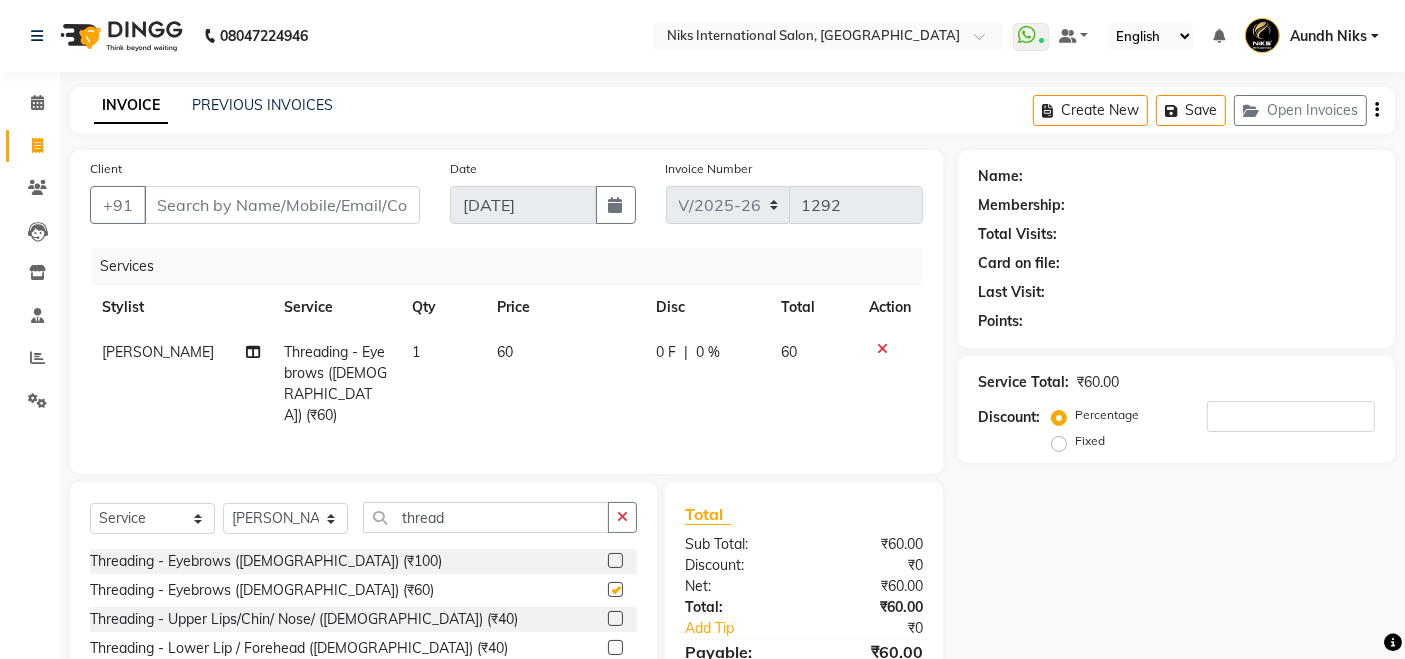 checkbox on "false" 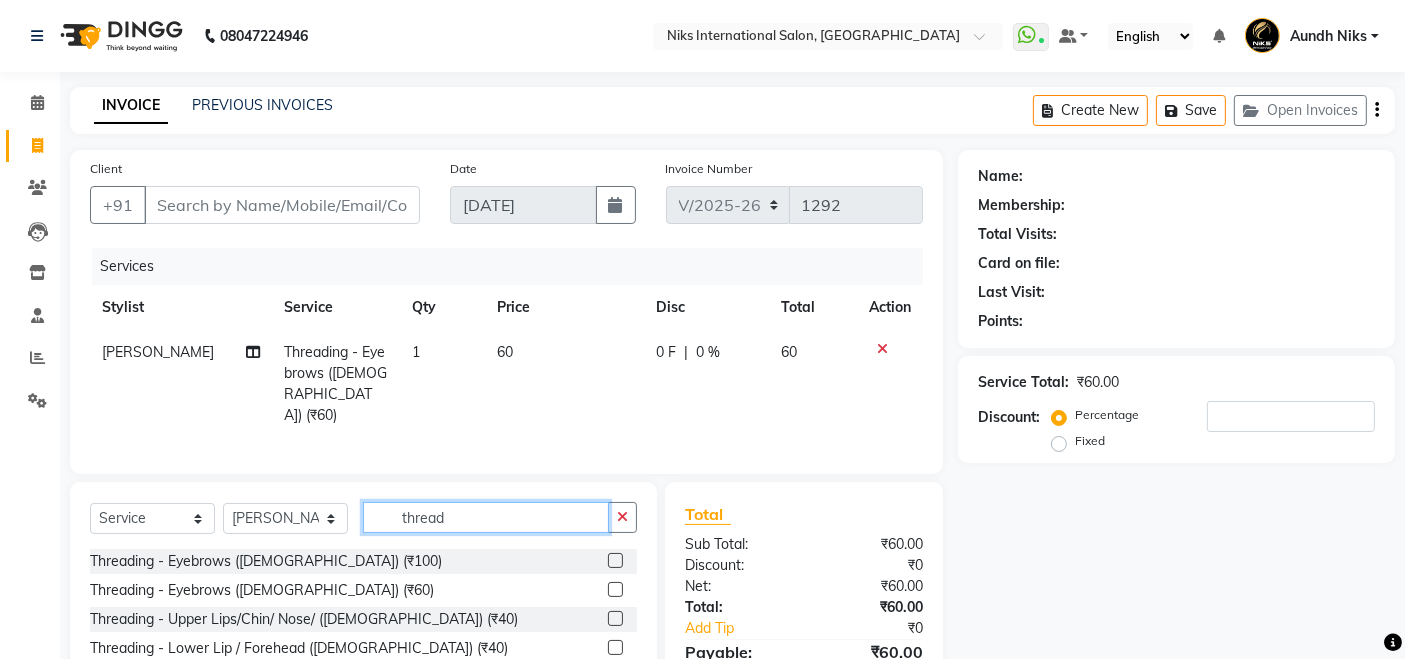 click on "thread" 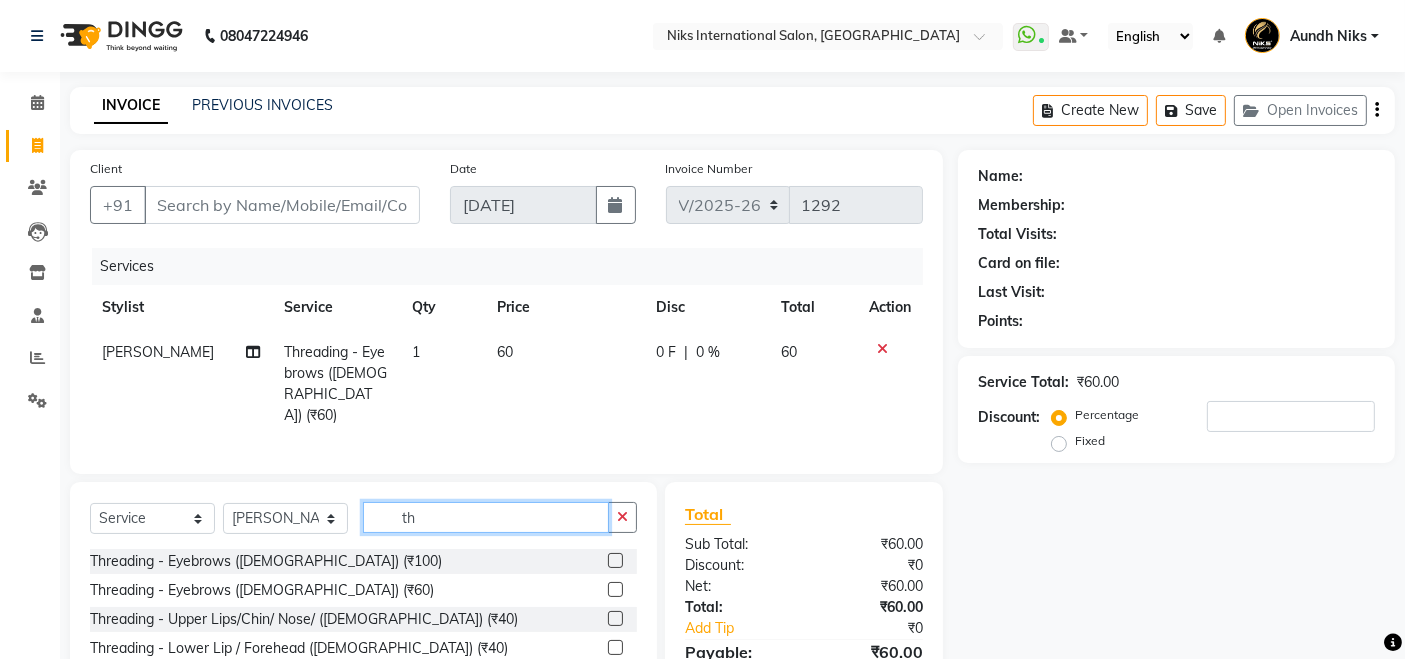 type on "t" 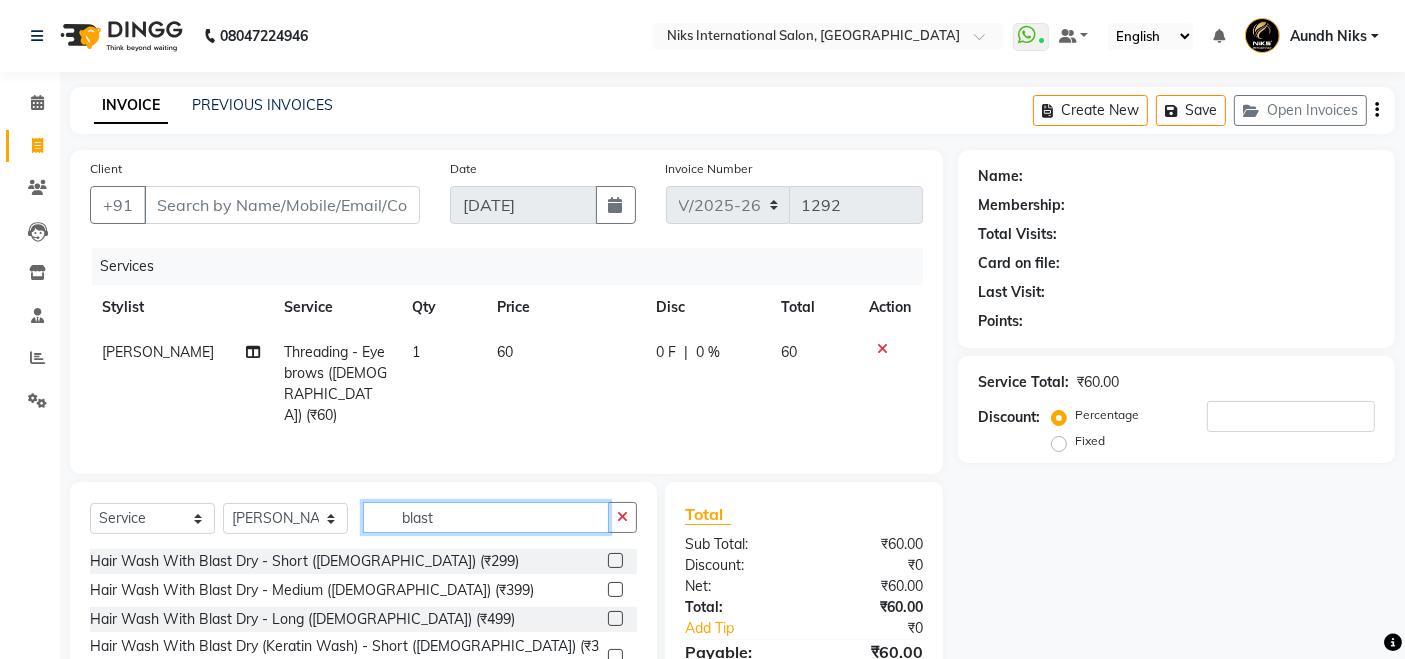 type on "blast" 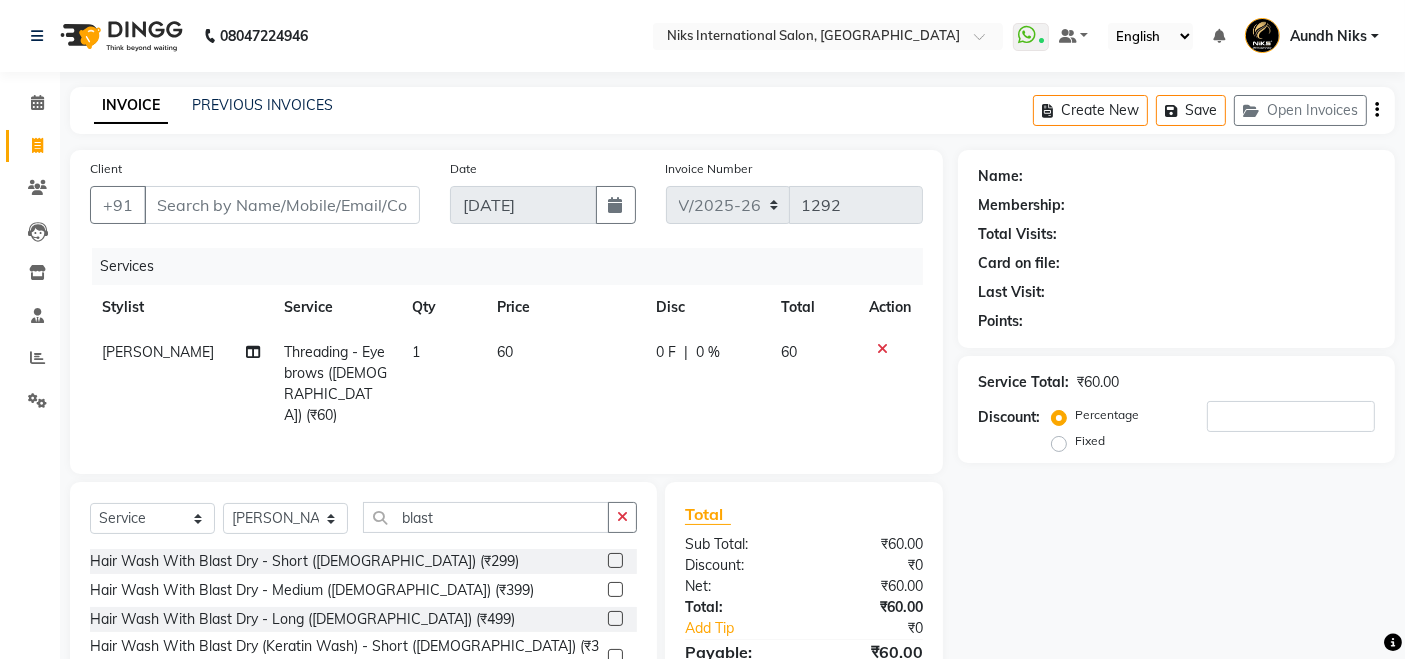 click 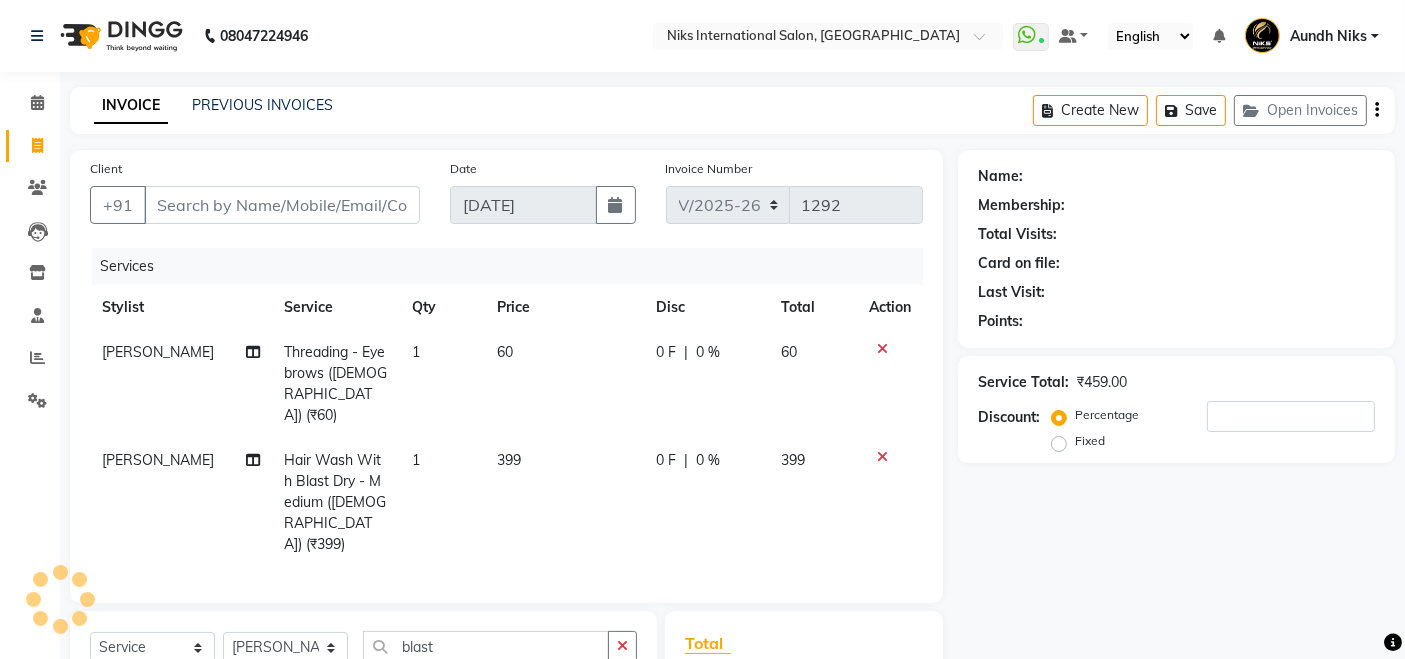 checkbox on "false" 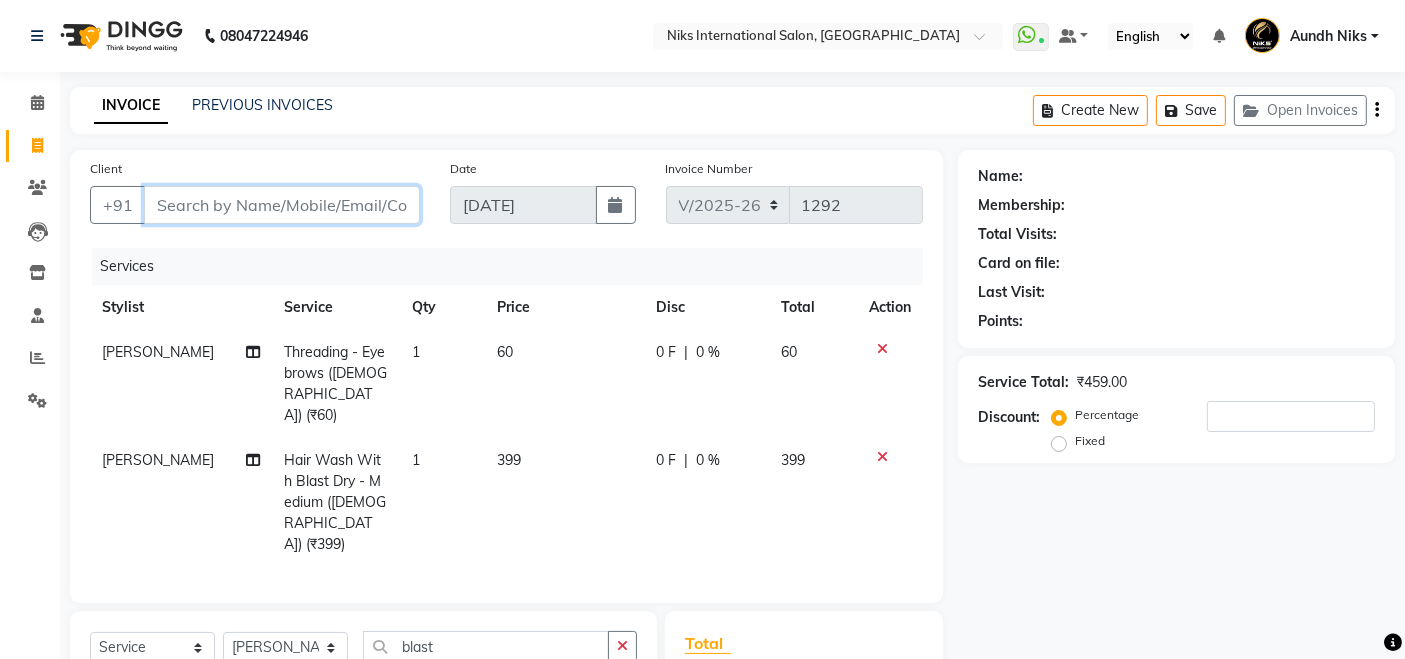 click on "Client" at bounding box center (282, 205) 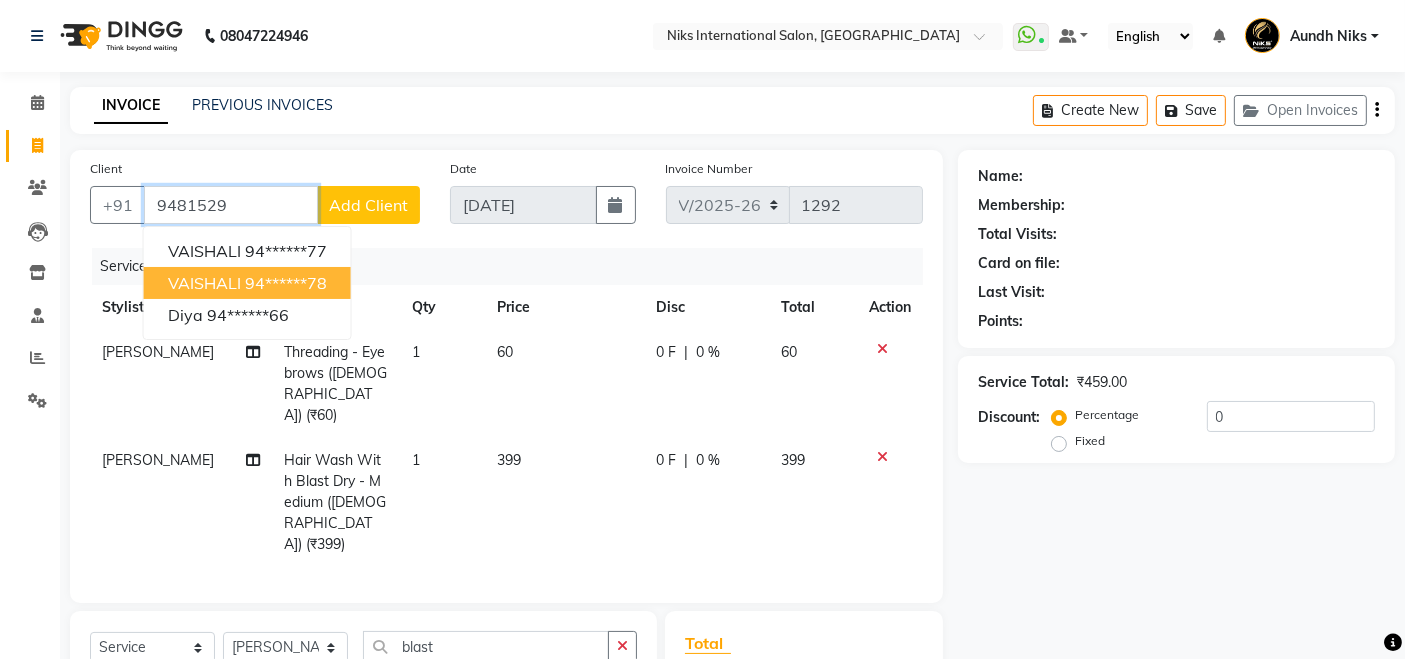click on "94******78" at bounding box center (286, 283) 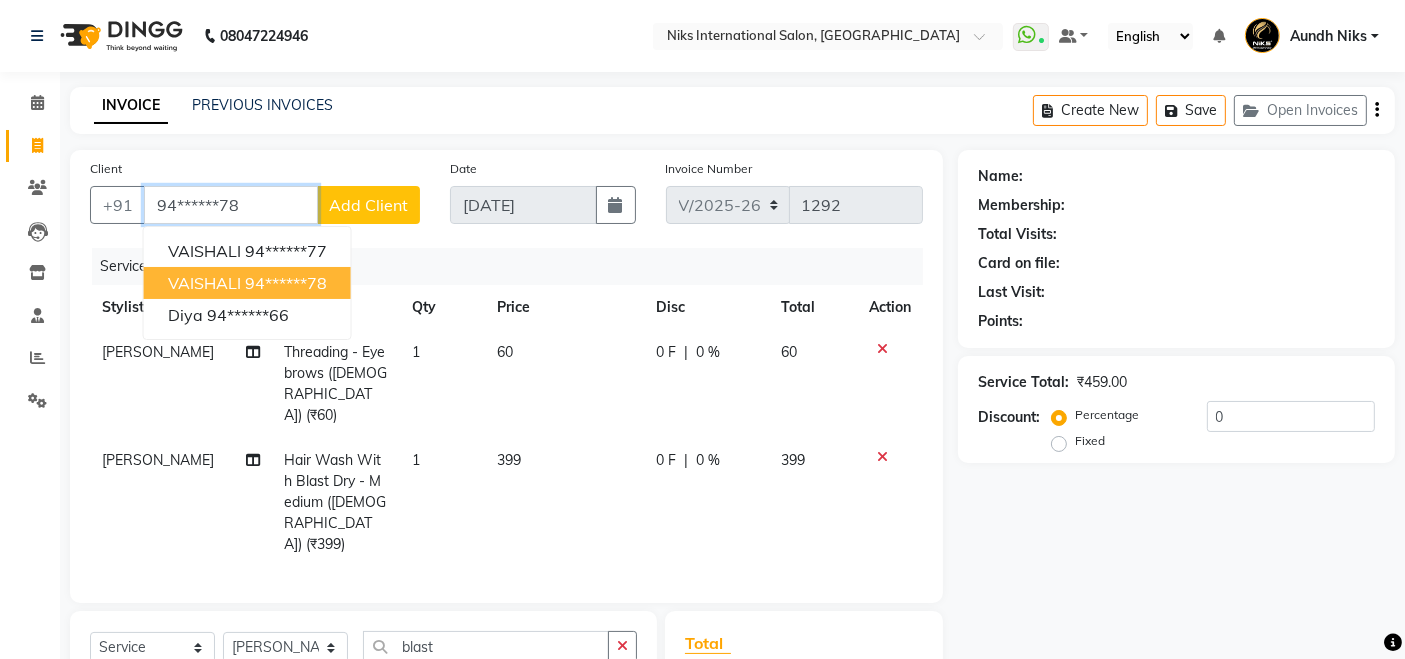 type on "94******78" 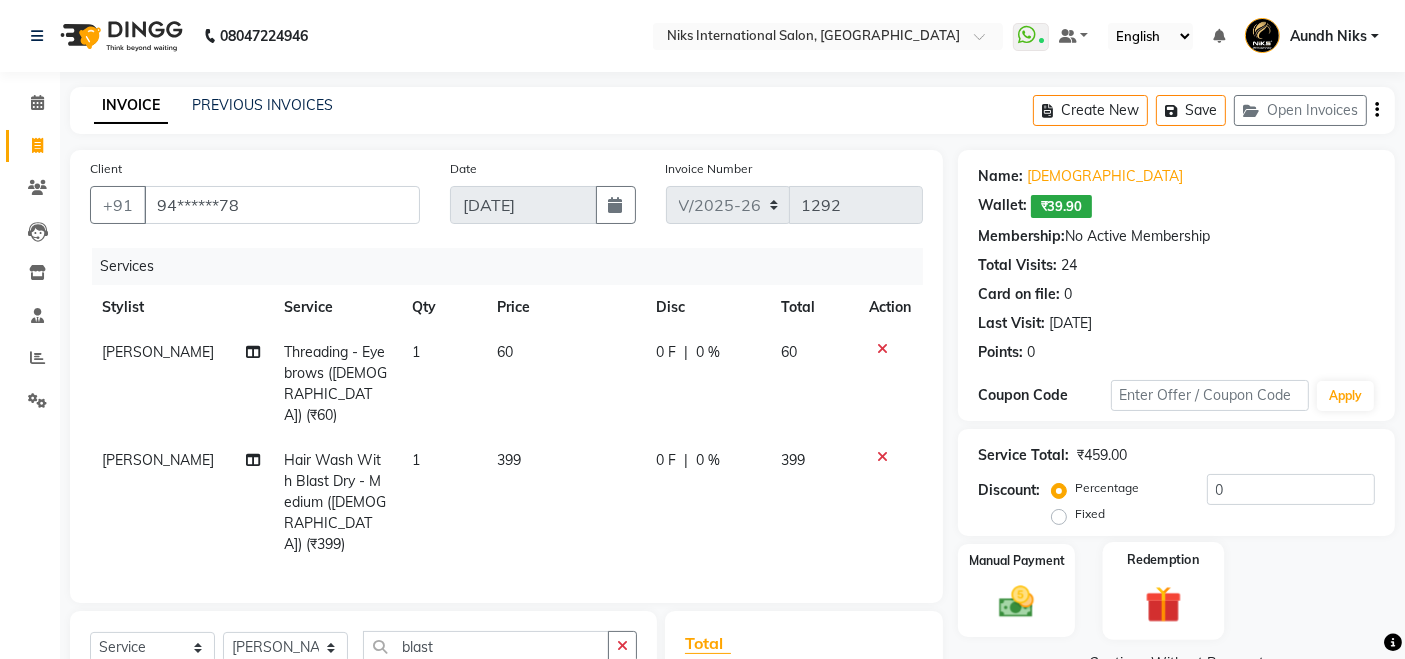 click on "Redemption" 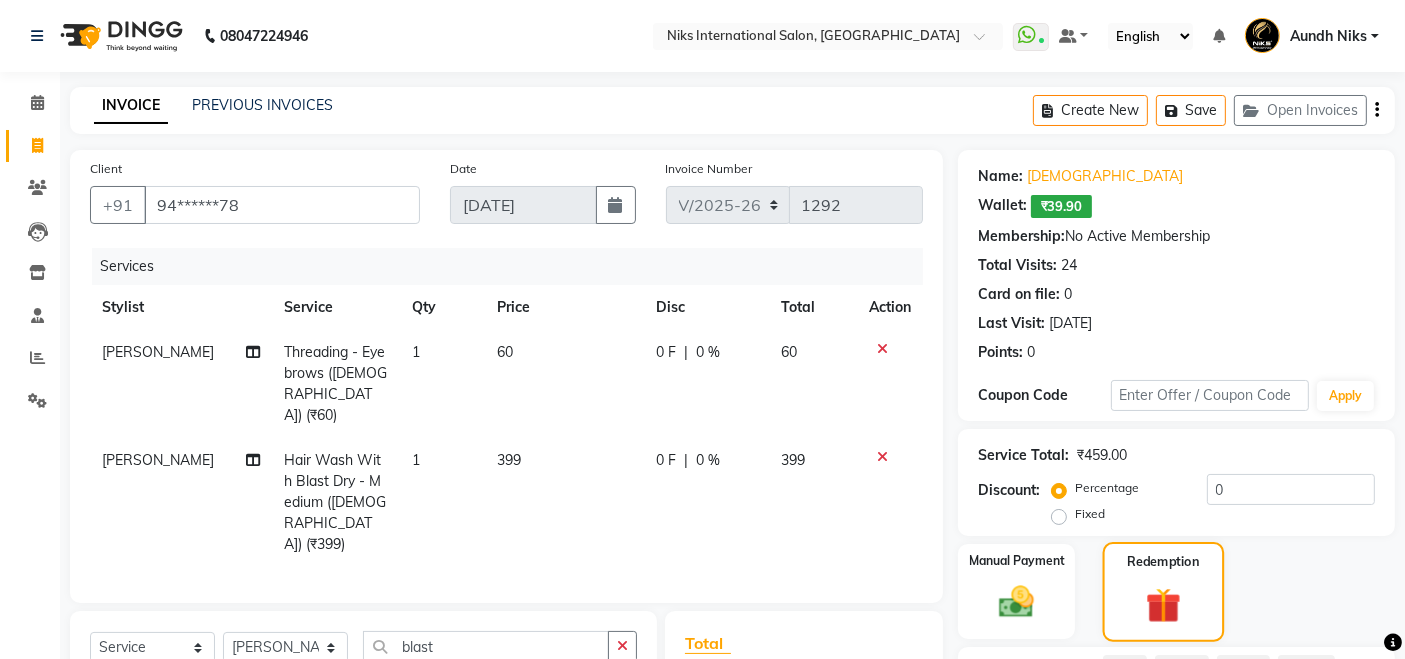 scroll, scrollTop: 225, scrollLeft: 0, axis: vertical 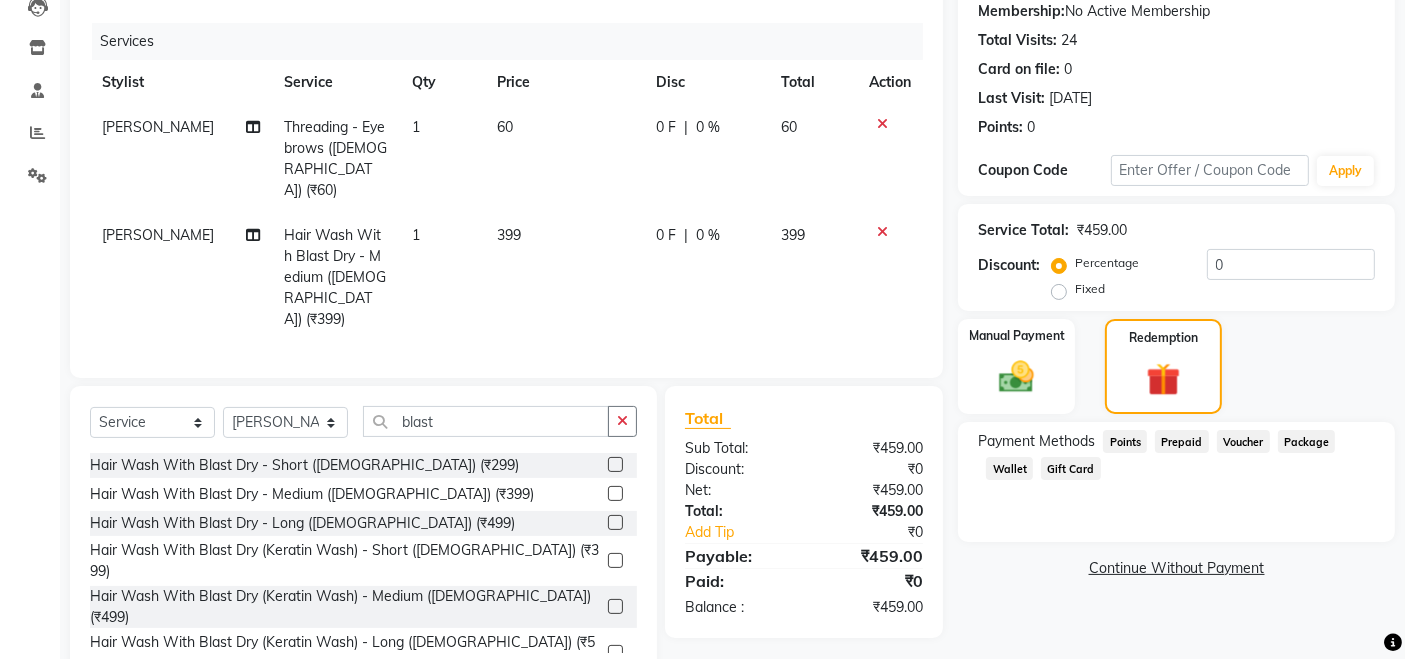 click on "Wallet" 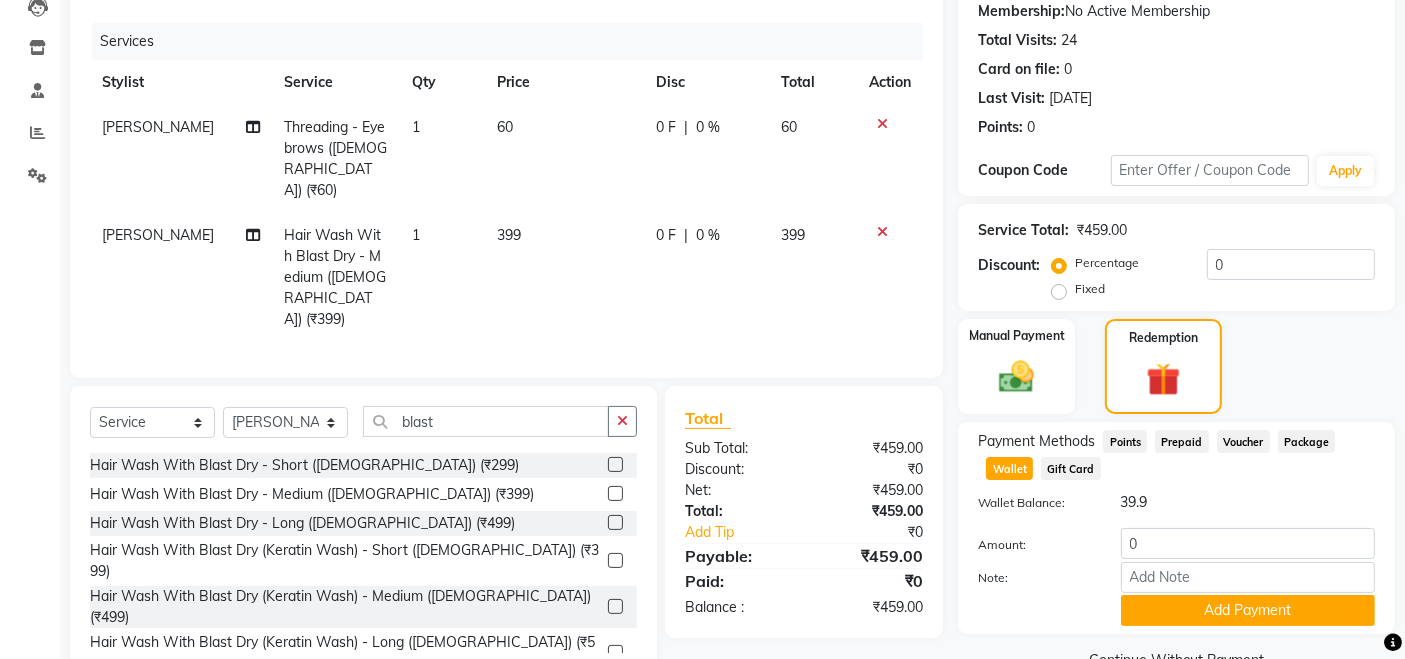 click on "Wallet" 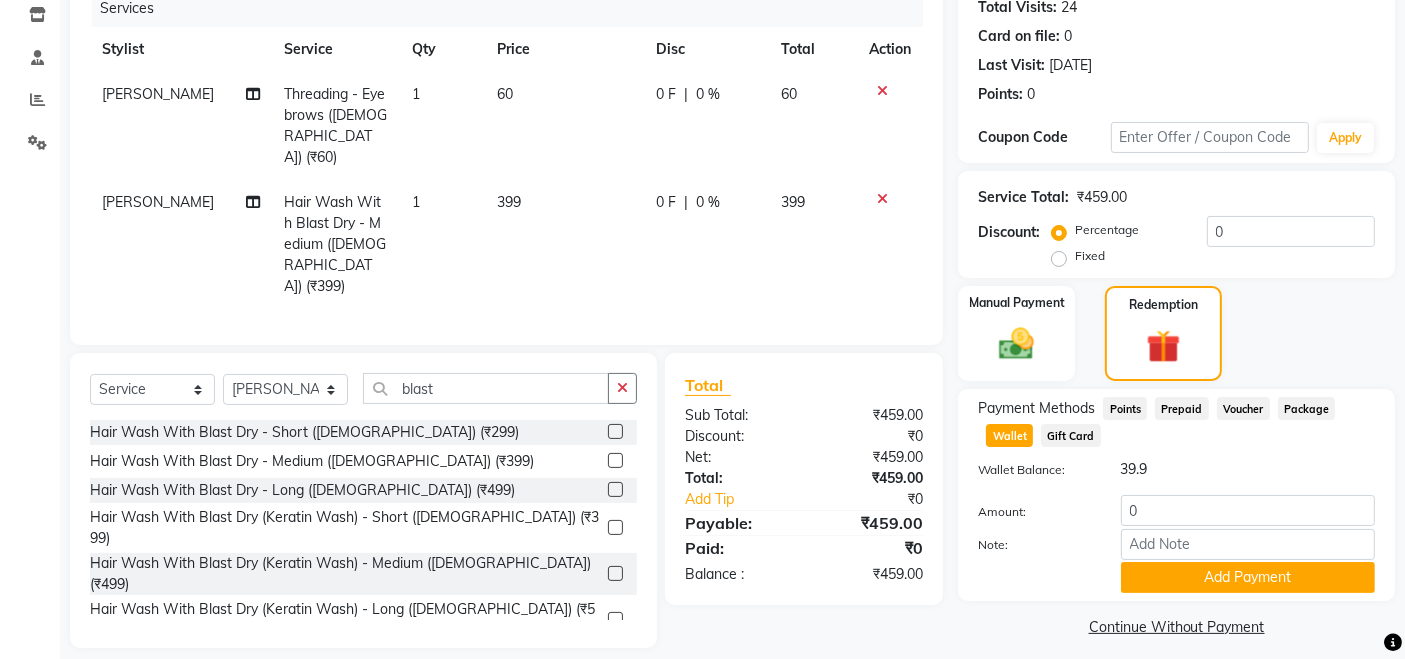 scroll, scrollTop: 269, scrollLeft: 0, axis: vertical 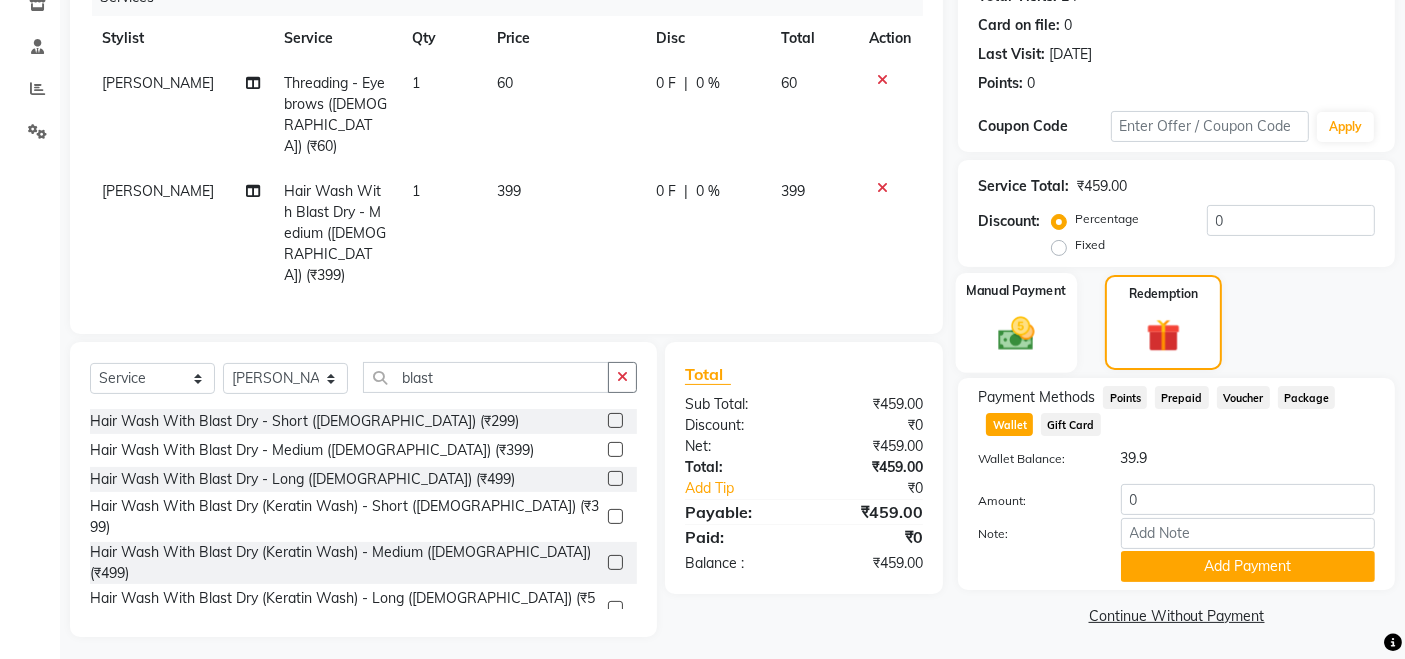 click 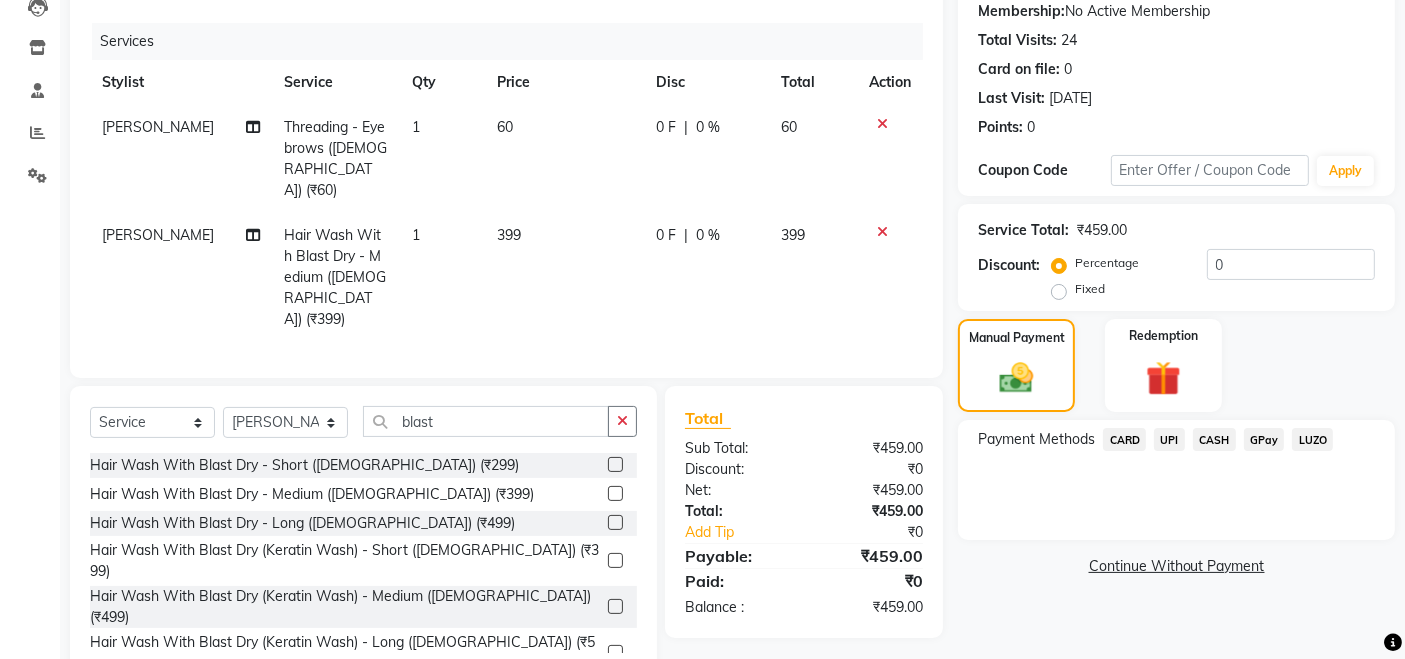 click on "CASH" 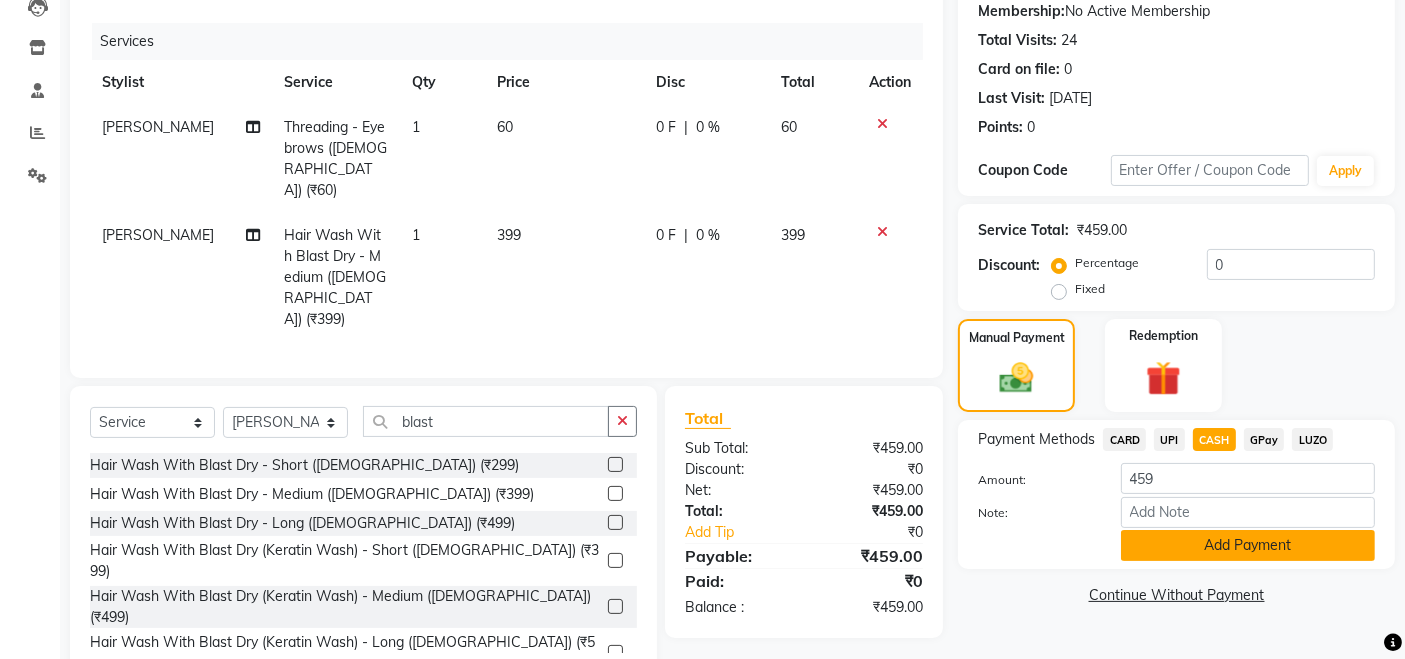 click on "Add Payment" 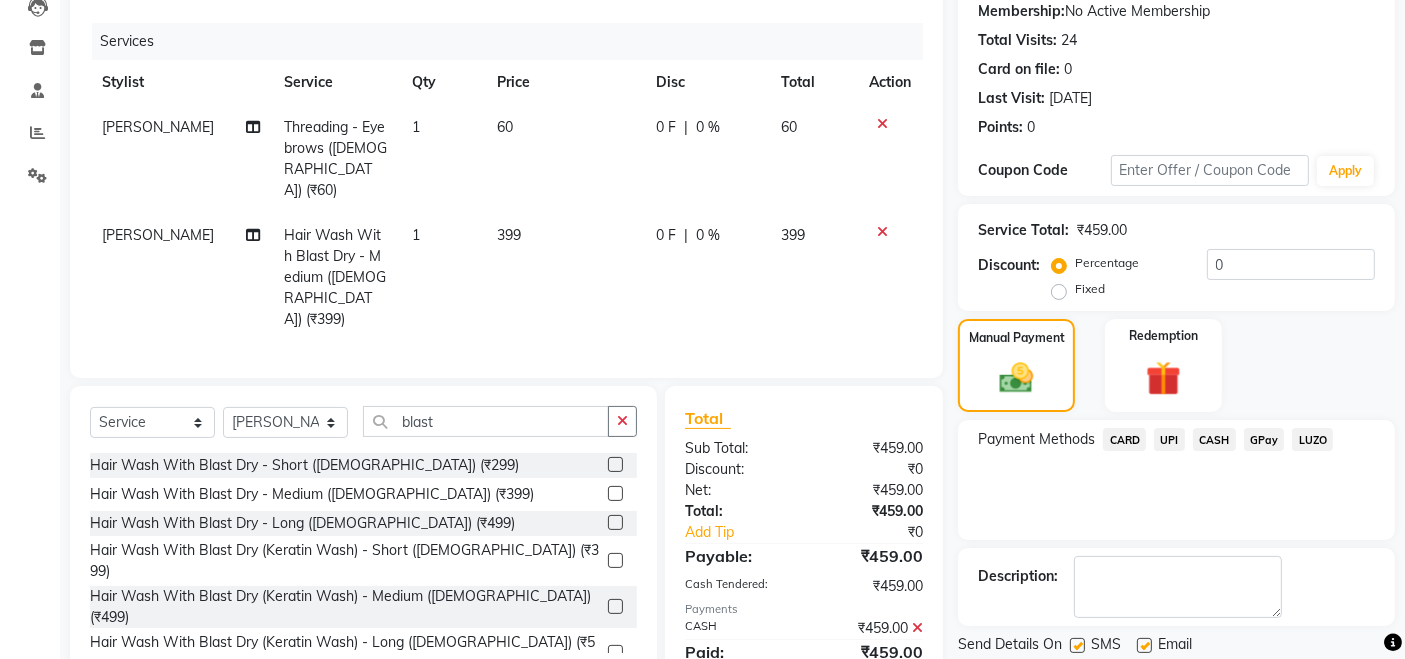 scroll, scrollTop: 288, scrollLeft: 0, axis: vertical 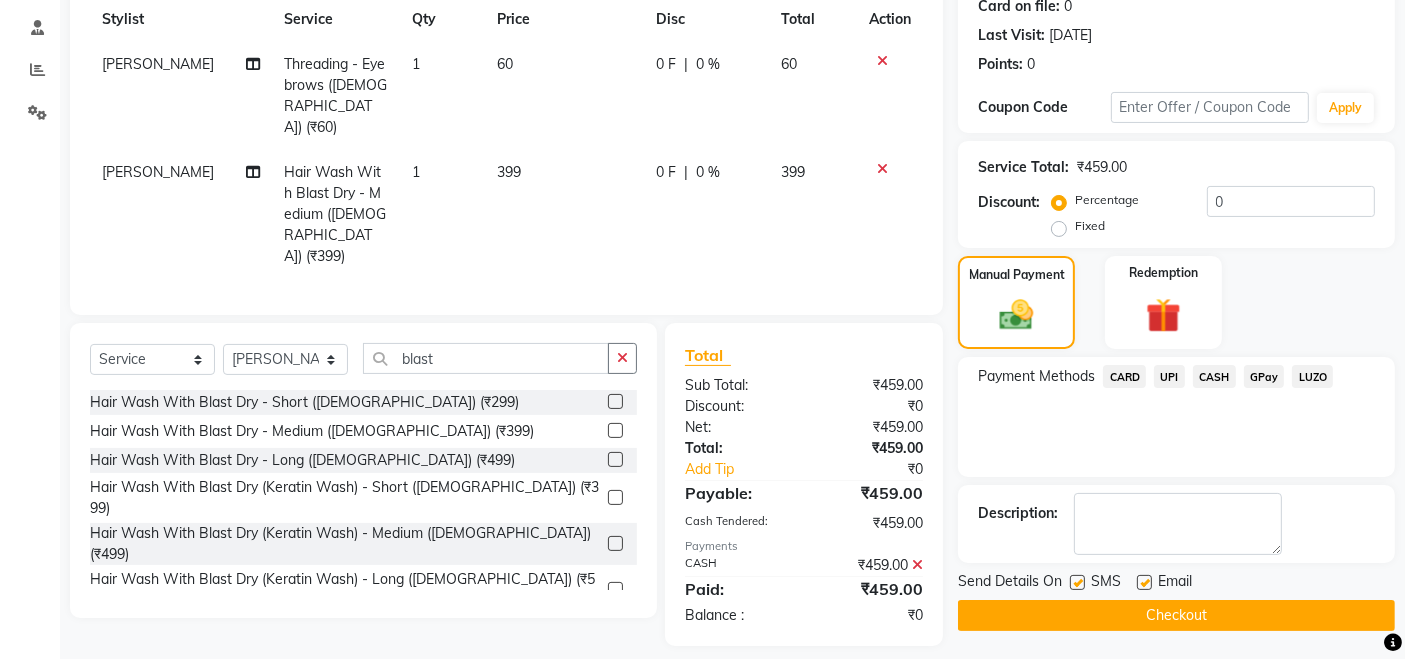 click on "Checkout" 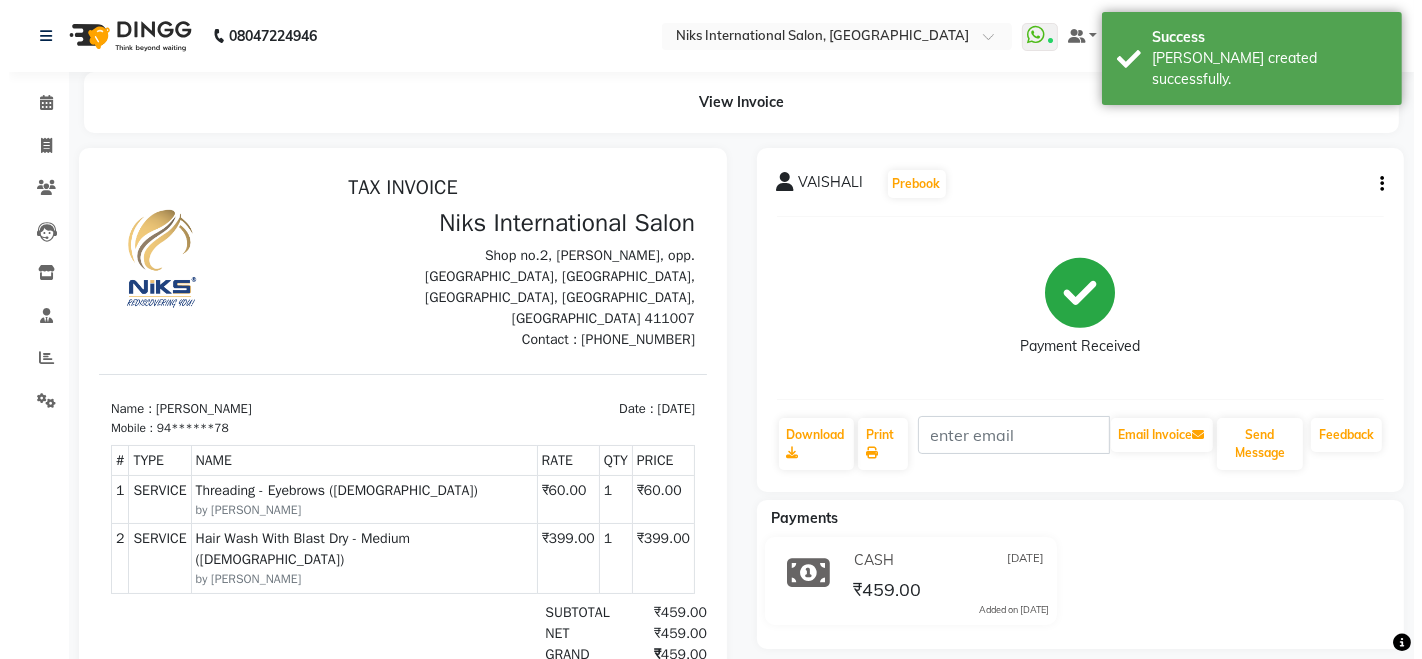 scroll, scrollTop: 0, scrollLeft: 0, axis: both 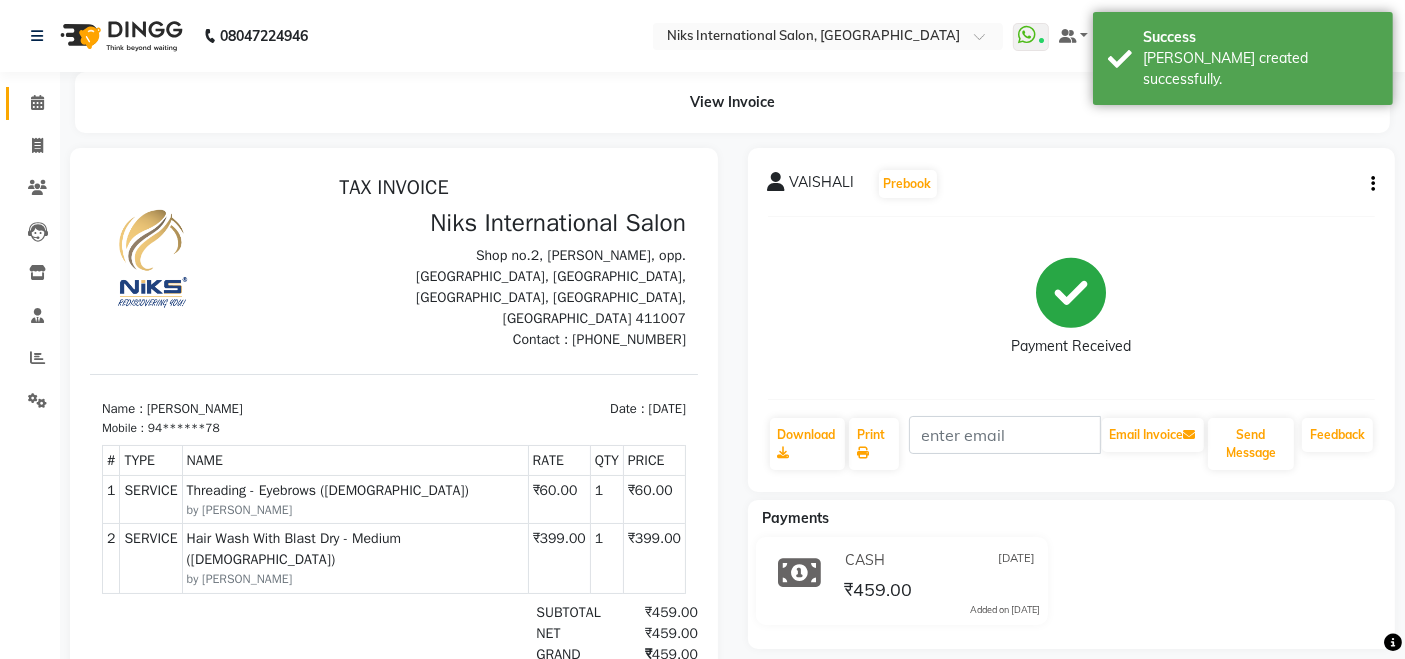 click on "Calendar" 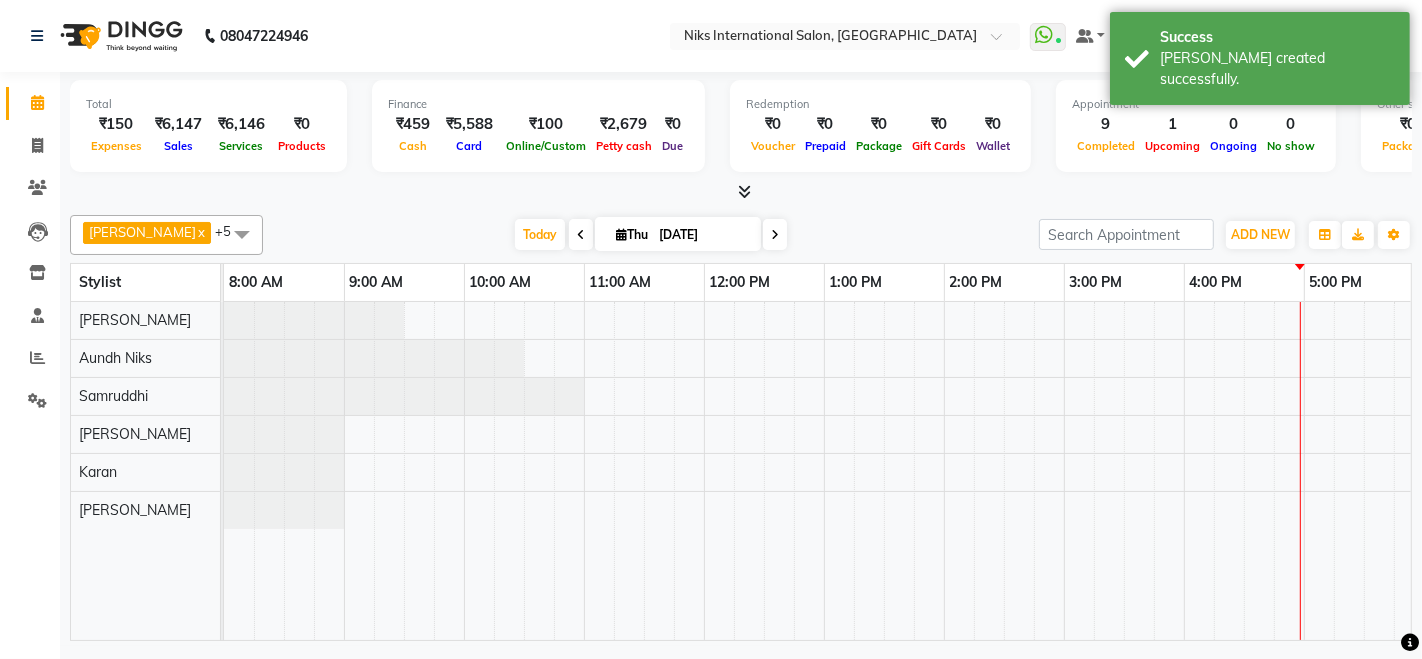 scroll, scrollTop: 0, scrollLeft: 611, axis: horizontal 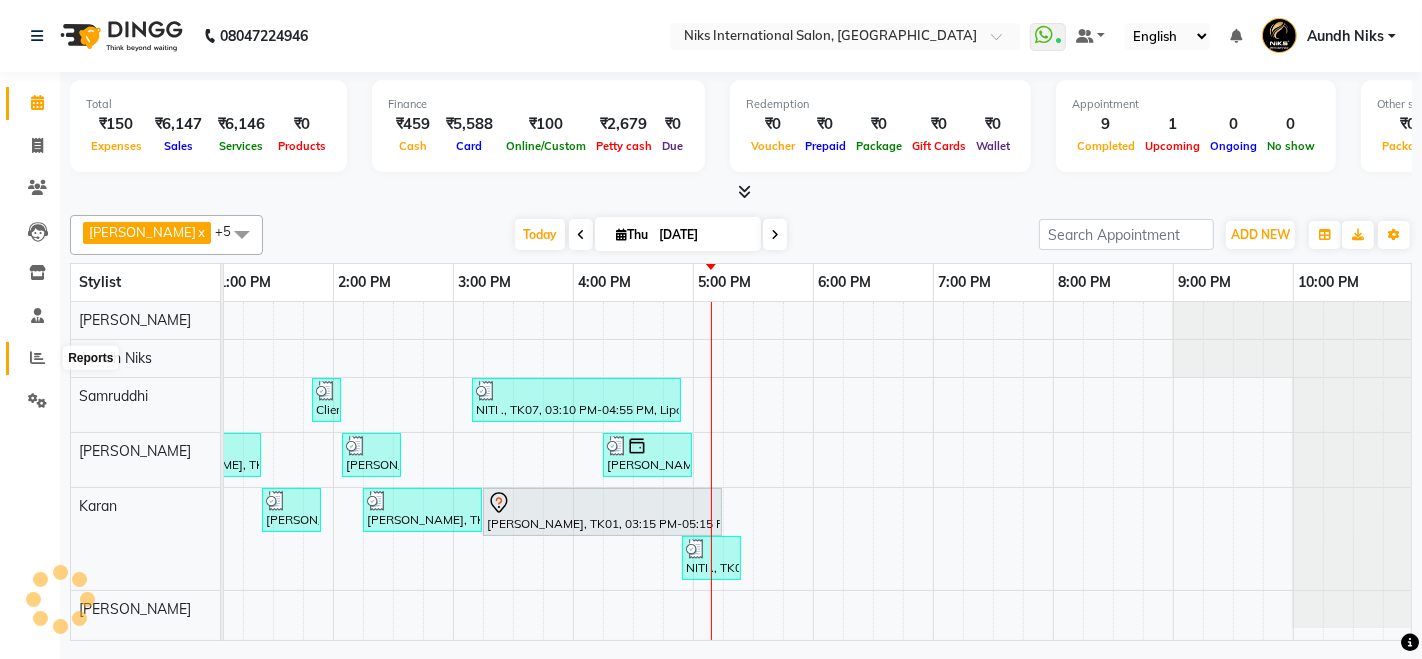 click 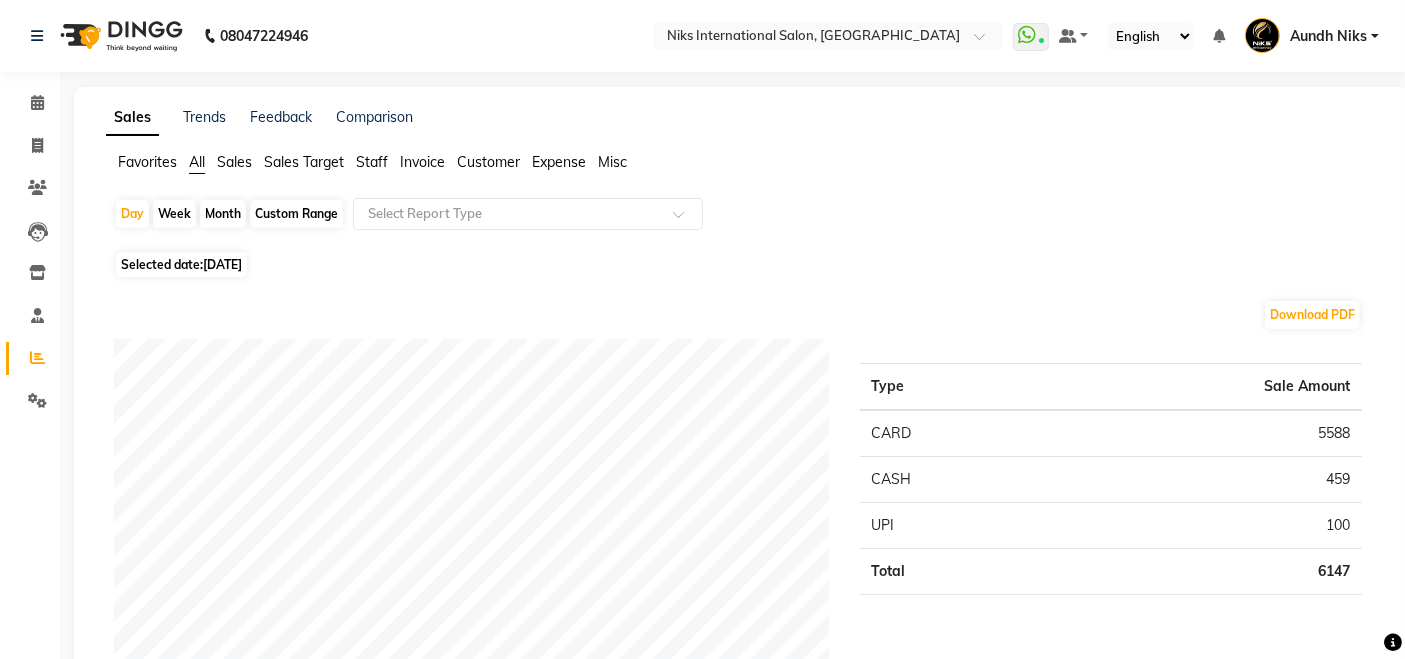 click on "Month" 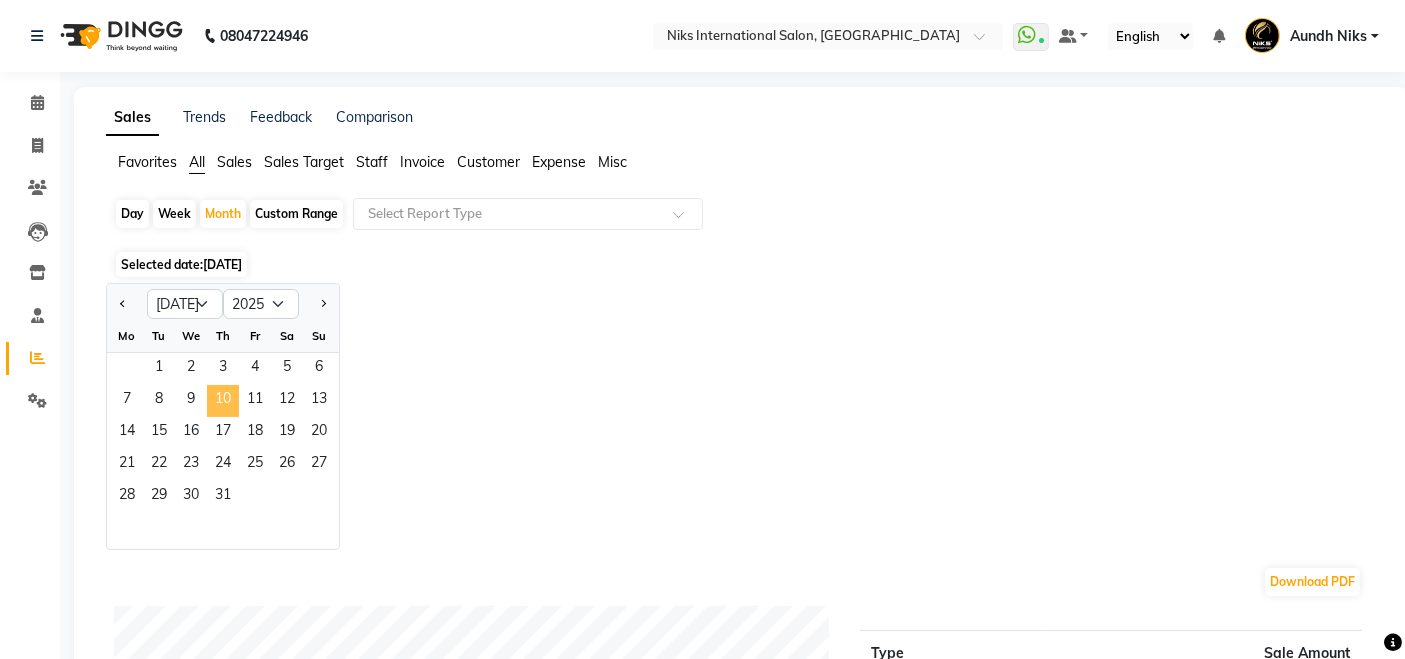 click on "10" 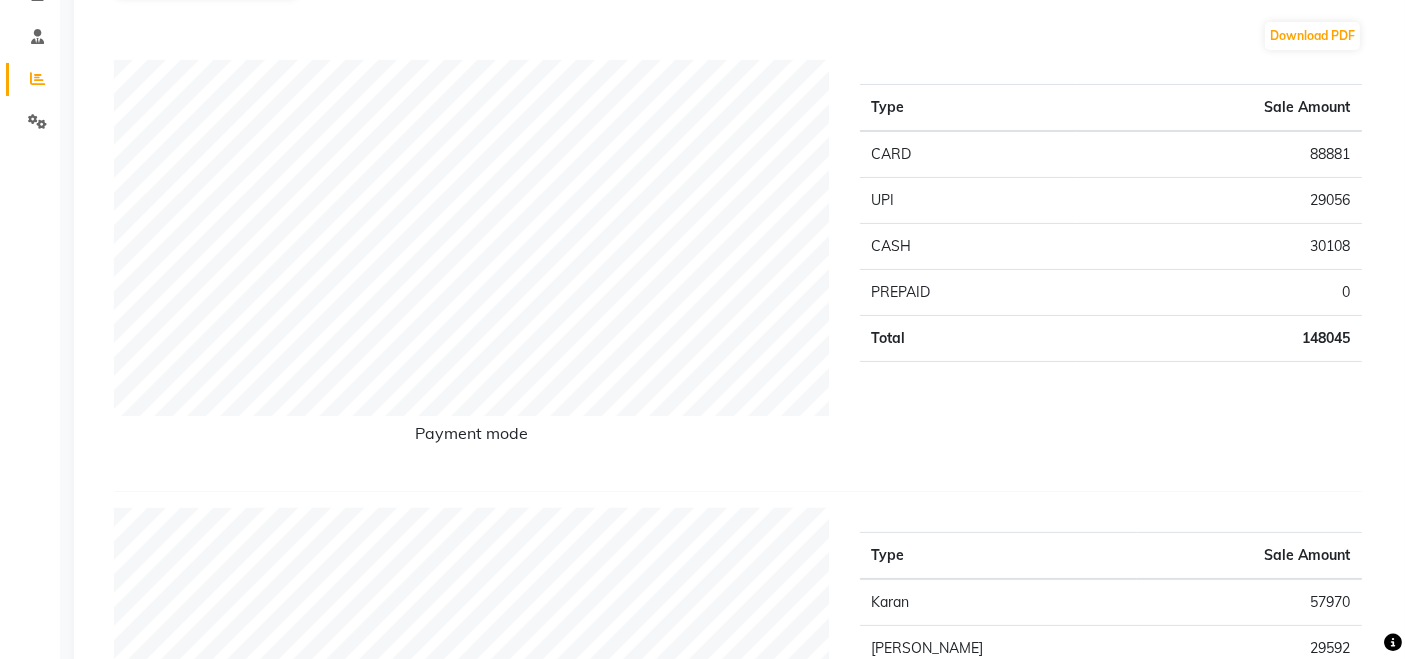 scroll, scrollTop: 0, scrollLeft: 0, axis: both 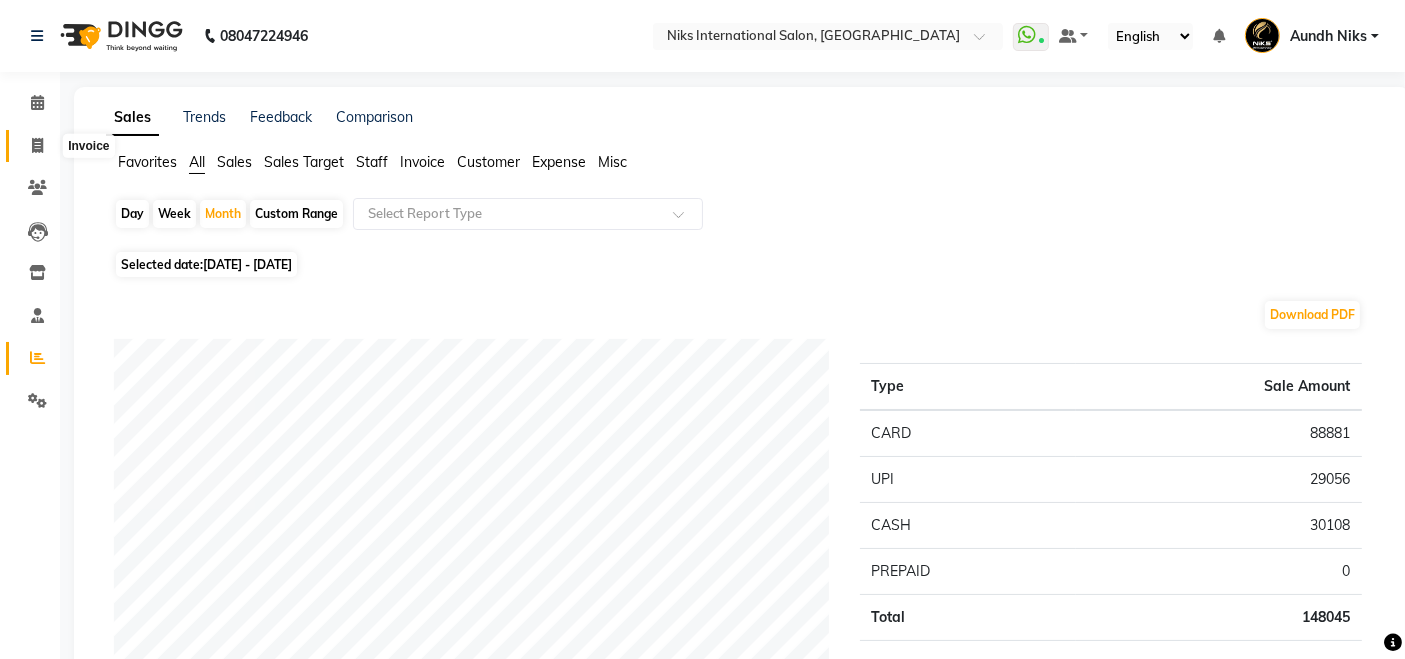 click 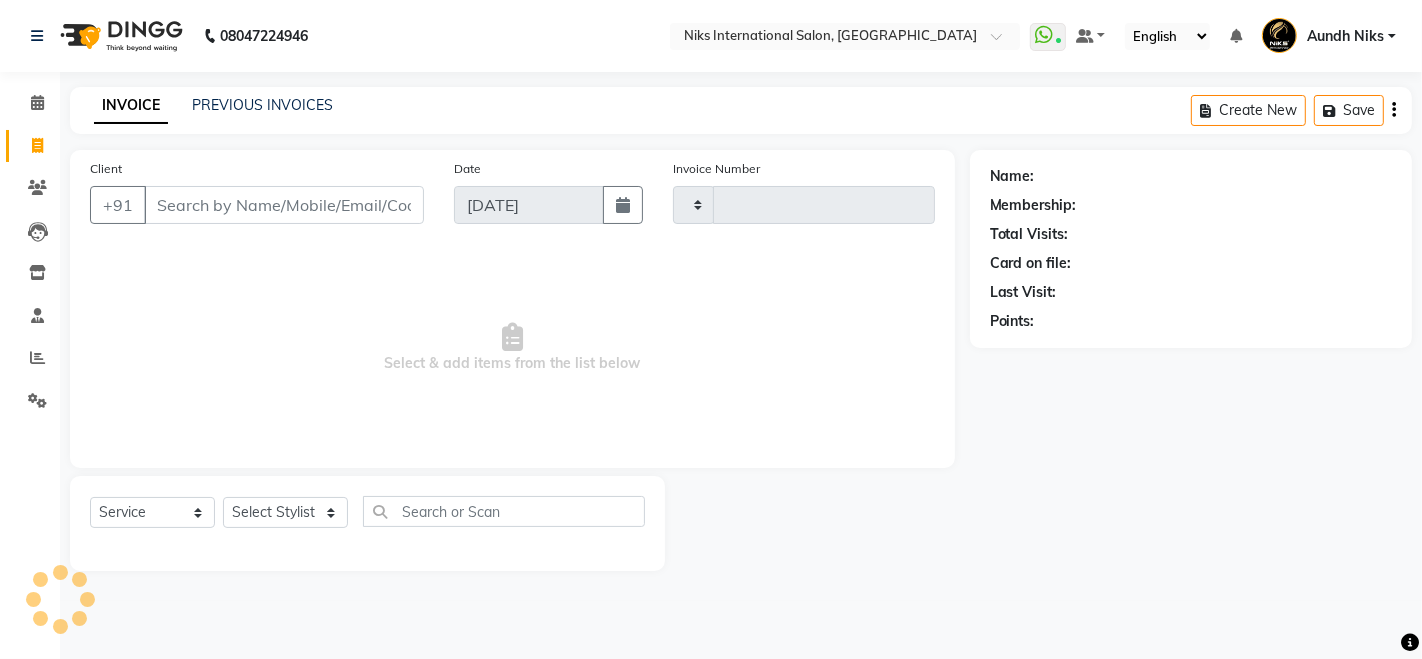 type on "1293" 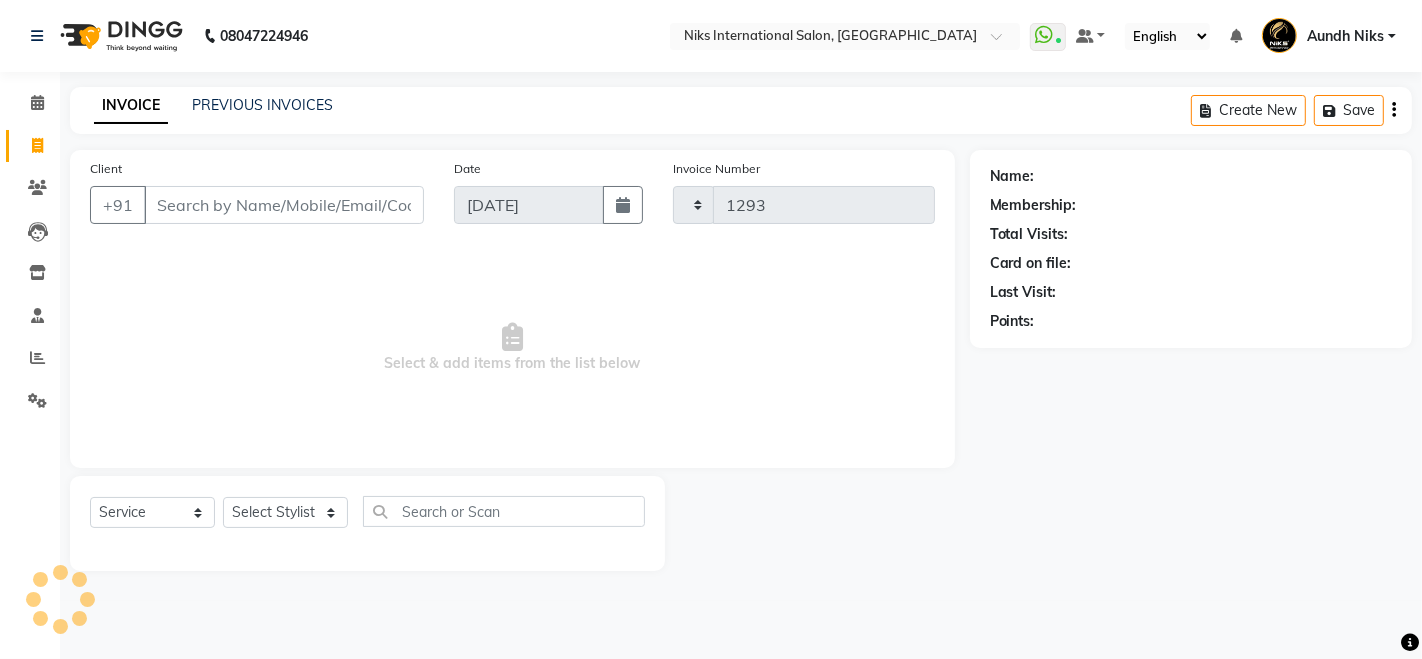 select on "6" 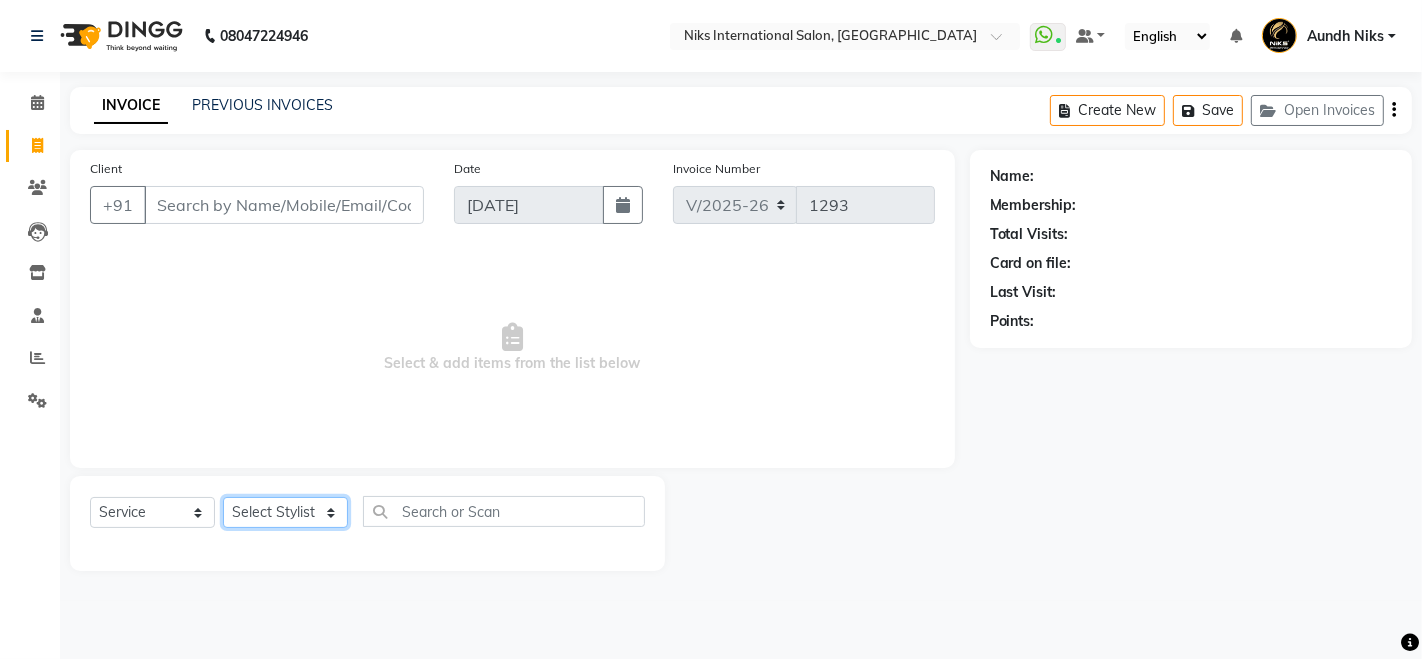 click on "Select Stylist [PERSON_NAME] Aundh Niks [PERSON_NAME] Jiya [PERSON_NAME] Mahhi [PERSON_NAME] [PERSON_NAME] Siddharth [PERSON_NAME]" 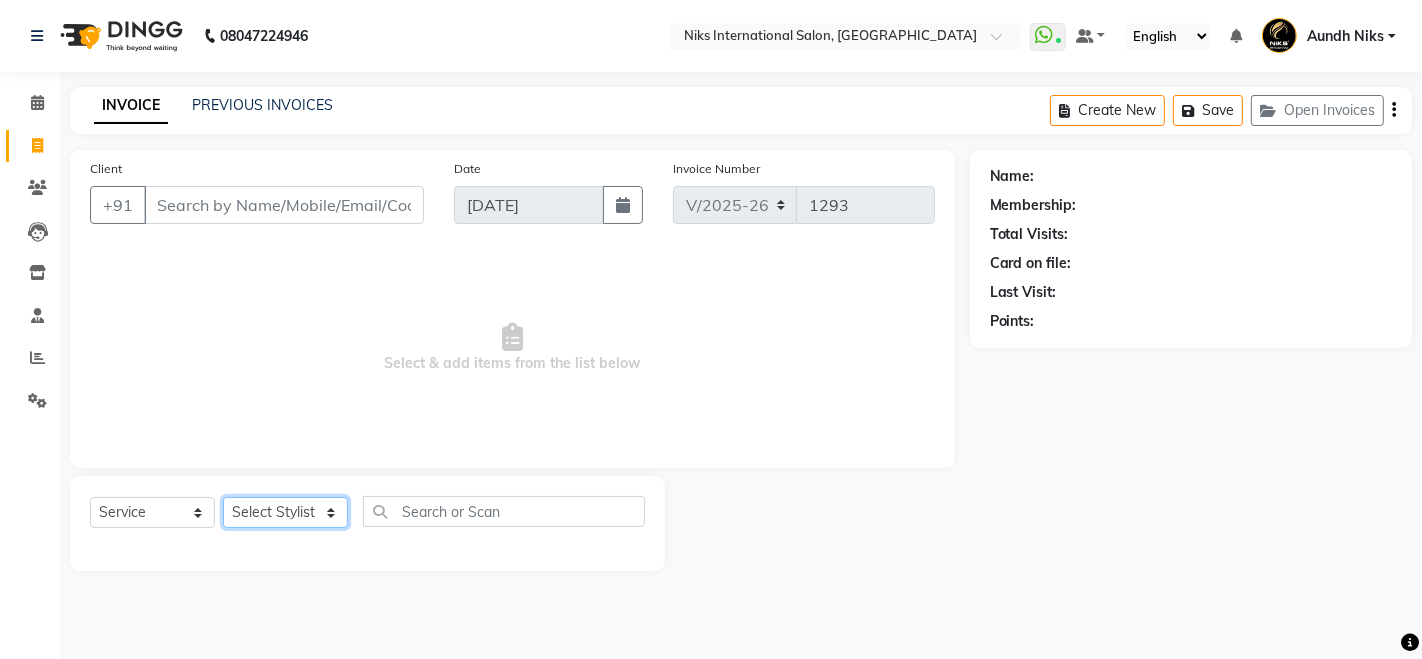 select on "22944" 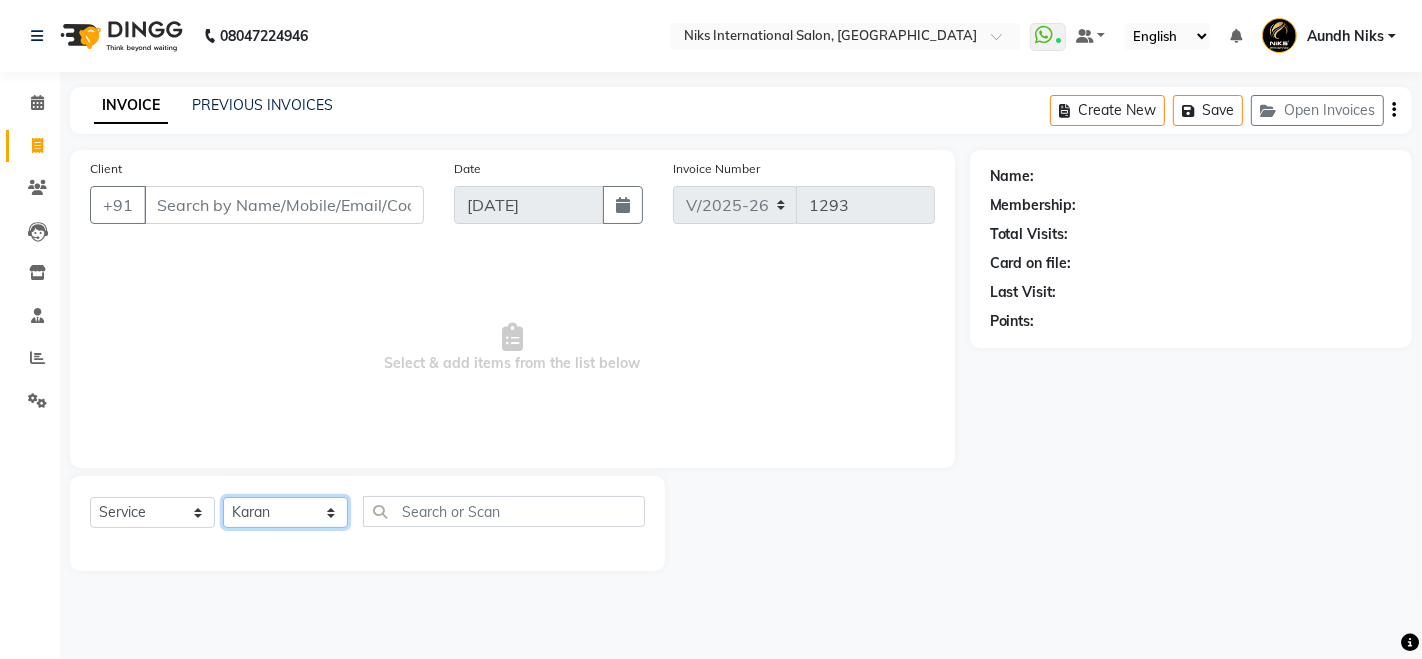 click on "Select Stylist [PERSON_NAME] Aundh Niks [PERSON_NAME] Jiya [PERSON_NAME] Mahhi [PERSON_NAME] [PERSON_NAME] Siddharth [PERSON_NAME]" 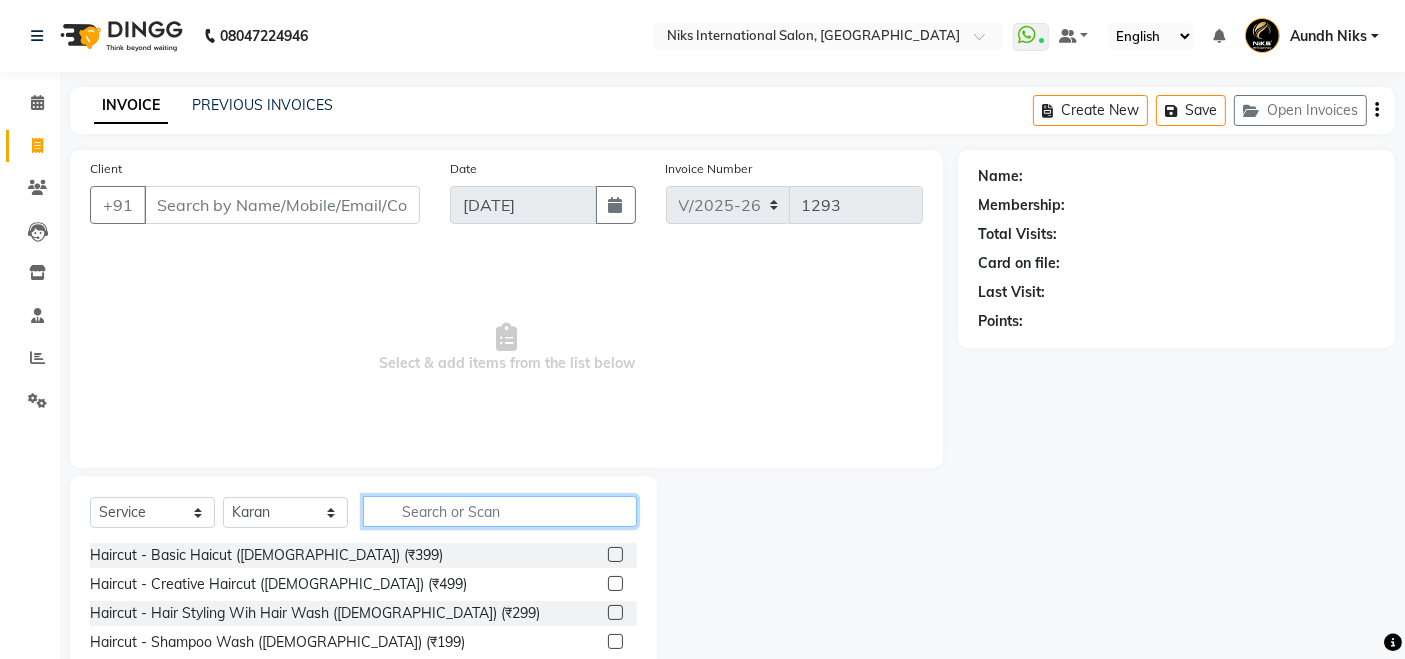 click 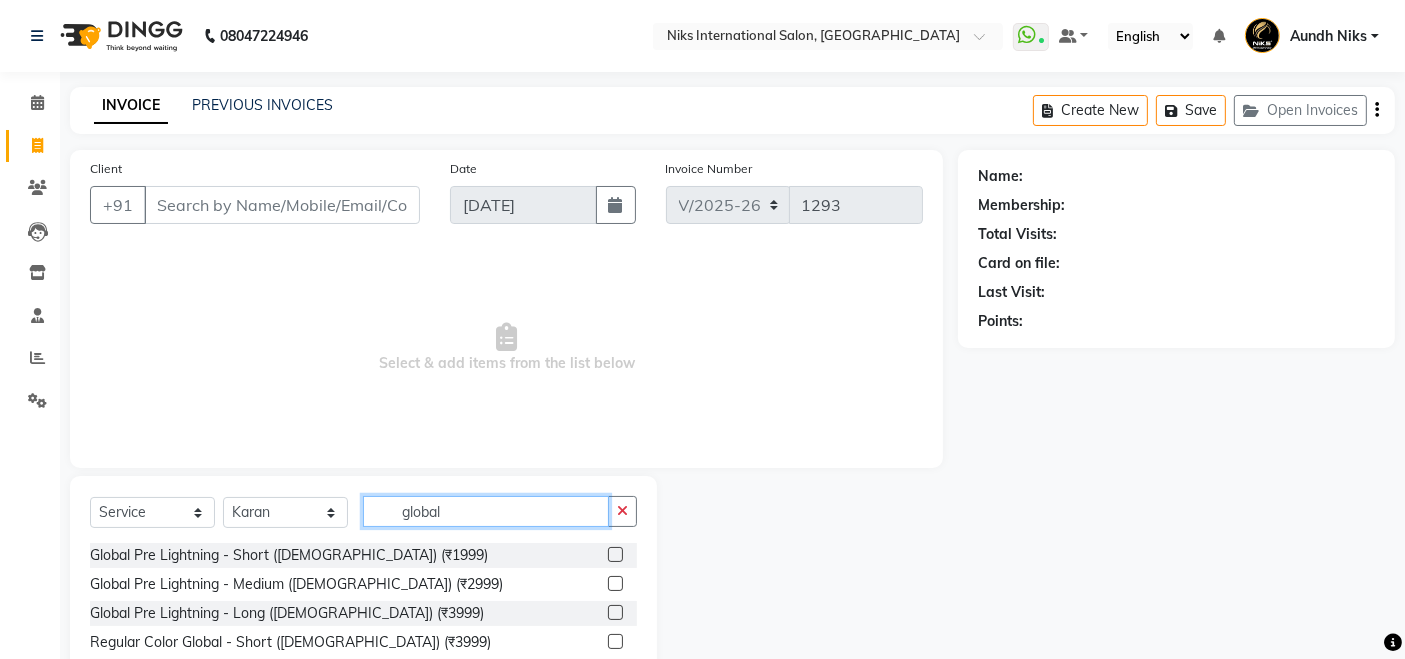 scroll, scrollTop: 115, scrollLeft: 0, axis: vertical 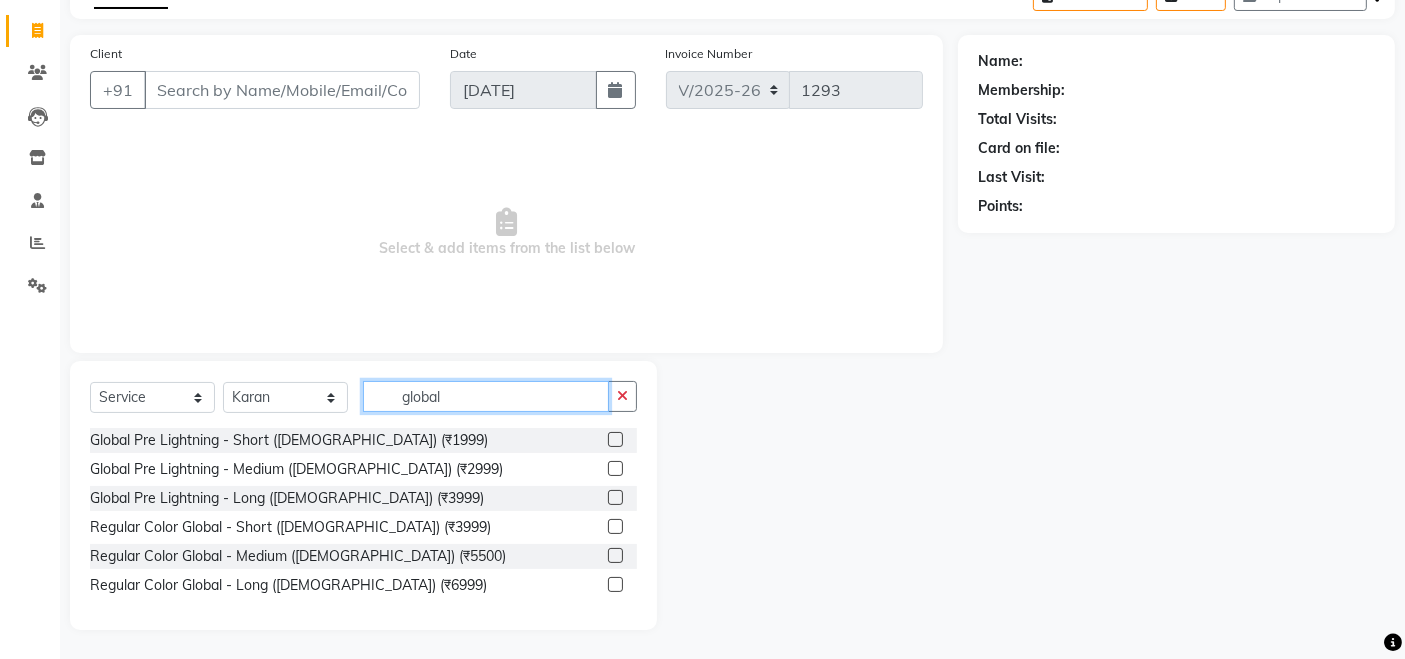 type on "global" 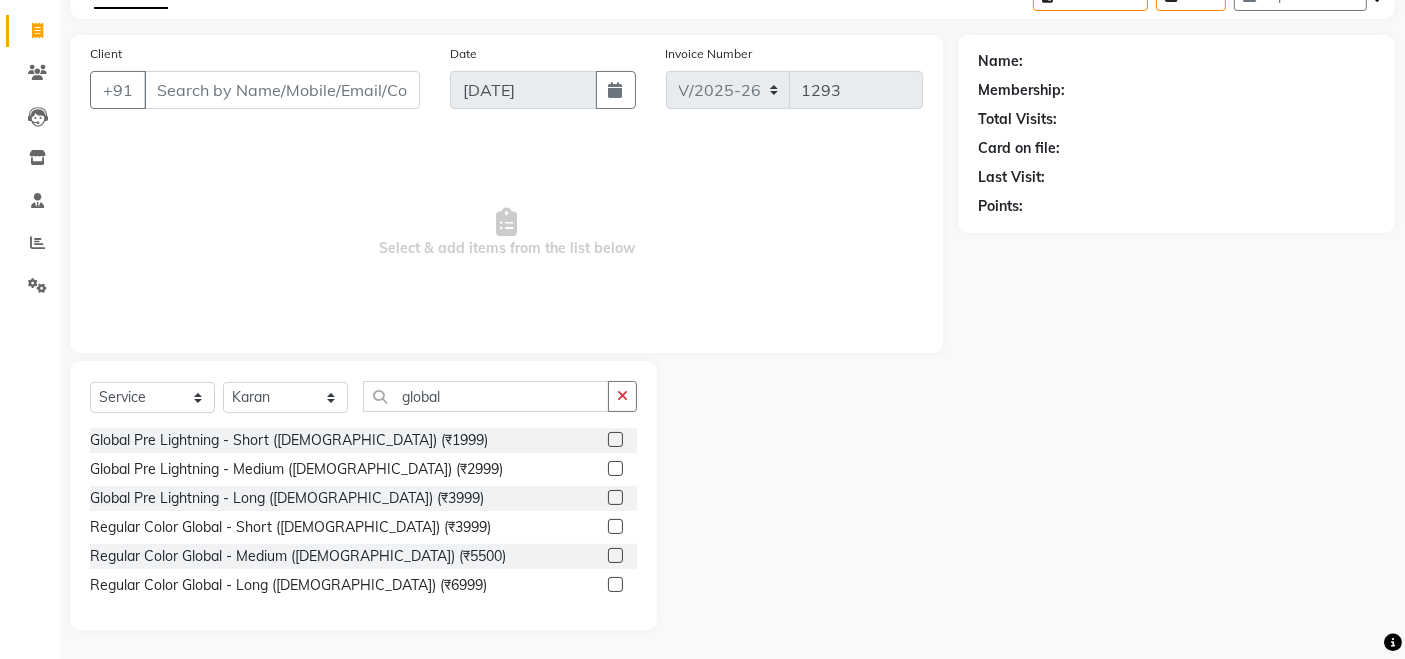 click 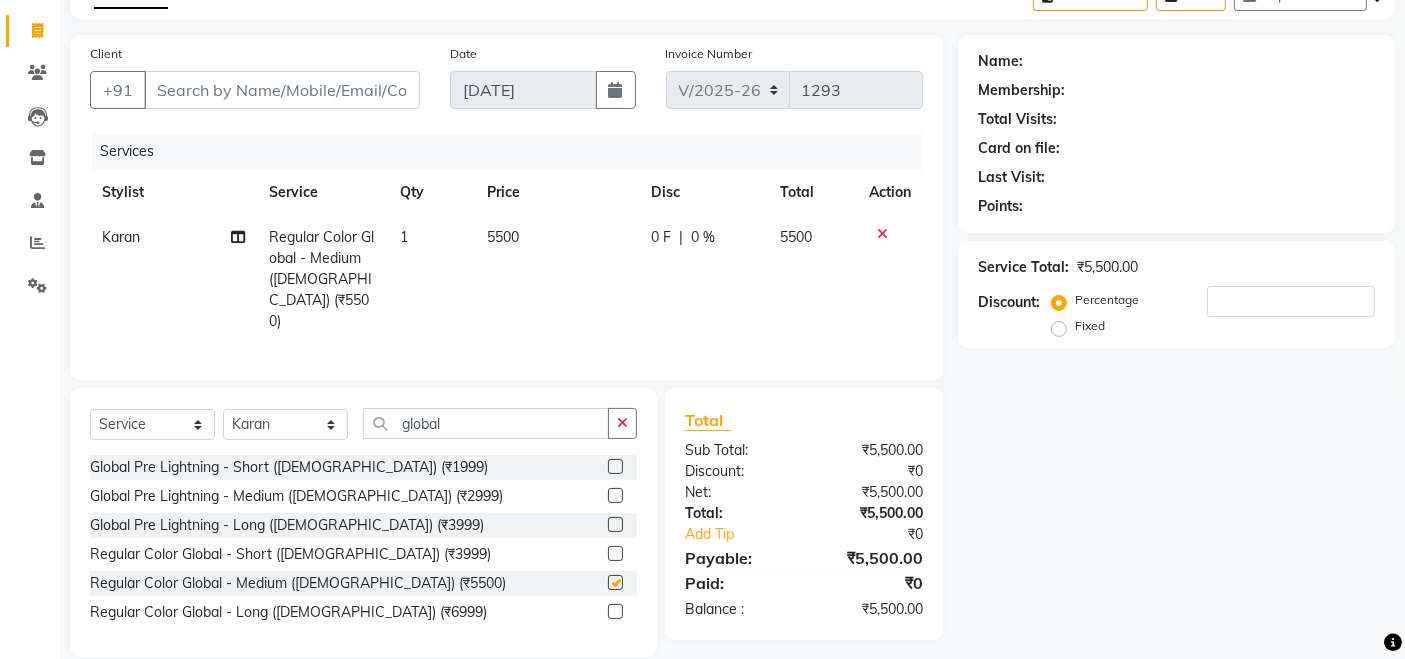 checkbox on "false" 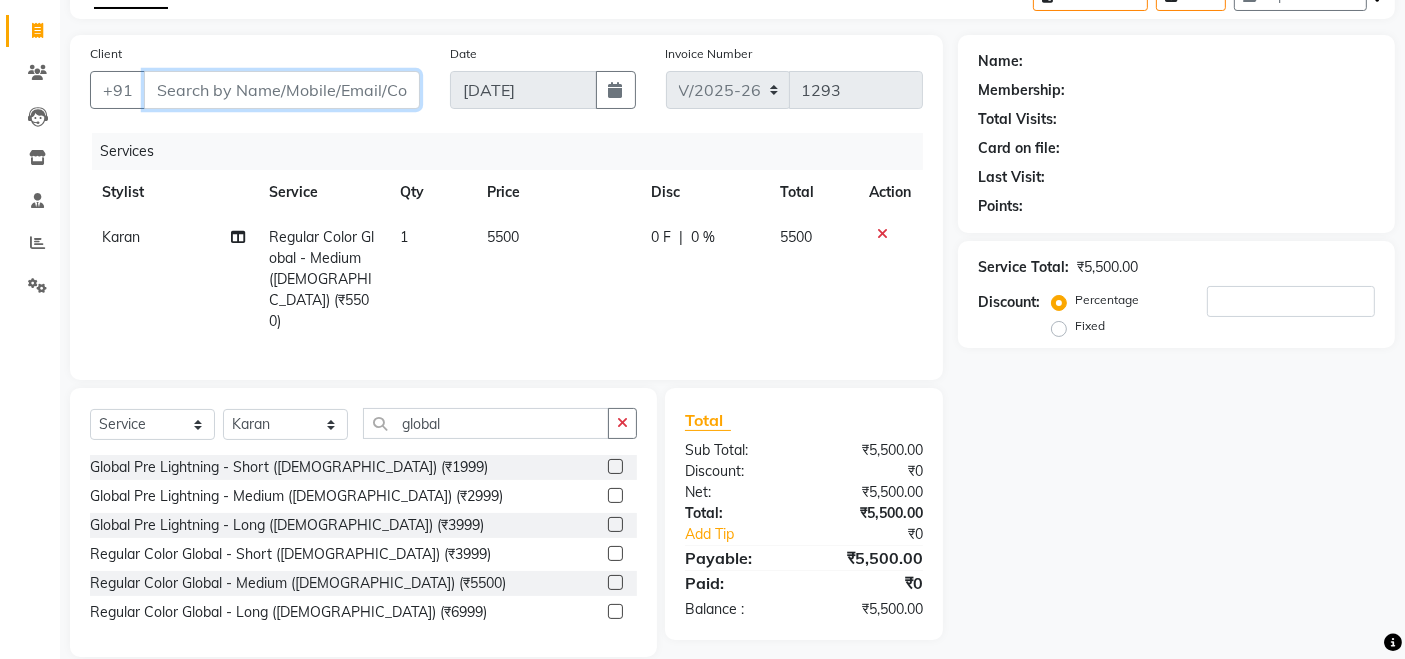 click on "Client" at bounding box center [282, 90] 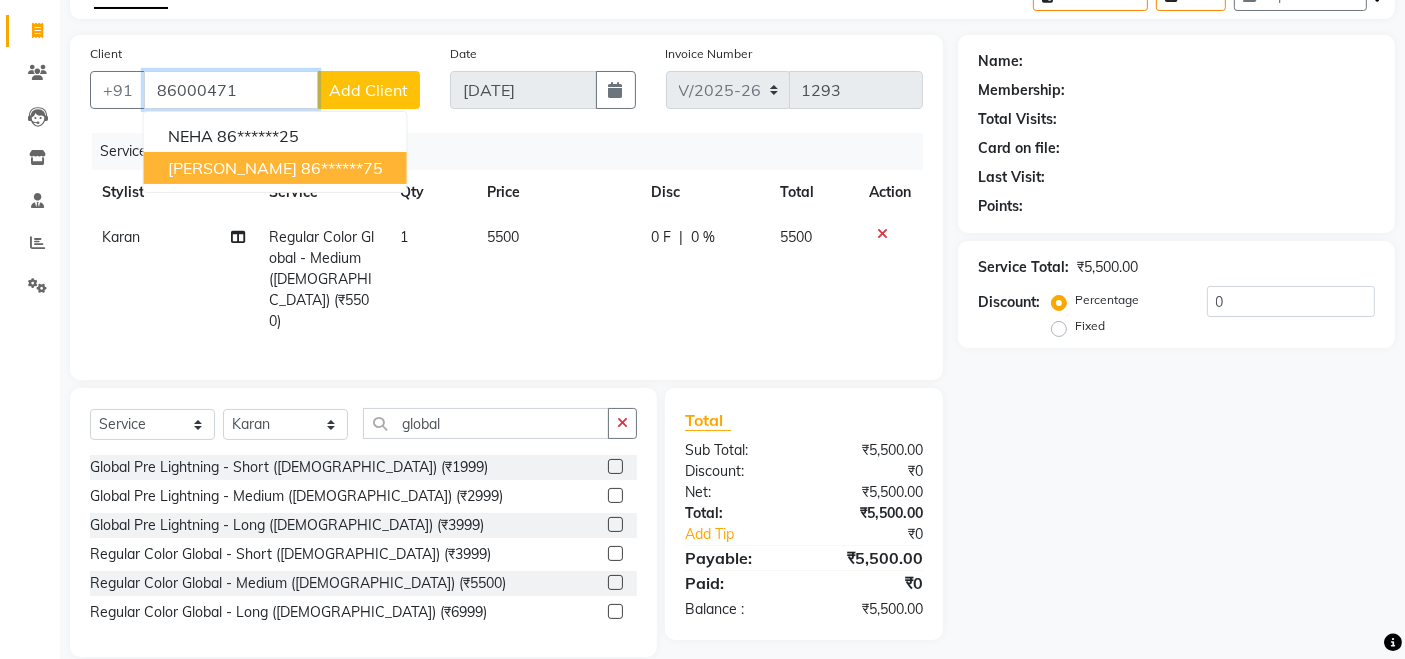 click on "[PERSON_NAME]  86******75" at bounding box center [275, 168] 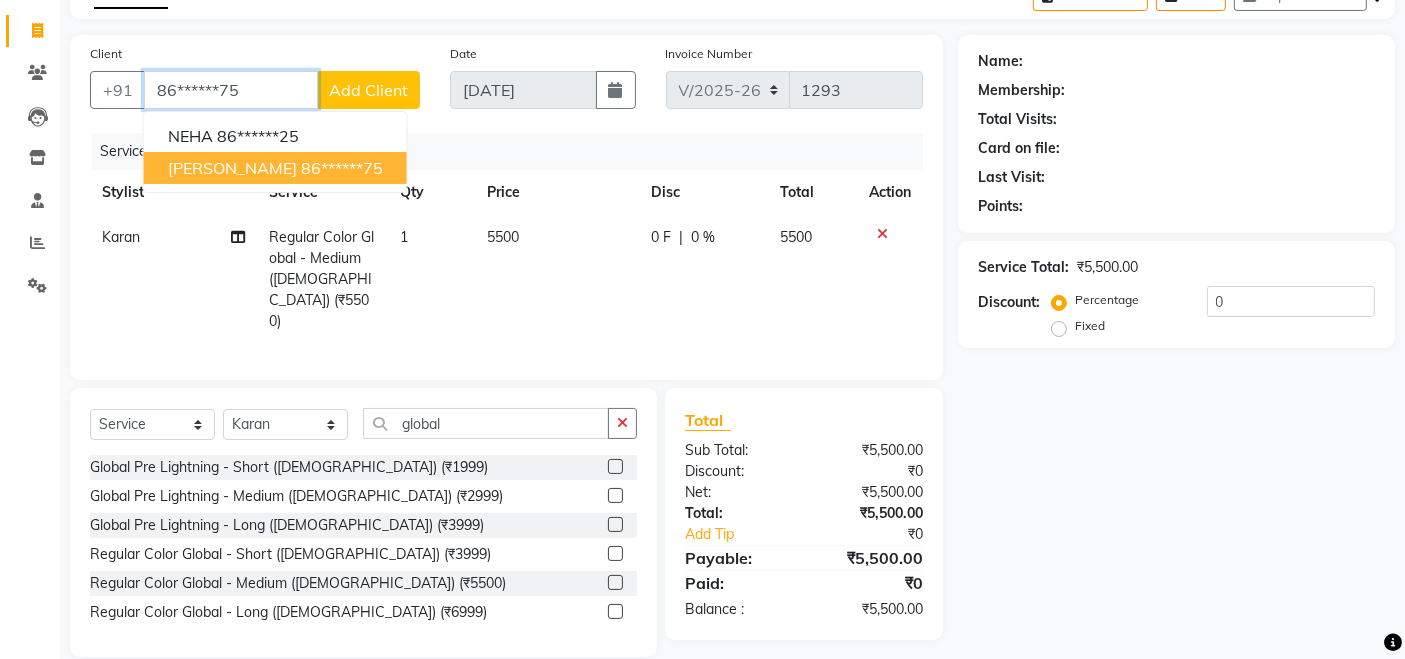 type on "86******75" 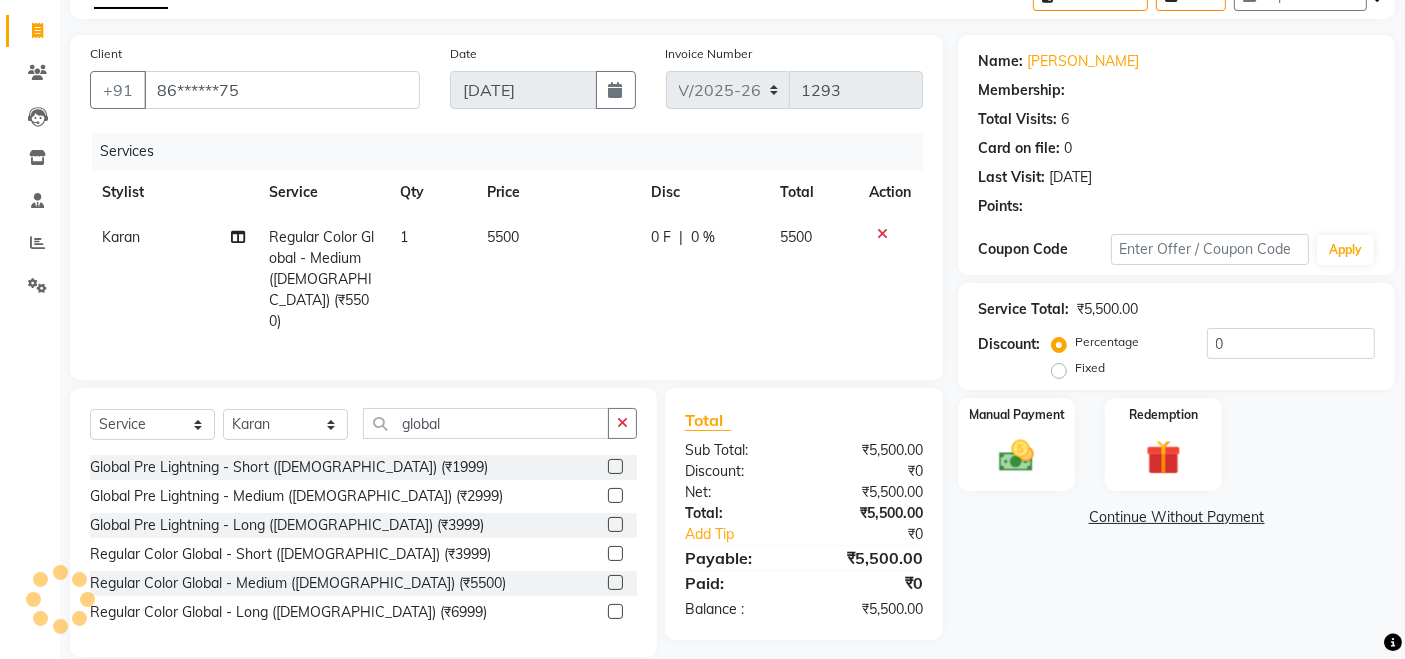 type on "20" 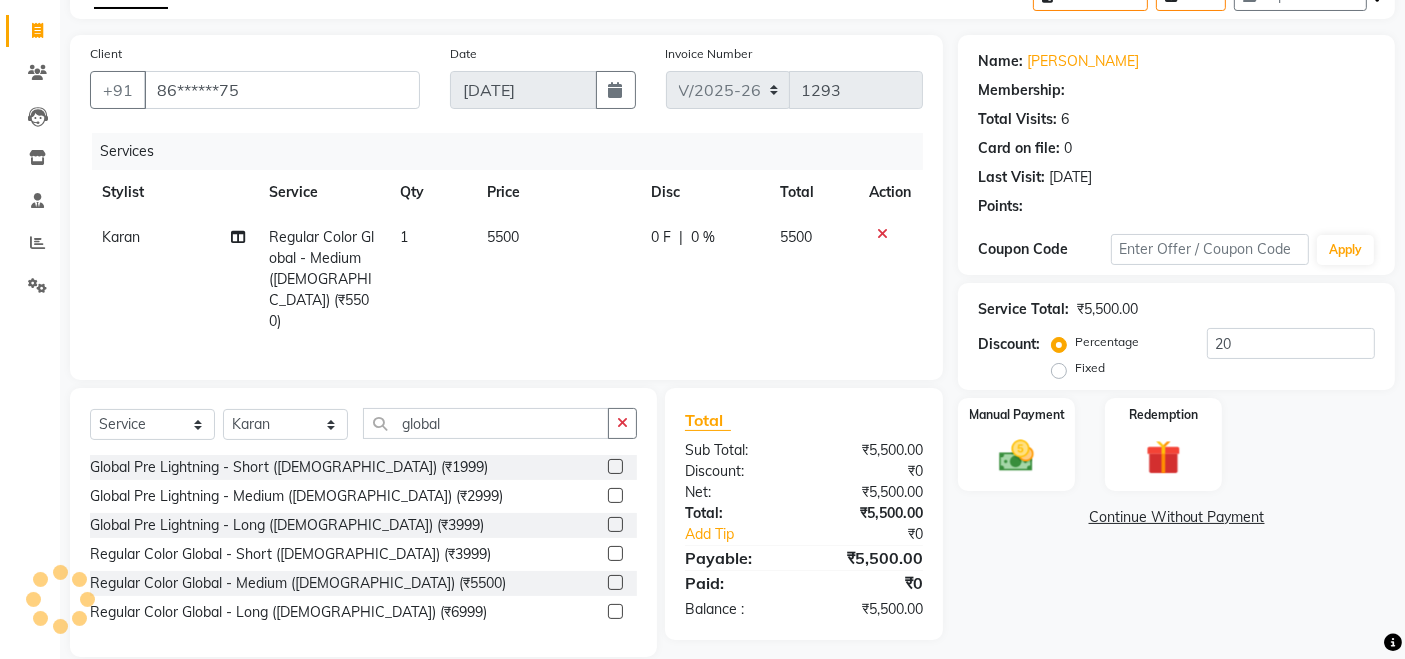 select on "1: Object" 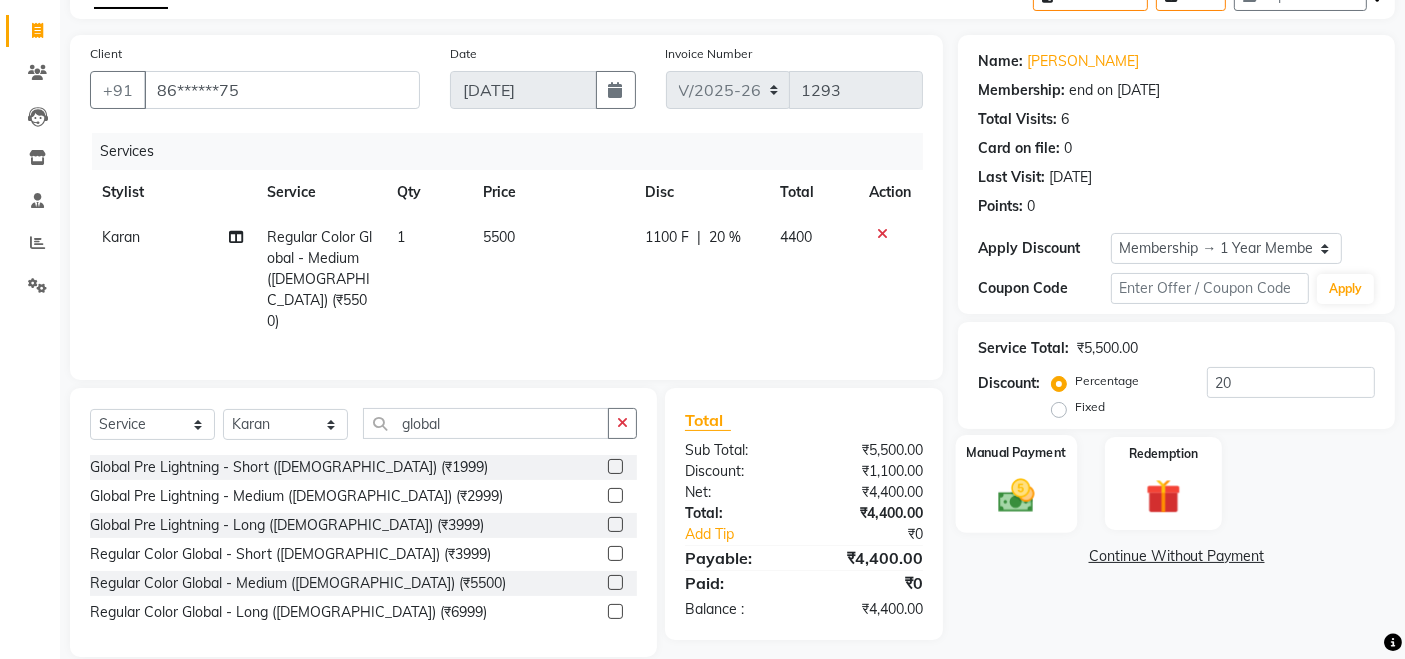 click 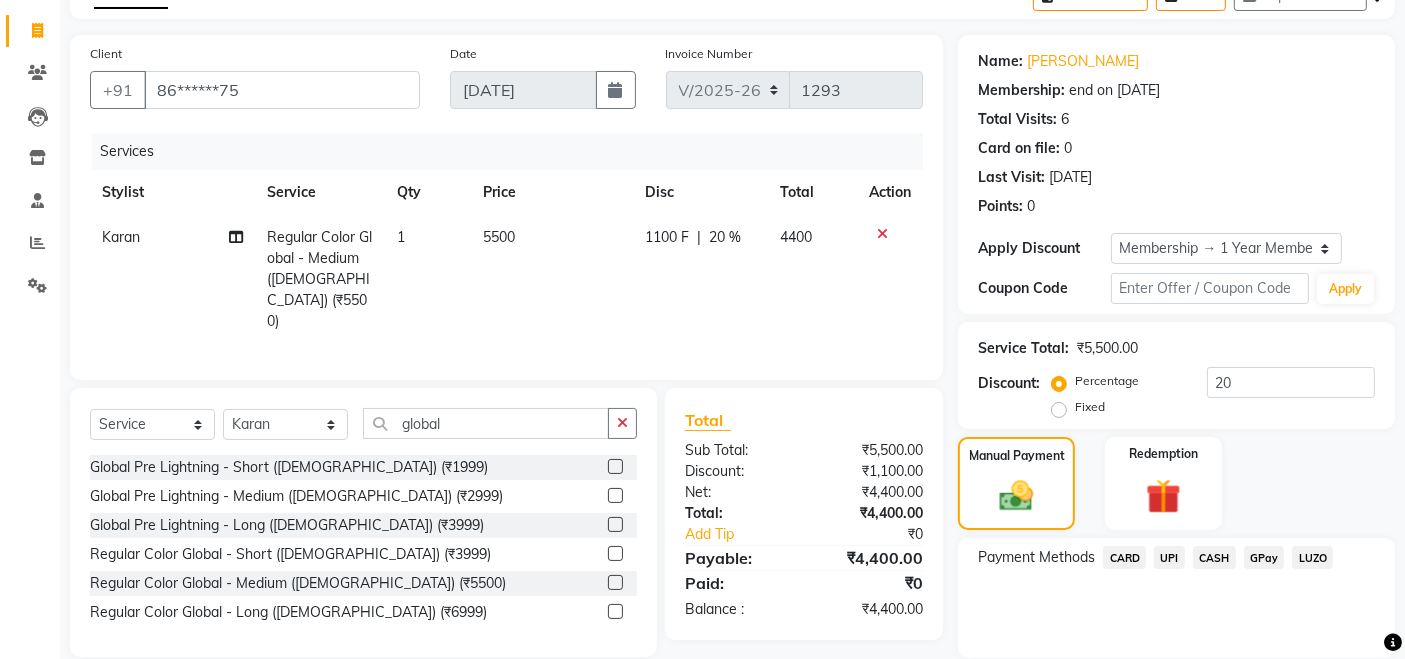 click on "CARD" 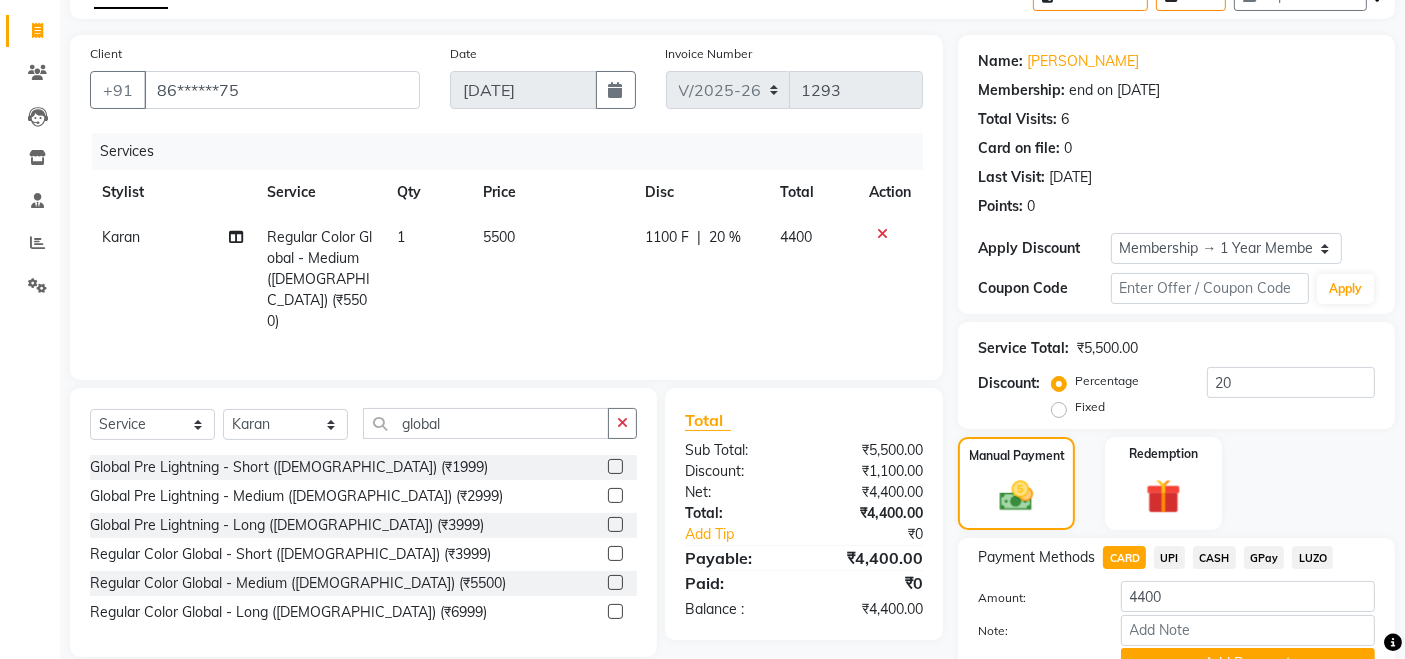 scroll, scrollTop: 213, scrollLeft: 0, axis: vertical 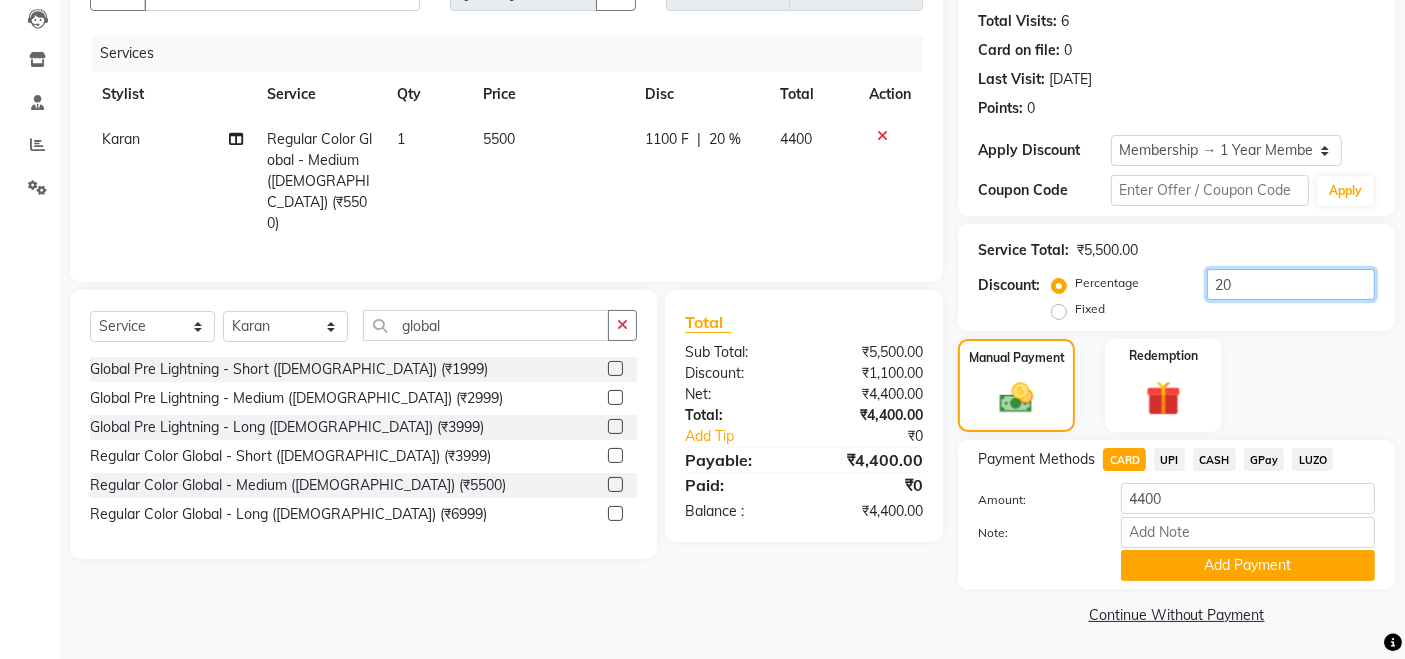click on "20" 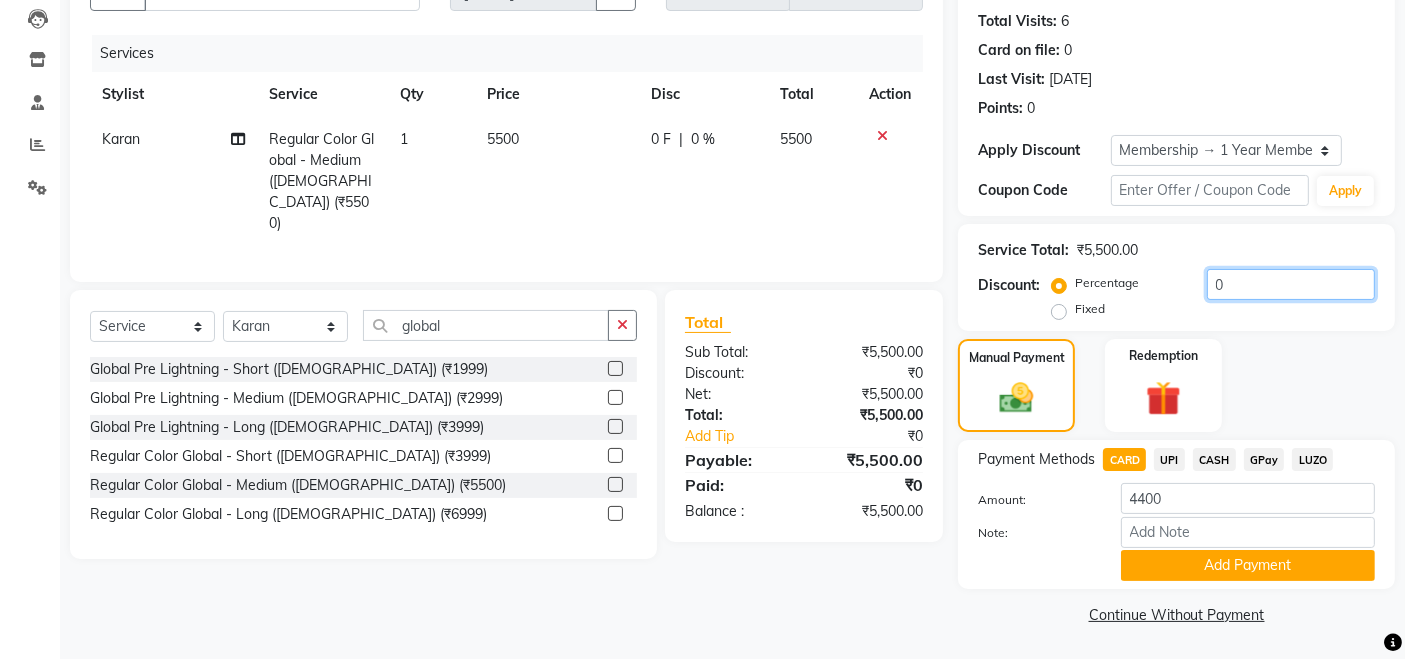 type on "0" 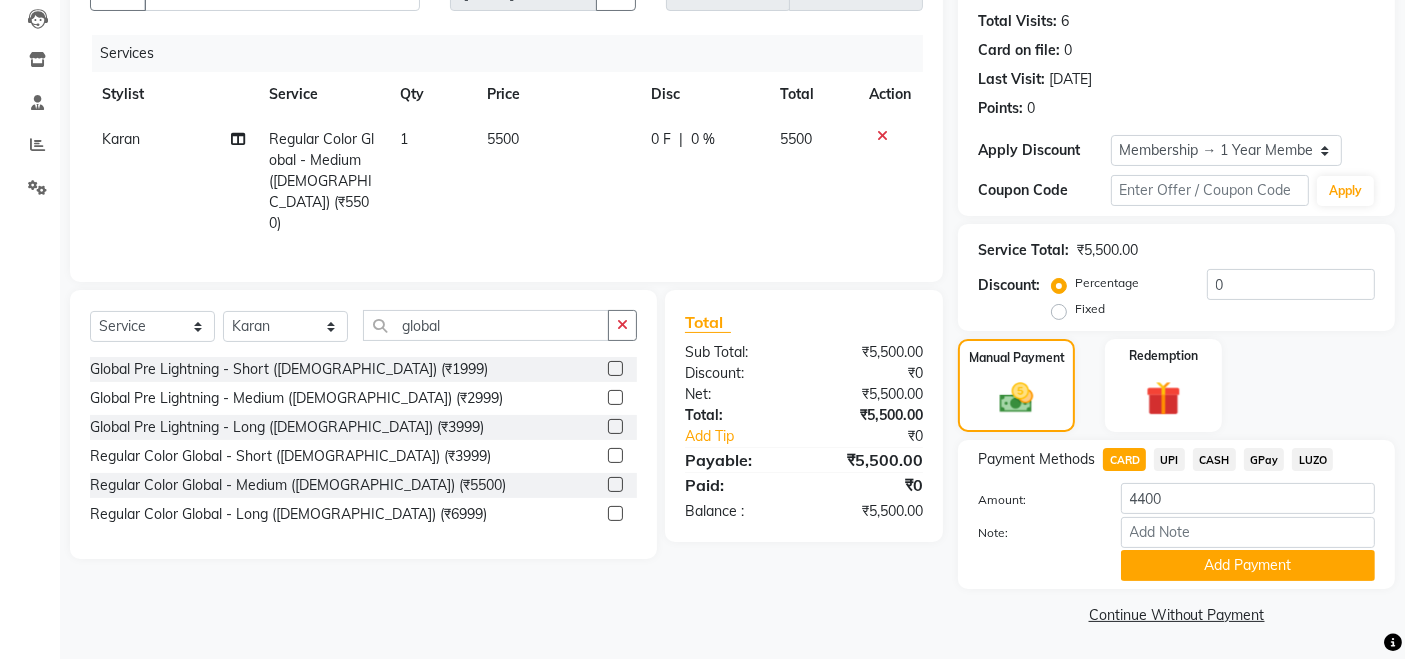 click on "UPI" 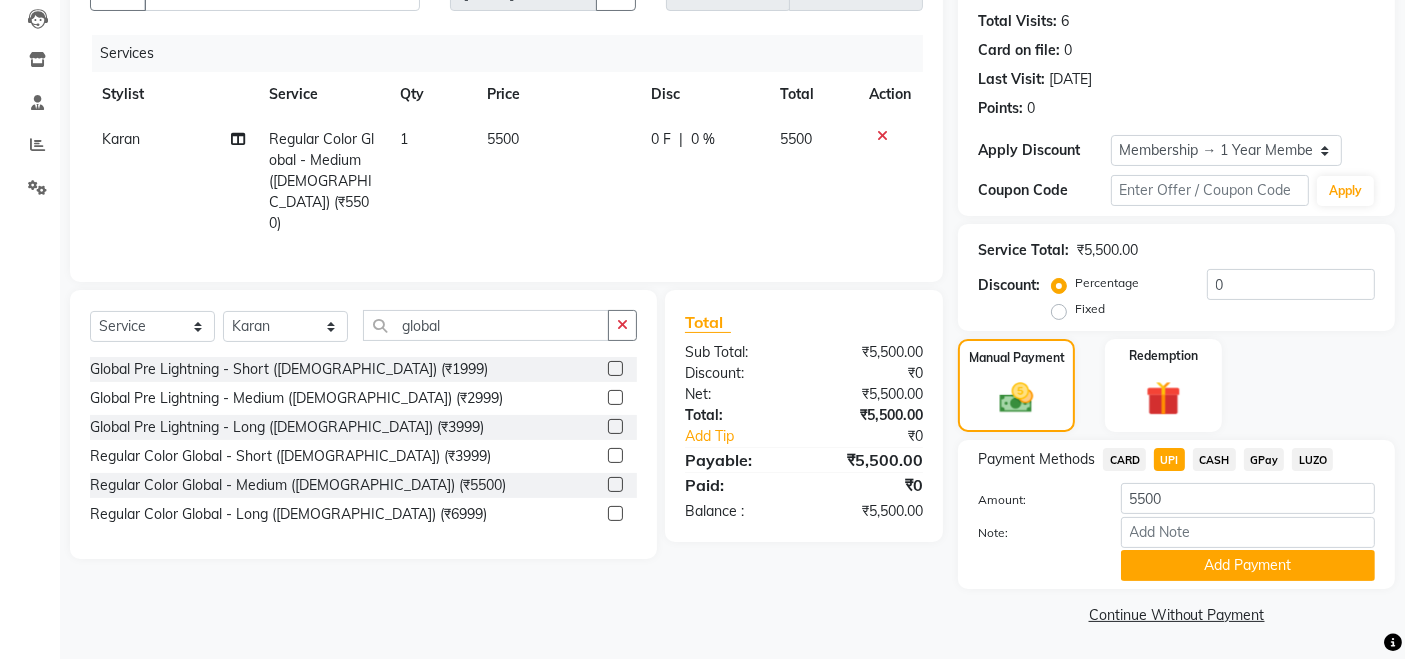 click on "CARD" 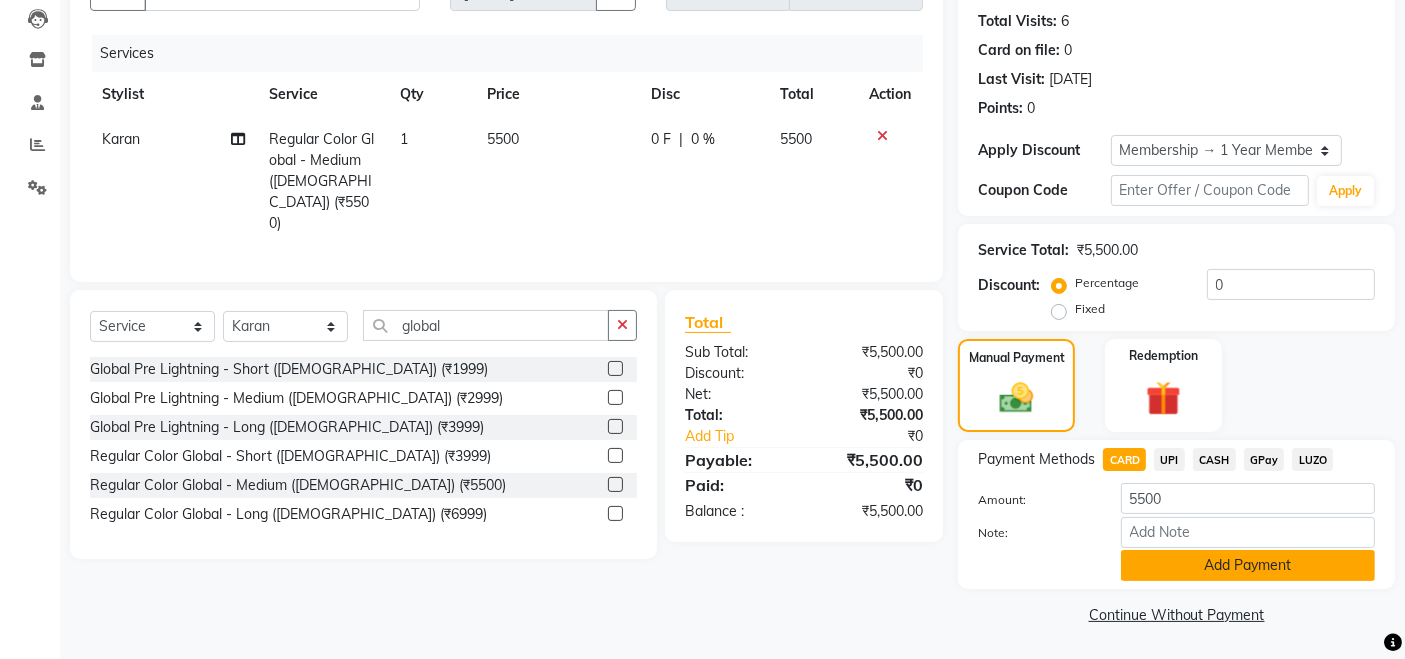 click on "Add Payment" 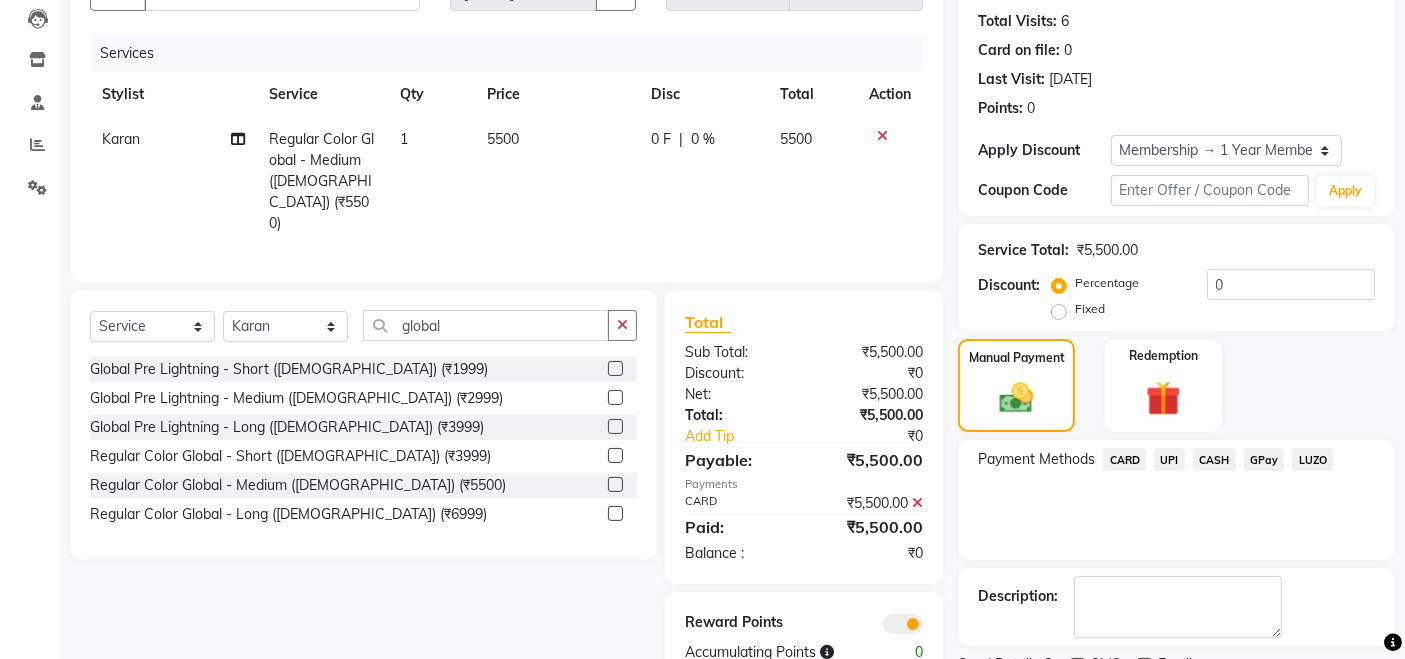 scroll, scrollTop: 297, scrollLeft: 0, axis: vertical 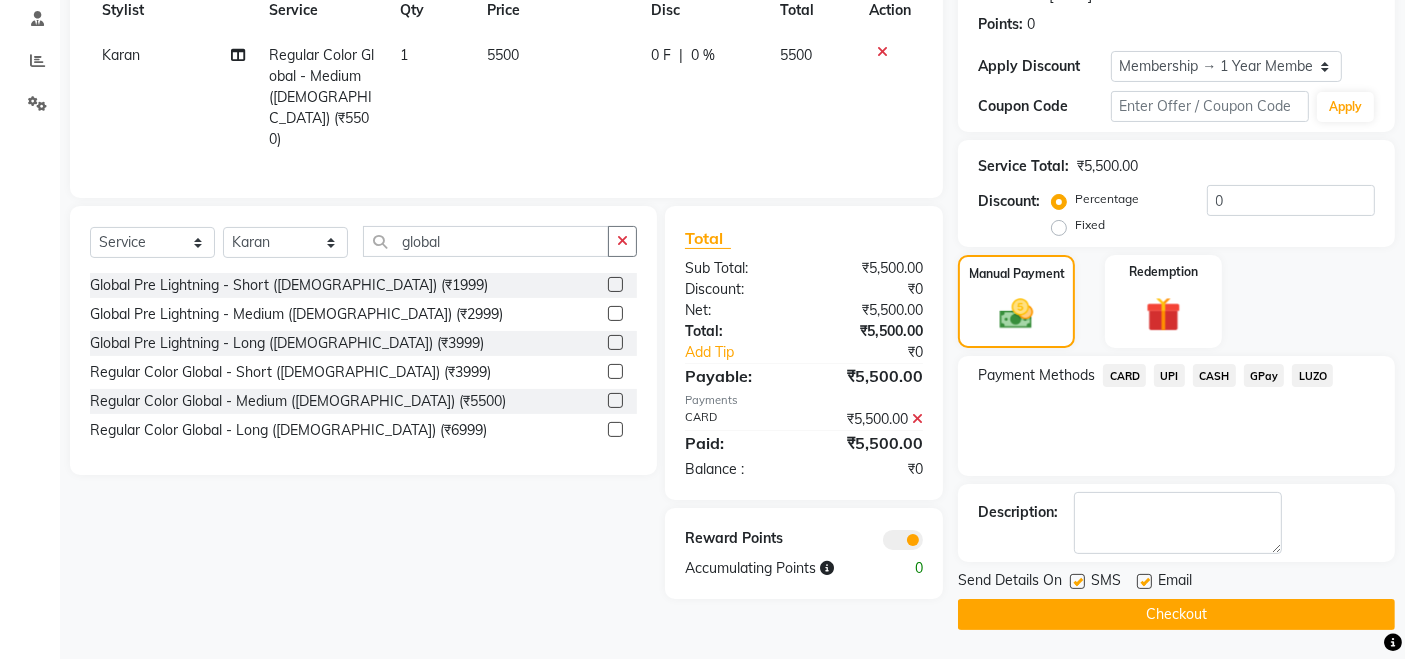 click on "Checkout" 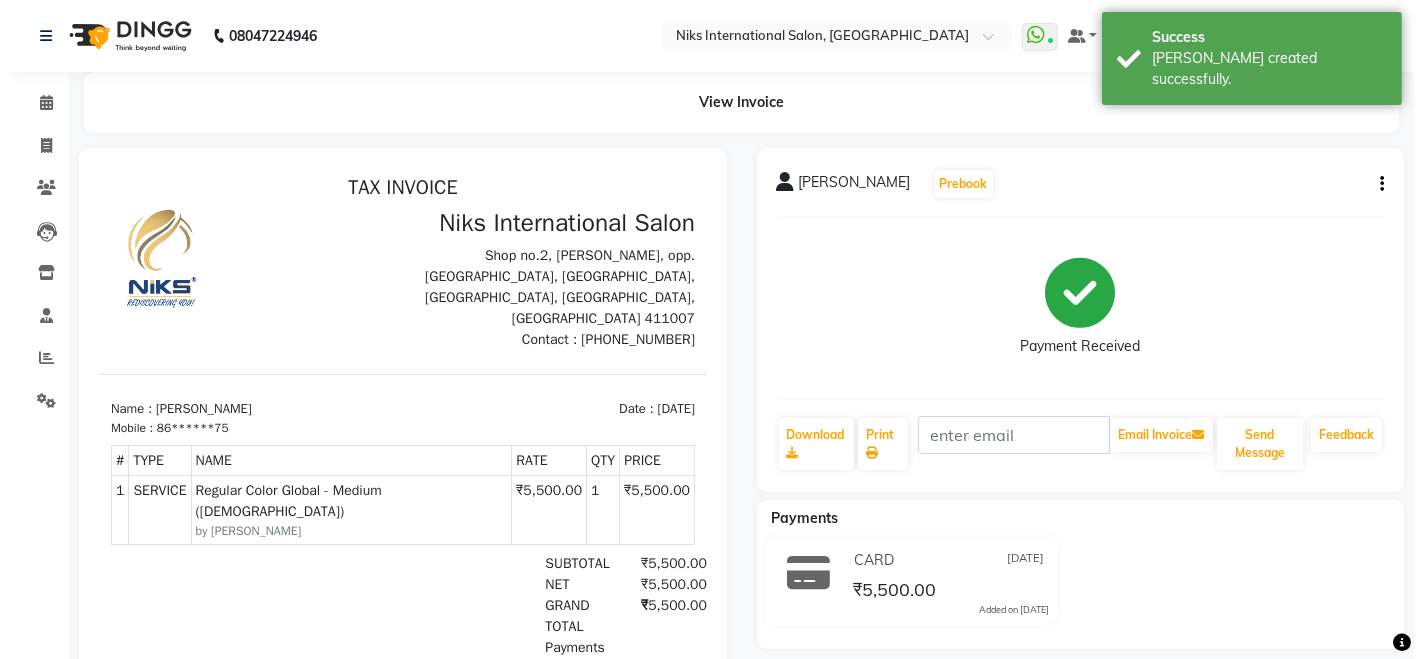 scroll, scrollTop: 0, scrollLeft: 0, axis: both 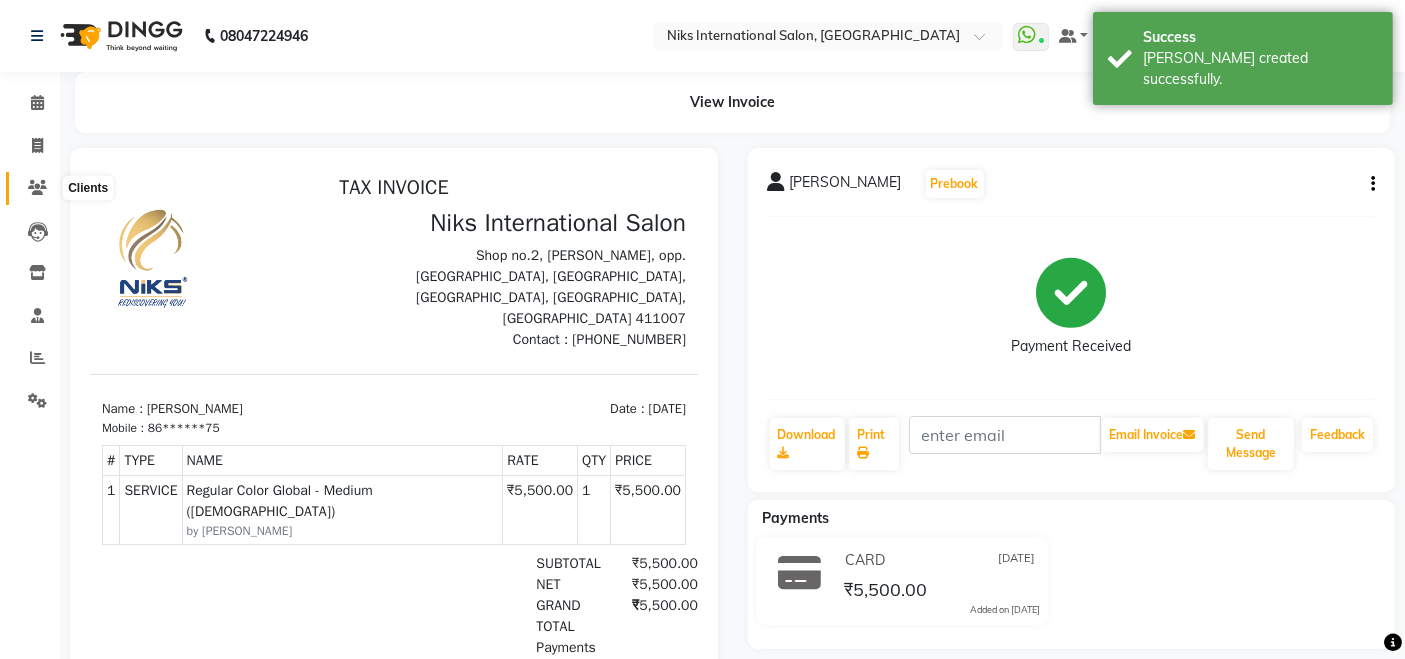 click 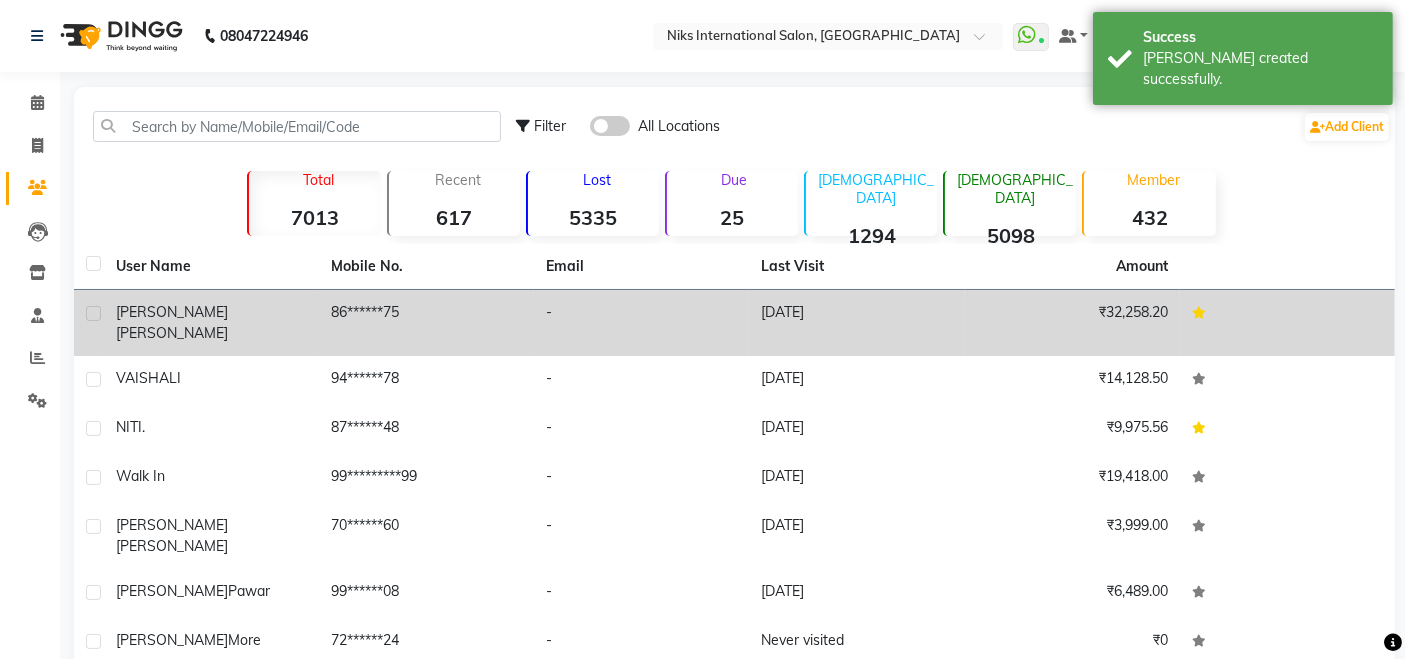click on "[PERSON_NAME]" 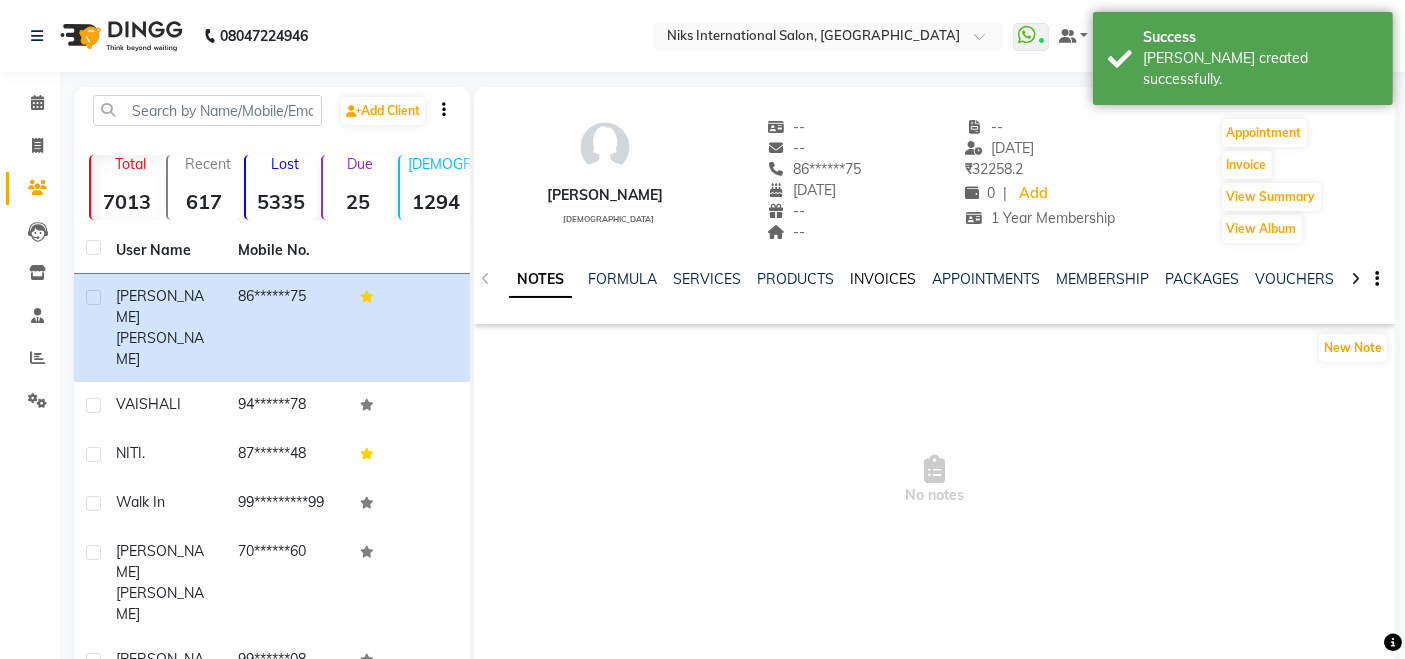 click on "INVOICES" 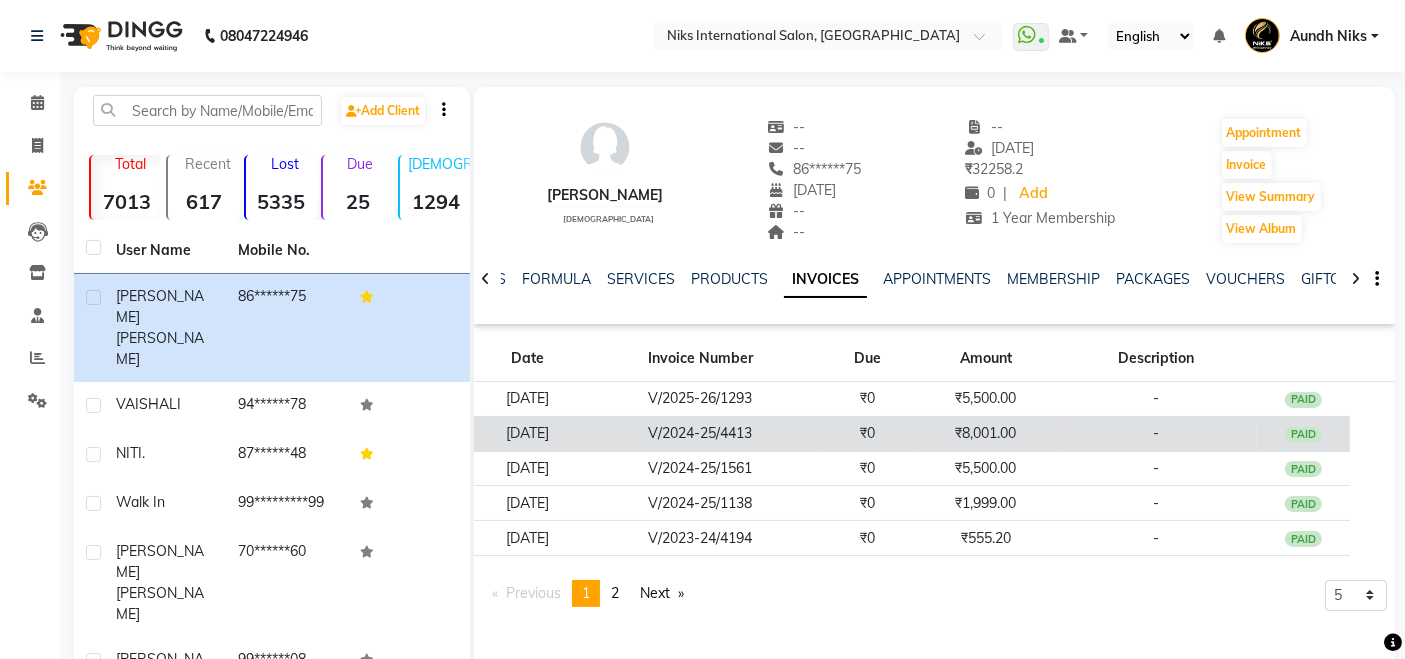 click on "V/2024-25/4413" 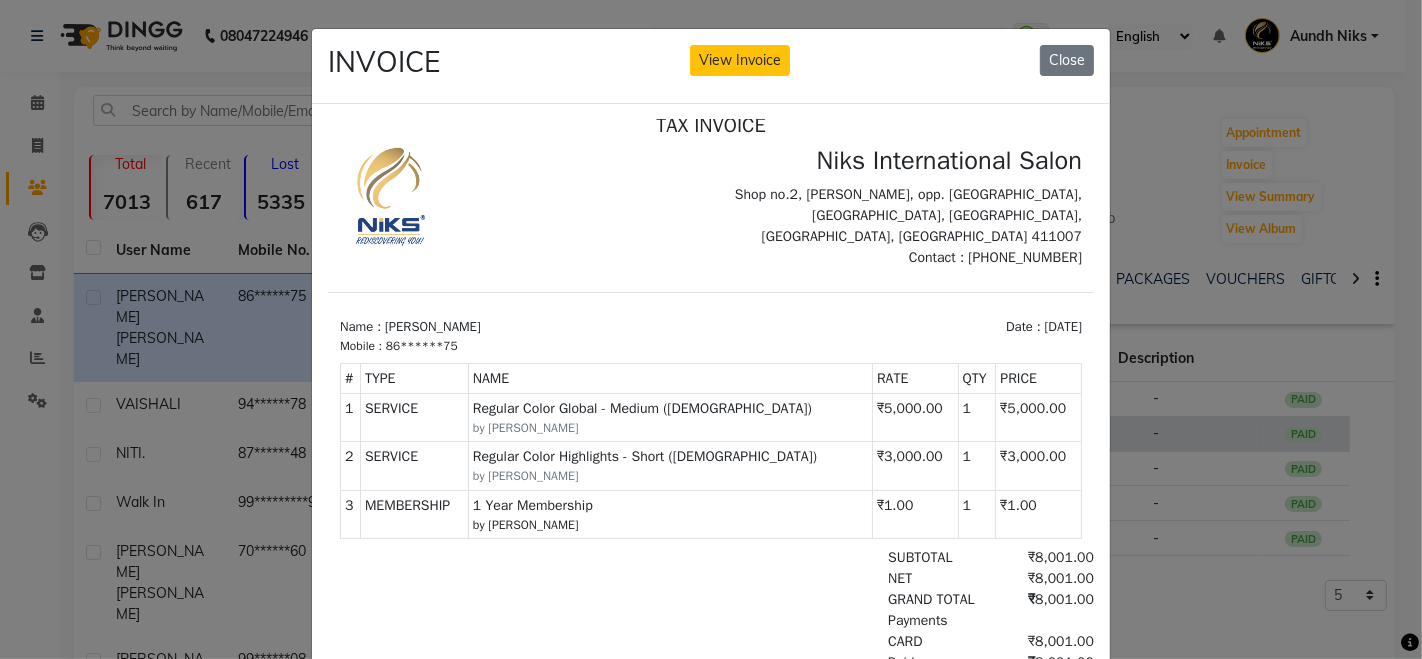 scroll, scrollTop: 16, scrollLeft: 0, axis: vertical 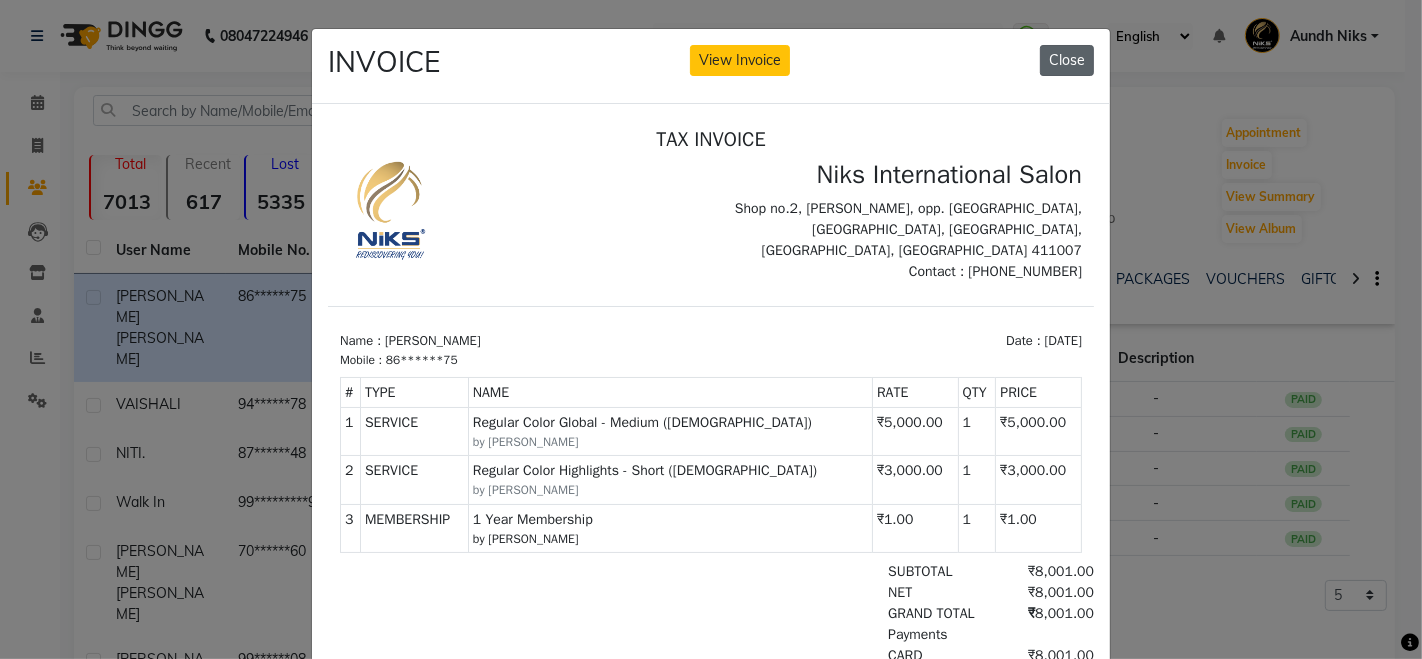 click on "Close" 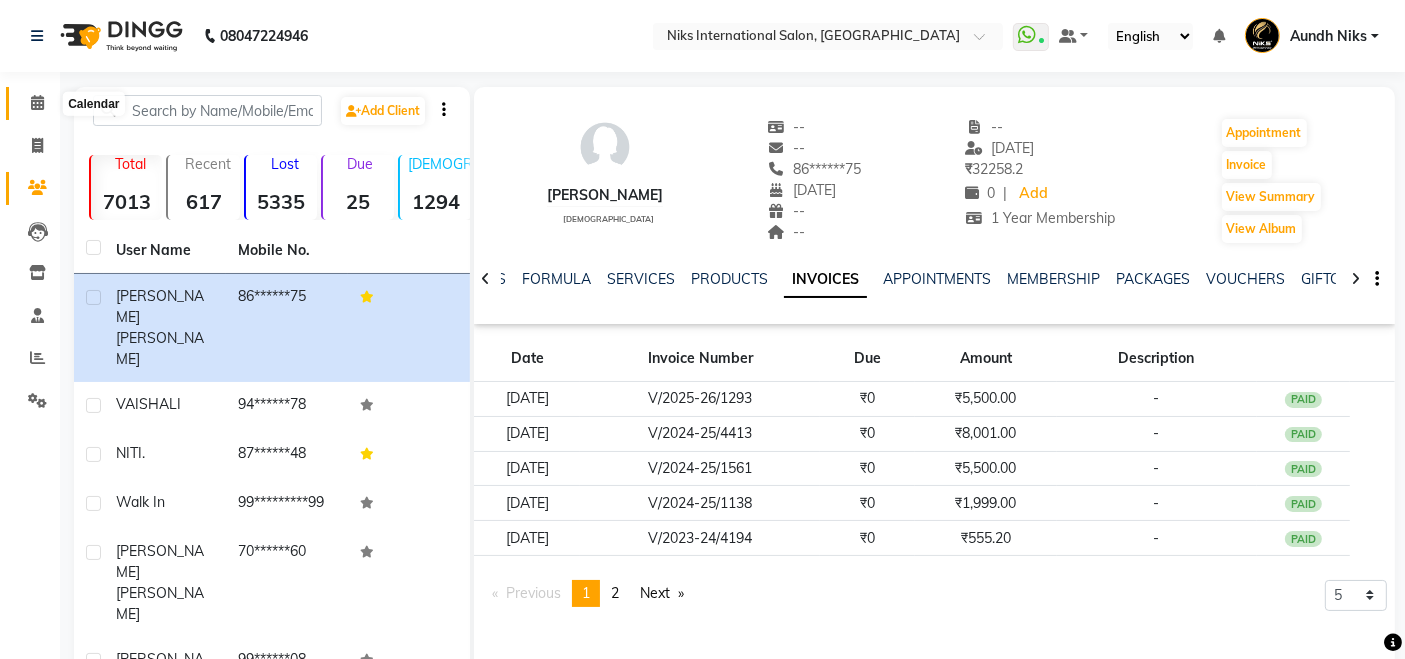 click 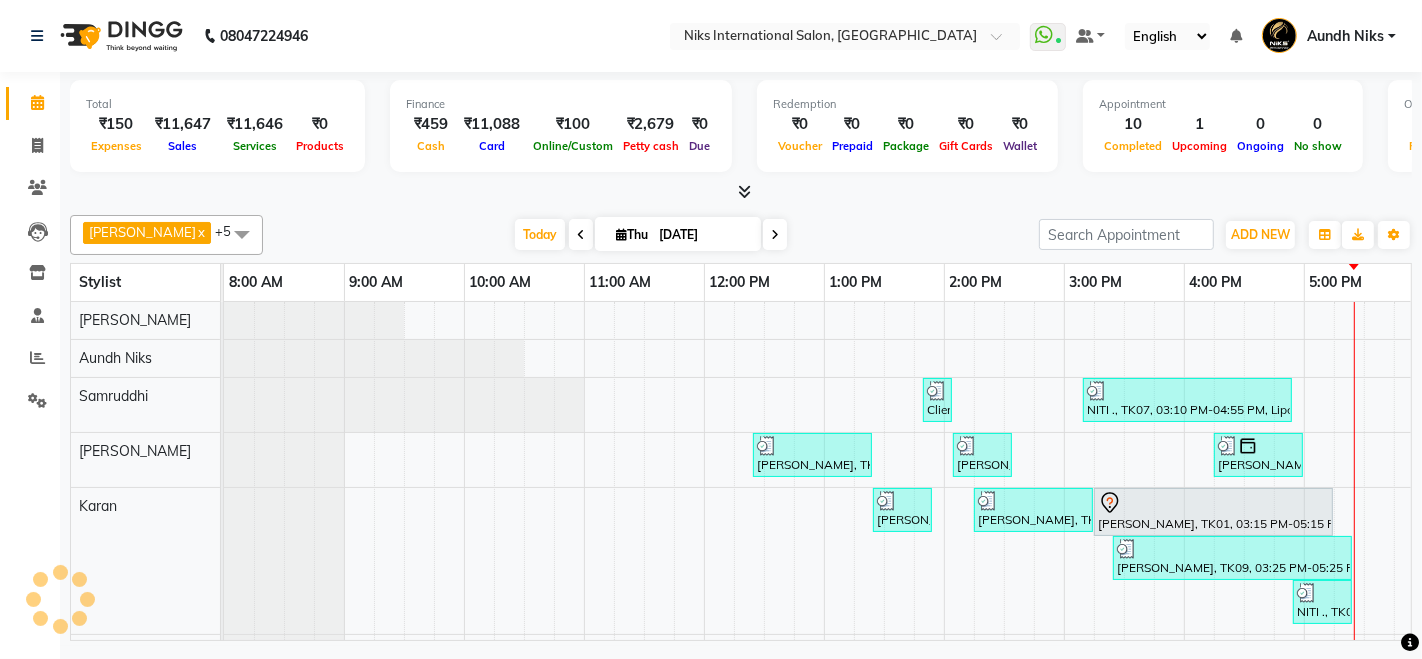 scroll, scrollTop: 0, scrollLeft: 0, axis: both 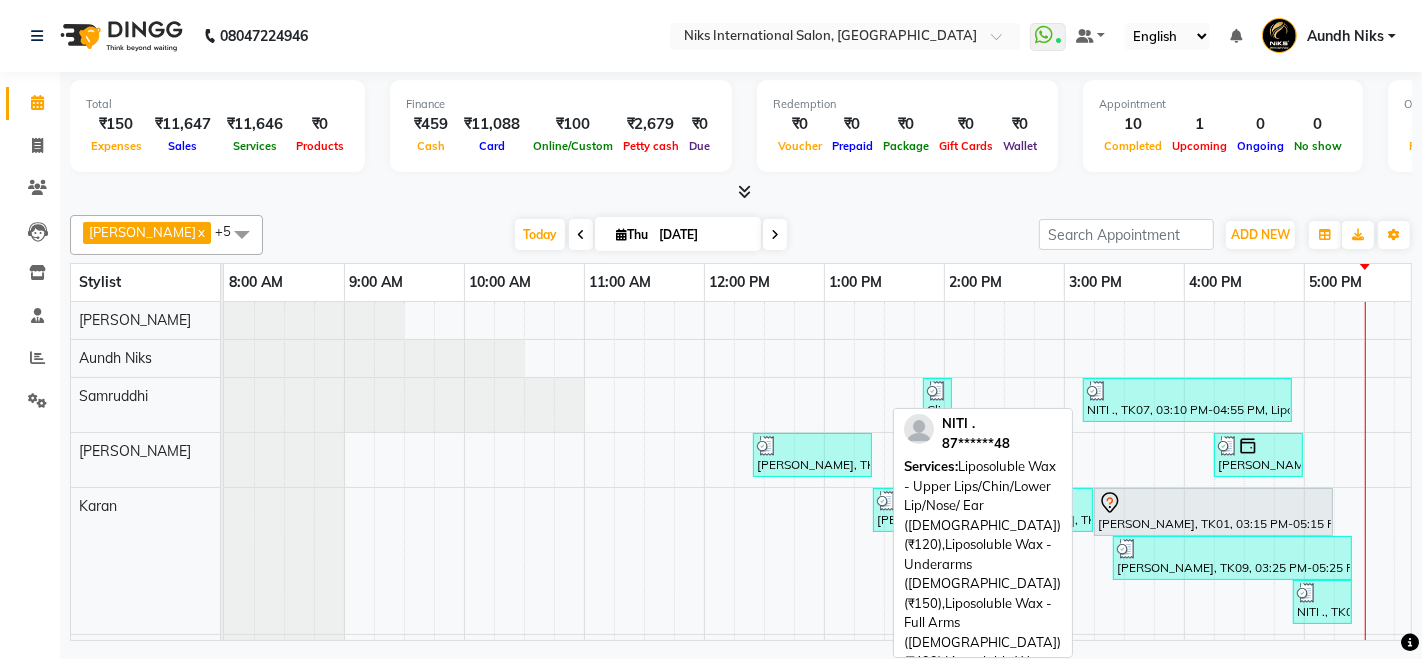click at bounding box center (1187, 391) 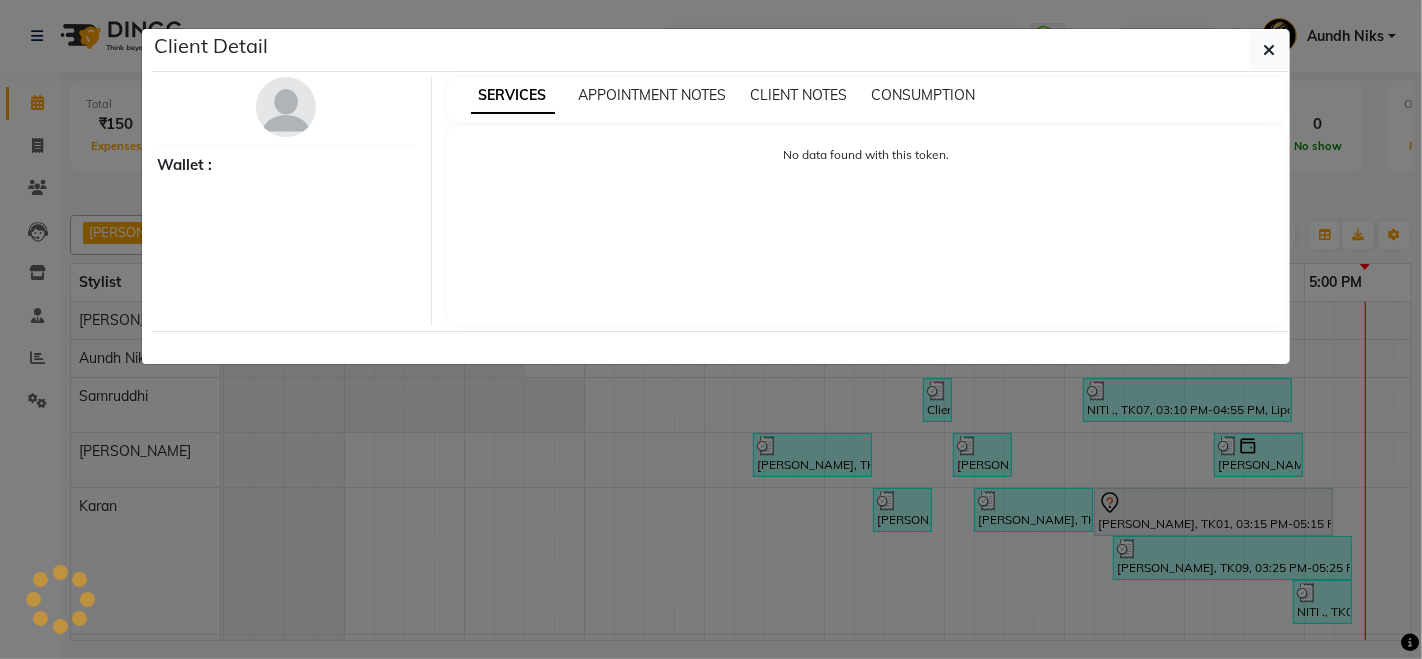 select on "3" 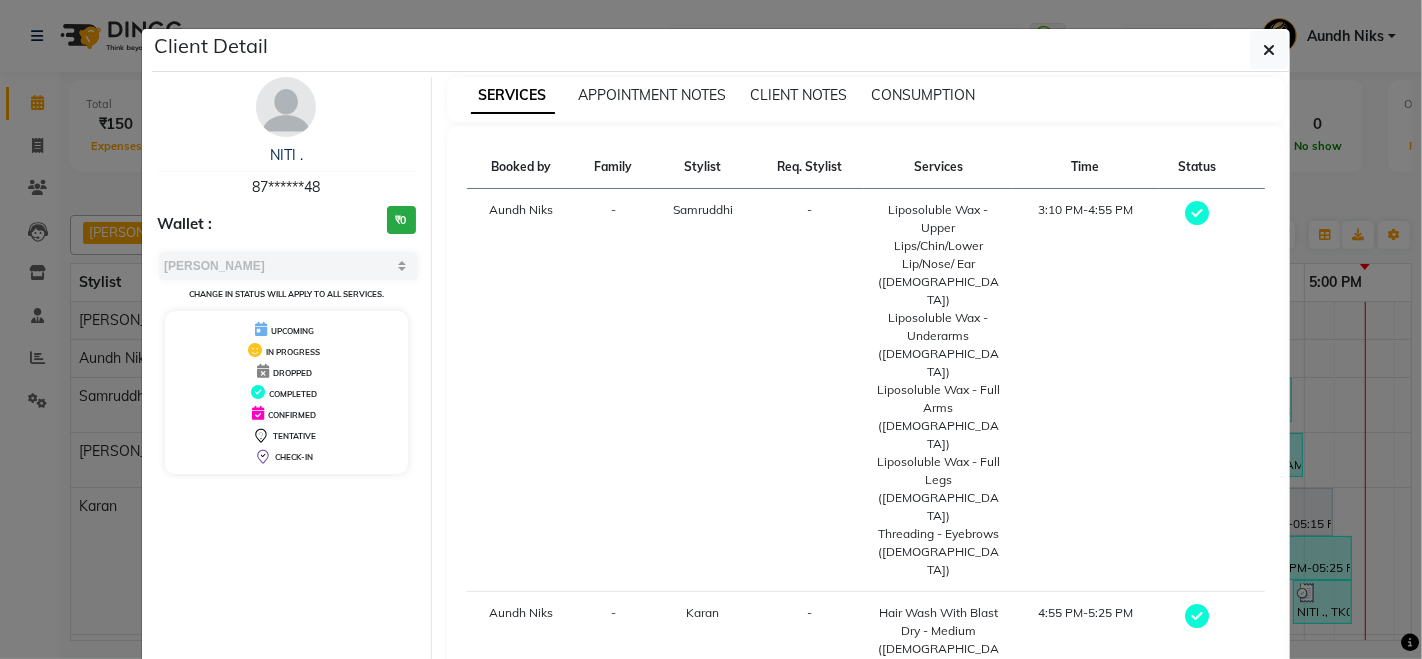 click on "View Invoice" 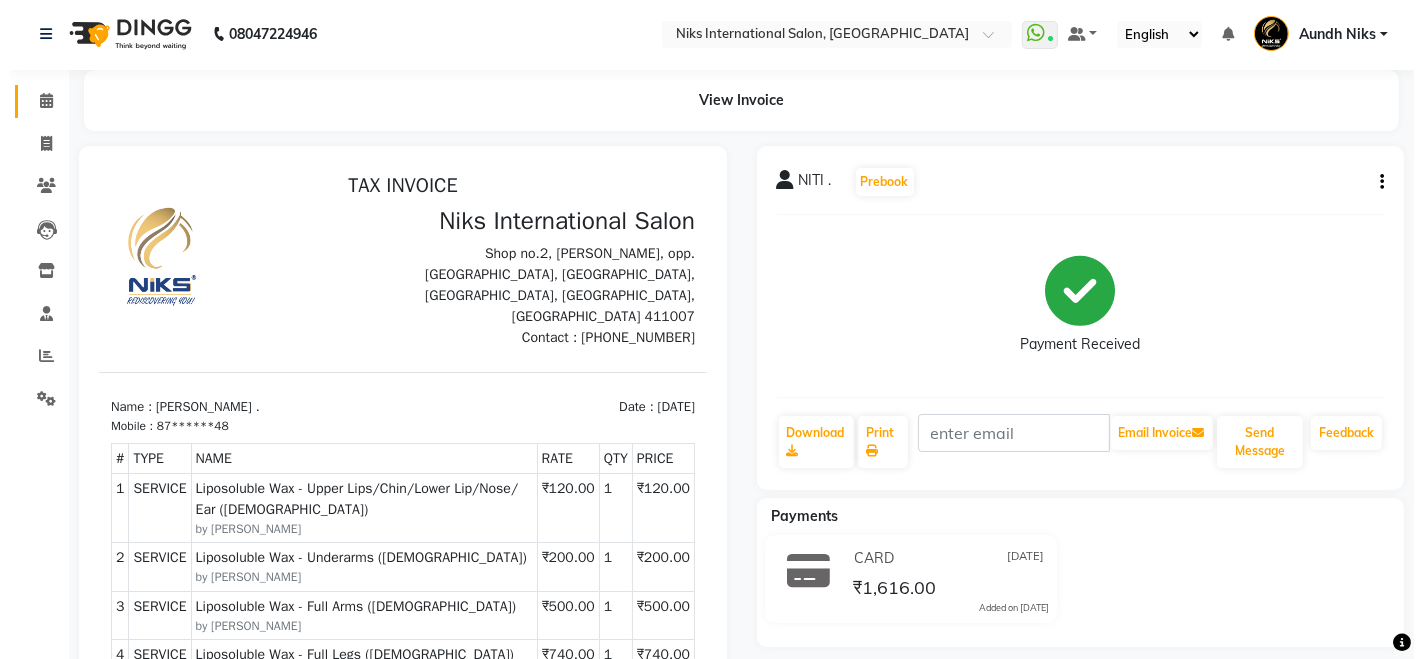 scroll, scrollTop: 0, scrollLeft: 0, axis: both 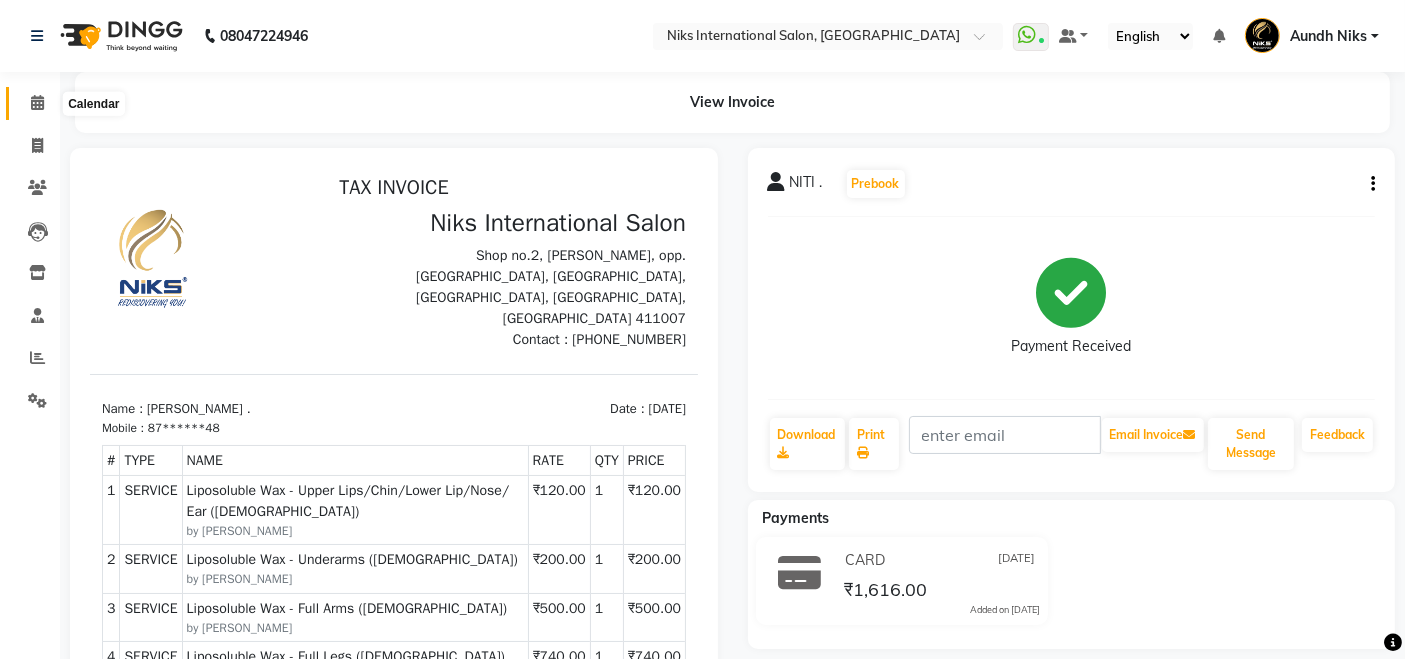 click 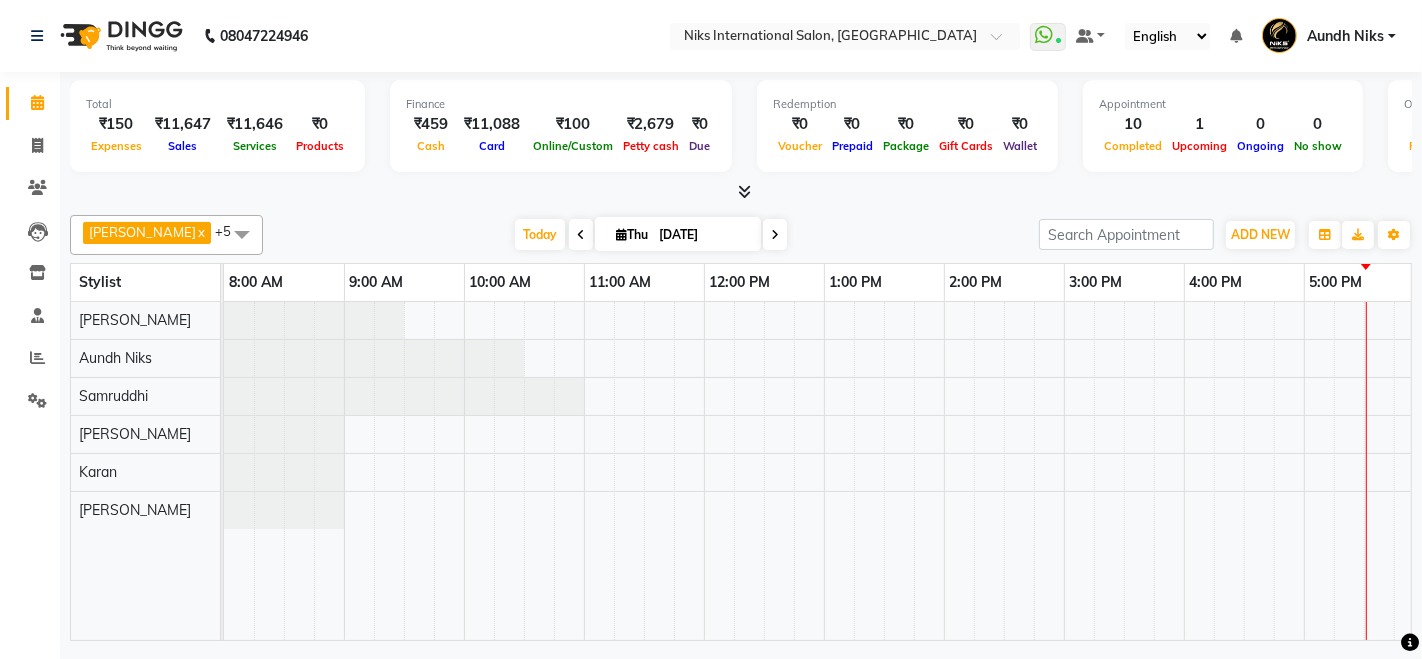 scroll, scrollTop: 0, scrollLeft: 0, axis: both 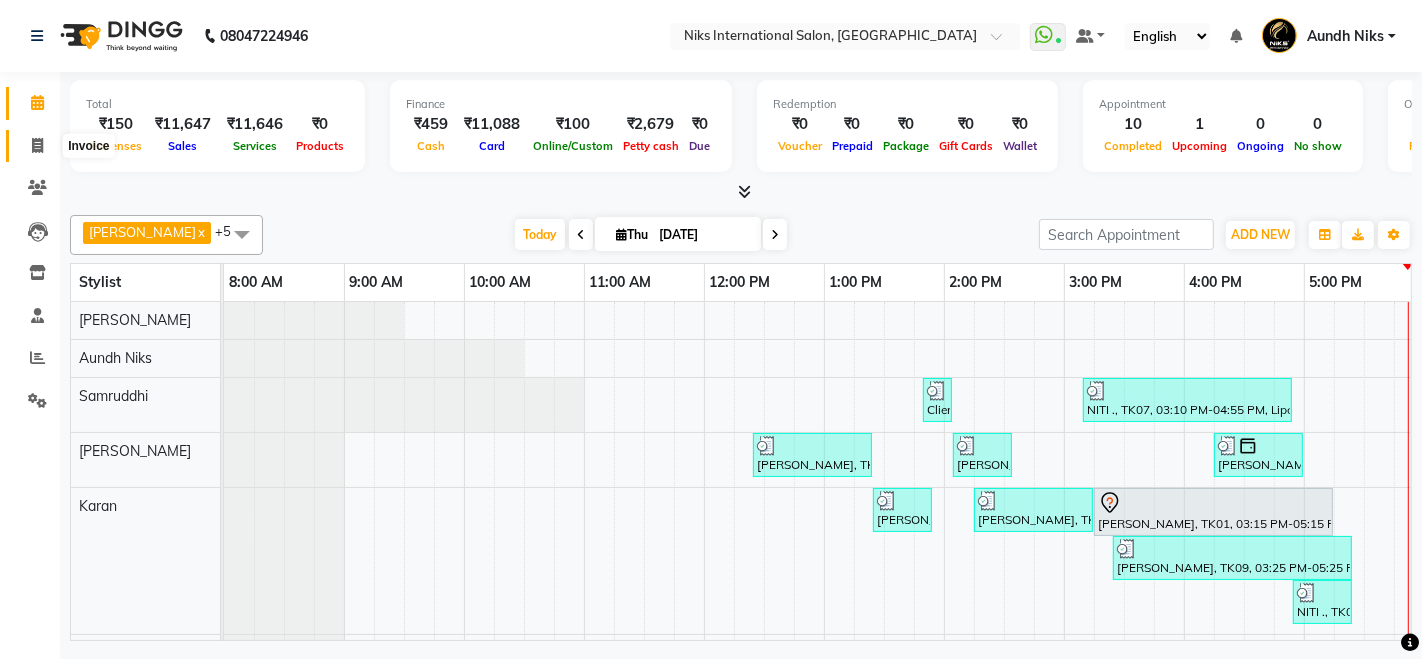 click 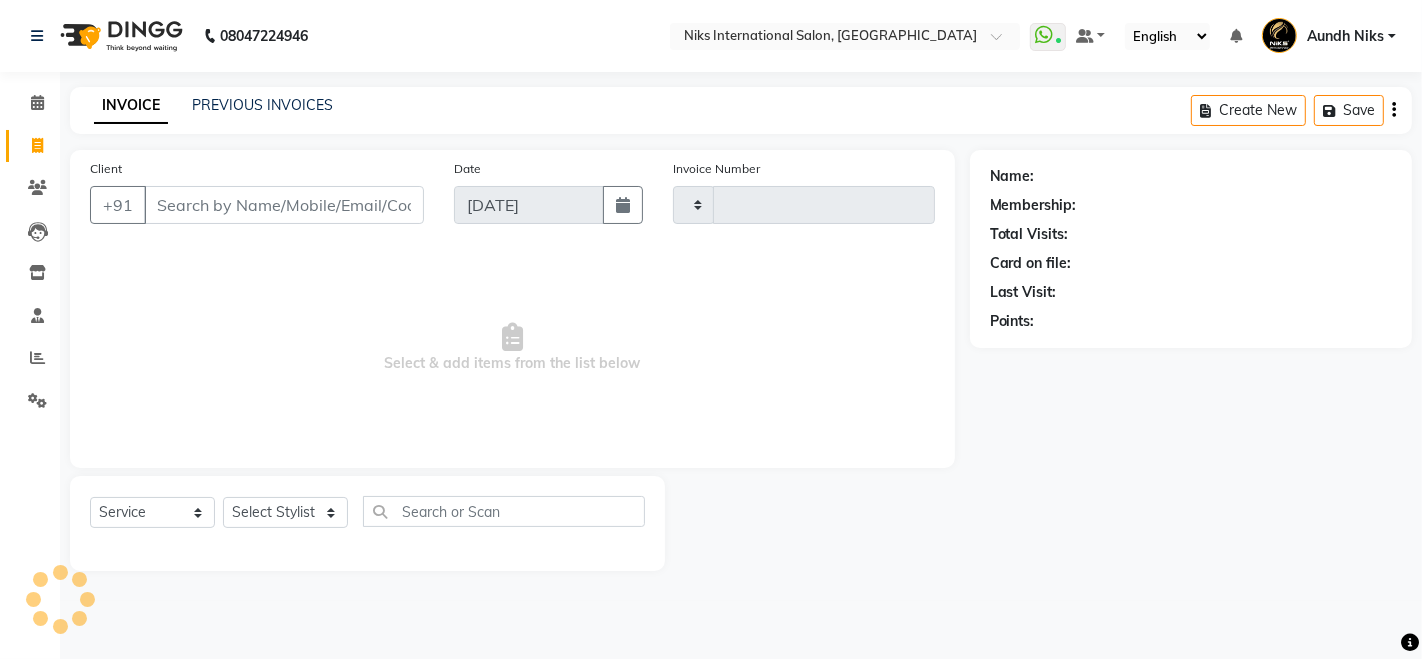 type on "1294" 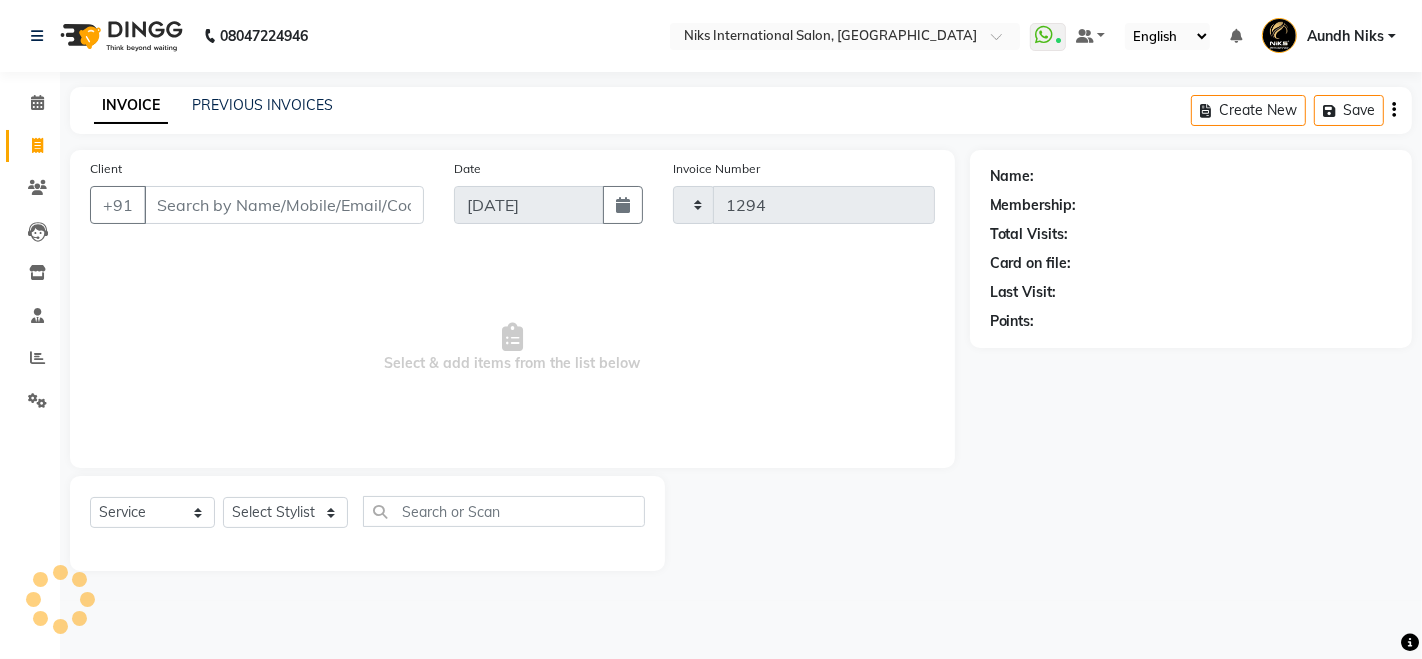 select on "6" 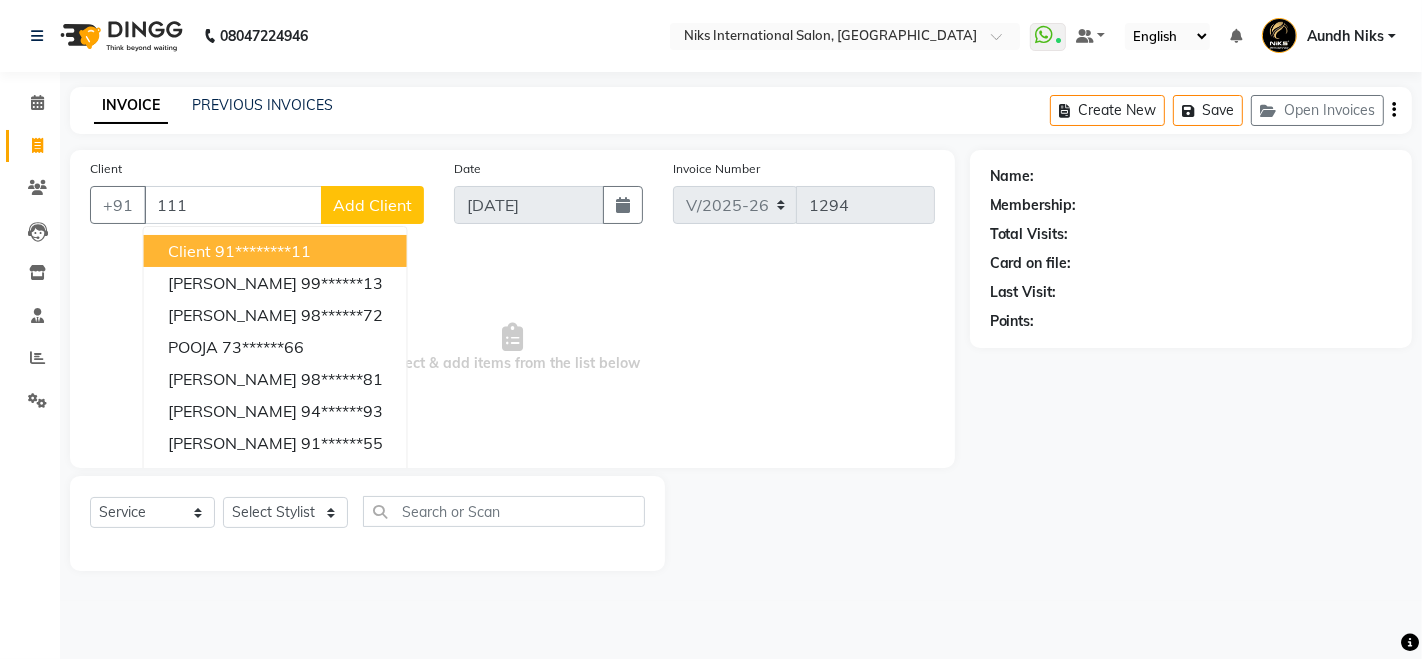 click on "Client" at bounding box center (189, 251) 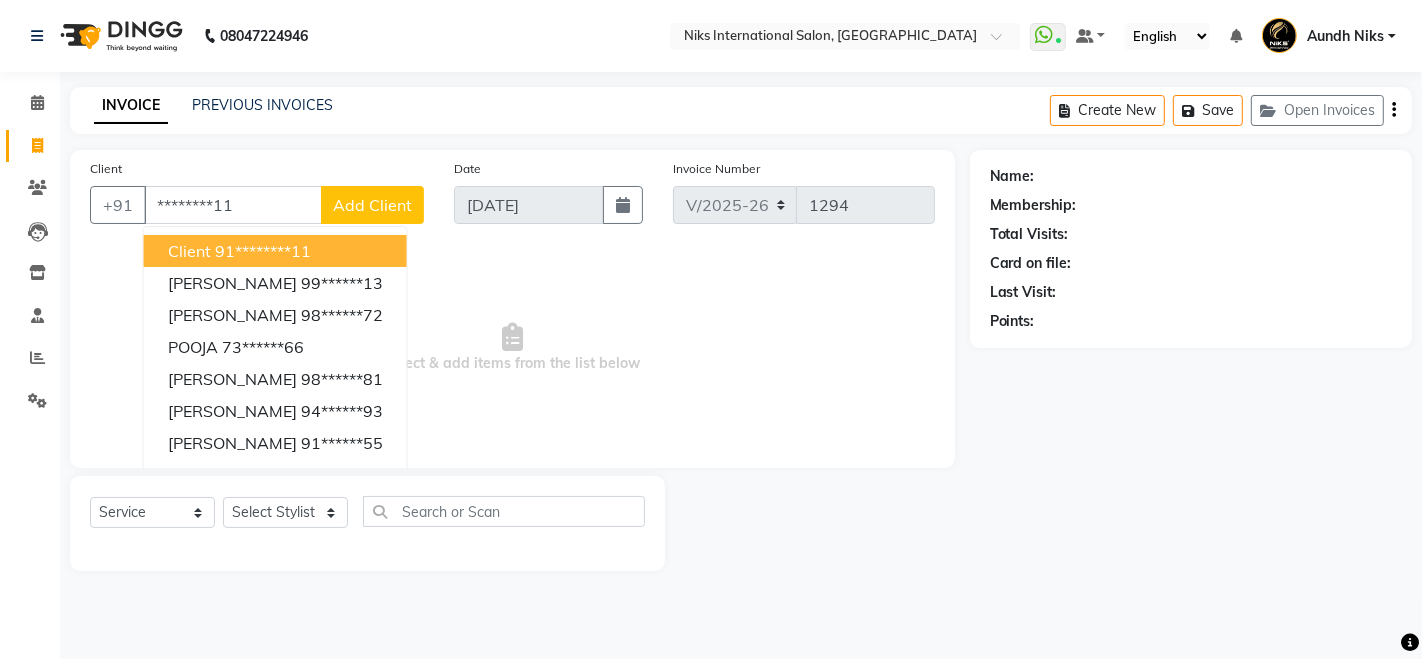 type on "********11" 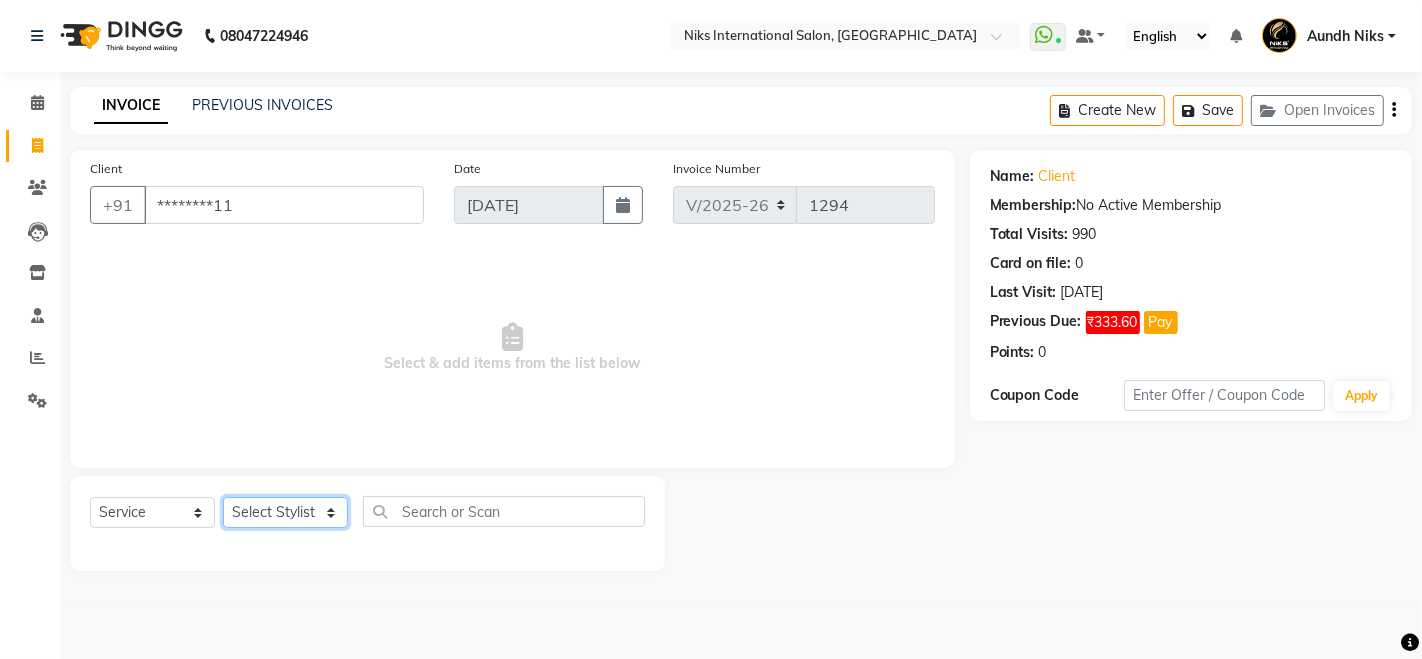 click on "Select Stylist [PERSON_NAME] Aundh Niks [PERSON_NAME] Jiya [PERSON_NAME] Mahhi [PERSON_NAME] [PERSON_NAME] Siddharth [PERSON_NAME]" 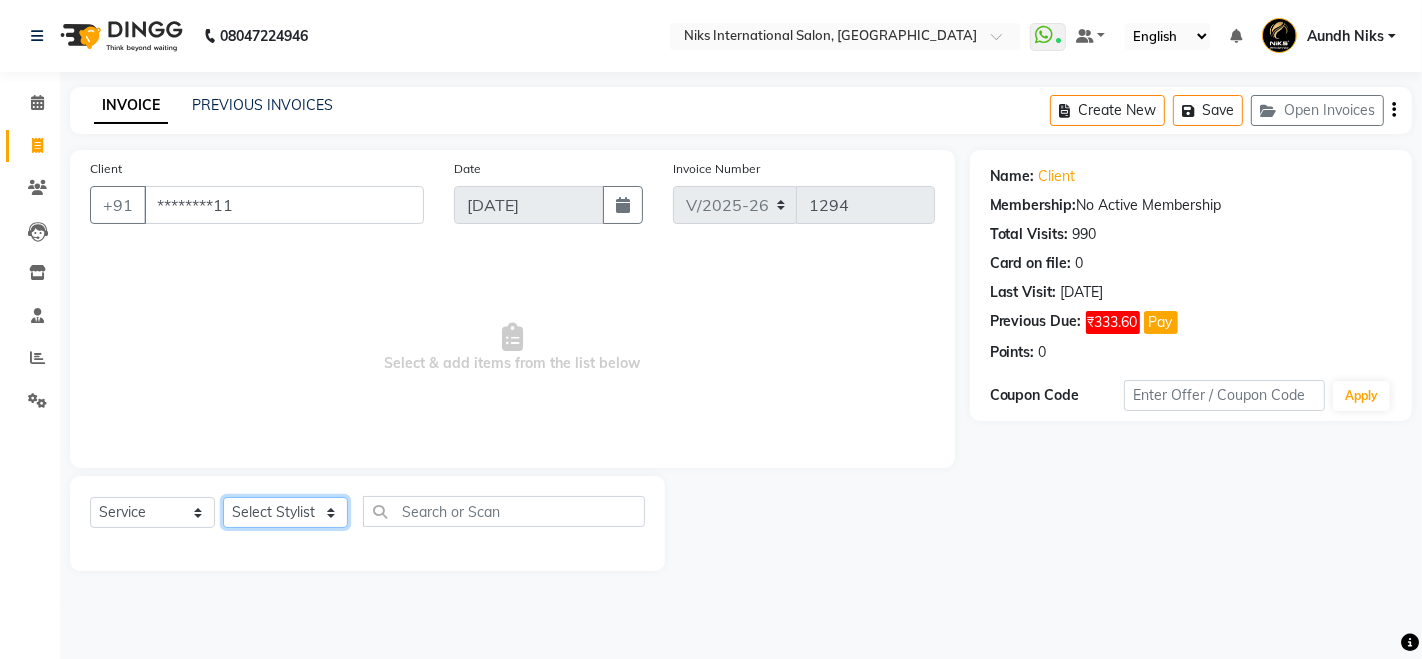 select on "20840" 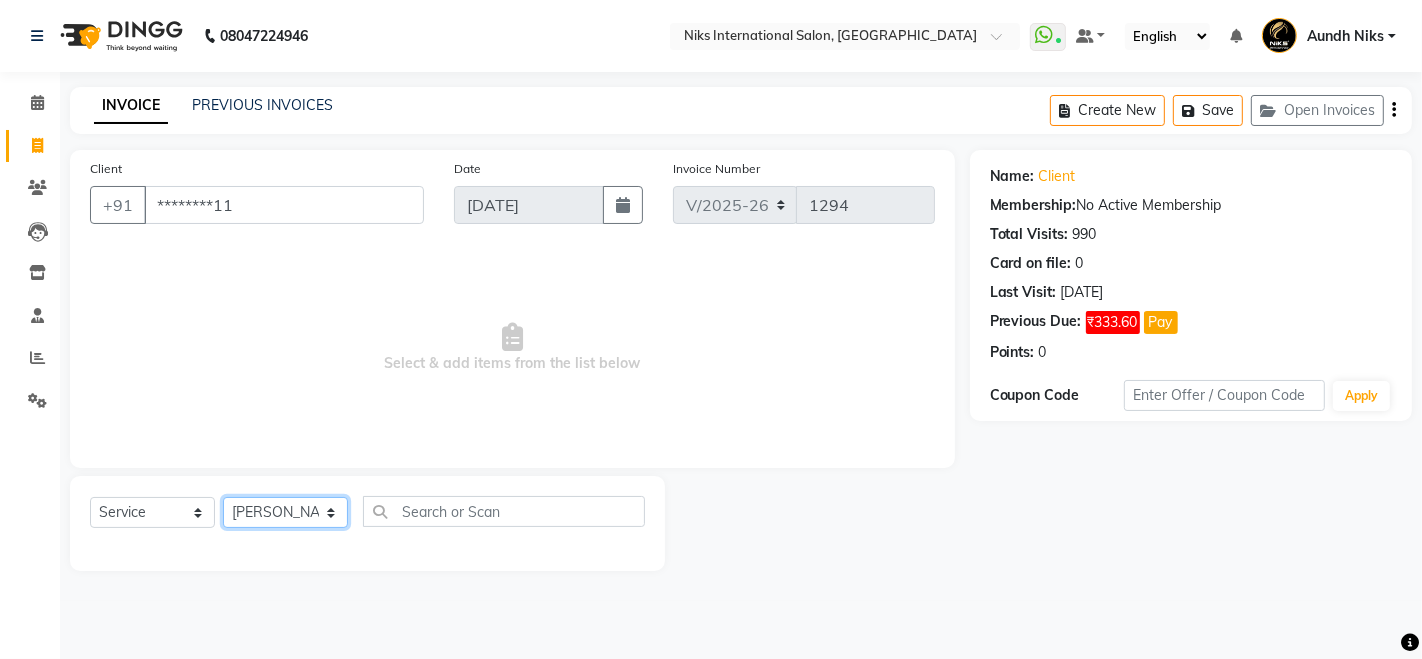 click on "Select Stylist [PERSON_NAME] Aundh Niks [PERSON_NAME] Jiya [PERSON_NAME] Mahhi [PERSON_NAME] [PERSON_NAME] Siddharth [PERSON_NAME]" 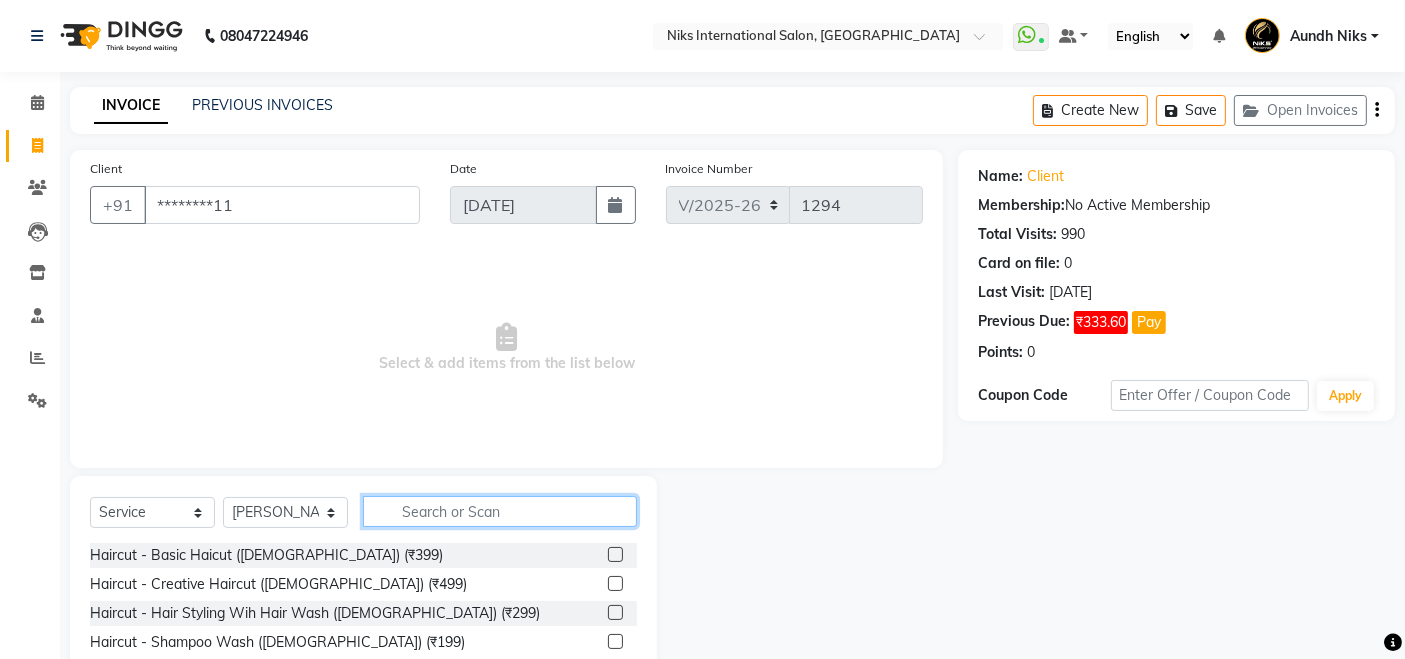 click 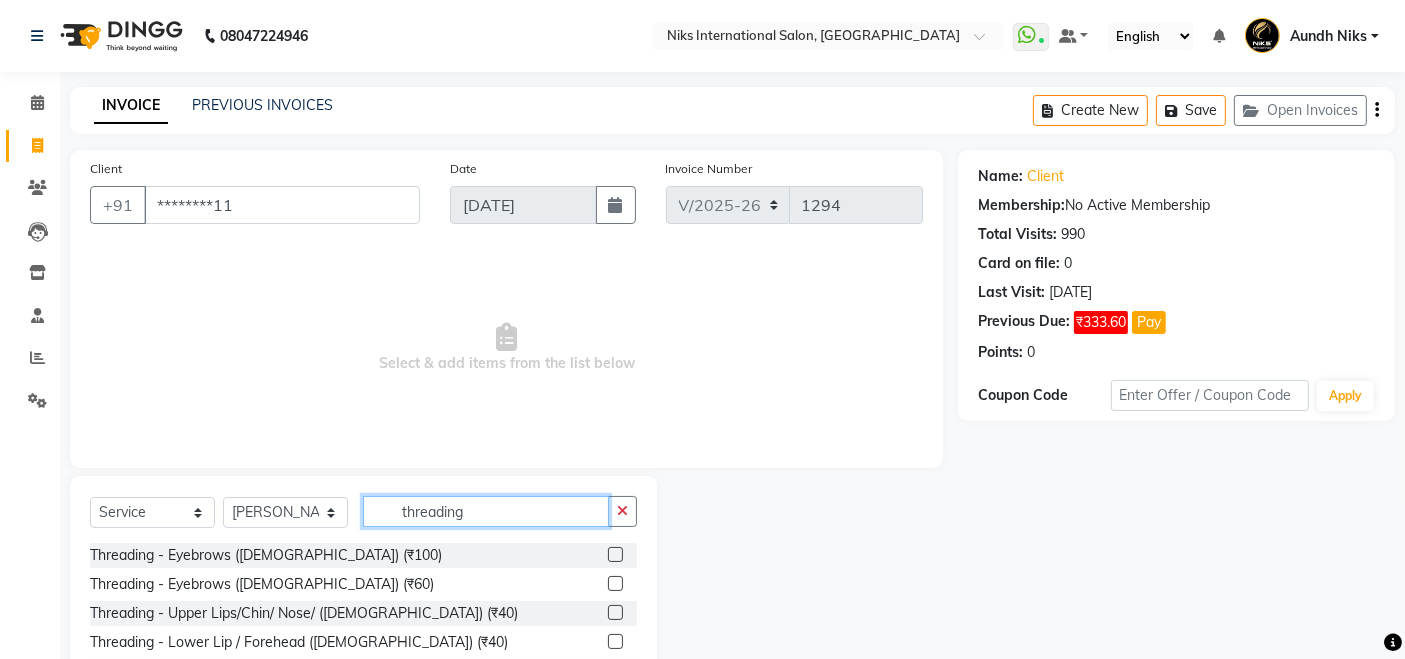 type on "threading" 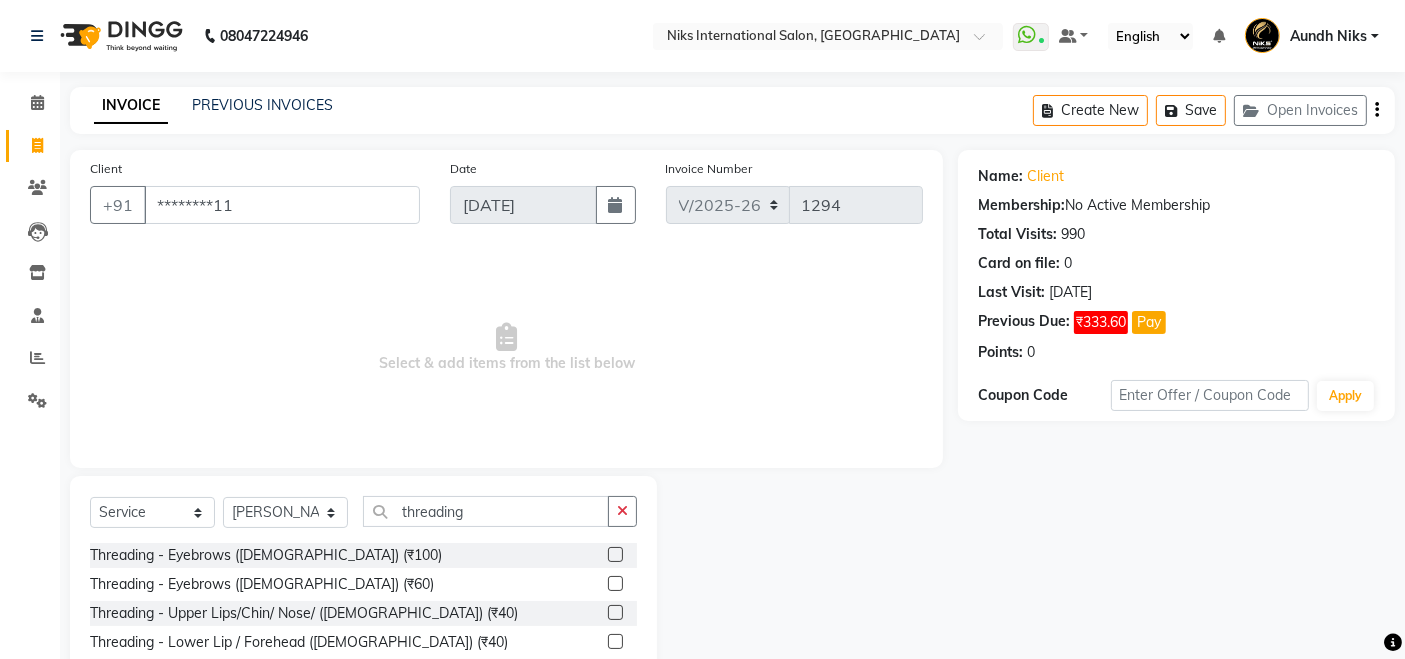 click 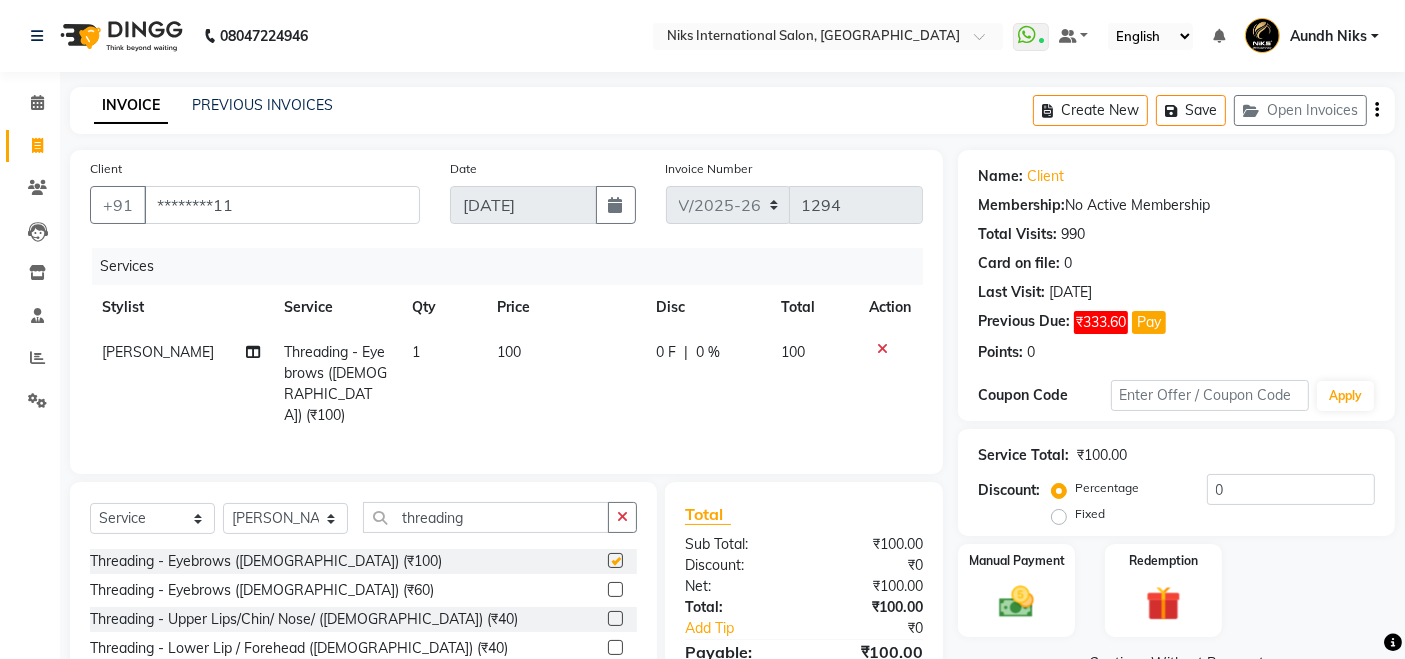 checkbox on "false" 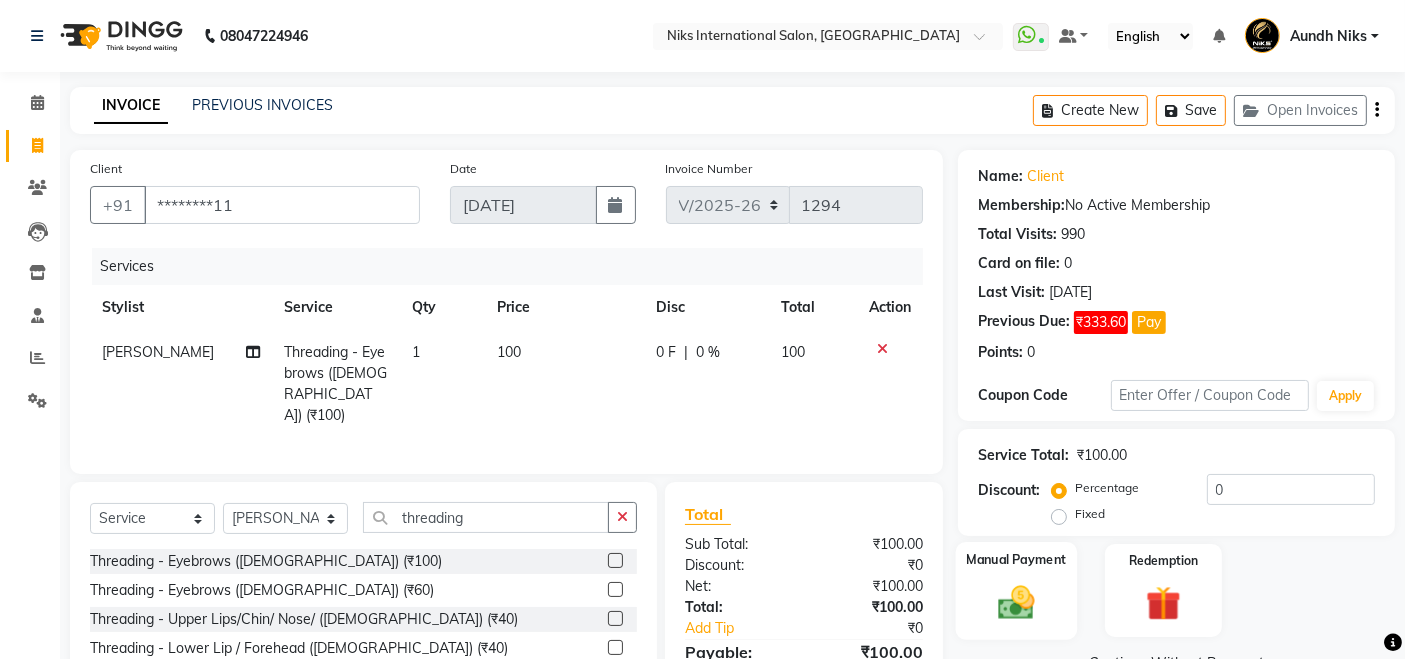 click 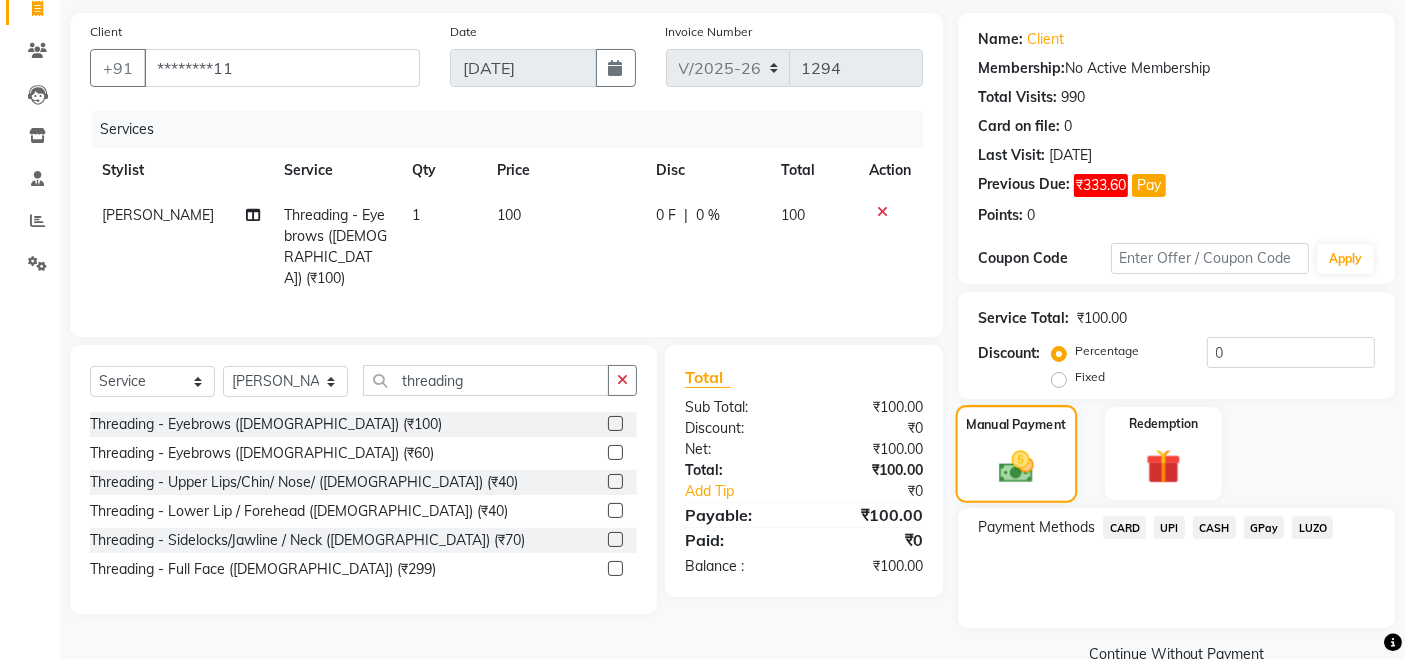 scroll, scrollTop: 177, scrollLeft: 0, axis: vertical 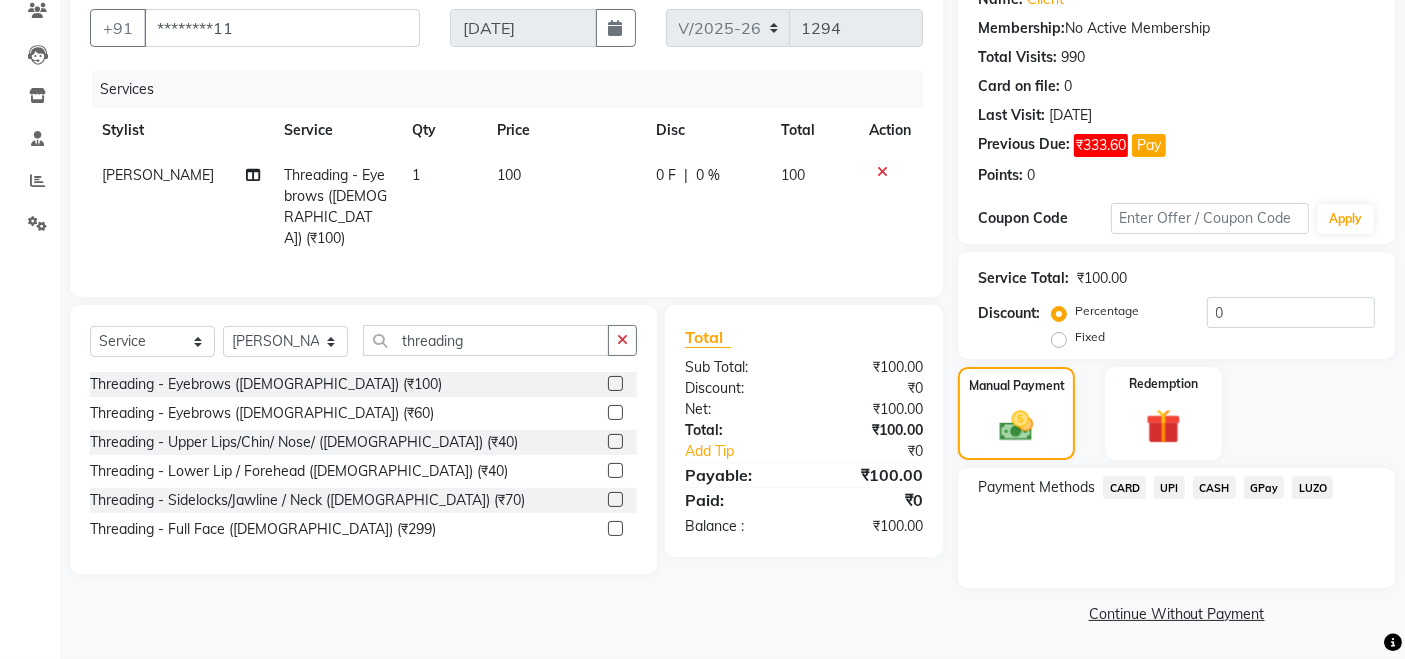 click on "CARD" 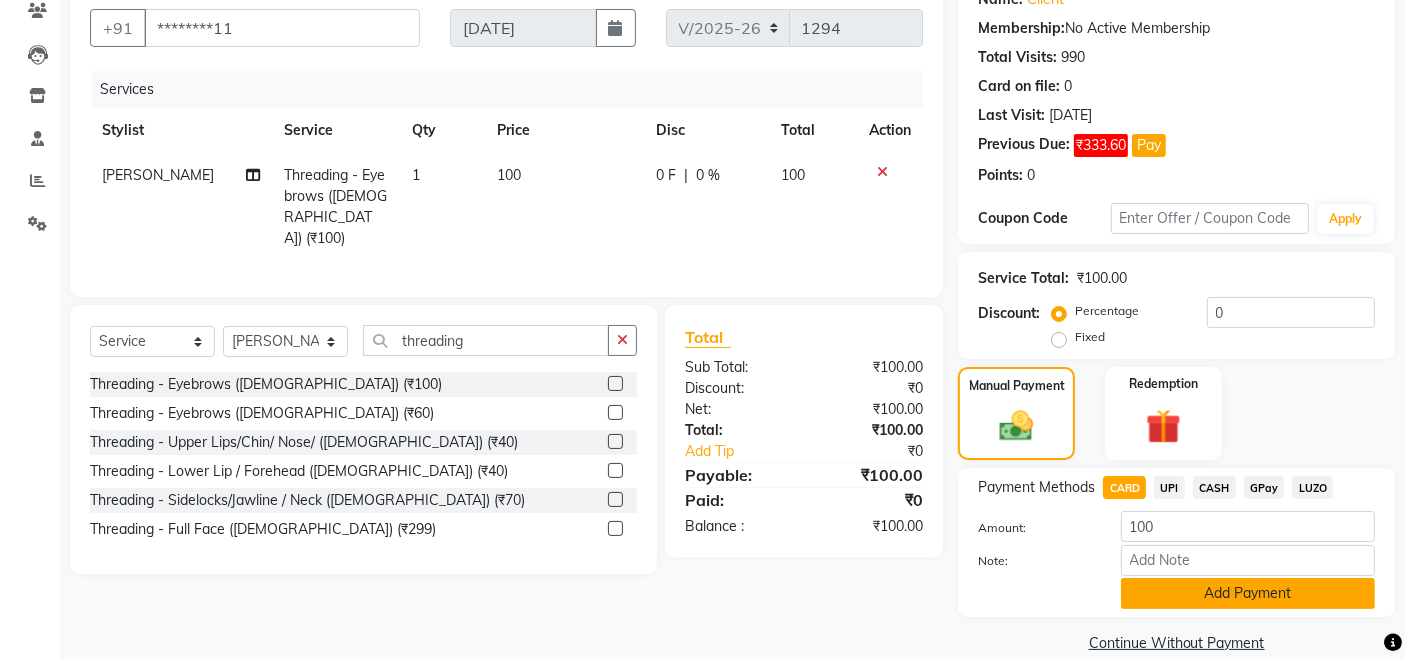 click on "Add Payment" 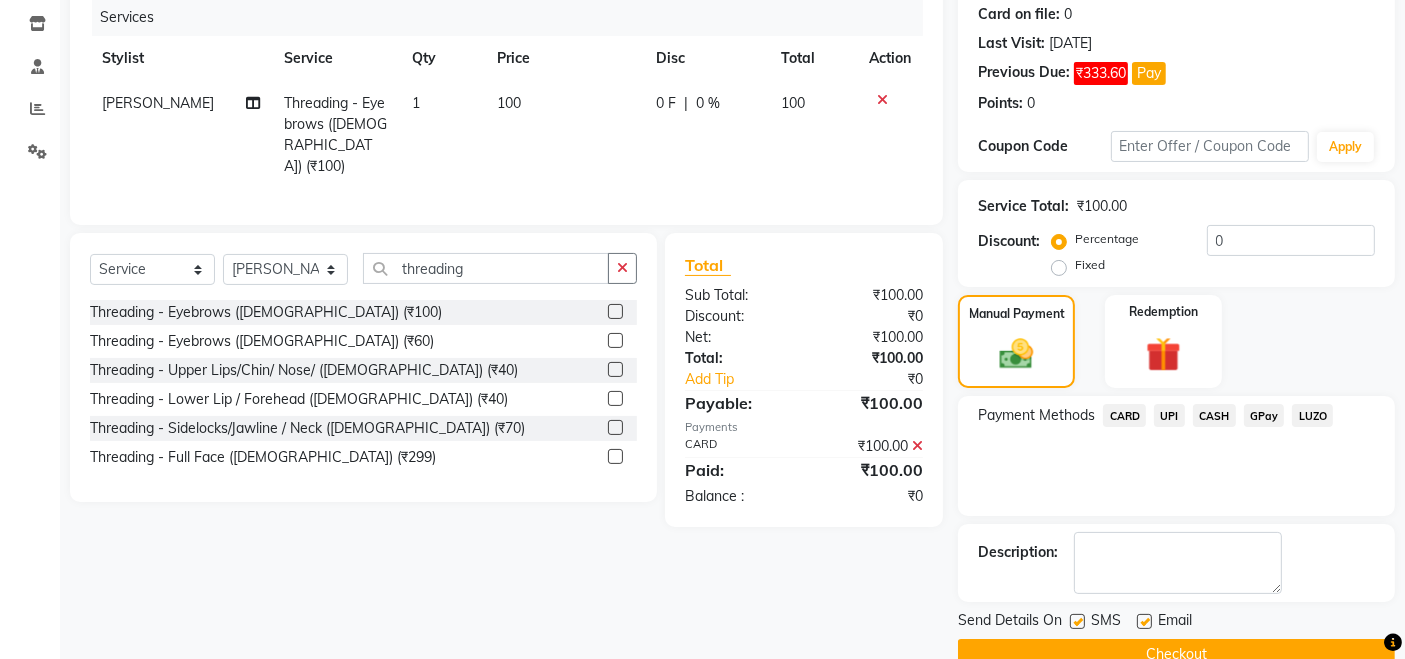 scroll, scrollTop: 288, scrollLeft: 0, axis: vertical 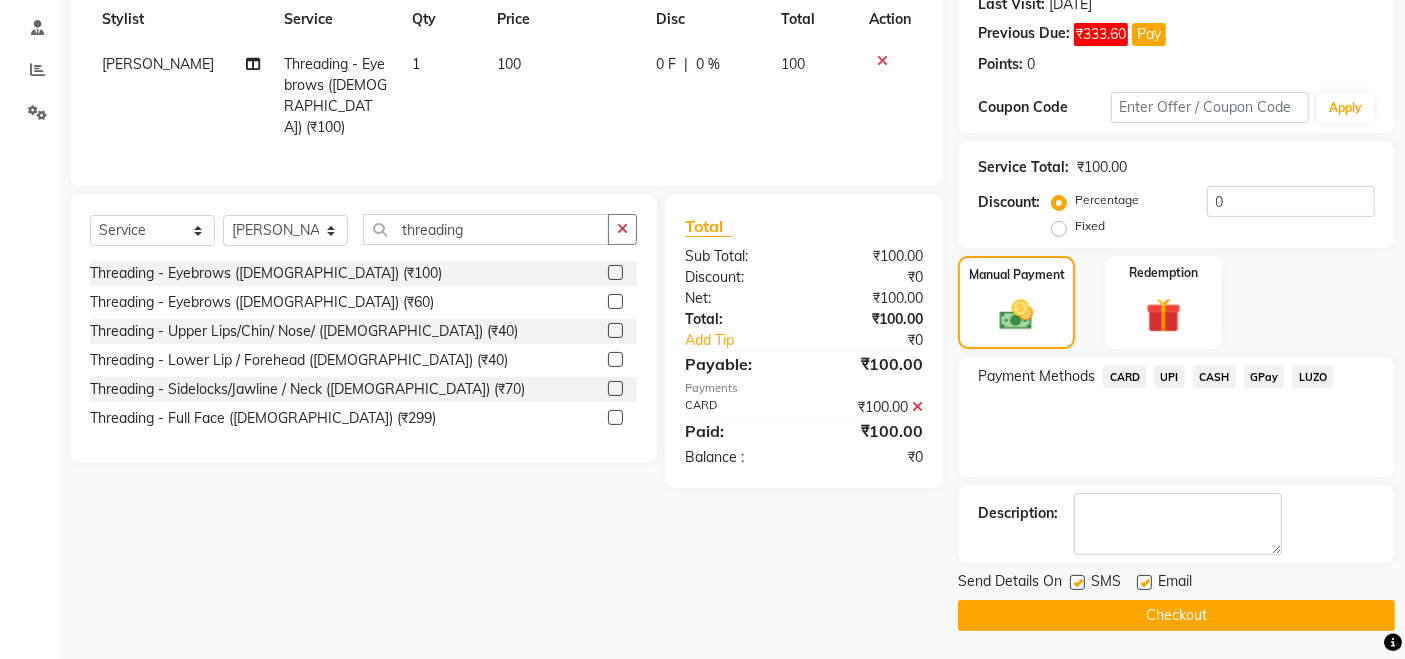 click on "Checkout" 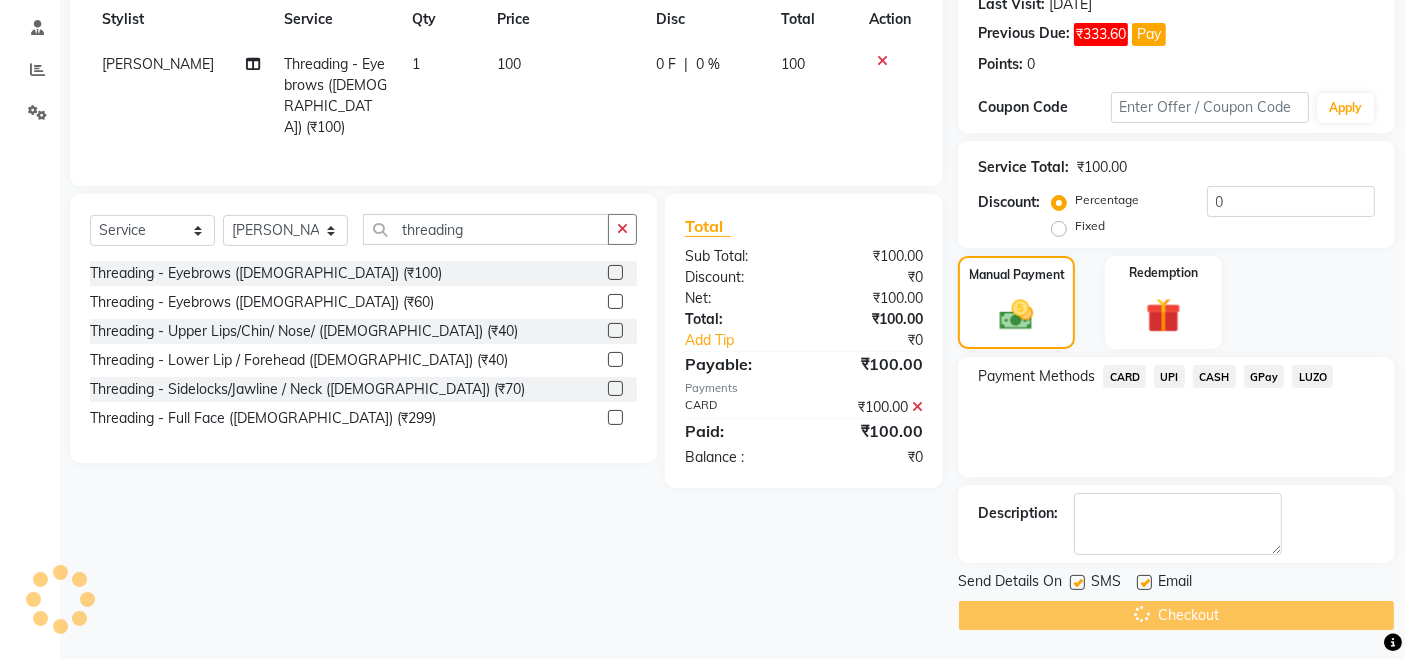 scroll, scrollTop: 0, scrollLeft: 0, axis: both 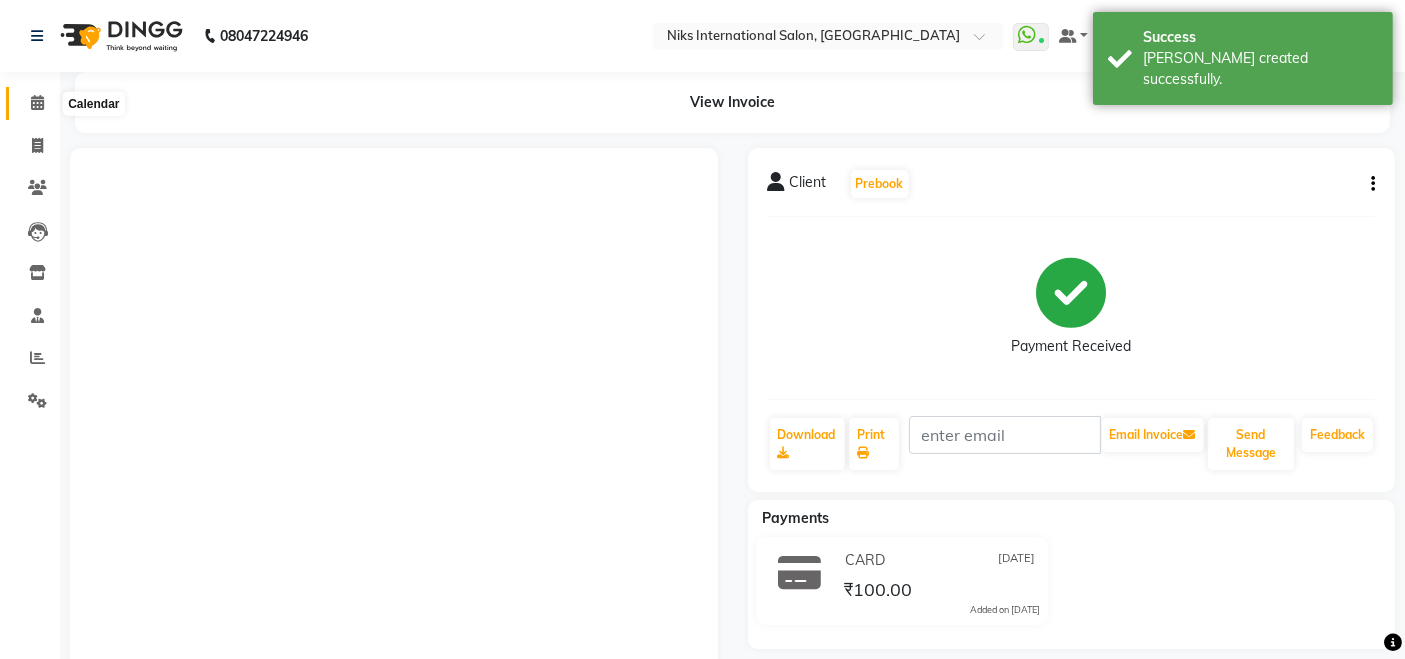 click 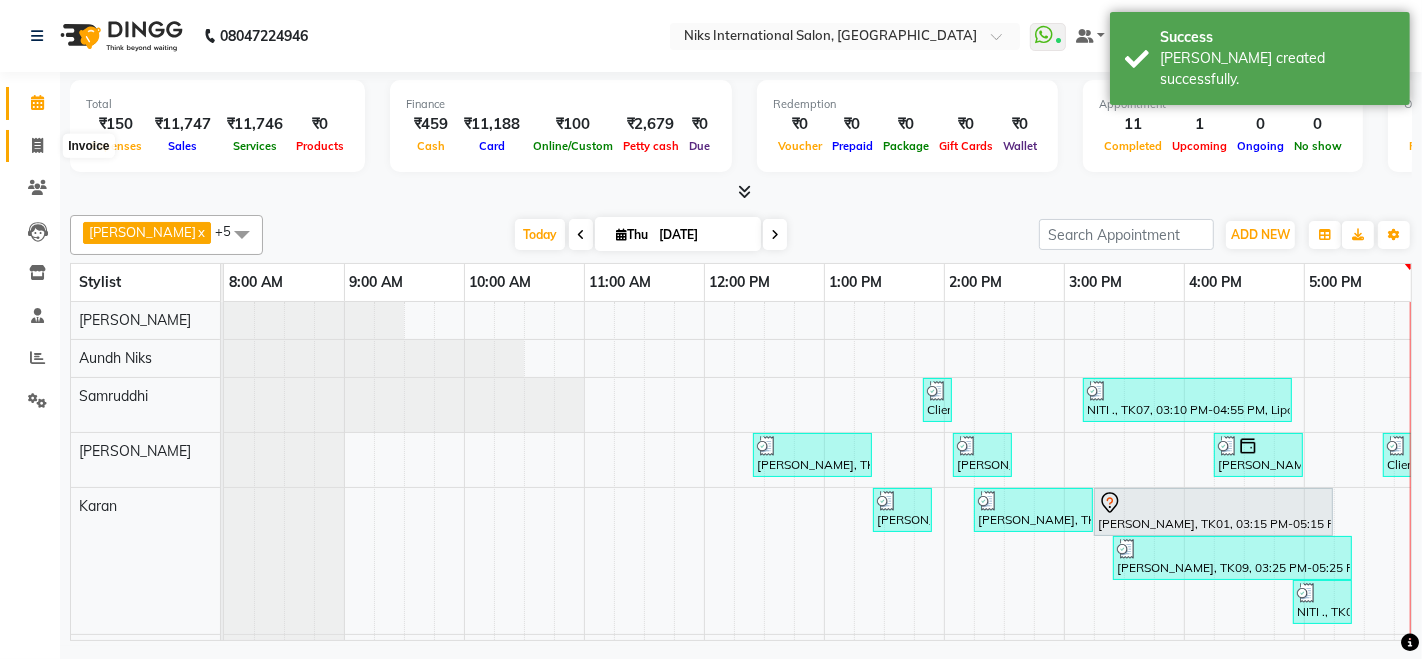 click 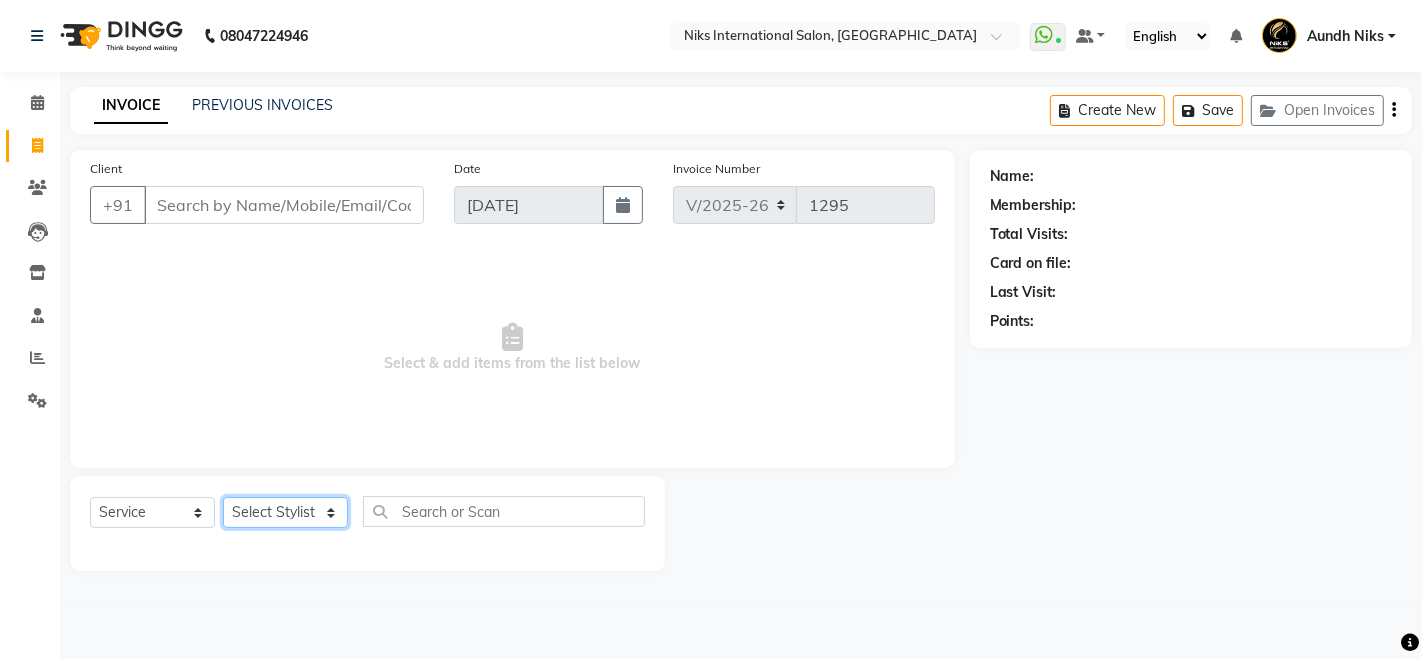 click on "Select Stylist [PERSON_NAME] Aundh Niks [PERSON_NAME] Jiya [PERSON_NAME] Mahhi [PERSON_NAME] [PERSON_NAME] Siddharth [PERSON_NAME]" 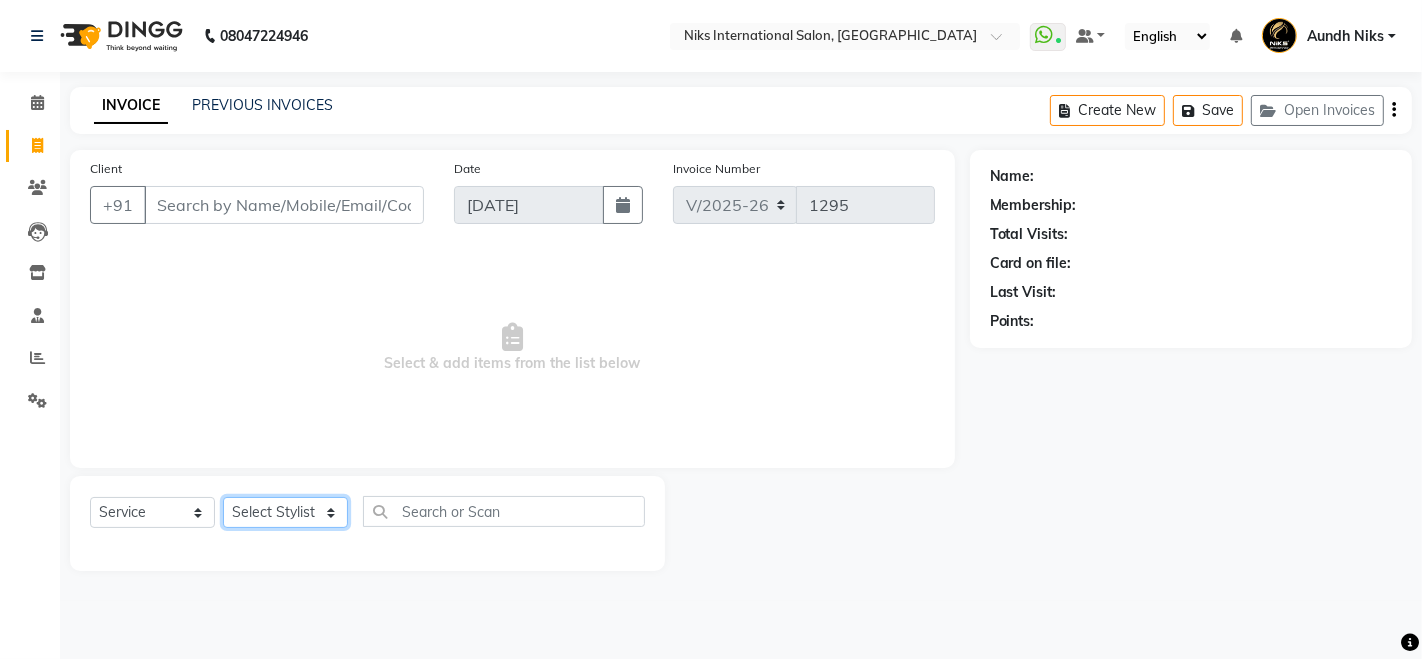 select on "17526" 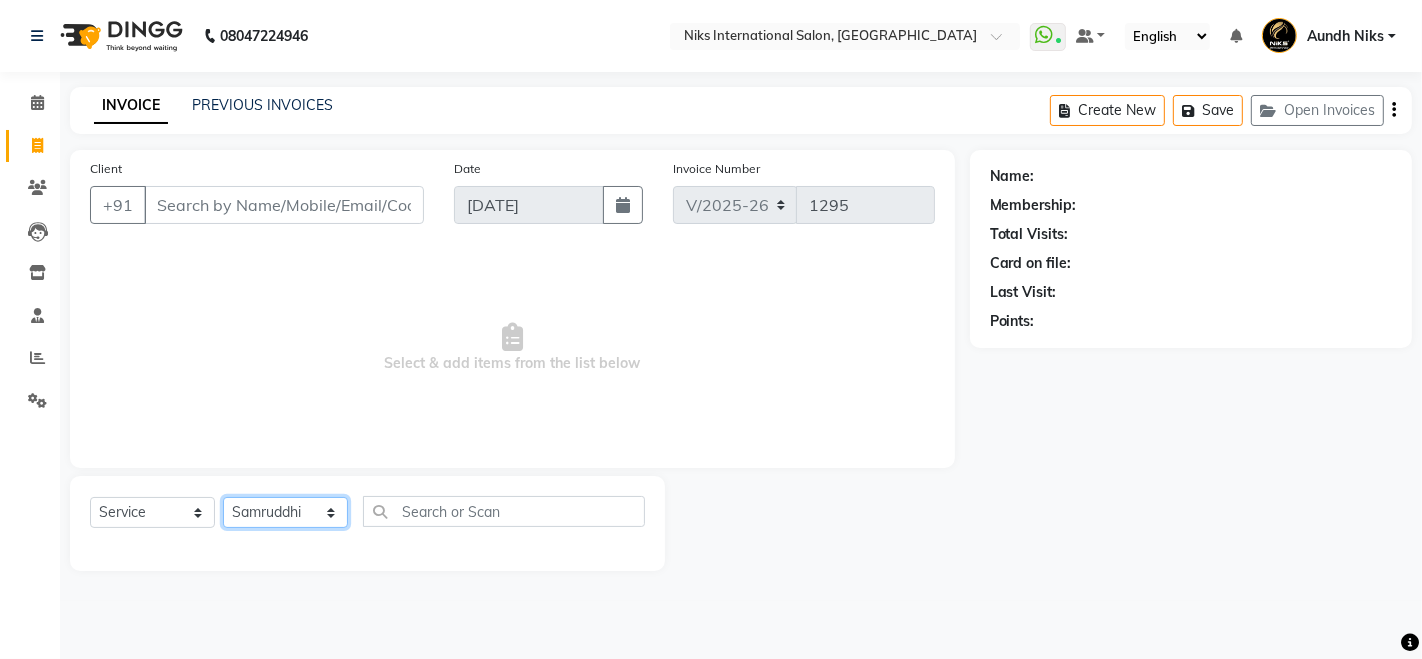 click on "Select Stylist [PERSON_NAME] Aundh Niks [PERSON_NAME] Jiya [PERSON_NAME] Mahhi [PERSON_NAME] [PERSON_NAME] Siddharth [PERSON_NAME]" 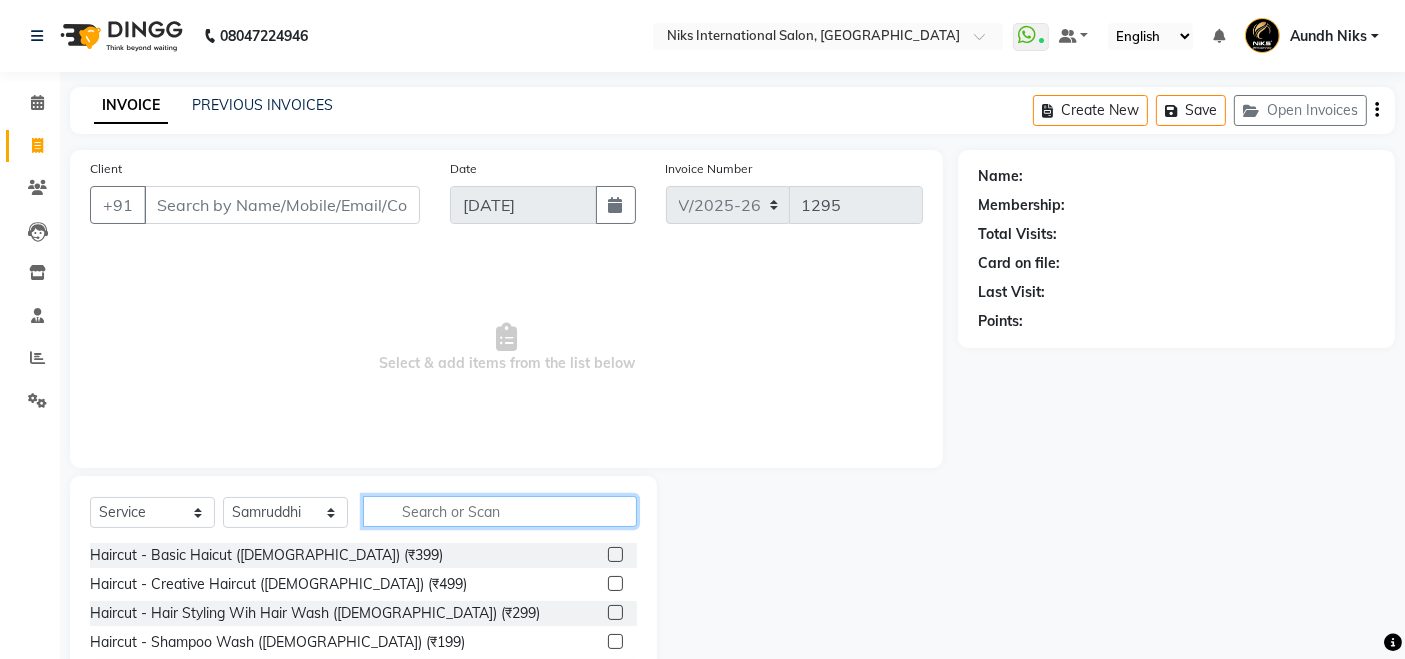 click 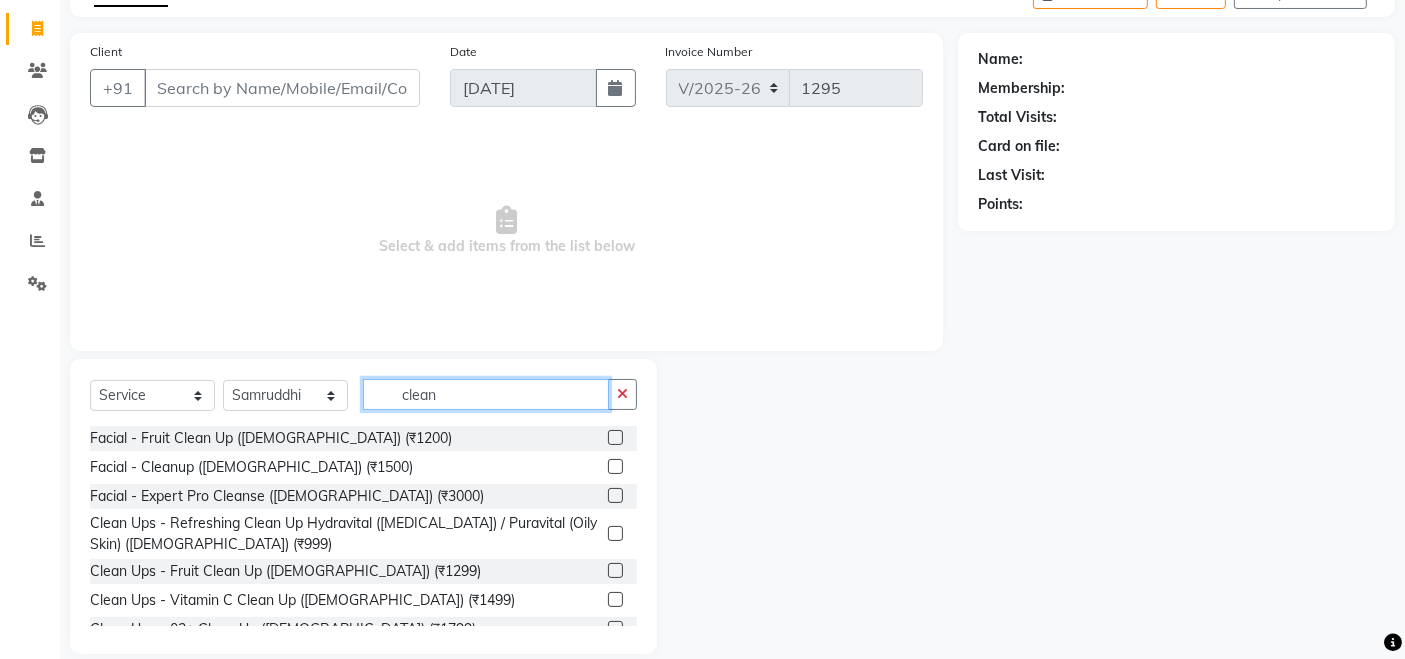 scroll, scrollTop: 141, scrollLeft: 0, axis: vertical 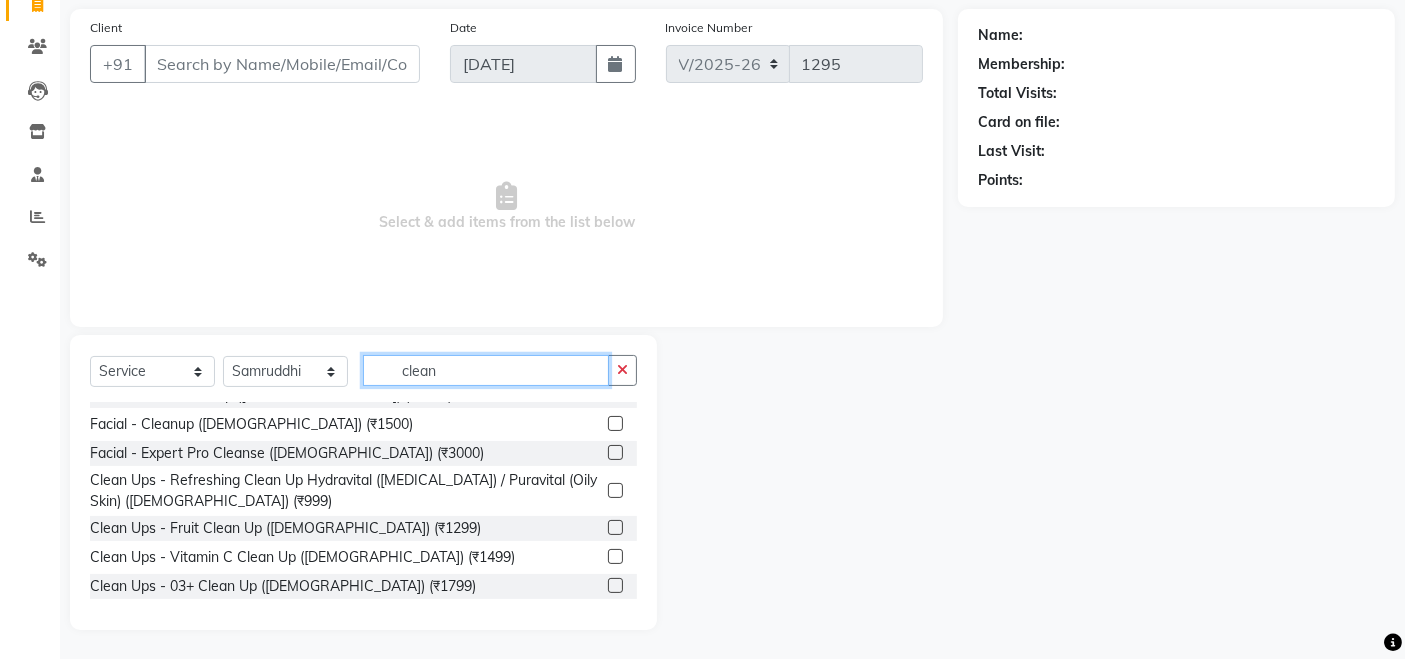 type on "clean" 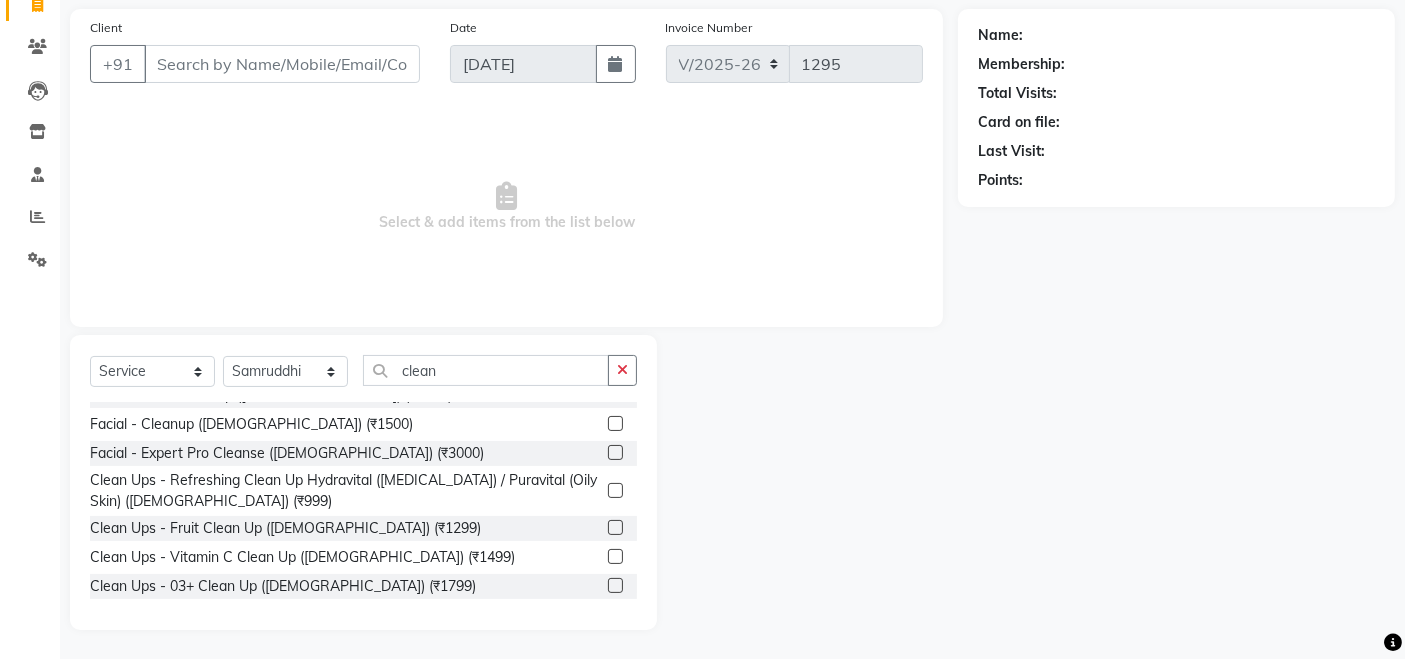click 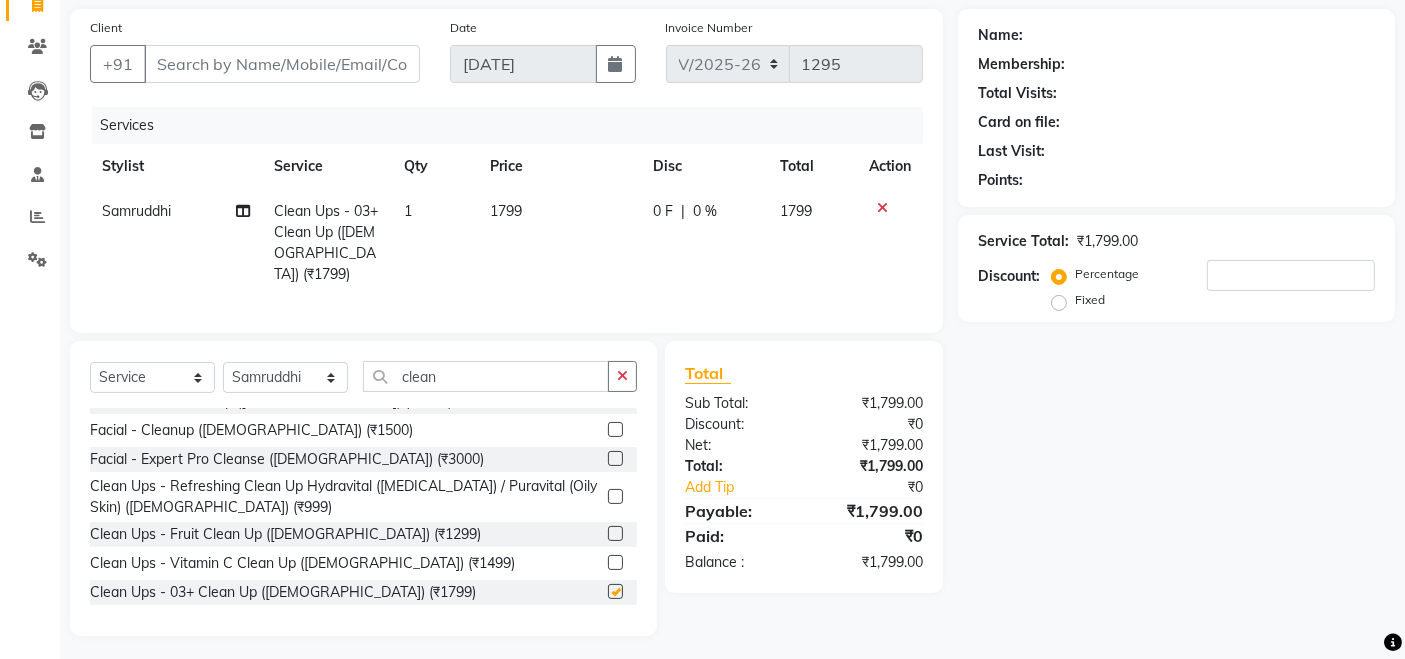 checkbox on "false" 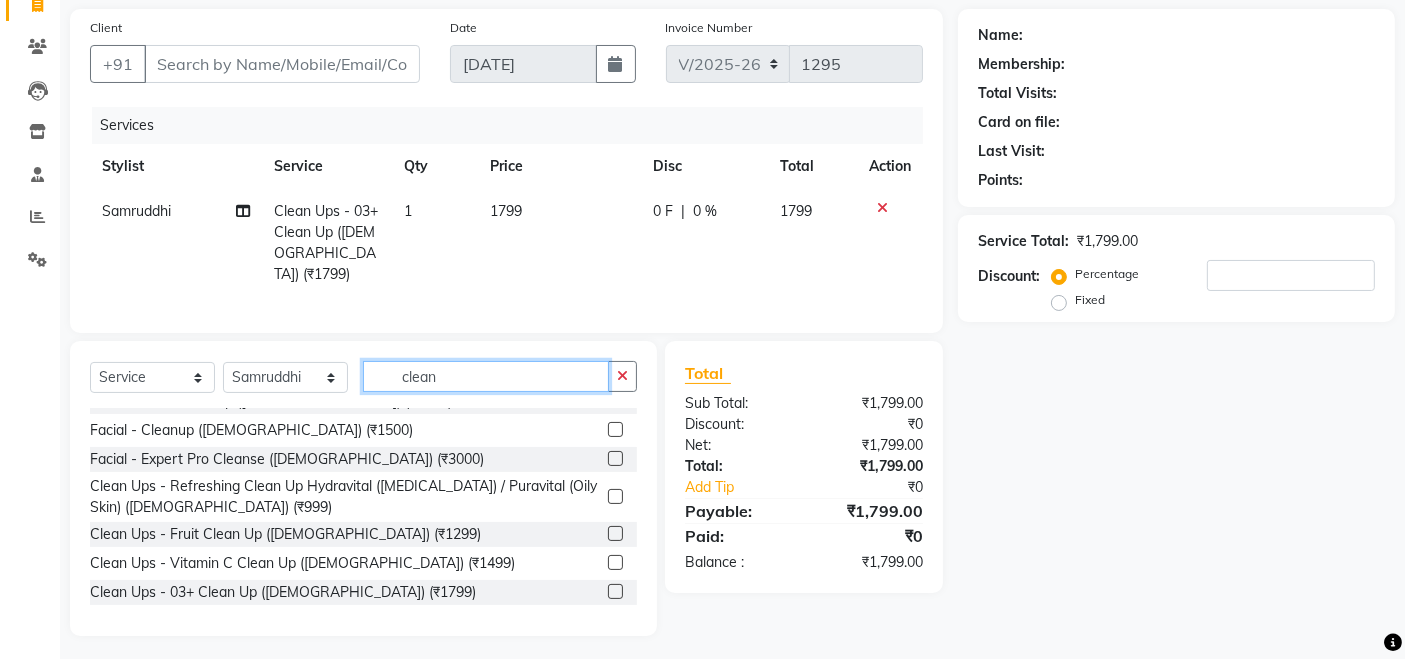 click on "clean" 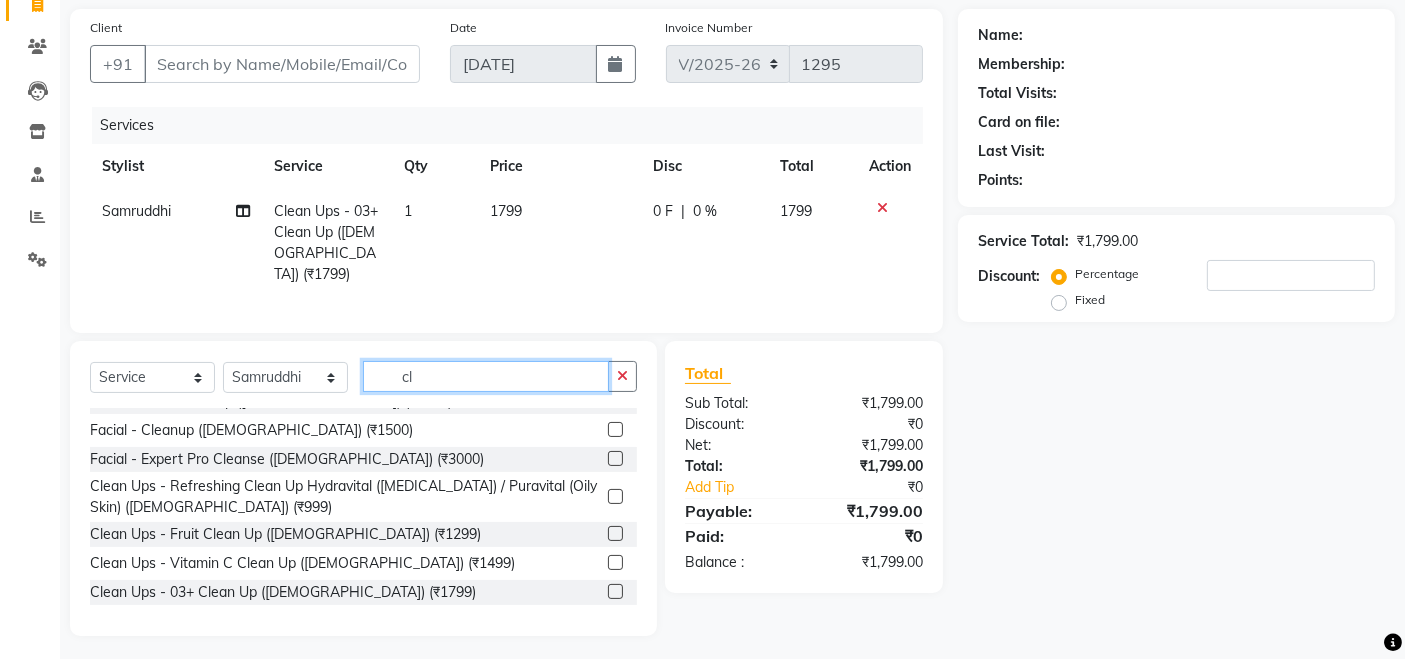 type on "c" 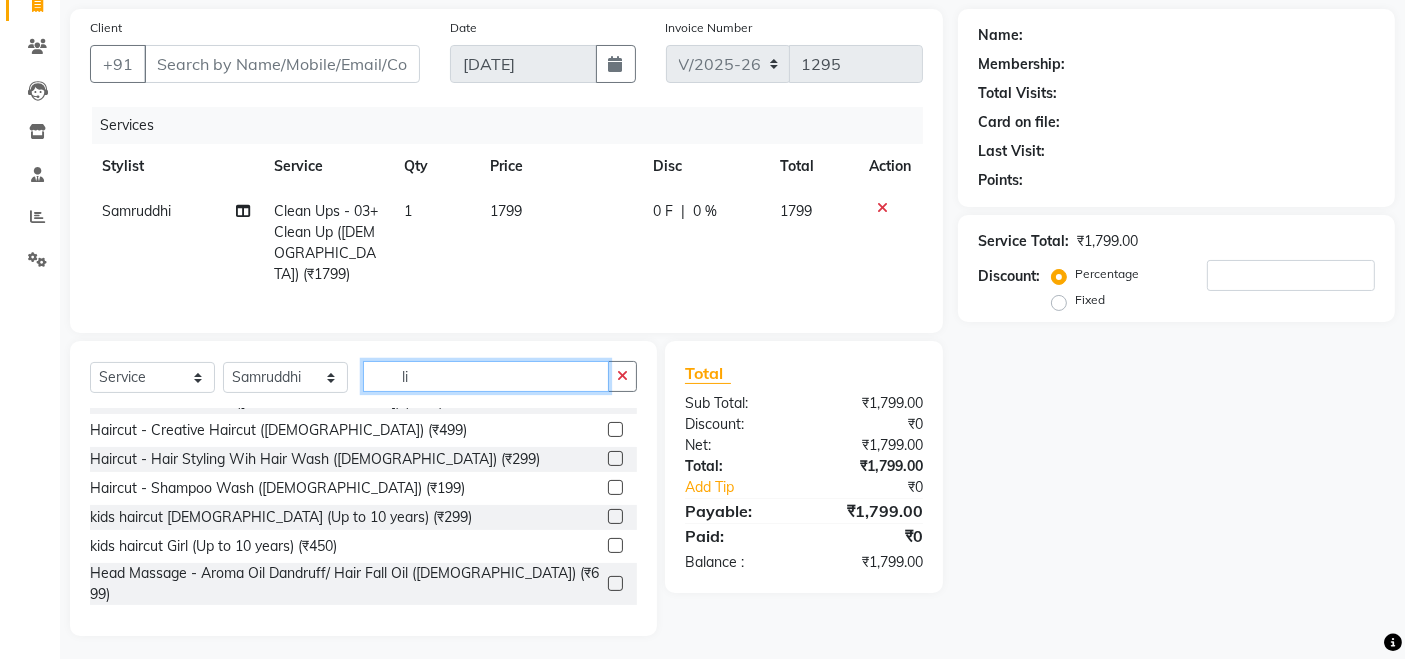 scroll, scrollTop: 0, scrollLeft: 0, axis: both 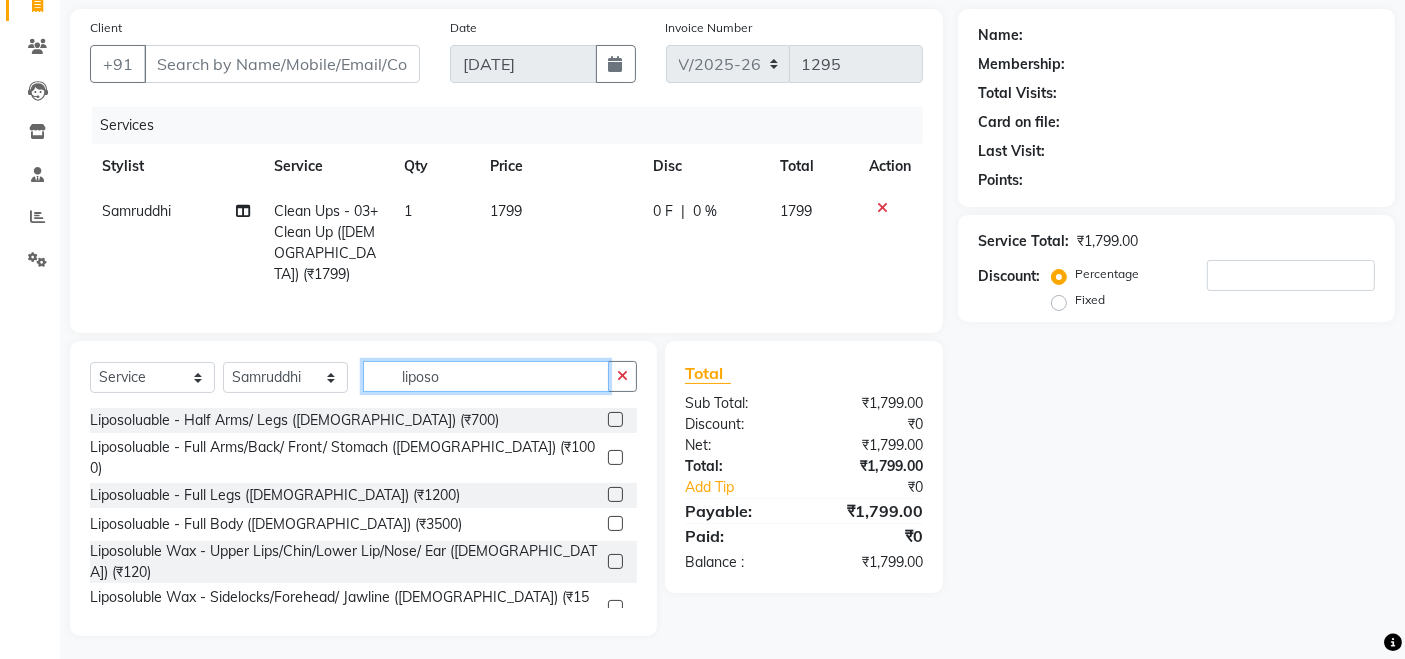 type on "liposo" 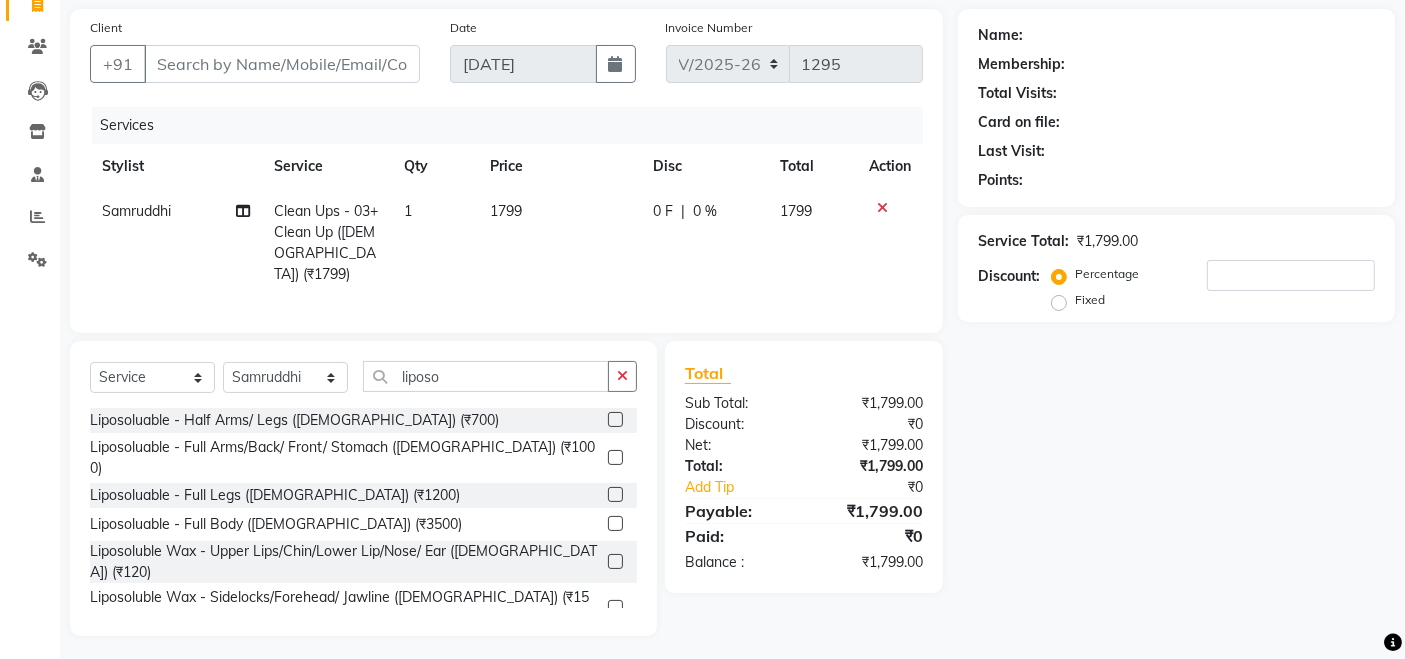 click 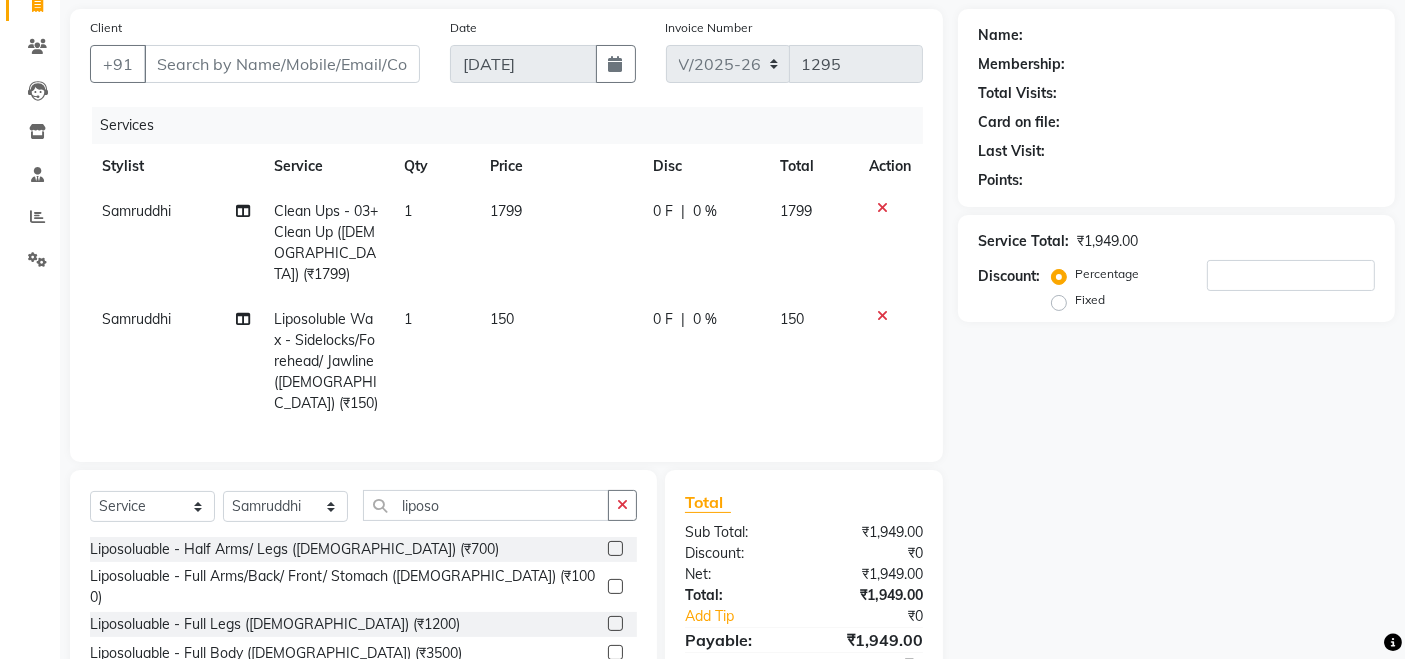checkbox on "false" 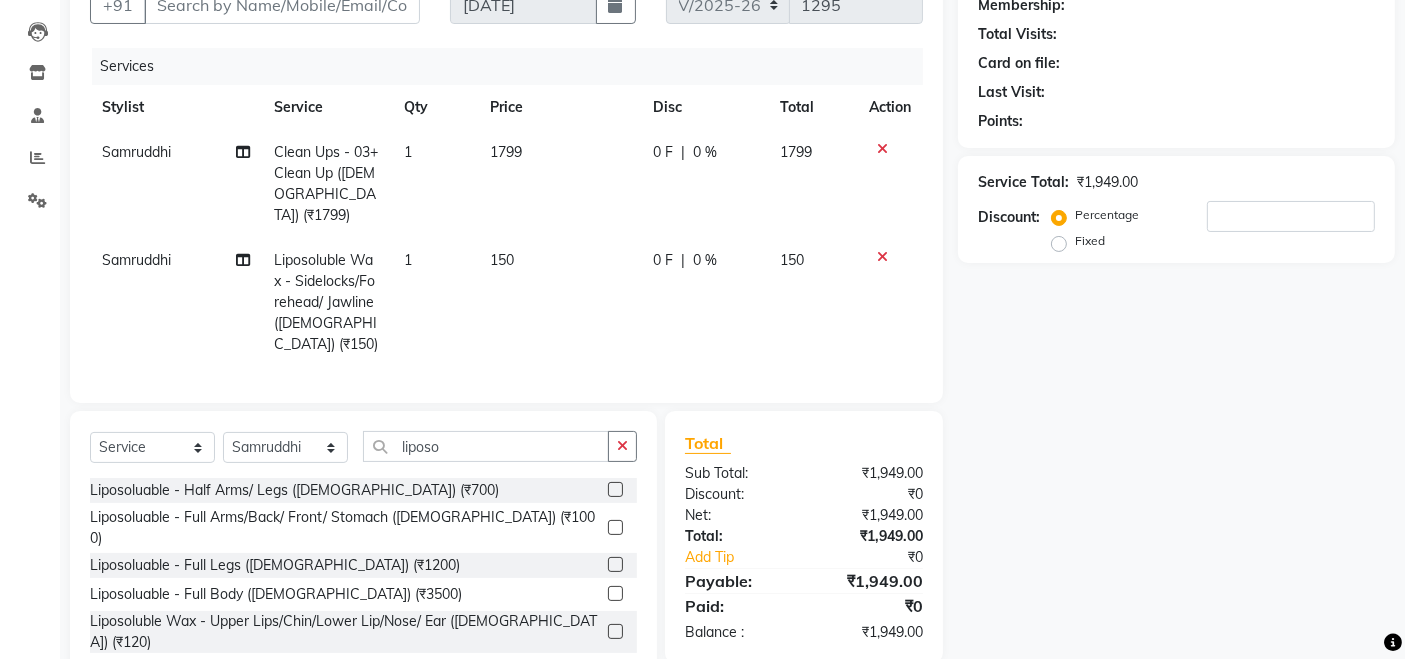 scroll, scrollTop: 251, scrollLeft: 0, axis: vertical 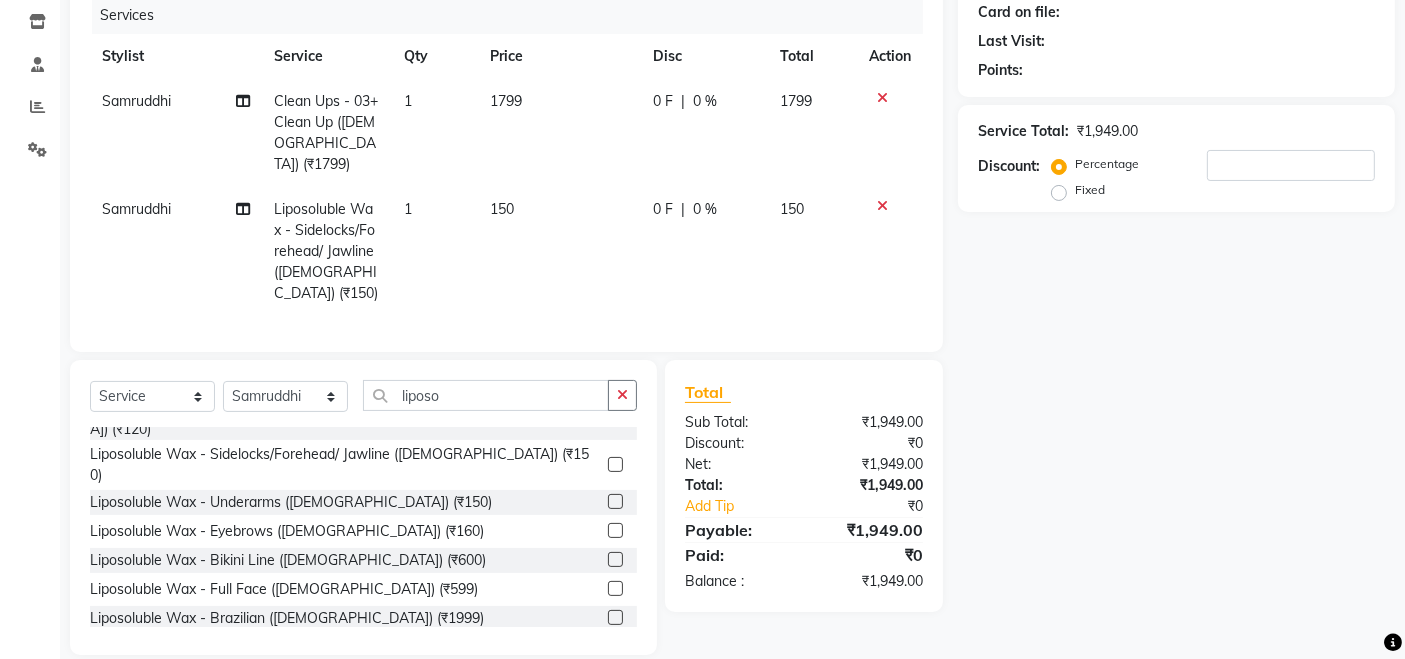 click 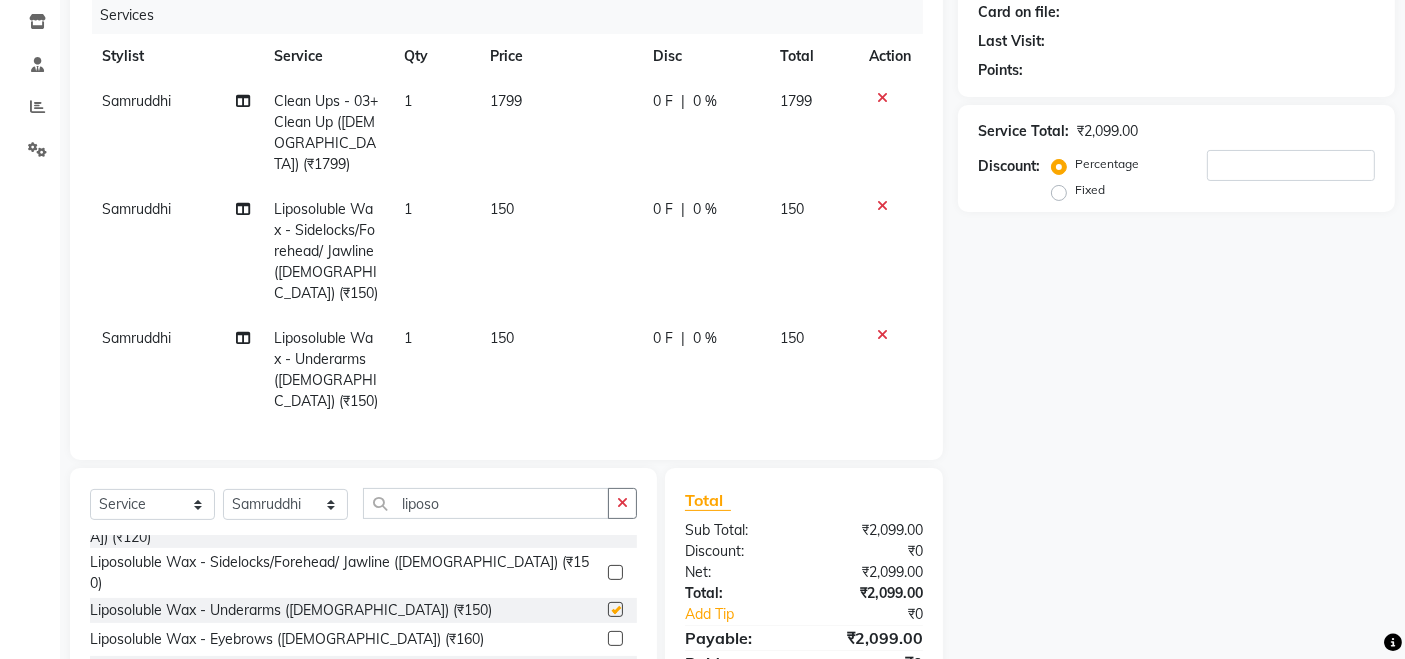checkbox on "false" 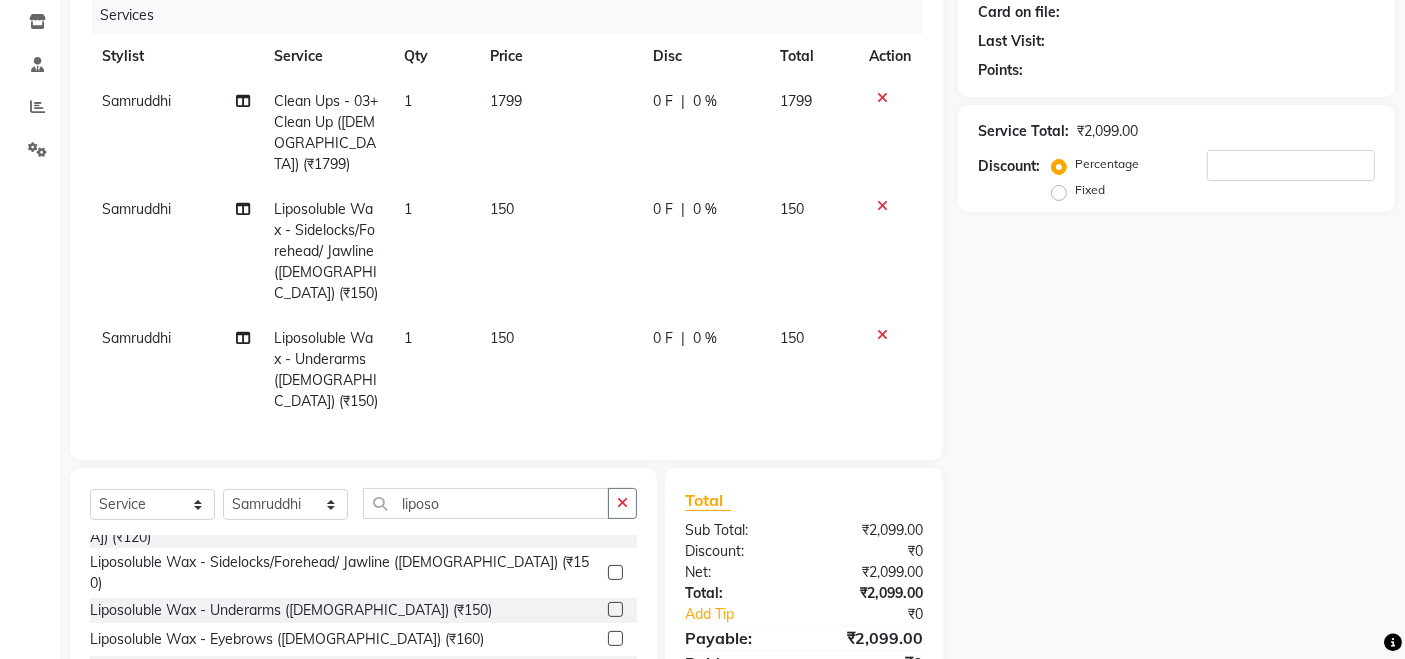 click 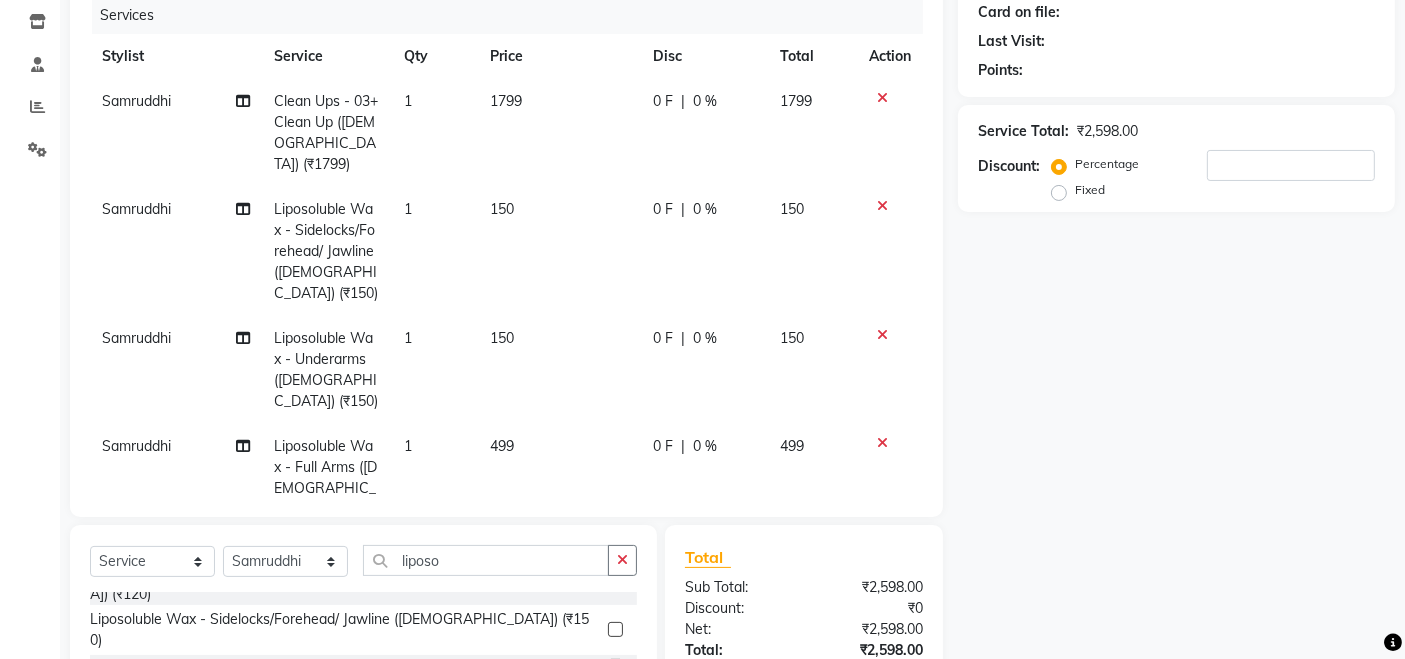checkbox on "false" 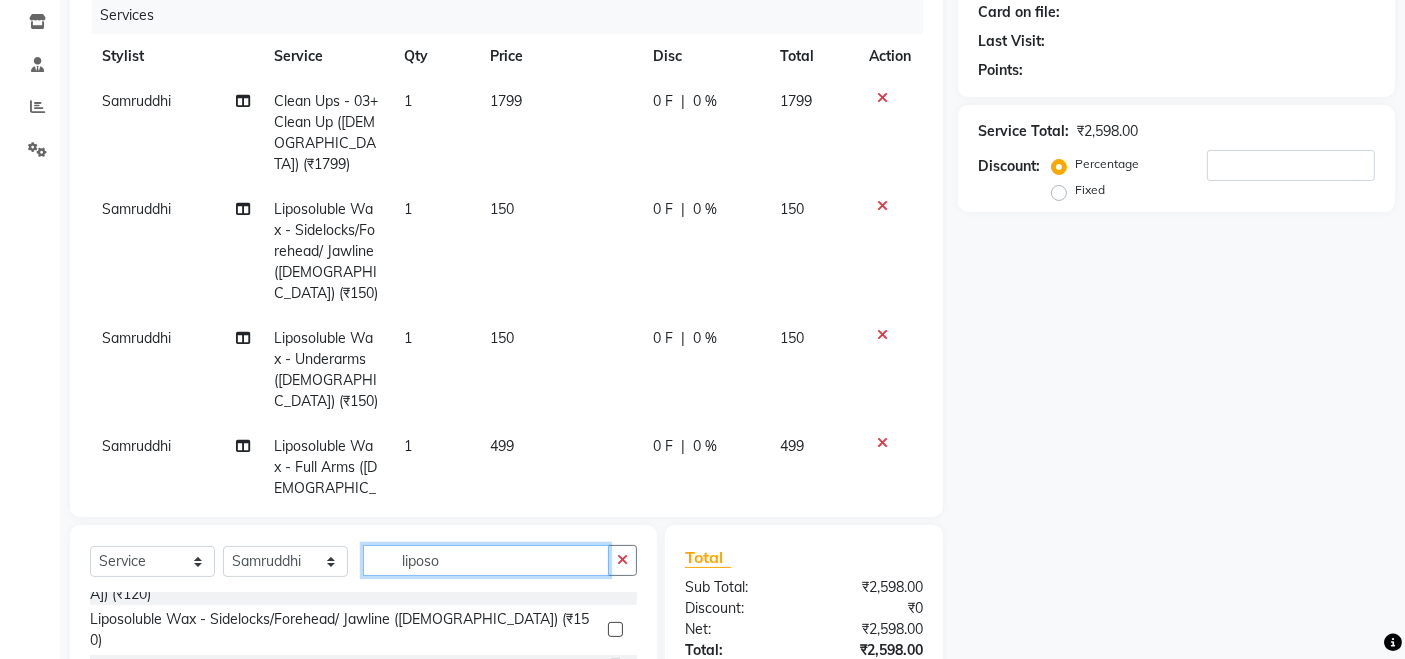 click on "liposo" 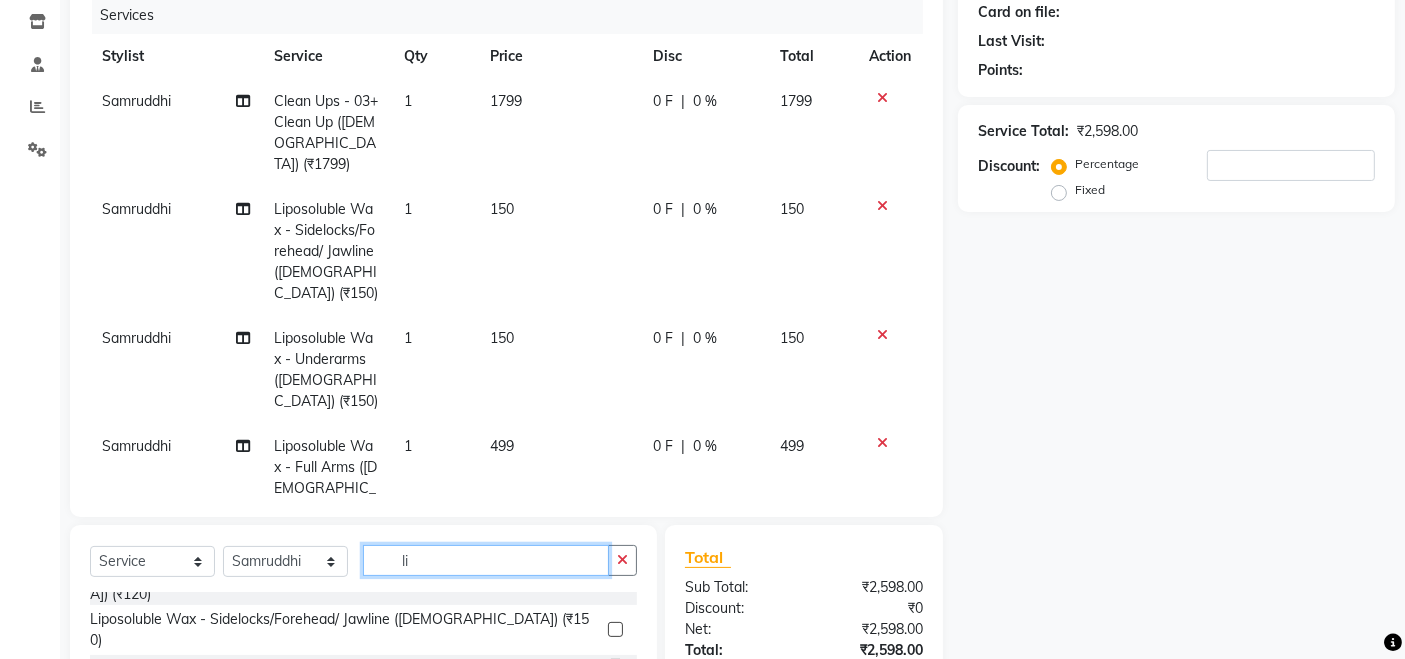 type on "l" 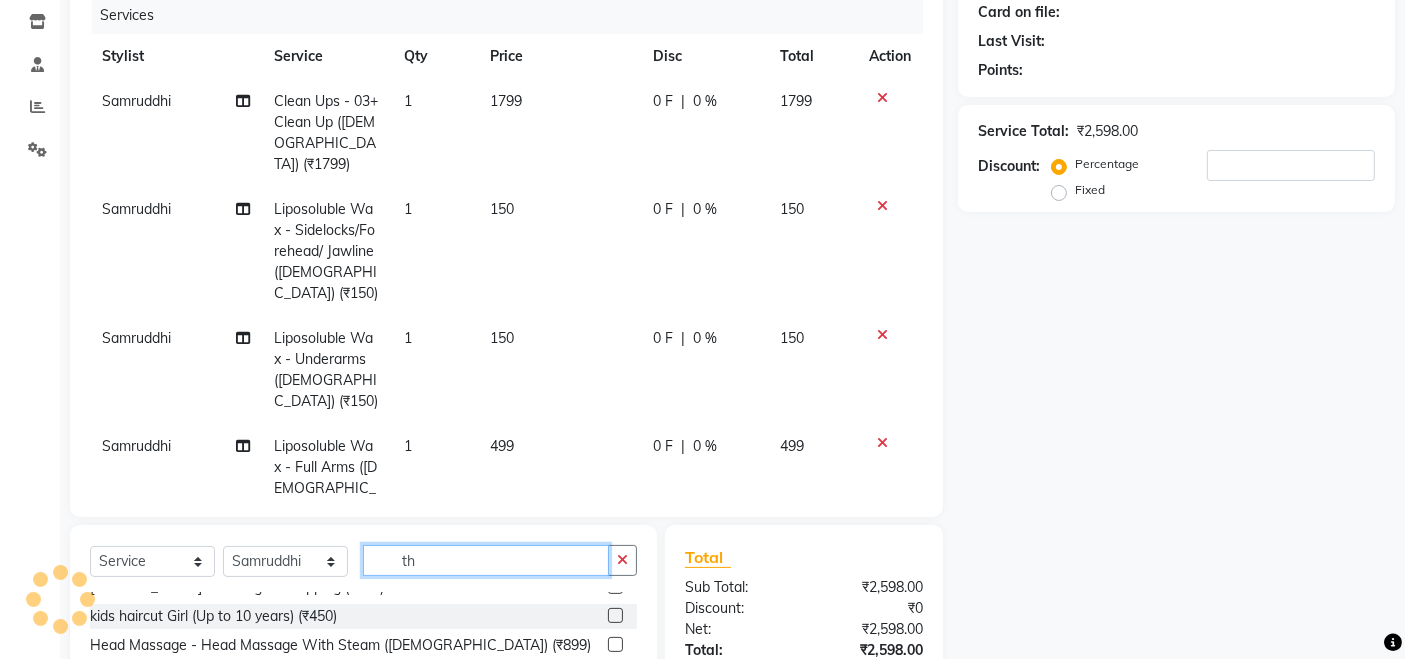 scroll, scrollTop: 0, scrollLeft: 0, axis: both 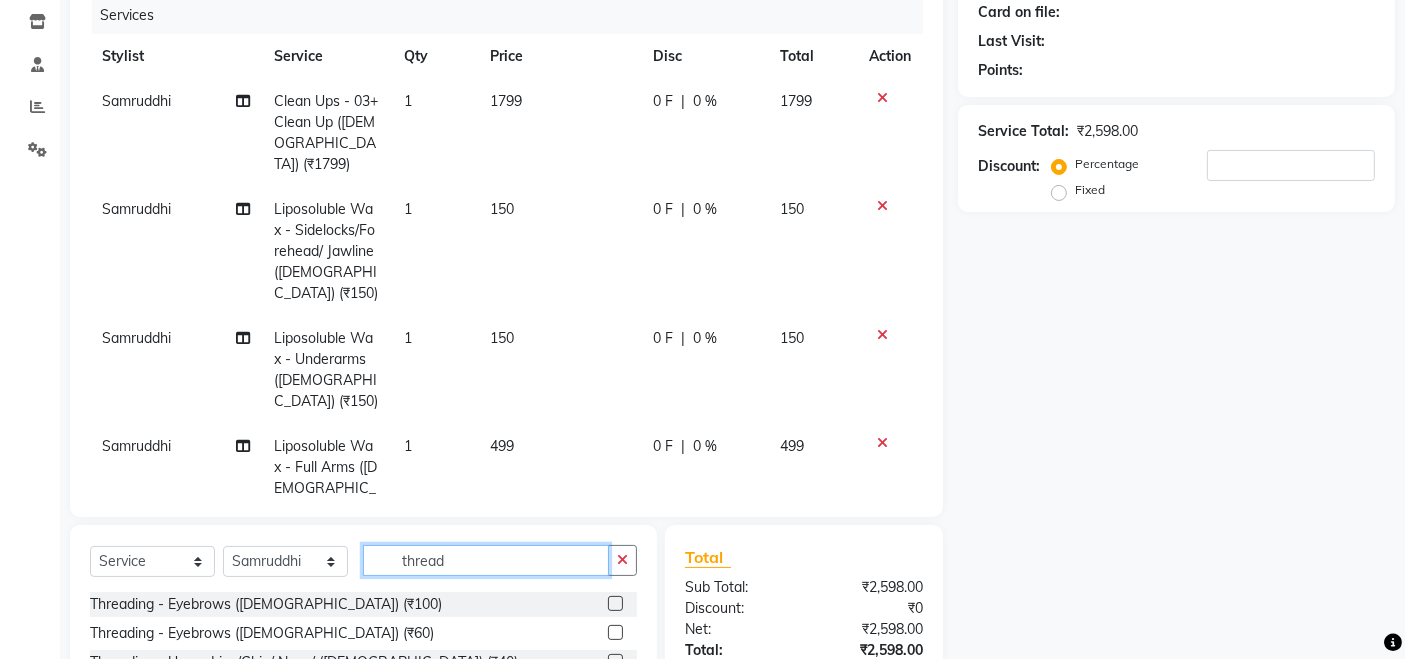 type on "thread" 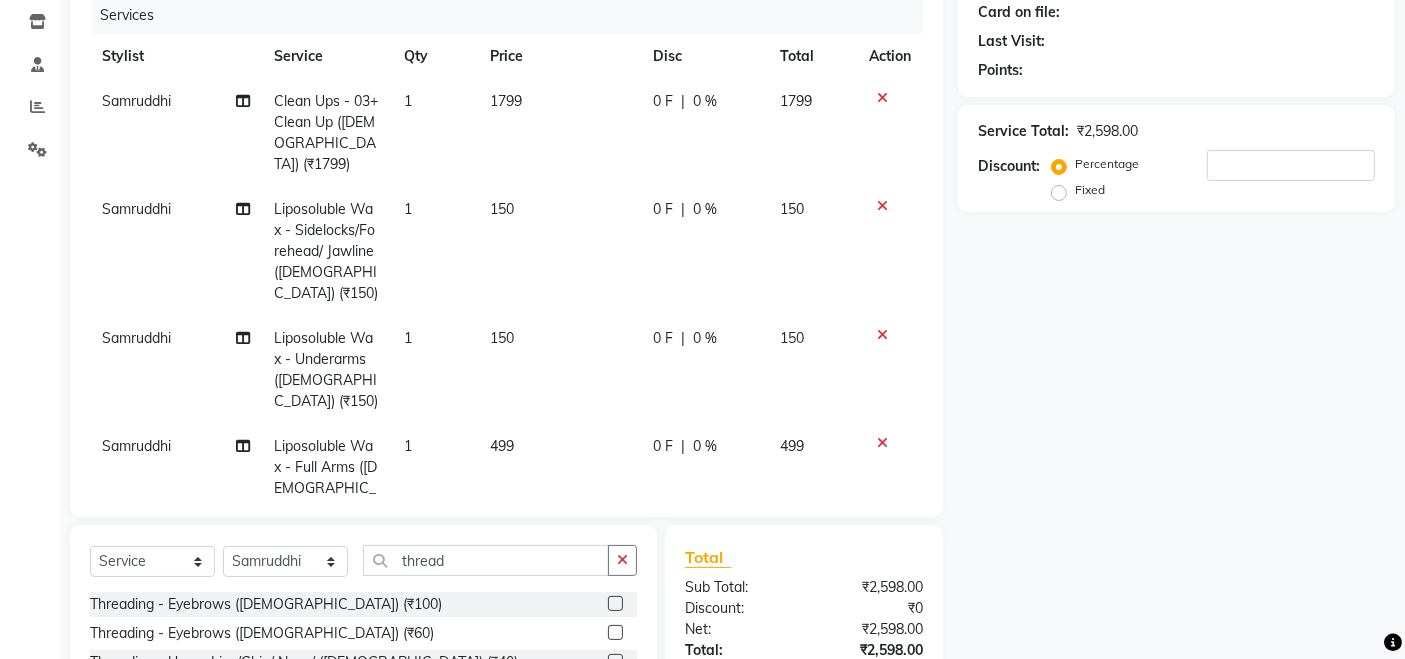 click 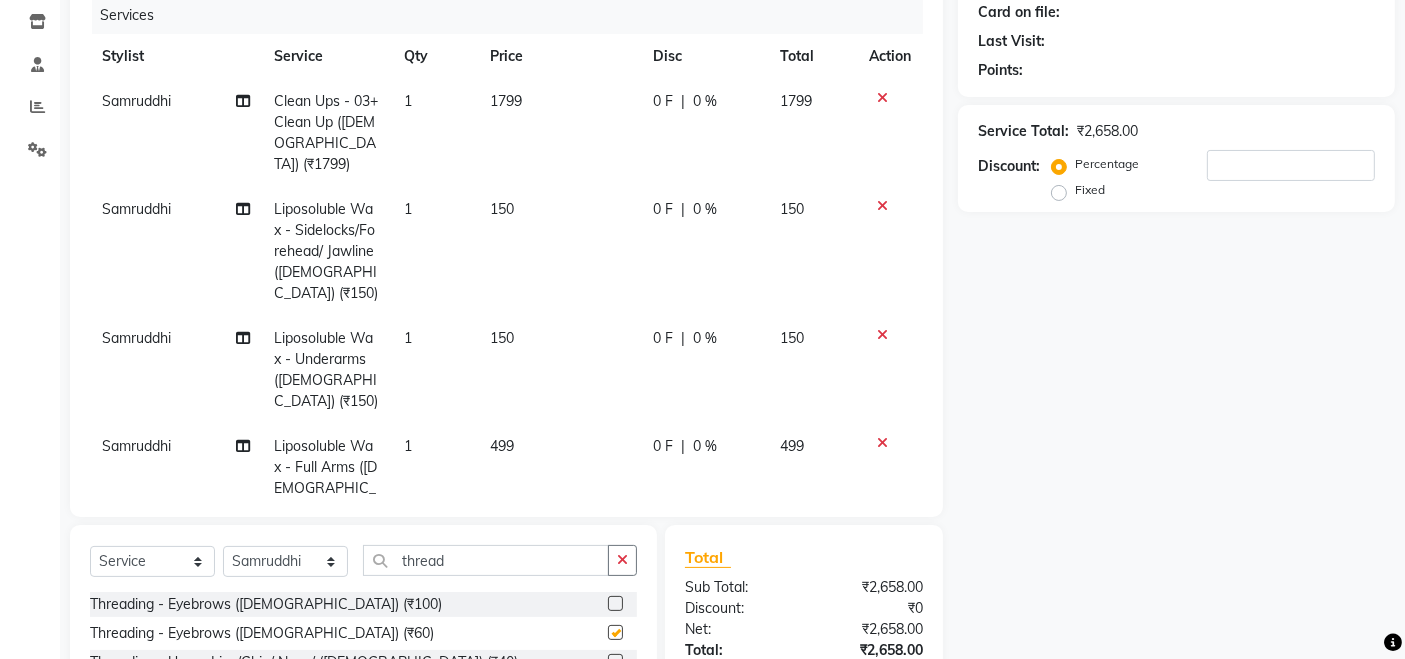 checkbox on "false" 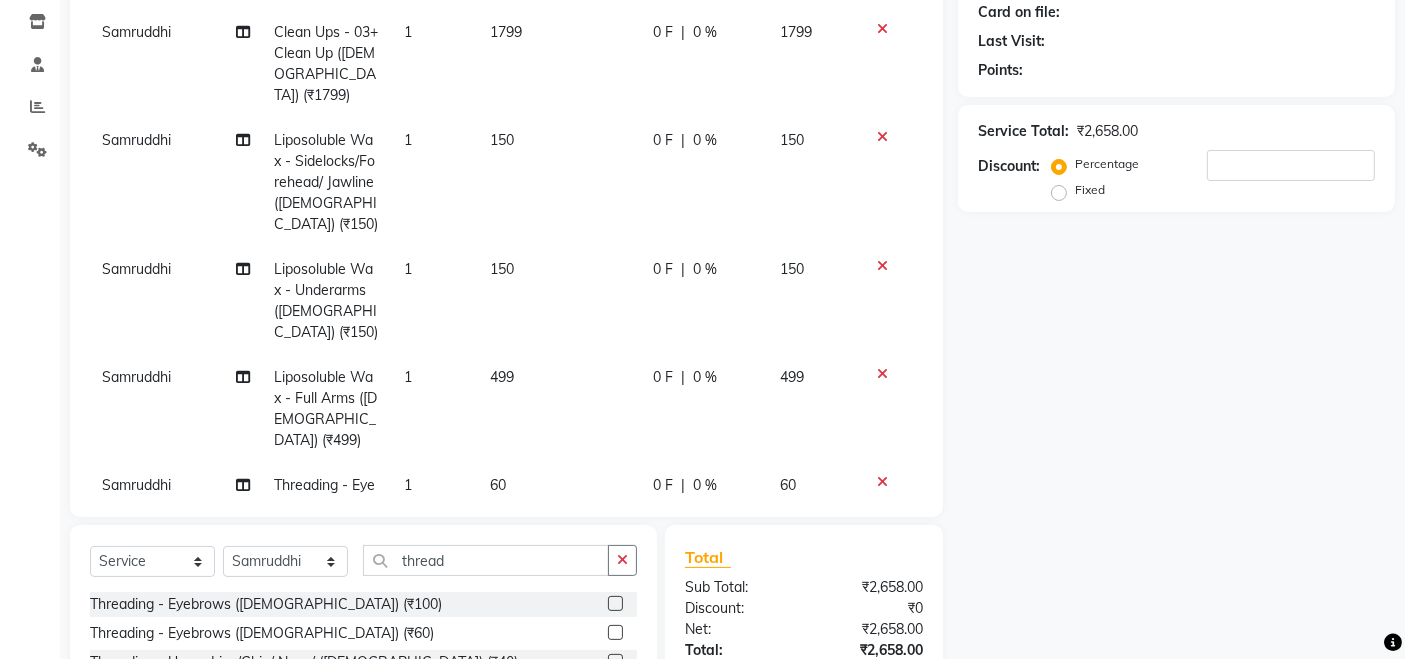 scroll, scrollTop: 71, scrollLeft: 0, axis: vertical 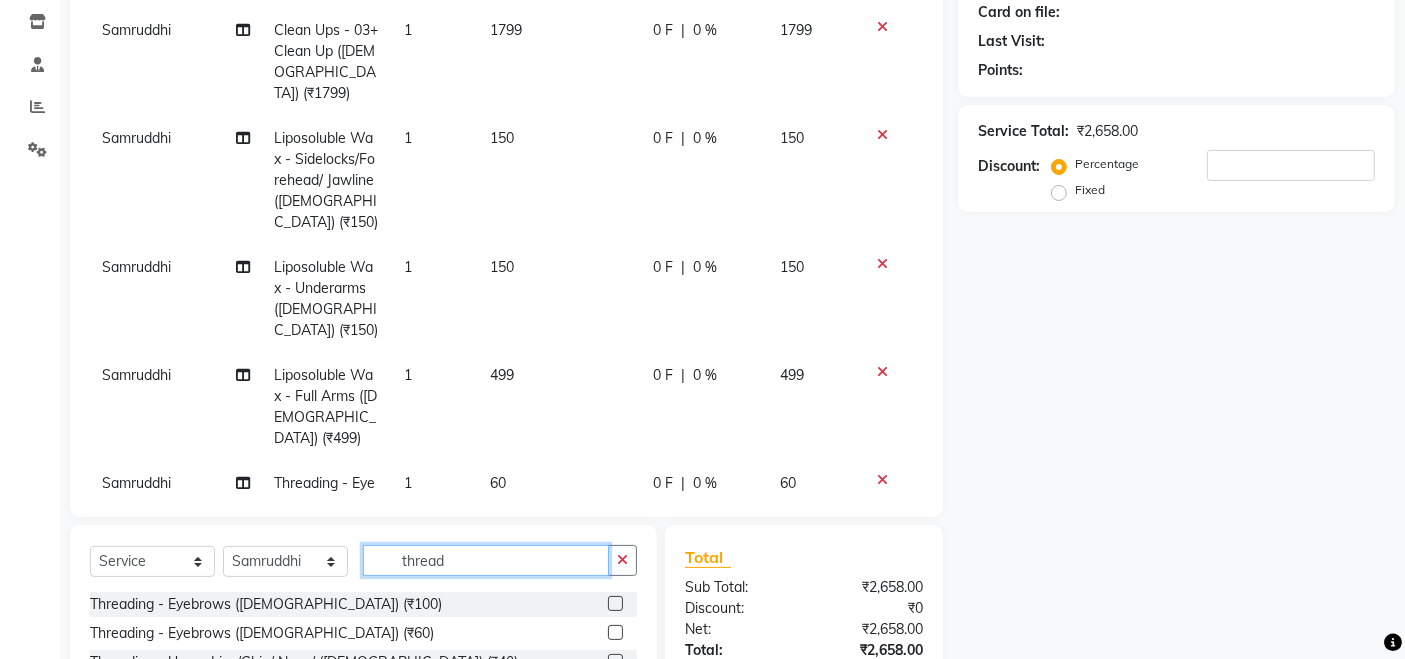 click on "thread" 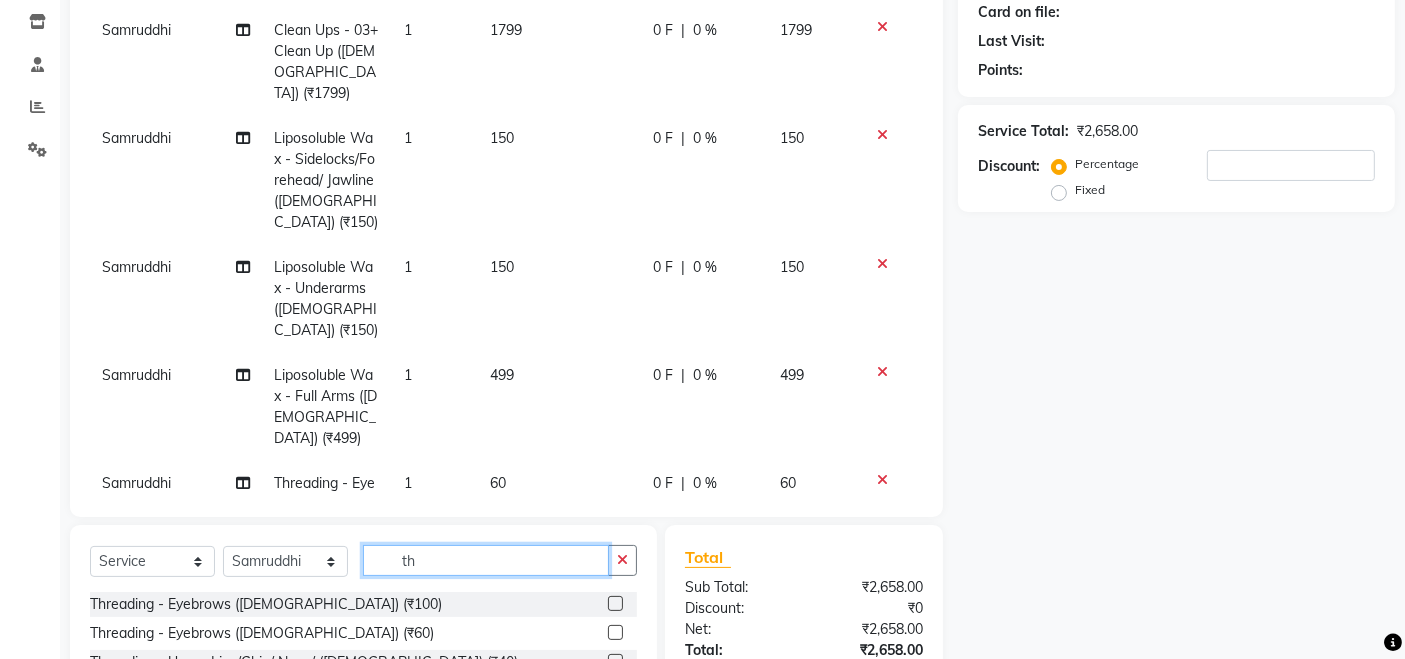 type on "t" 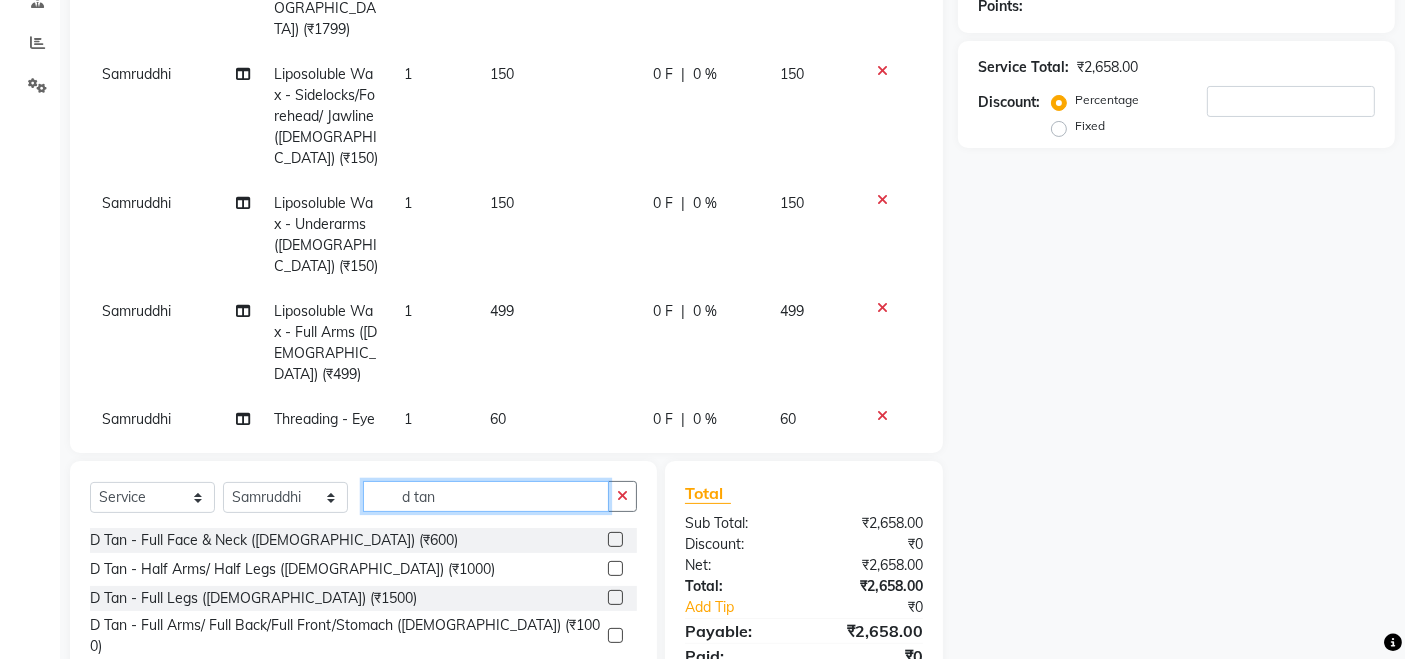 scroll, scrollTop: 441, scrollLeft: 0, axis: vertical 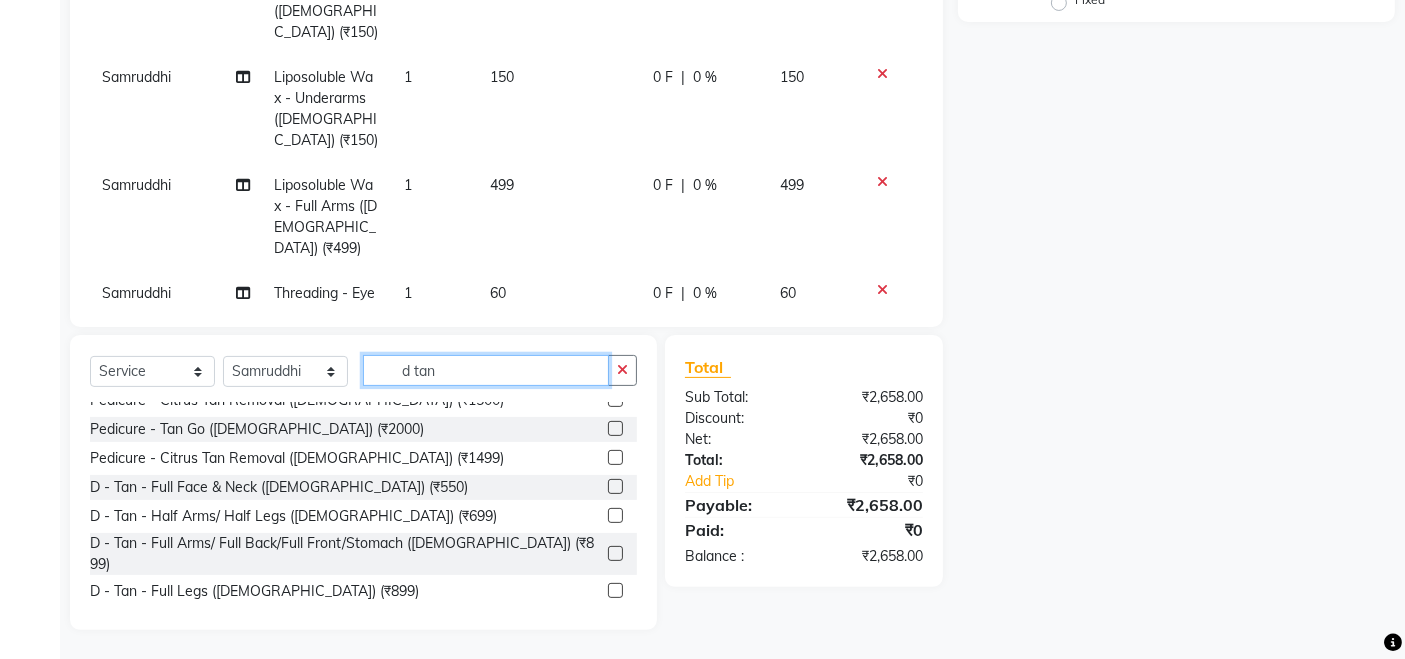 type on "d tan" 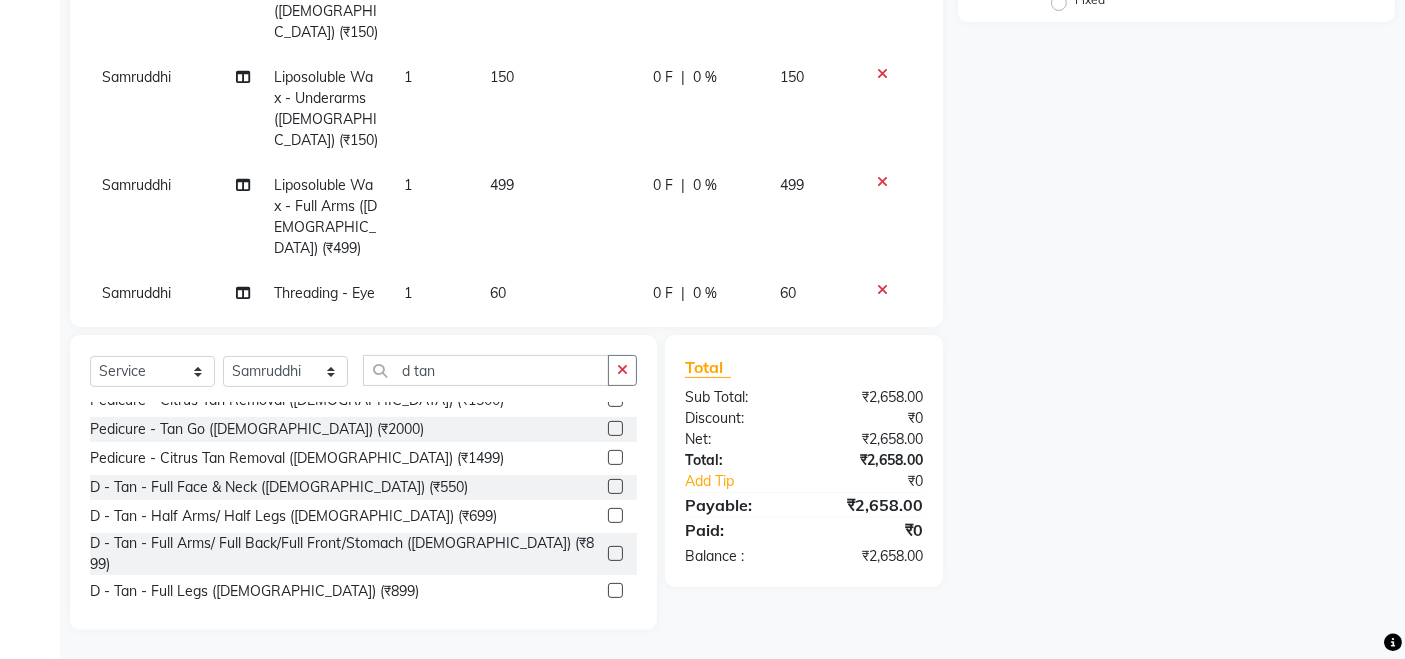 click 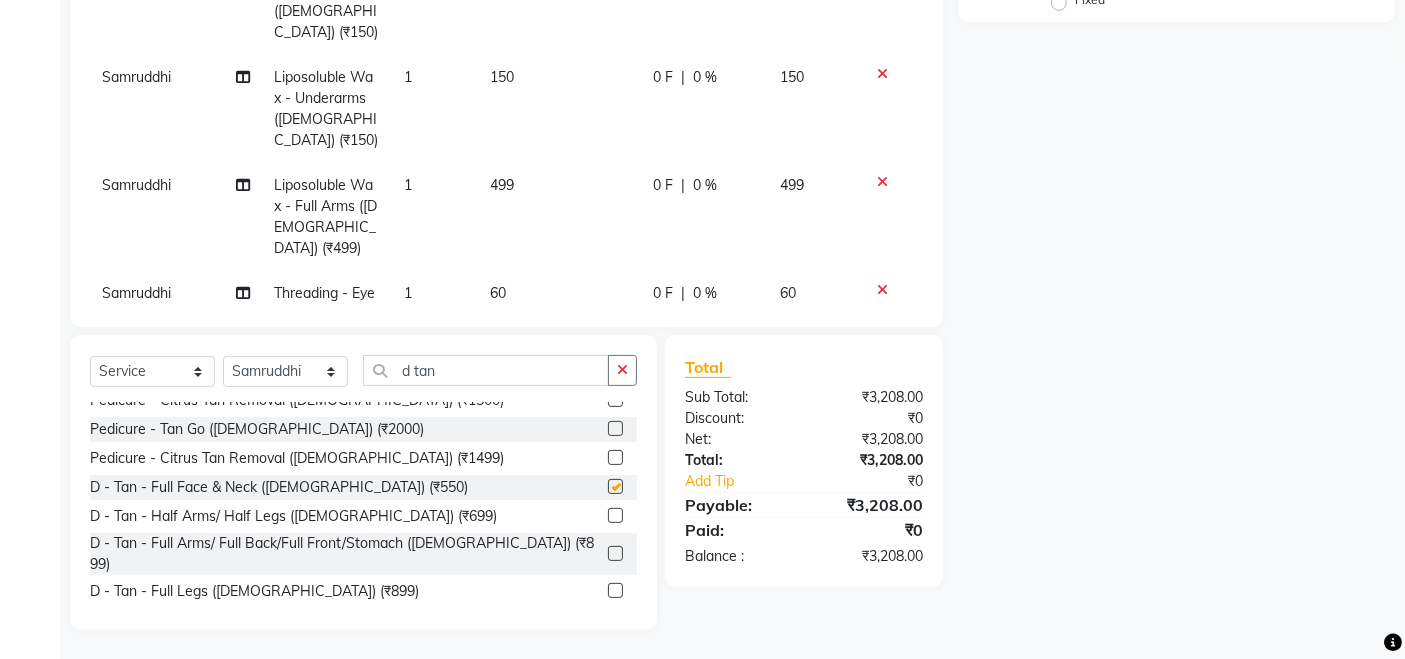 checkbox on "false" 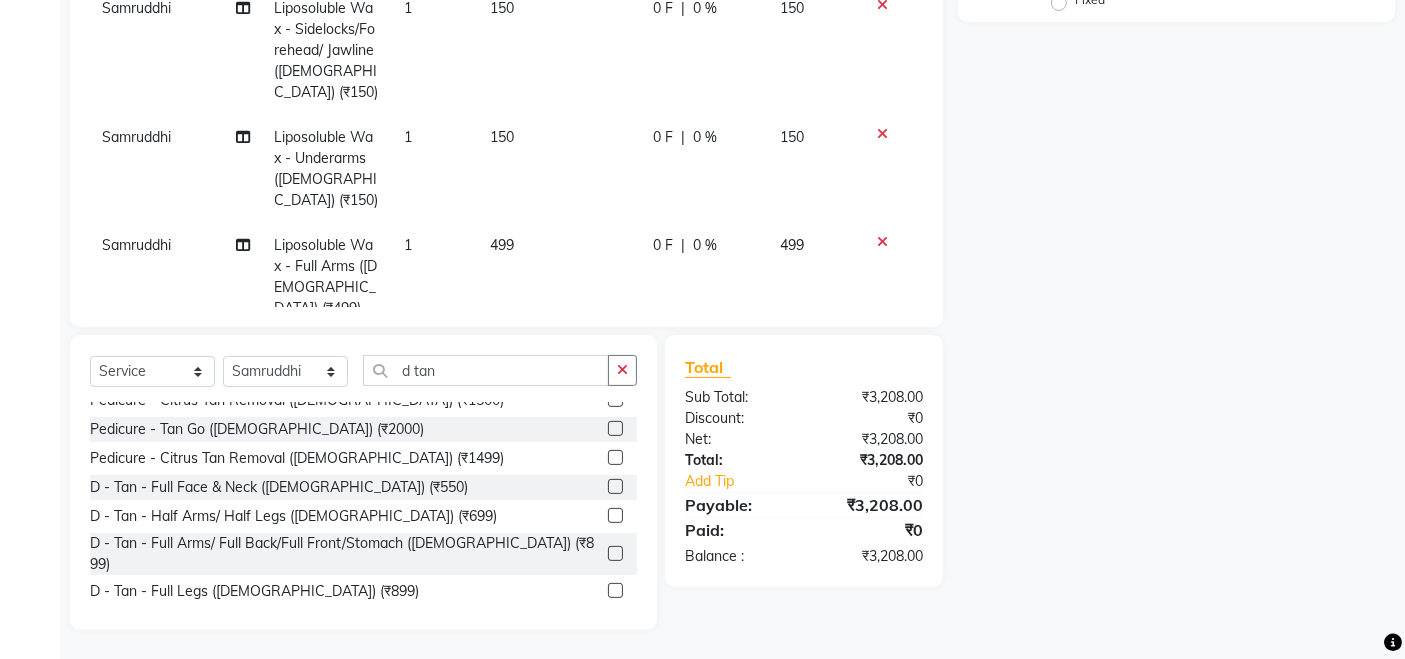 scroll, scrollTop: 0, scrollLeft: 0, axis: both 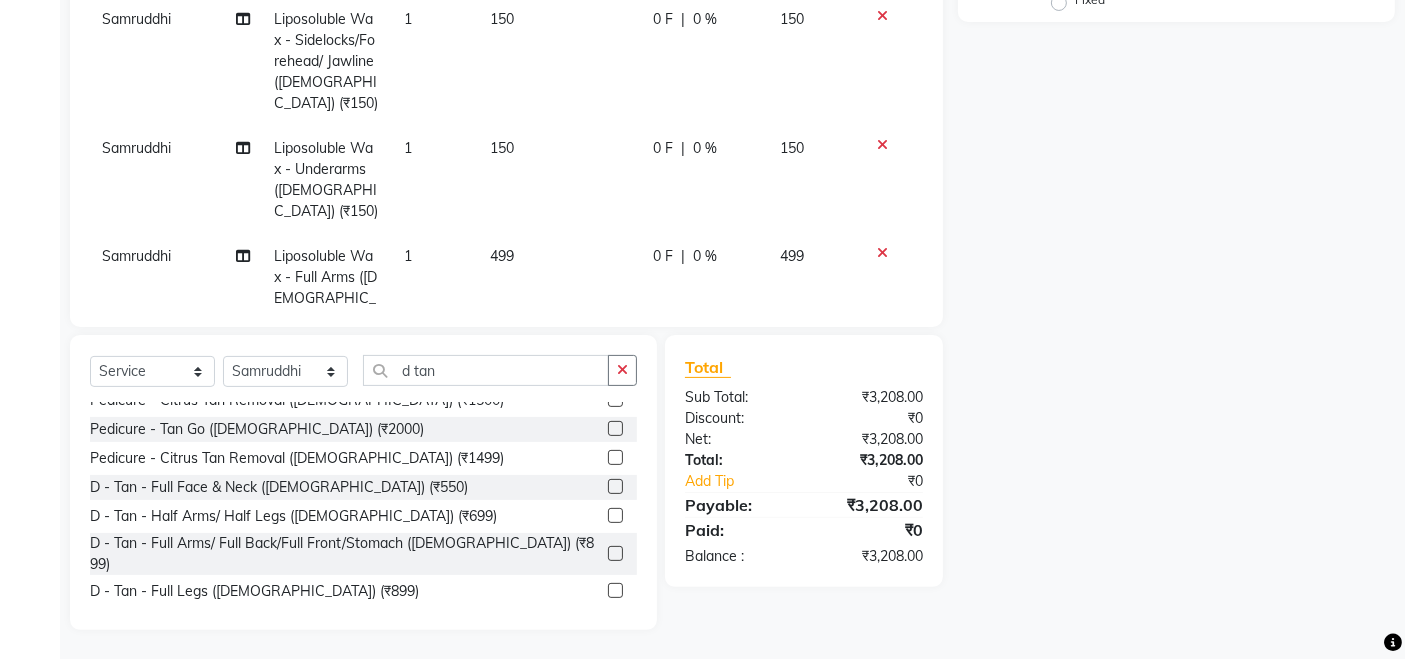 click on "150" 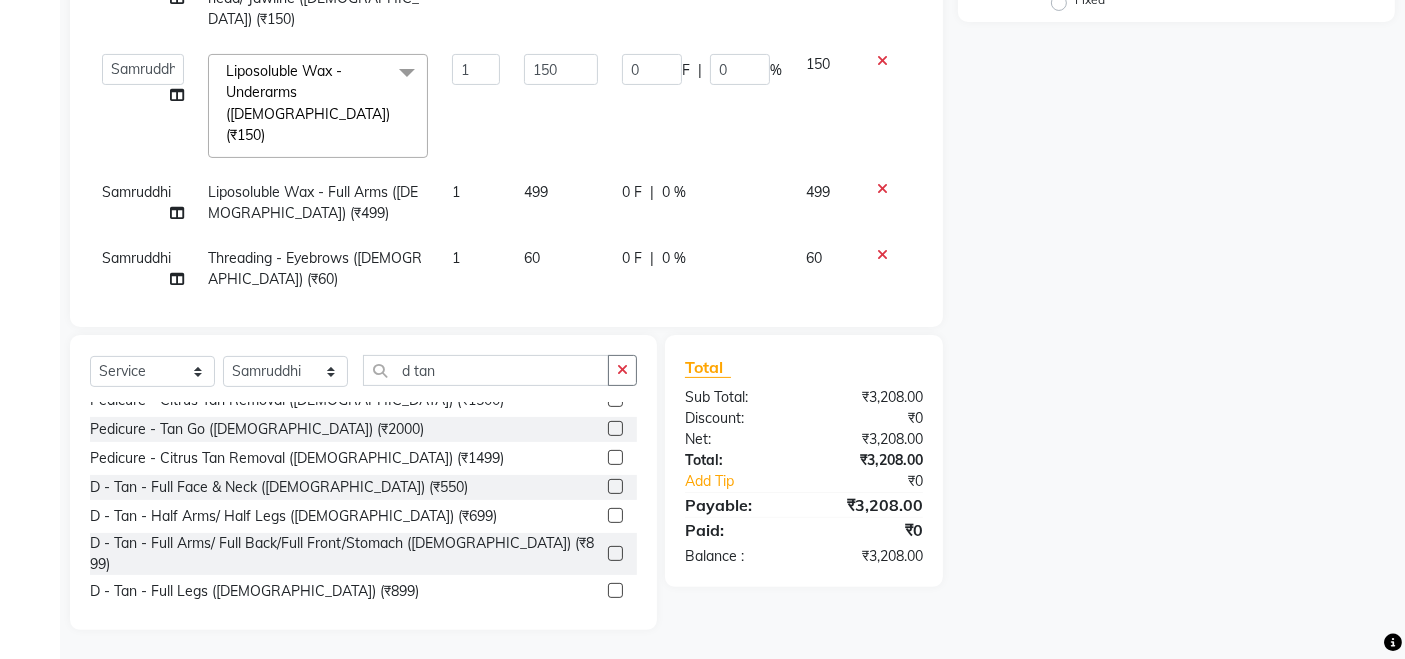 click on "1" 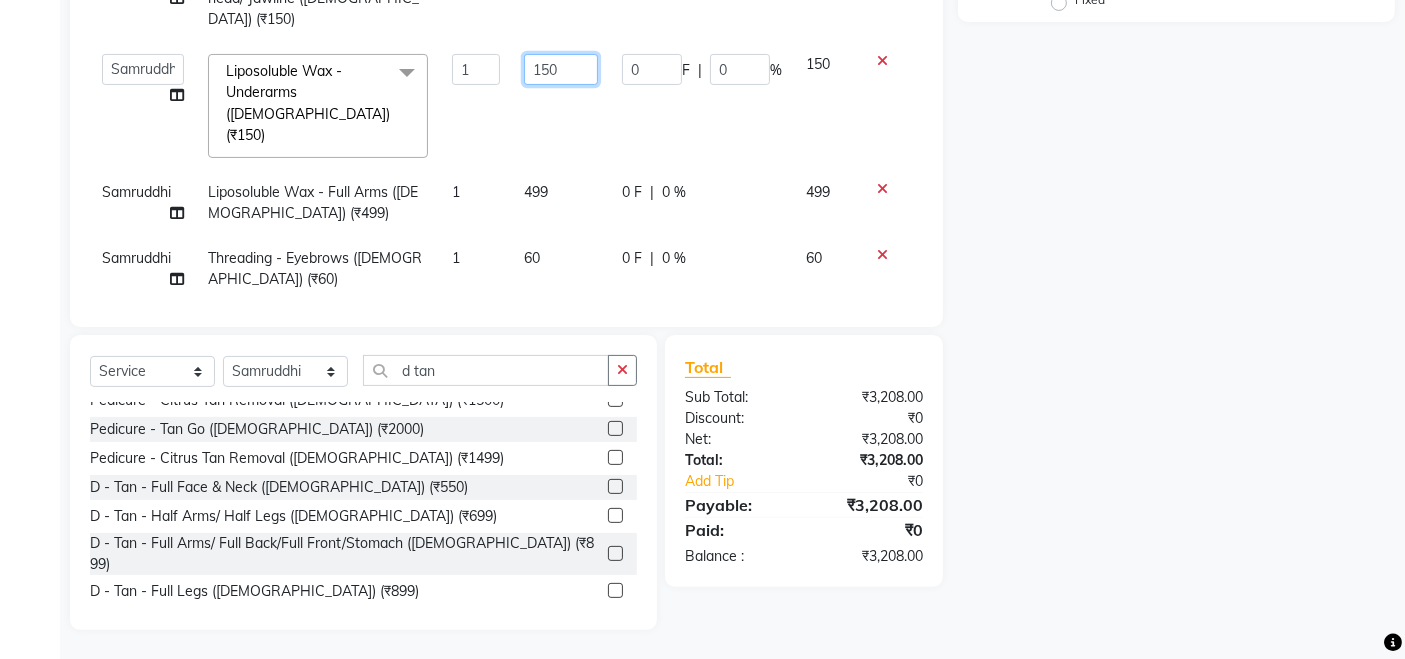click on "150" 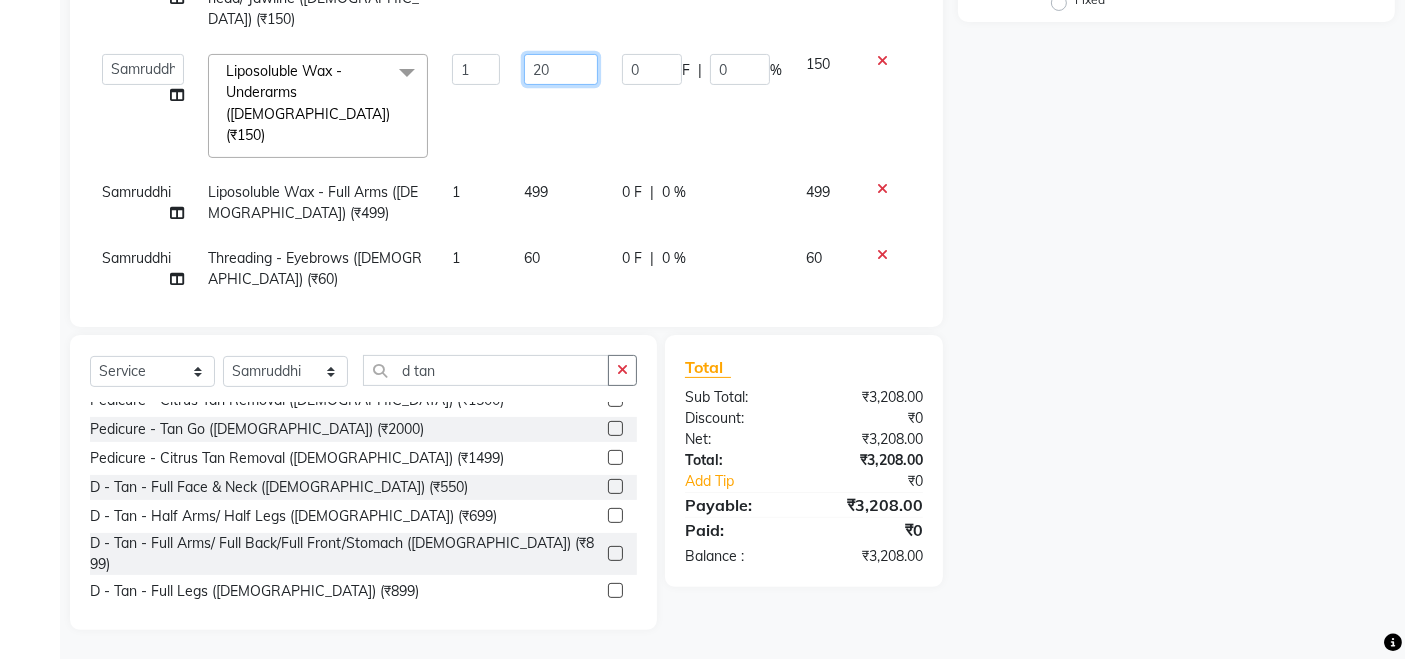 type on "200" 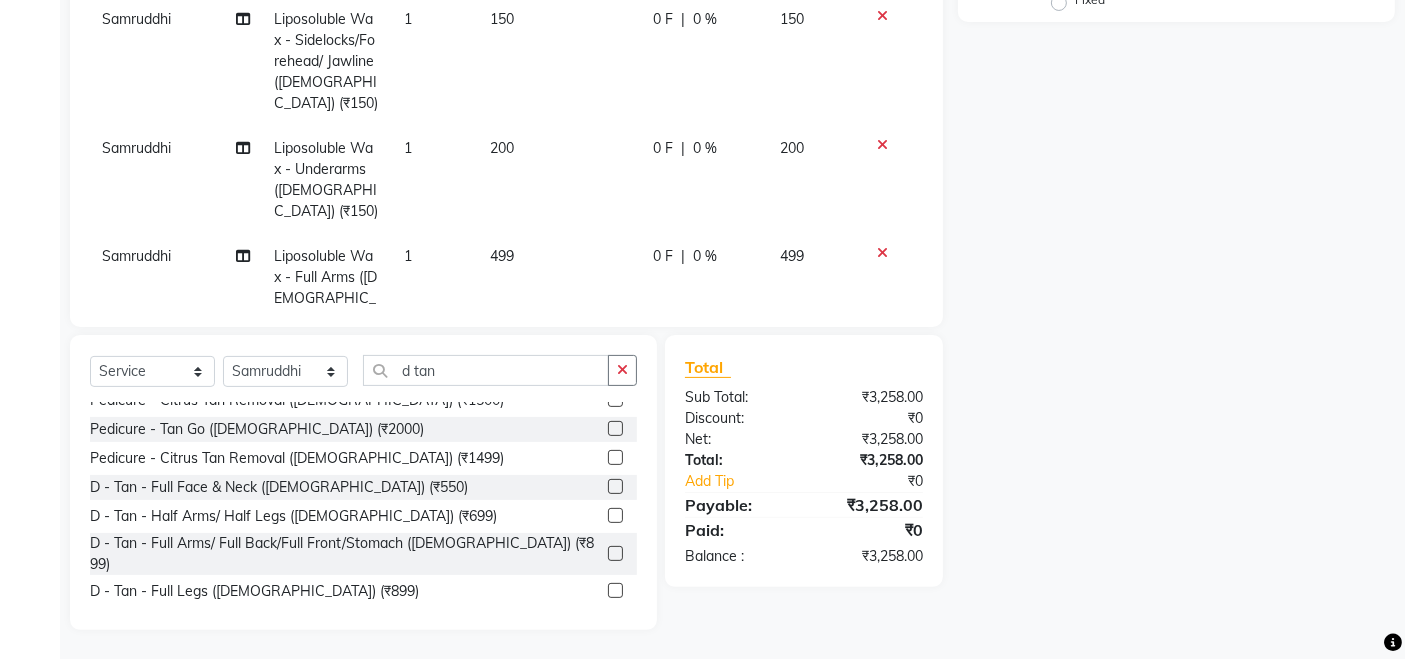 click on "Samruddhi Clean Ups - 03+ Clean Up ([DEMOGRAPHIC_DATA]) (₹1799) 1 1799 0 F | 0 % 1799 Samruddhi Liposoluble Wax - Sidelocks/Forehead/ Jawline ([DEMOGRAPHIC_DATA]) (₹150) 1 150 0 F | 0 % 150 Samruddhi Liposoluble Wax - Underarms ([DEMOGRAPHIC_DATA]) (₹150) 1 200 0 F | 0 % 200 Samruddhi Liposoluble Wax - Full Arms ([DEMOGRAPHIC_DATA]) (₹499) 1 499 0 F | 0 % 499 Samruddhi Threading - Eyebrows ([DEMOGRAPHIC_DATA]) (₹60) 1 60 0 F | 0 % 60 [PERSON_NAME] - Full Face & Neck ([DEMOGRAPHIC_DATA]) (₹550) 1 550 0 F | 0 % 550" 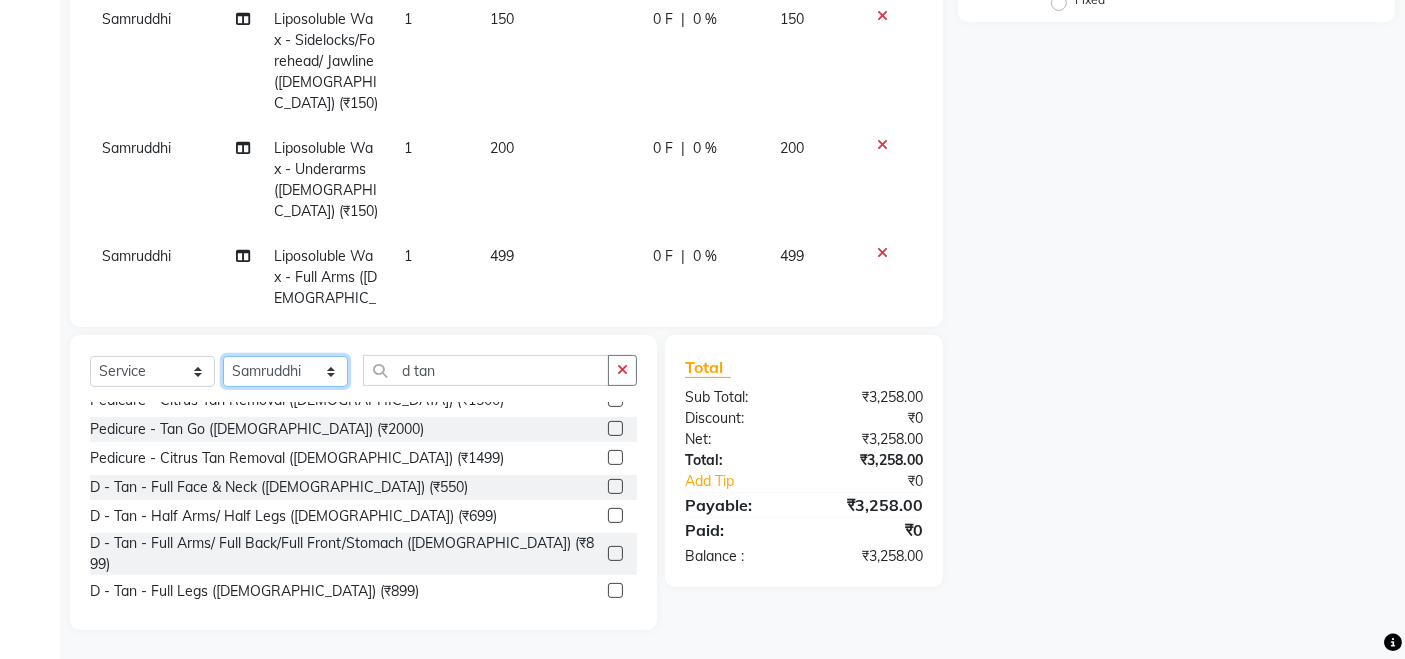 click on "Select Stylist [PERSON_NAME] Aundh Niks [PERSON_NAME] Jiya [PERSON_NAME] Mahhi [PERSON_NAME] [PERSON_NAME] Siddharth [PERSON_NAME]" 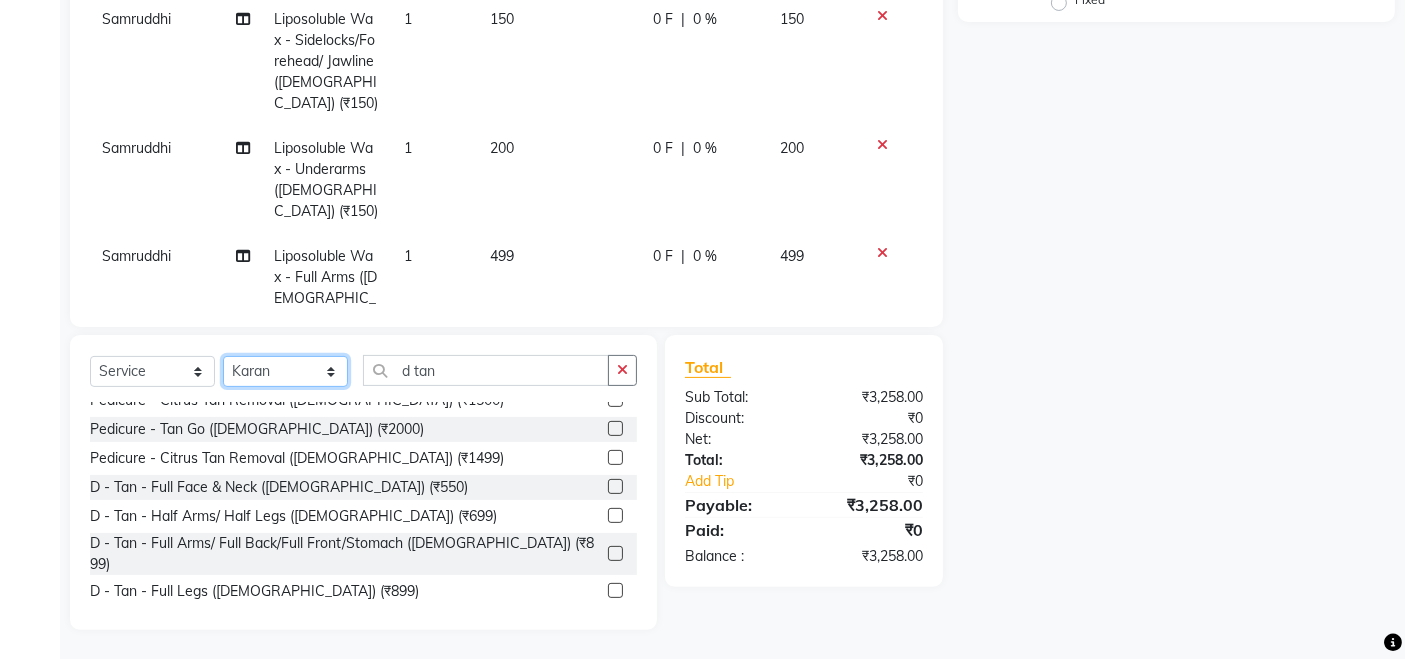 click on "Select Stylist [PERSON_NAME] Aundh Niks [PERSON_NAME] Jiya [PERSON_NAME] Mahhi [PERSON_NAME] [PERSON_NAME] Siddharth [PERSON_NAME]" 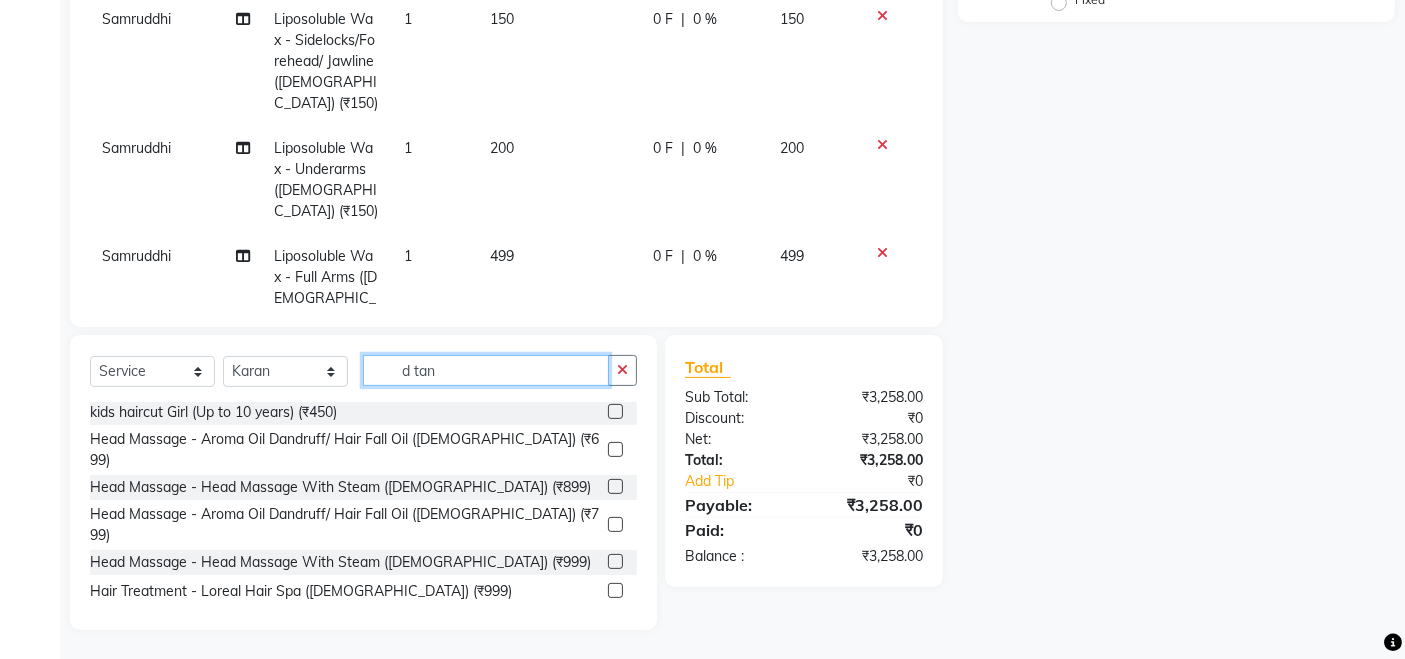 click on "d tan" 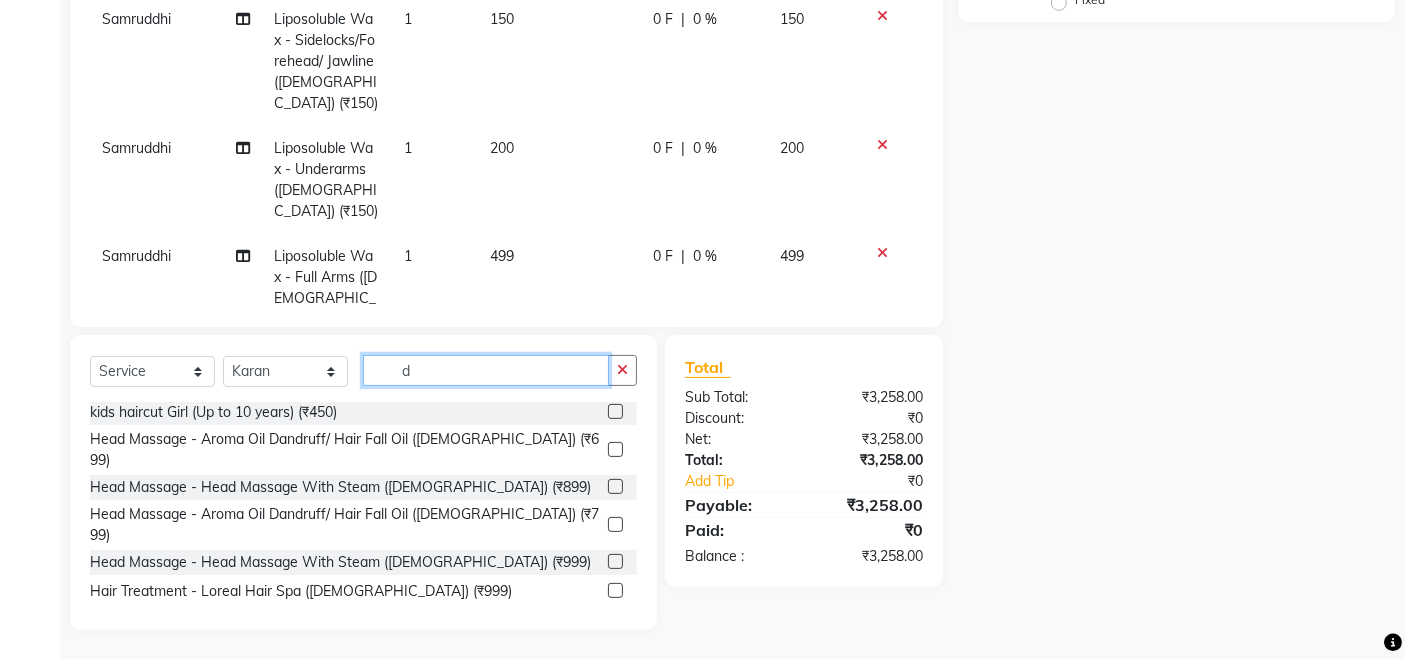 type on "d" 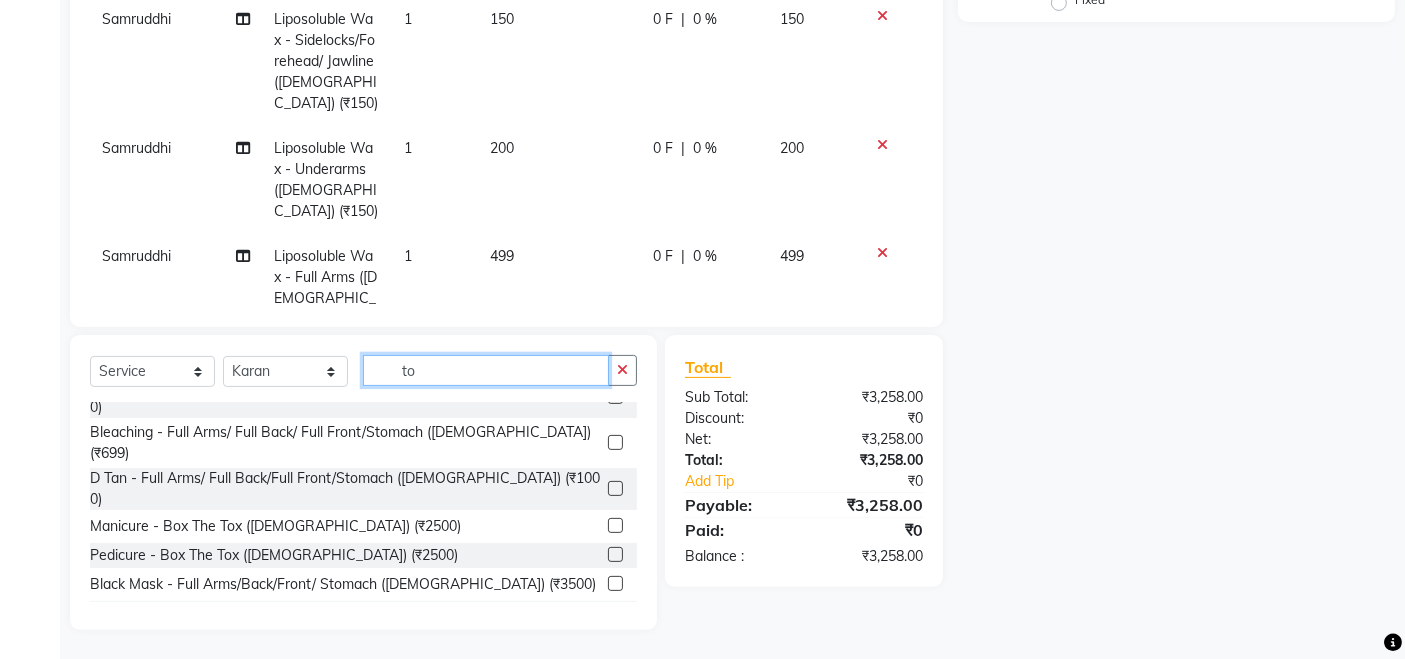 scroll, scrollTop: 31, scrollLeft: 0, axis: vertical 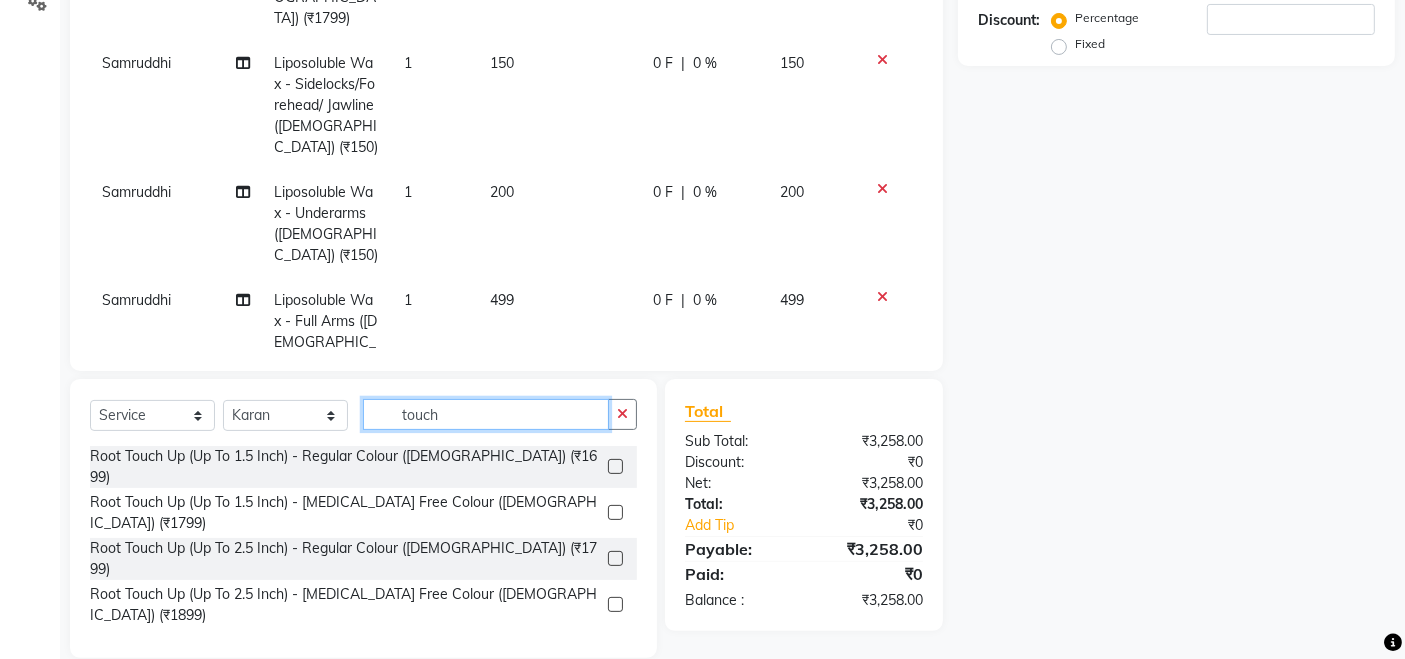 type on "touch" 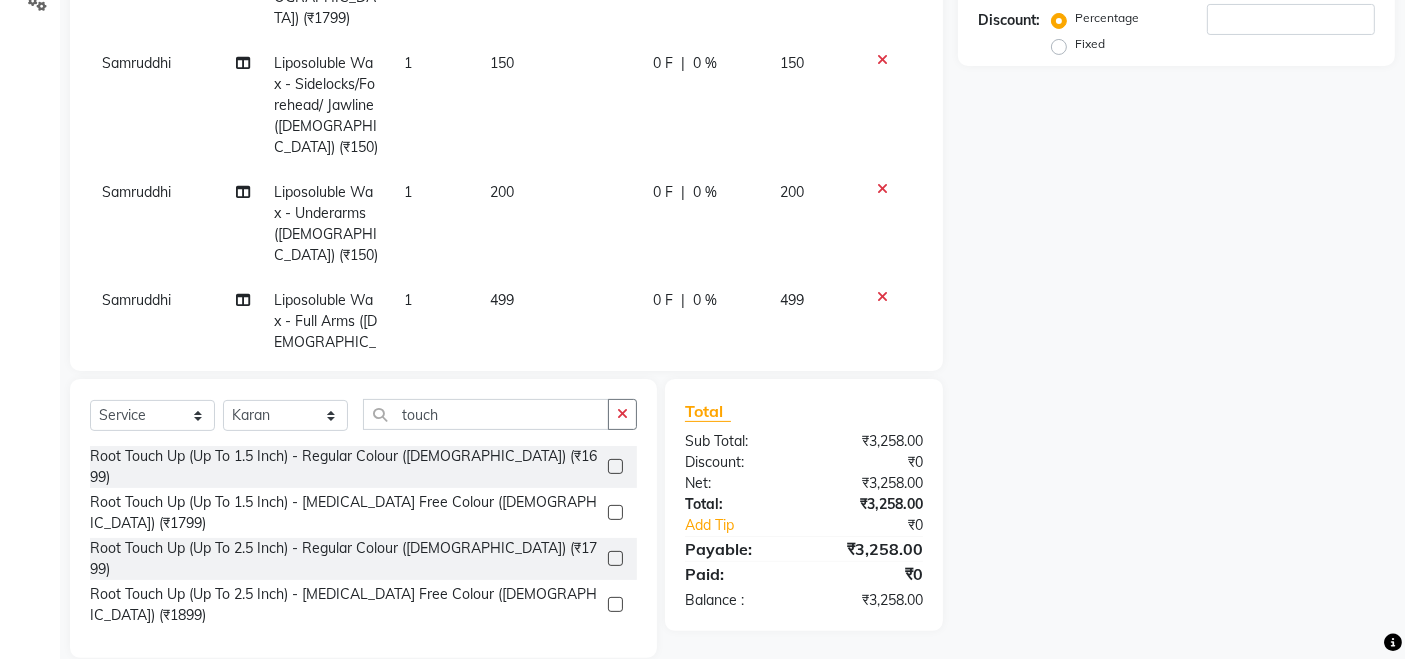 click 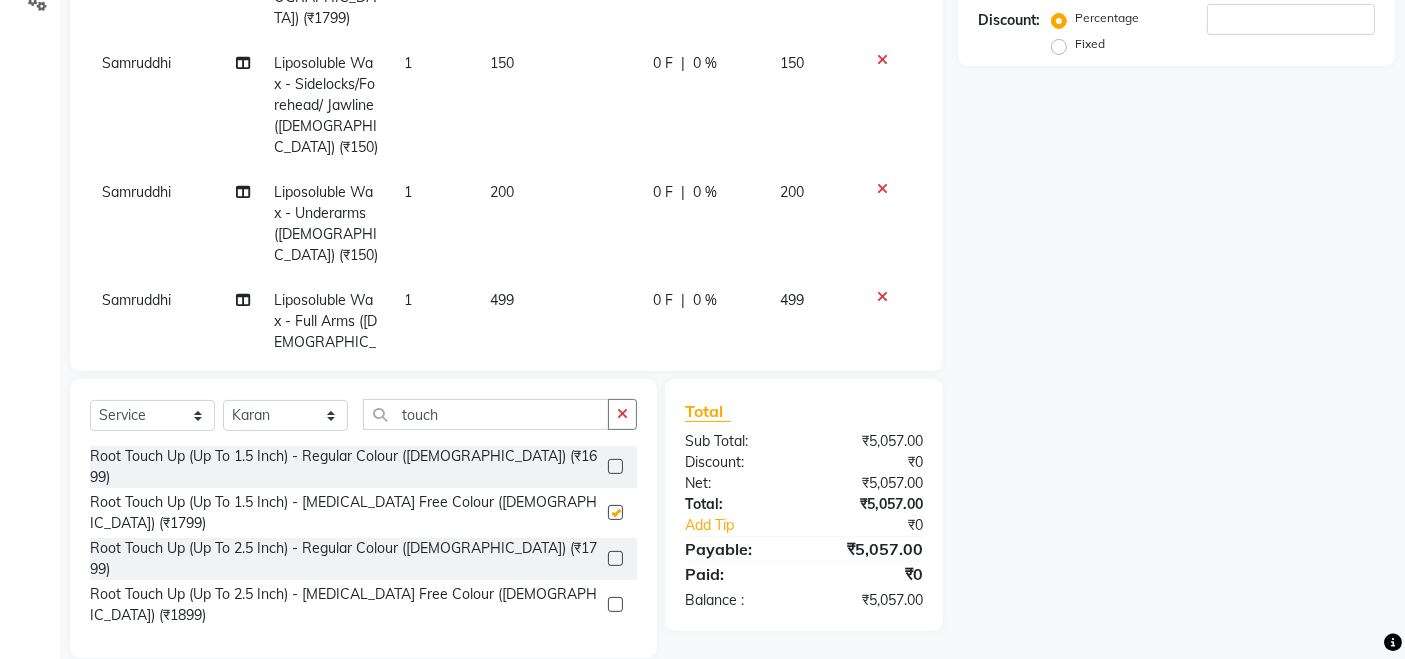 checkbox on "false" 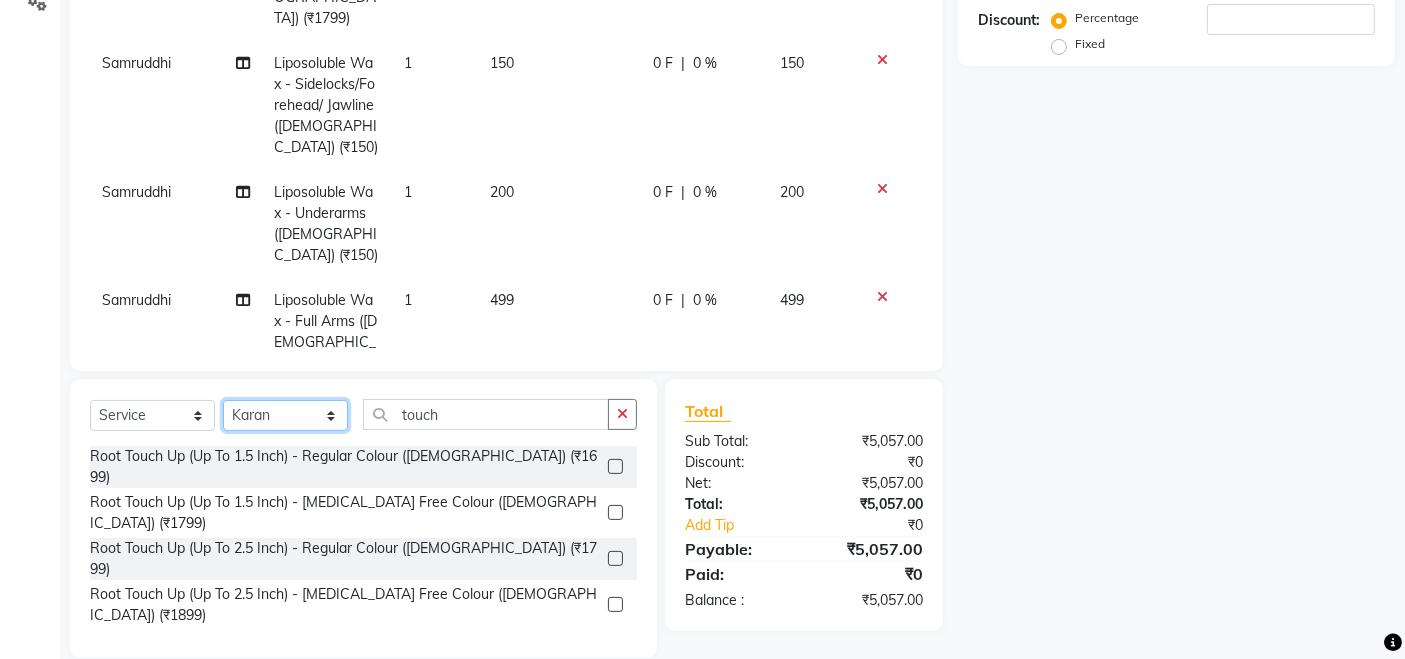 click on "Select Stylist [PERSON_NAME] Aundh Niks [PERSON_NAME] Jiya [PERSON_NAME] Mahhi [PERSON_NAME] [PERSON_NAME] Siddharth [PERSON_NAME]" 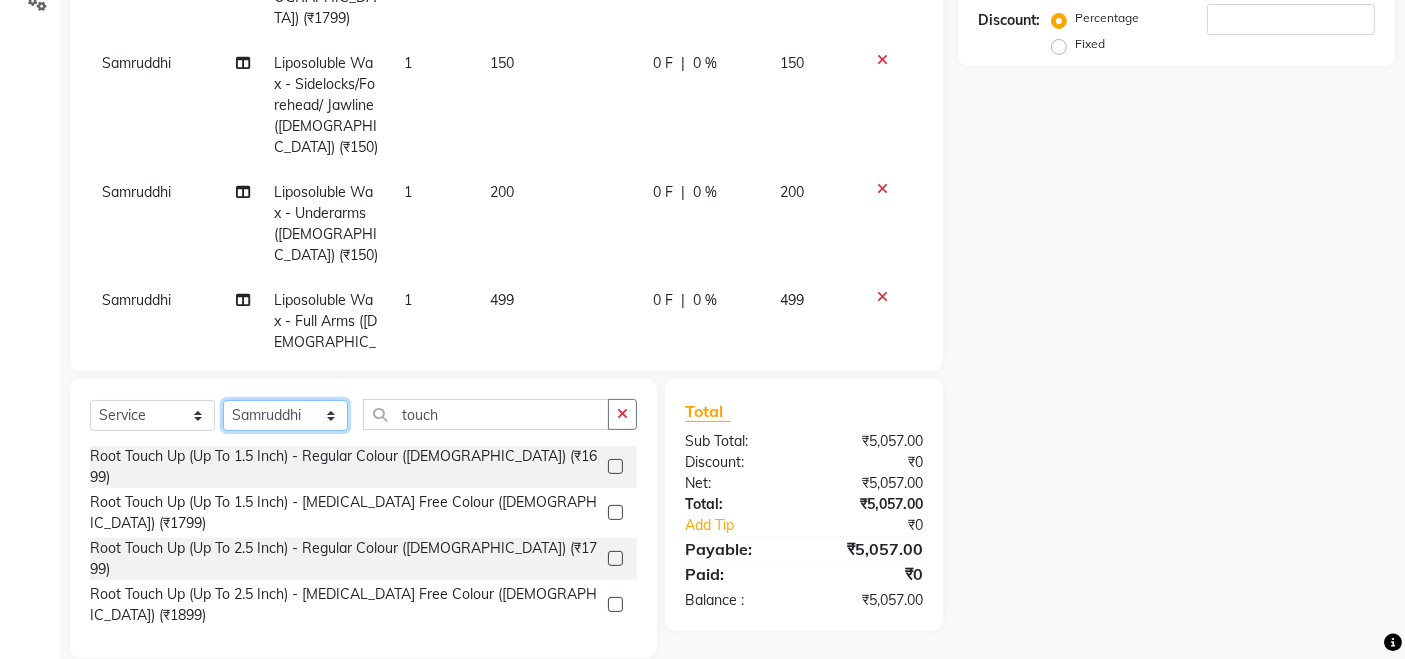 click on "Select Stylist [PERSON_NAME] Aundh Niks [PERSON_NAME] Jiya [PERSON_NAME] Mahhi [PERSON_NAME] [PERSON_NAME] Siddharth [PERSON_NAME]" 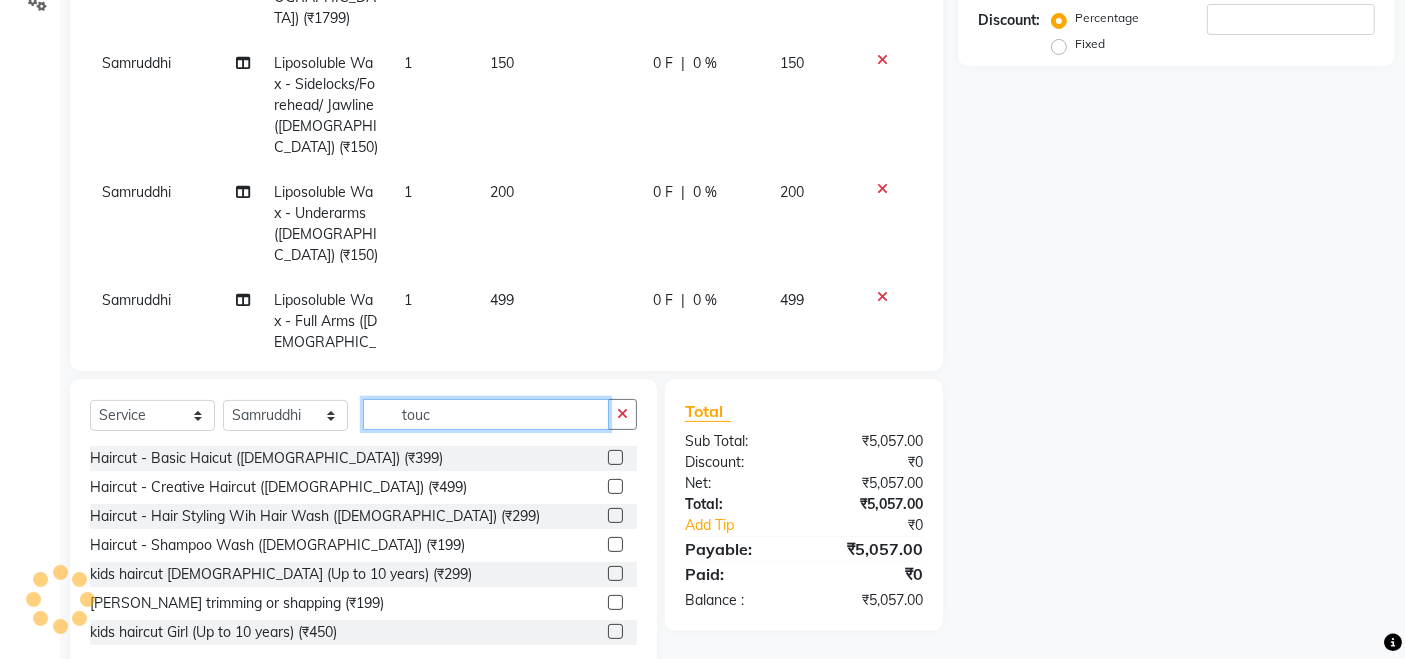 click on "touc" 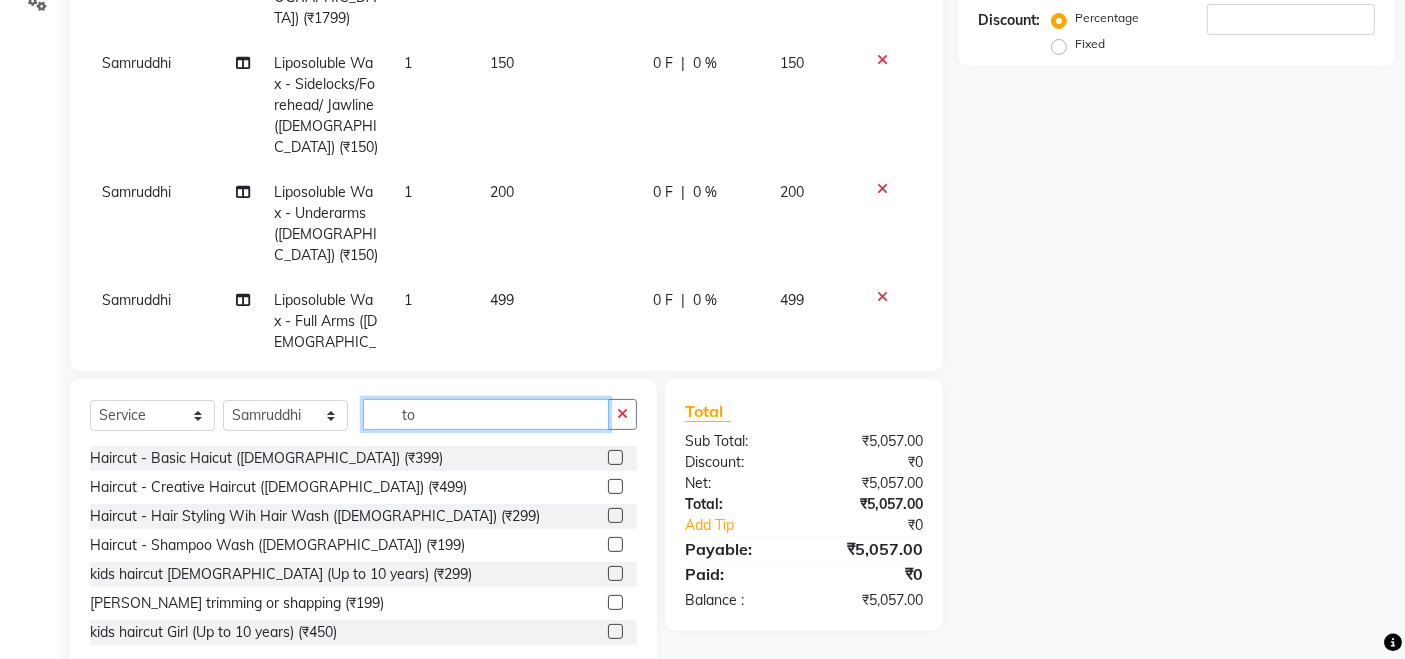 type on "t" 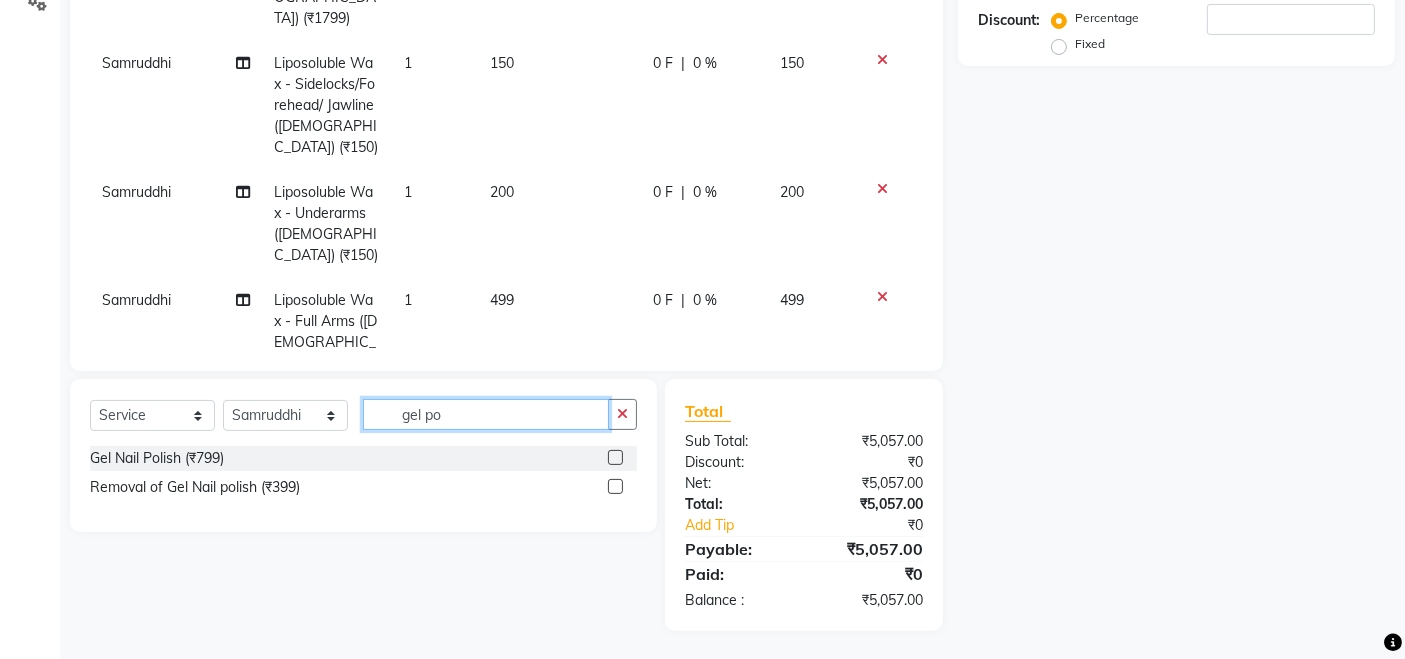 type on "gel po" 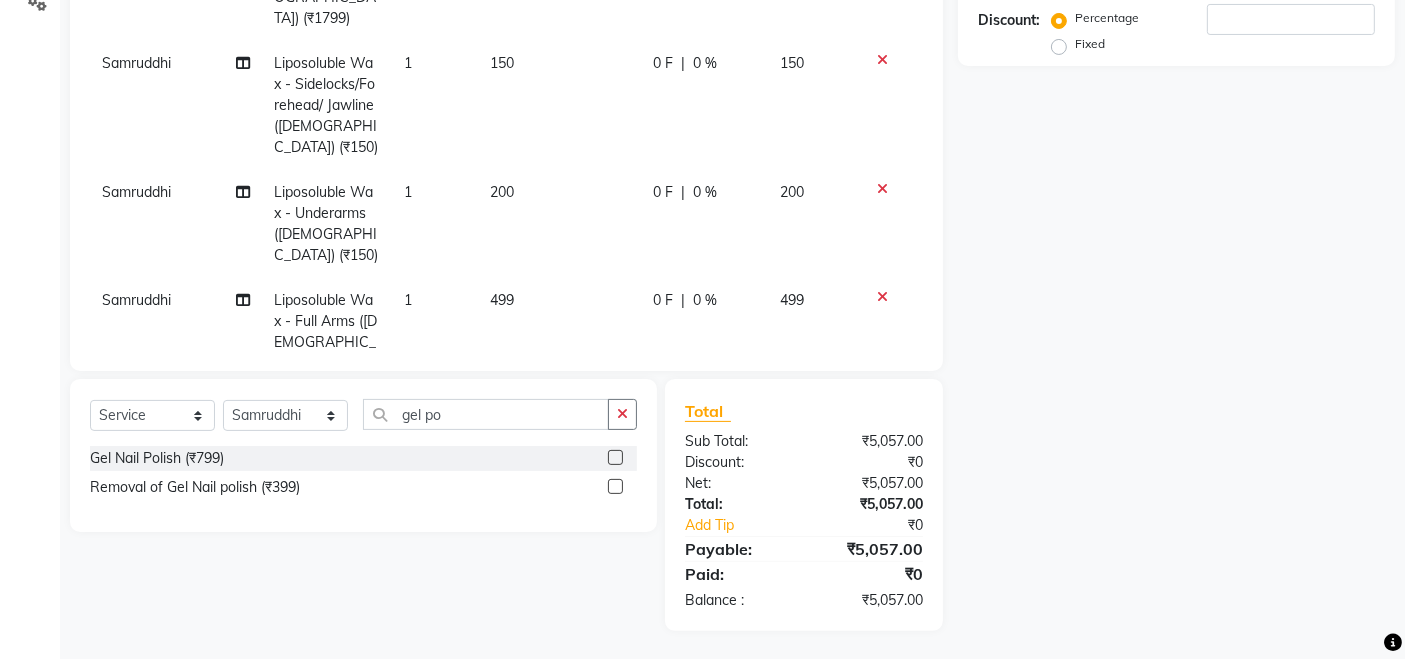 click 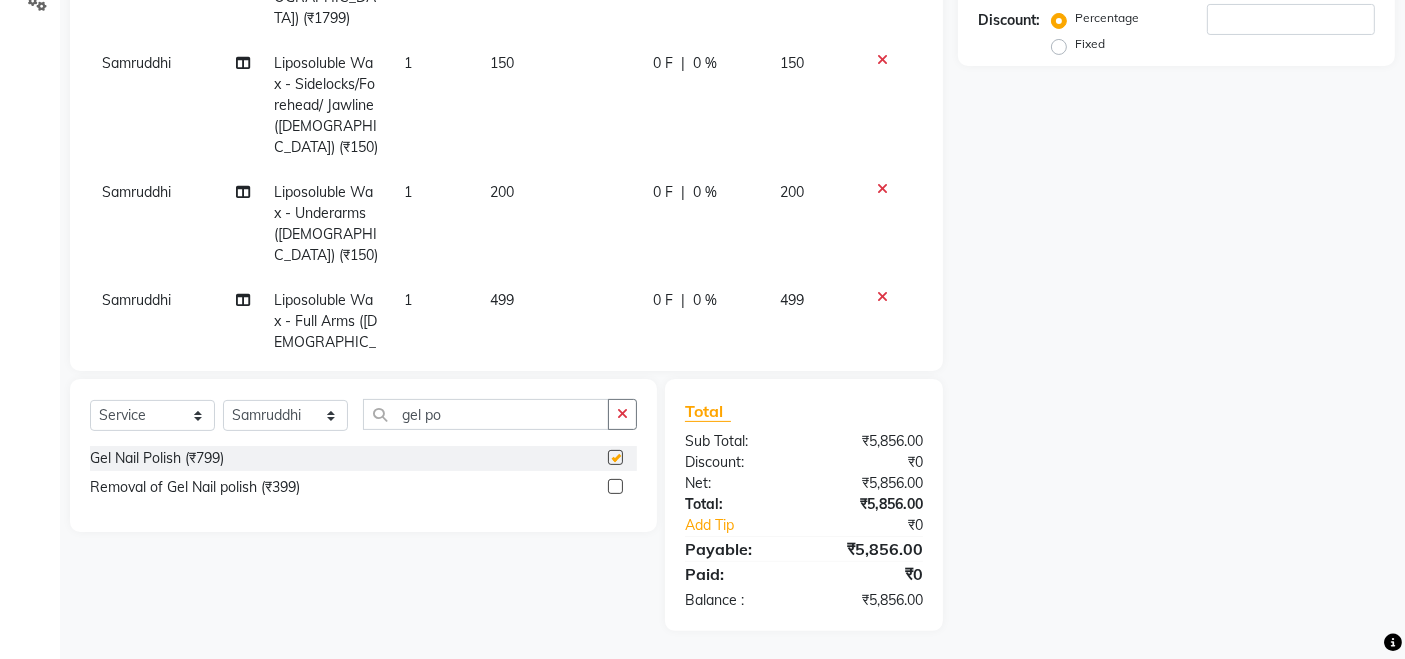 checkbox on "false" 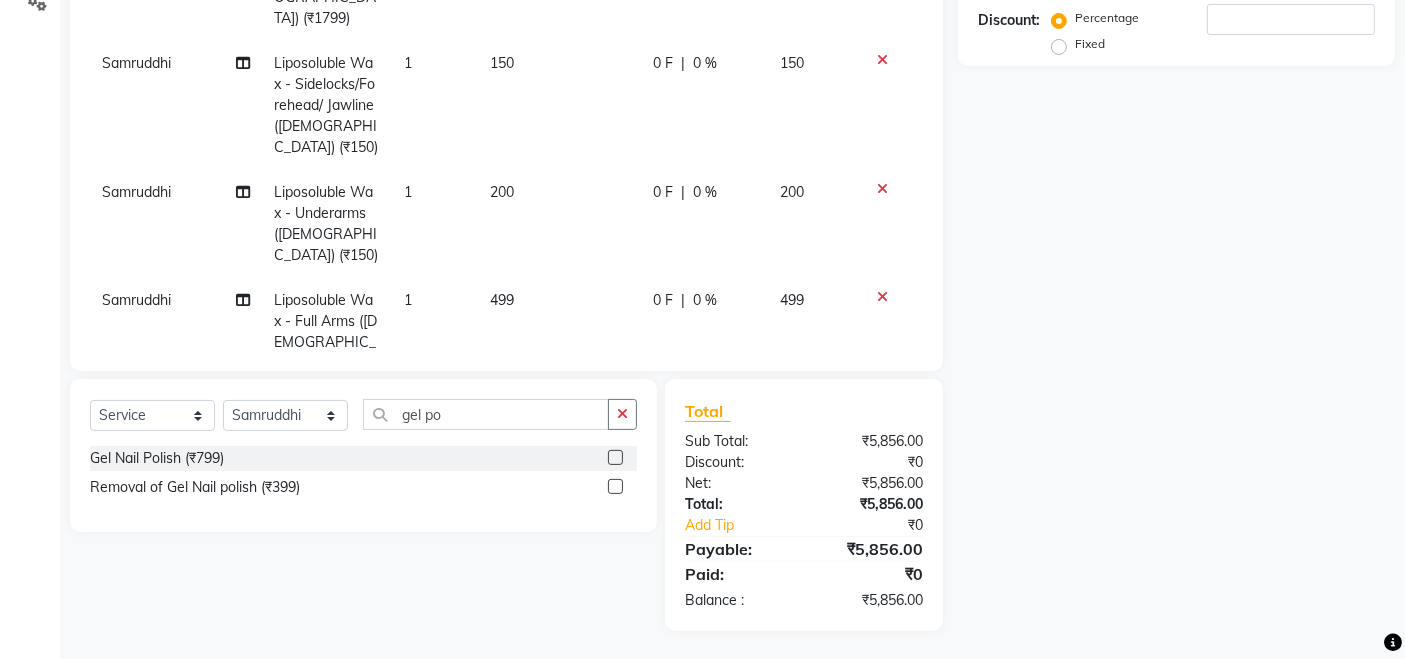scroll, scrollTop: 353, scrollLeft: 0, axis: vertical 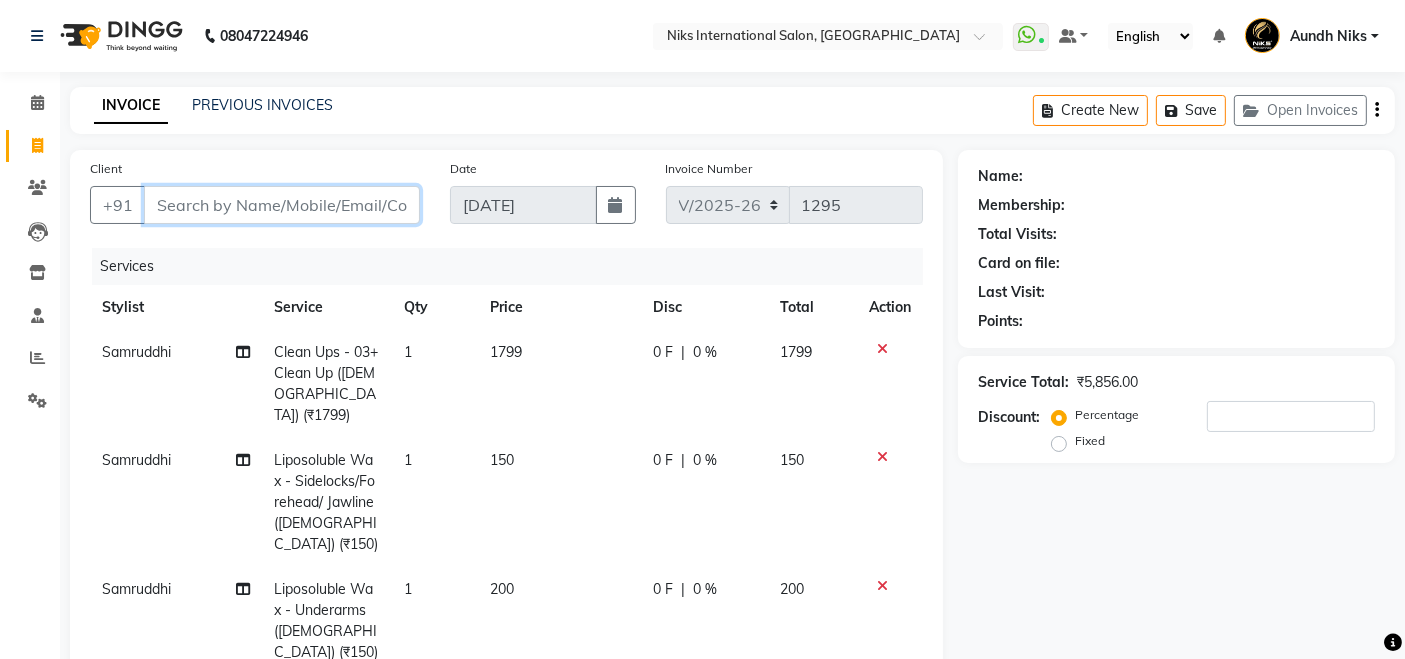 click on "Client" at bounding box center (282, 205) 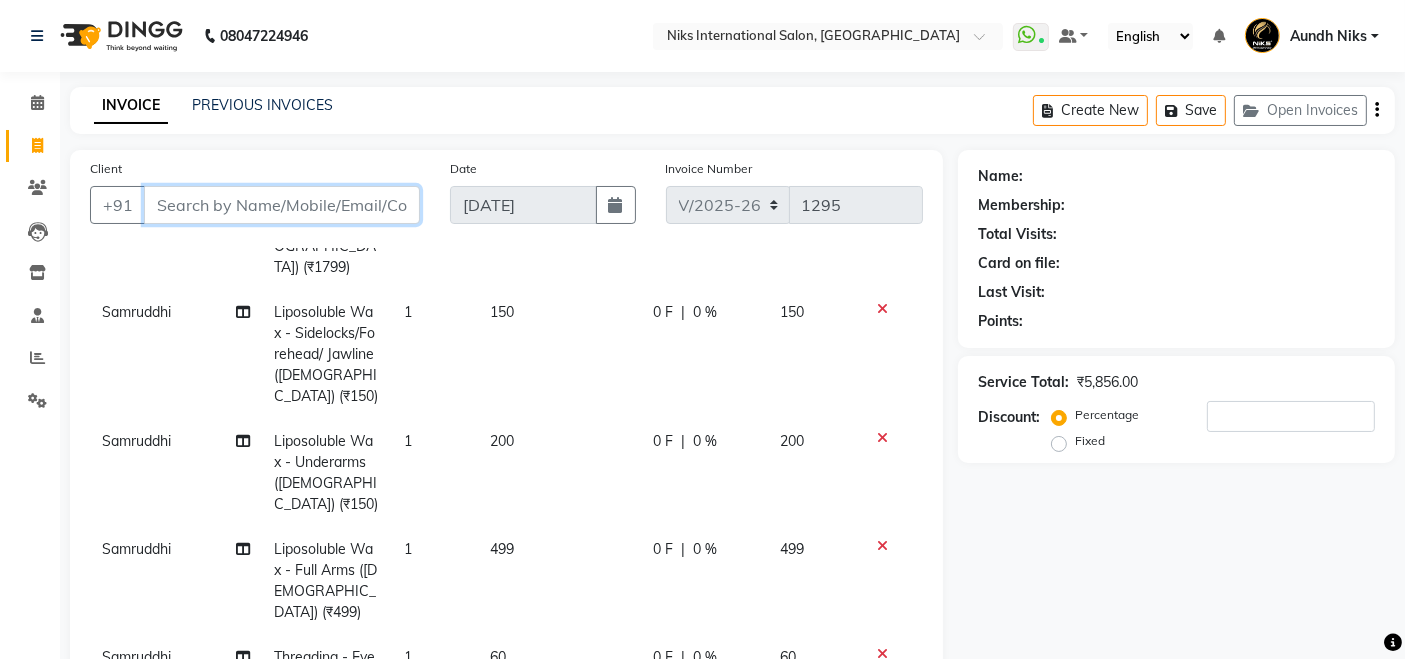 scroll, scrollTop: 353, scrollLeft: 0, axis: vertical 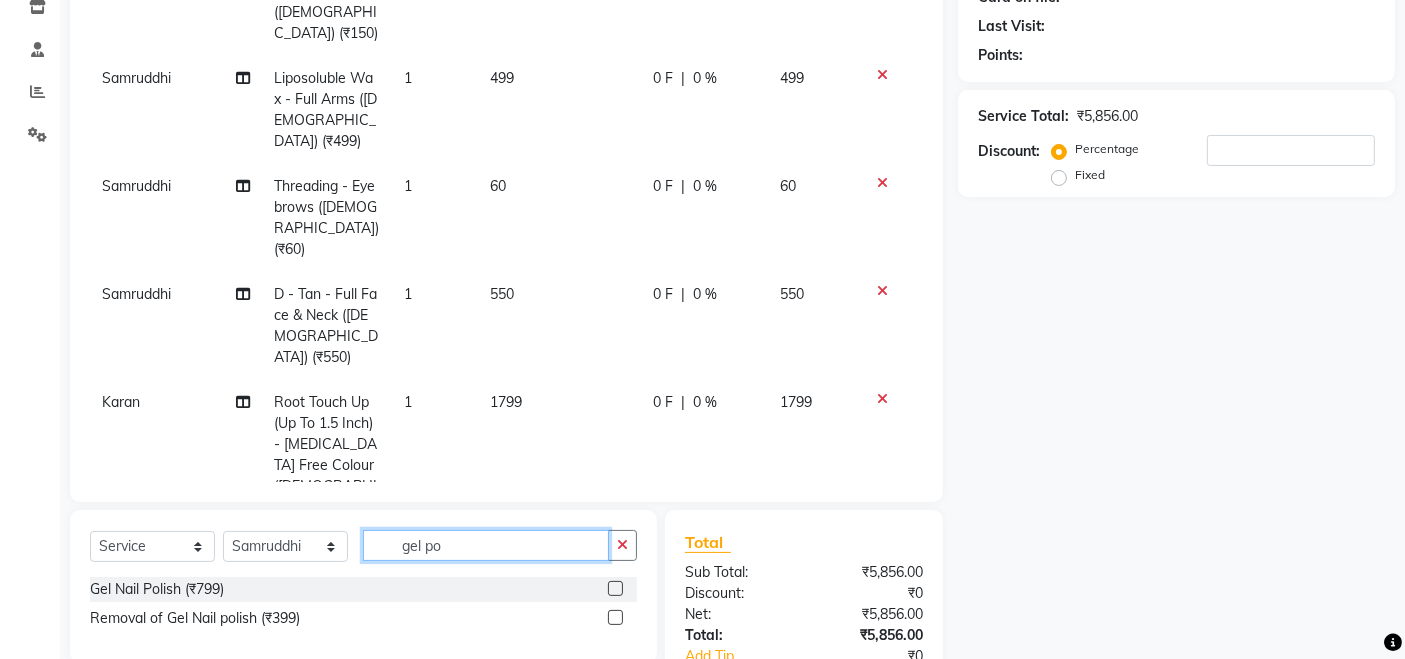 click on "gel po" 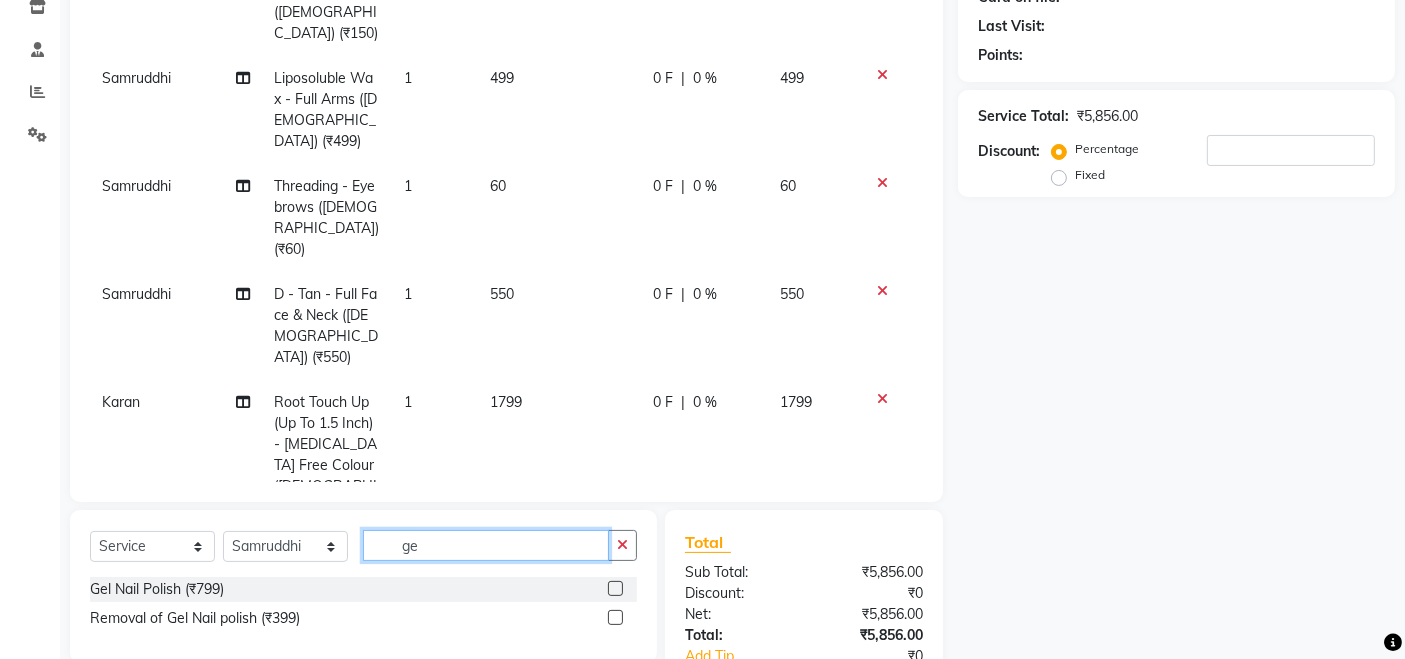type on "g" 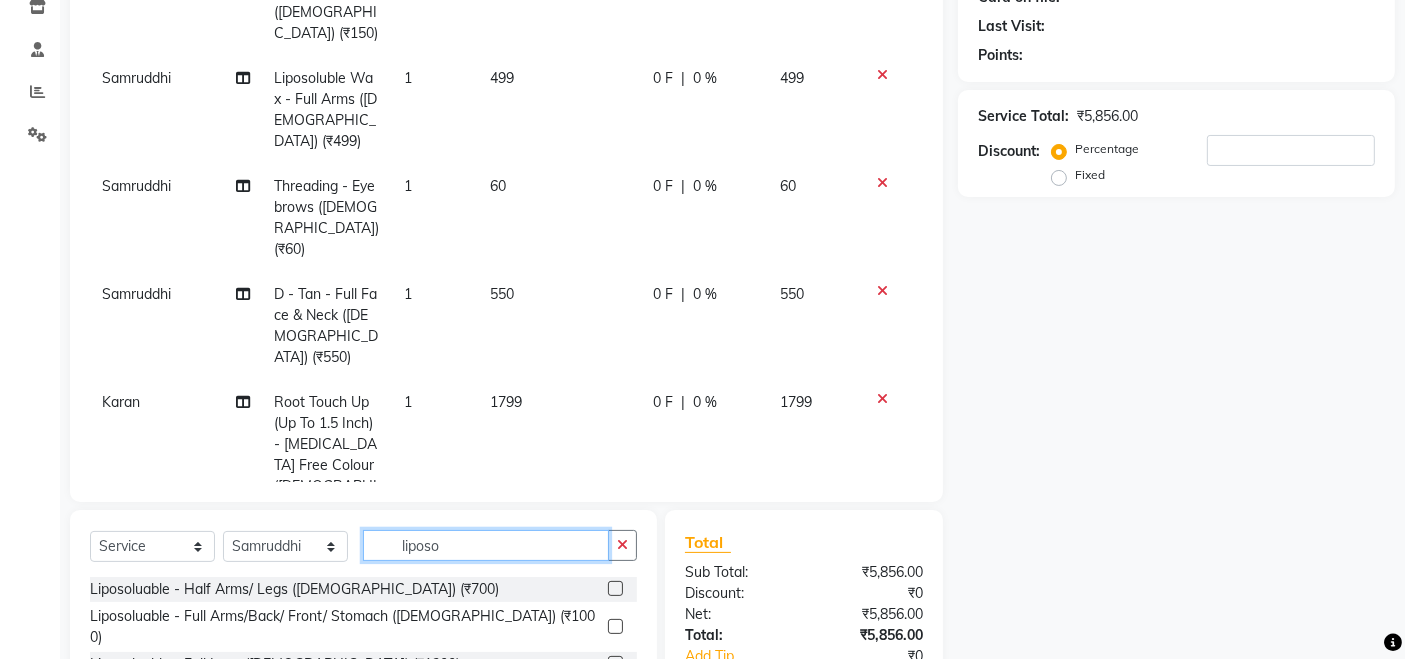 scroll, scrollTop: 441, scrollLeft: 0, axis: vertical 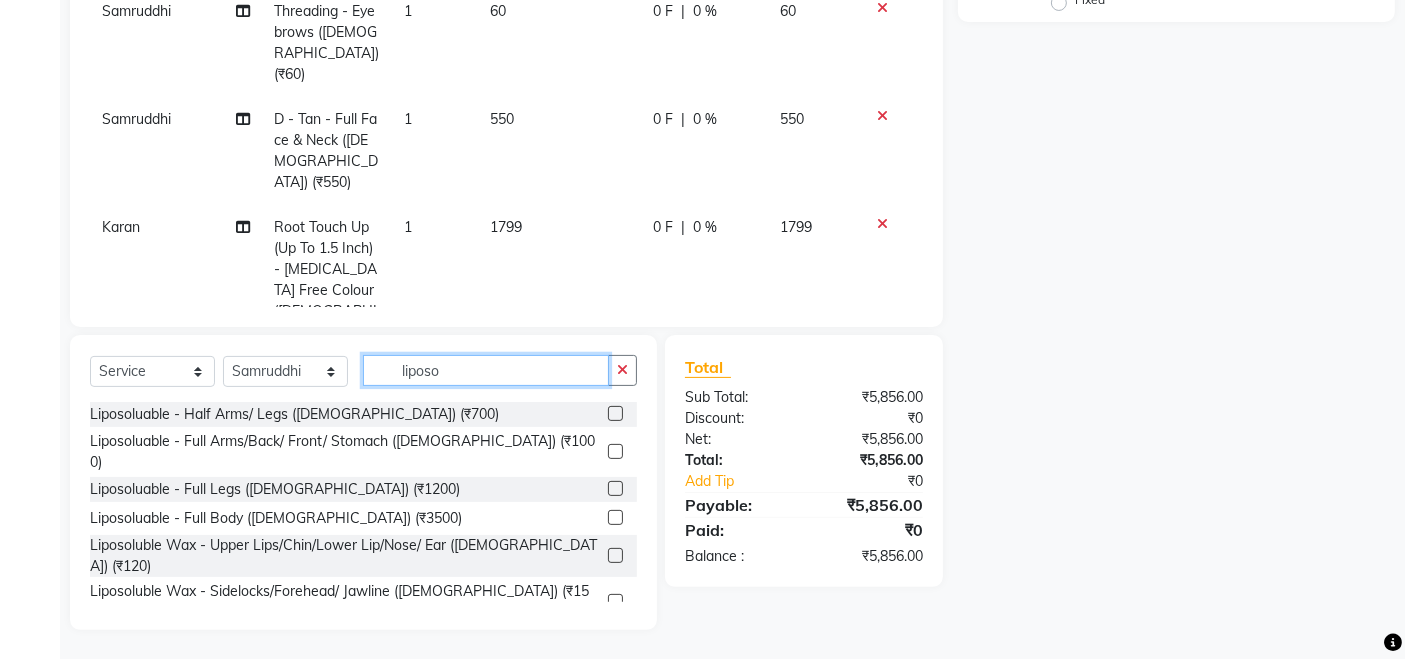 type on "liposo" 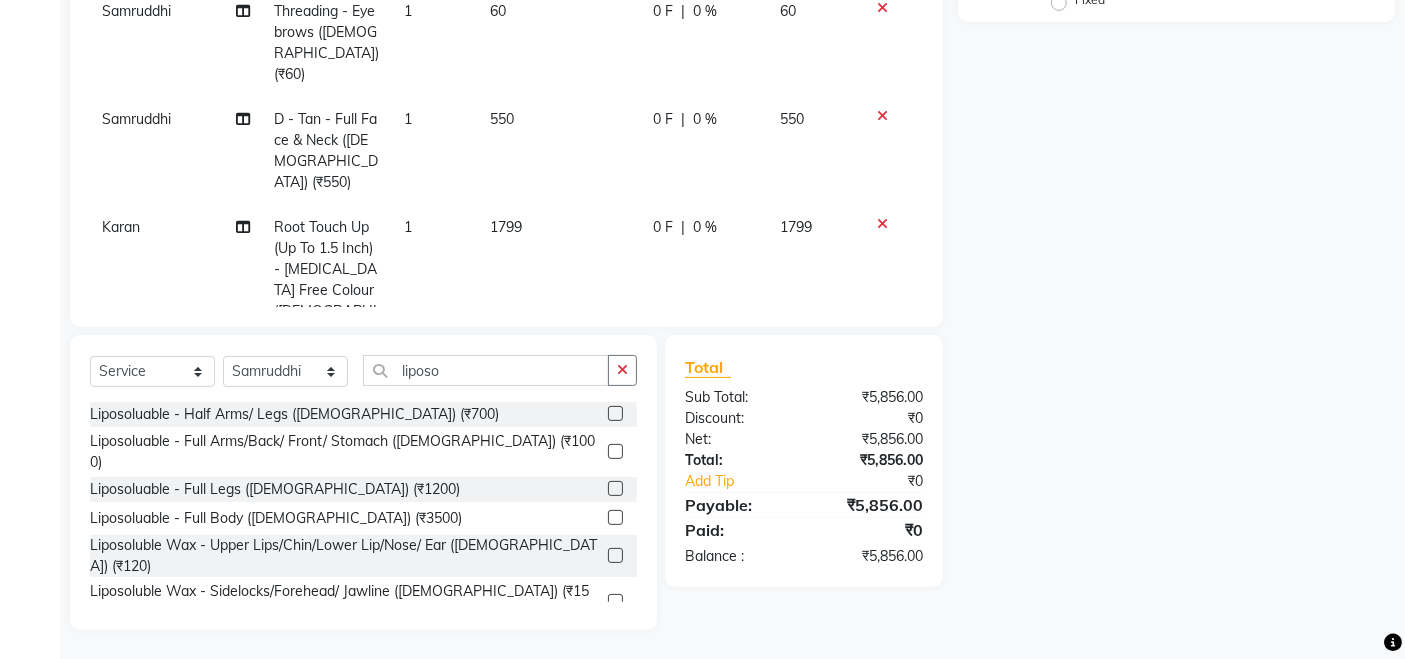 click 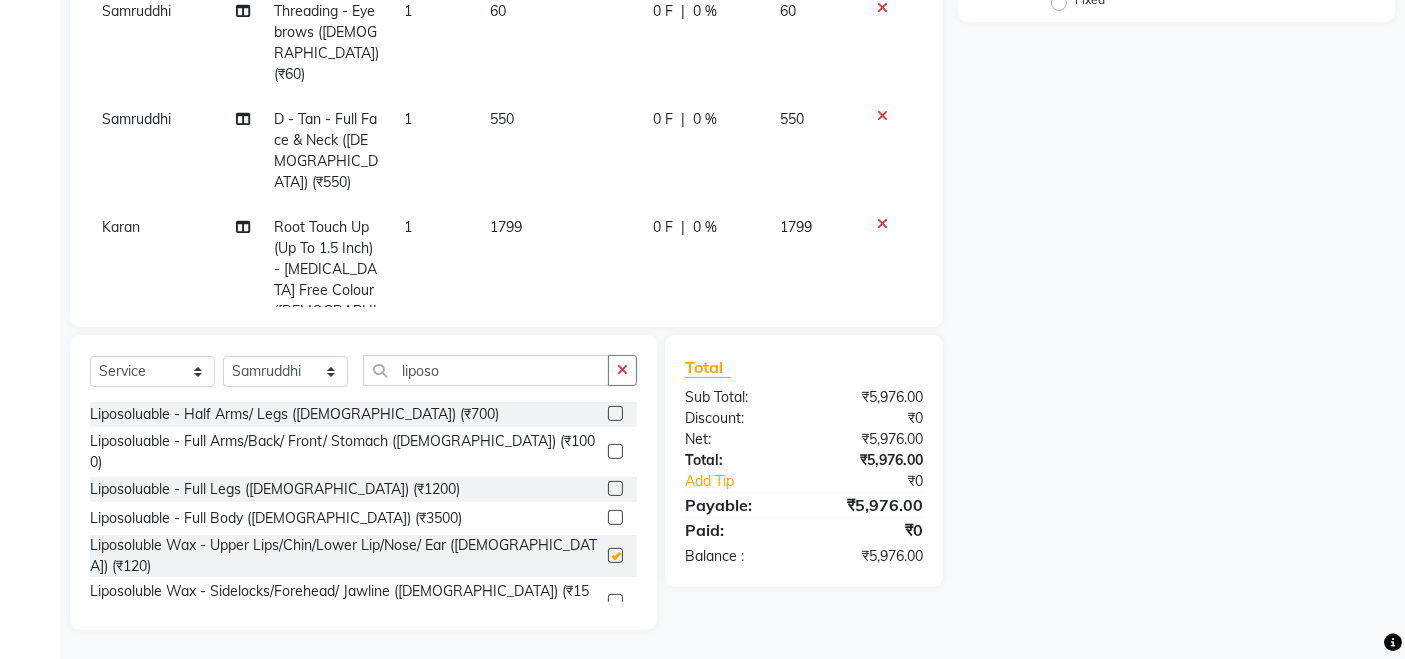 checkbox on "false" 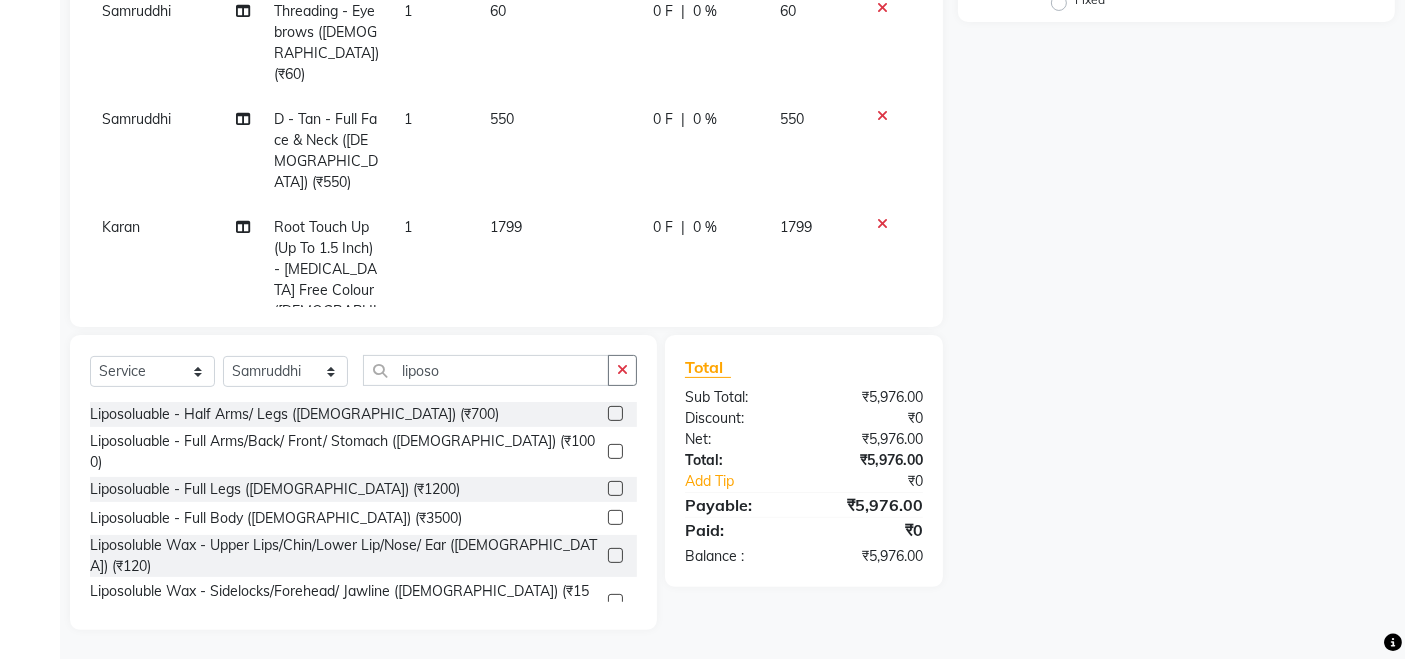 scroll, scrollTop: 482, scrollLeft: 0, axis: vertical 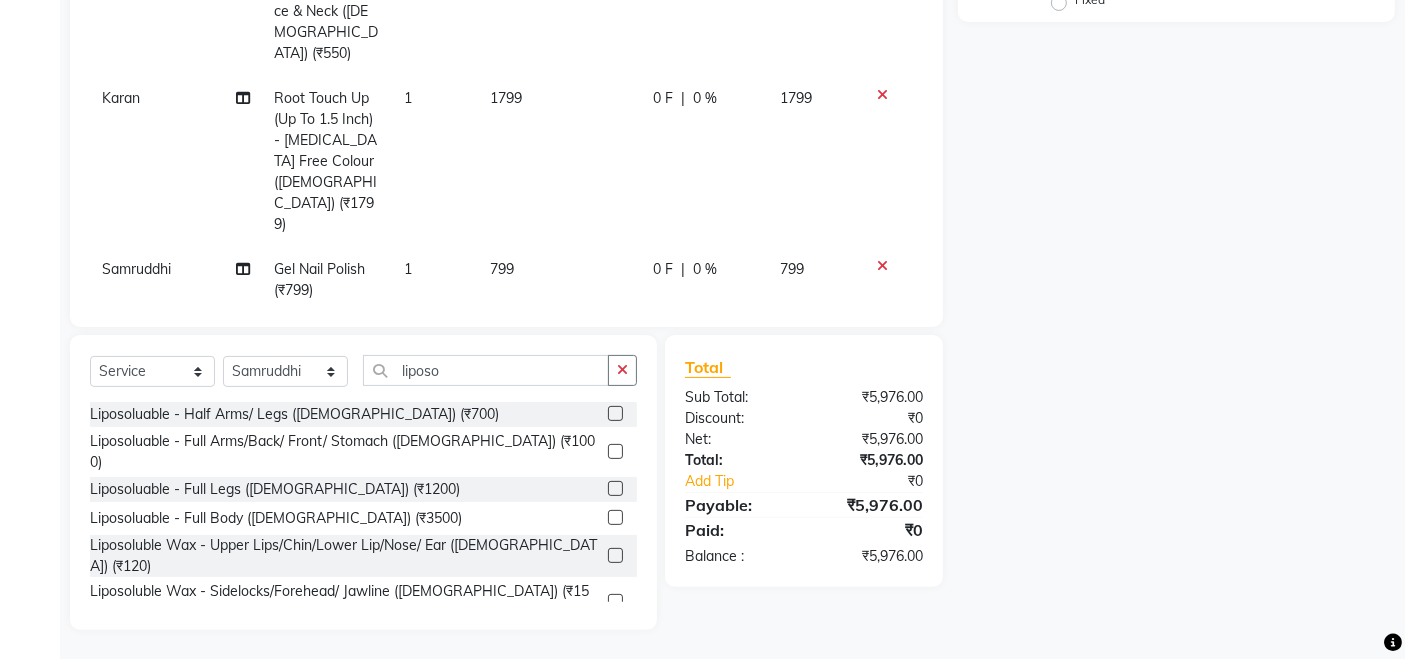 click on "1" 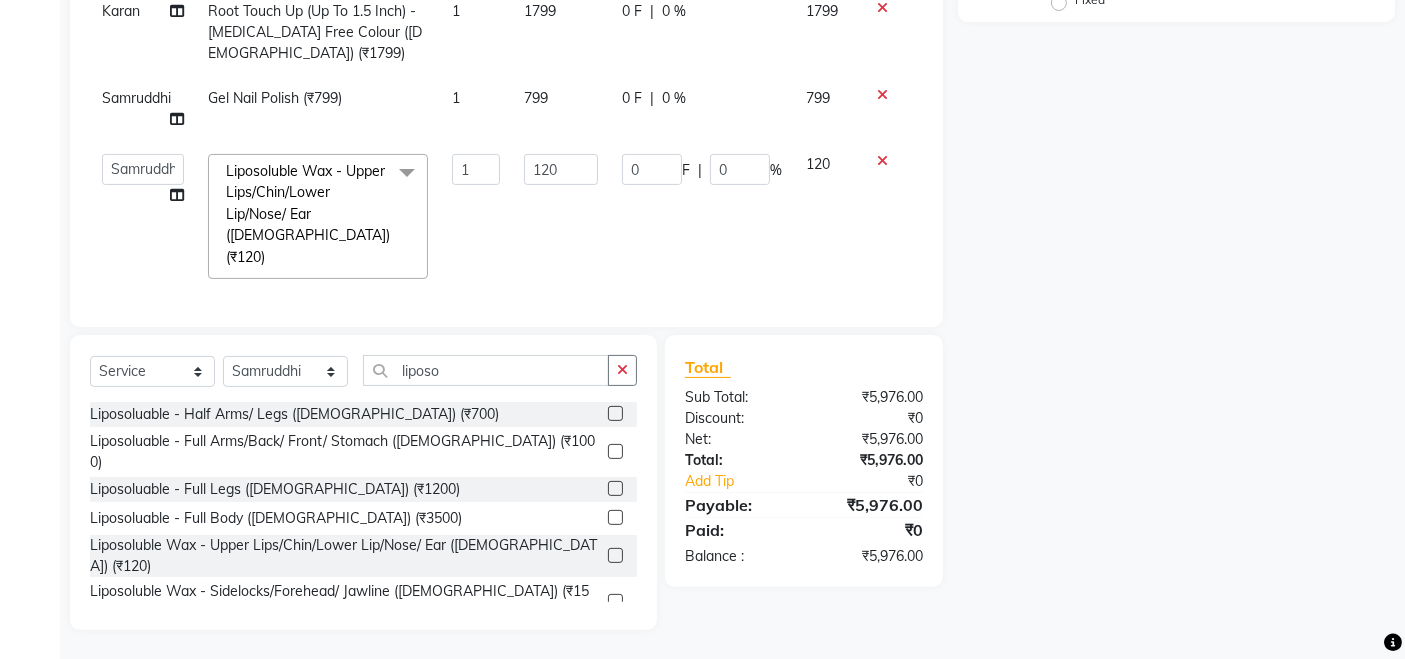 scroll, scrollTop: 291, scrollLeft: 0, axis: vertical 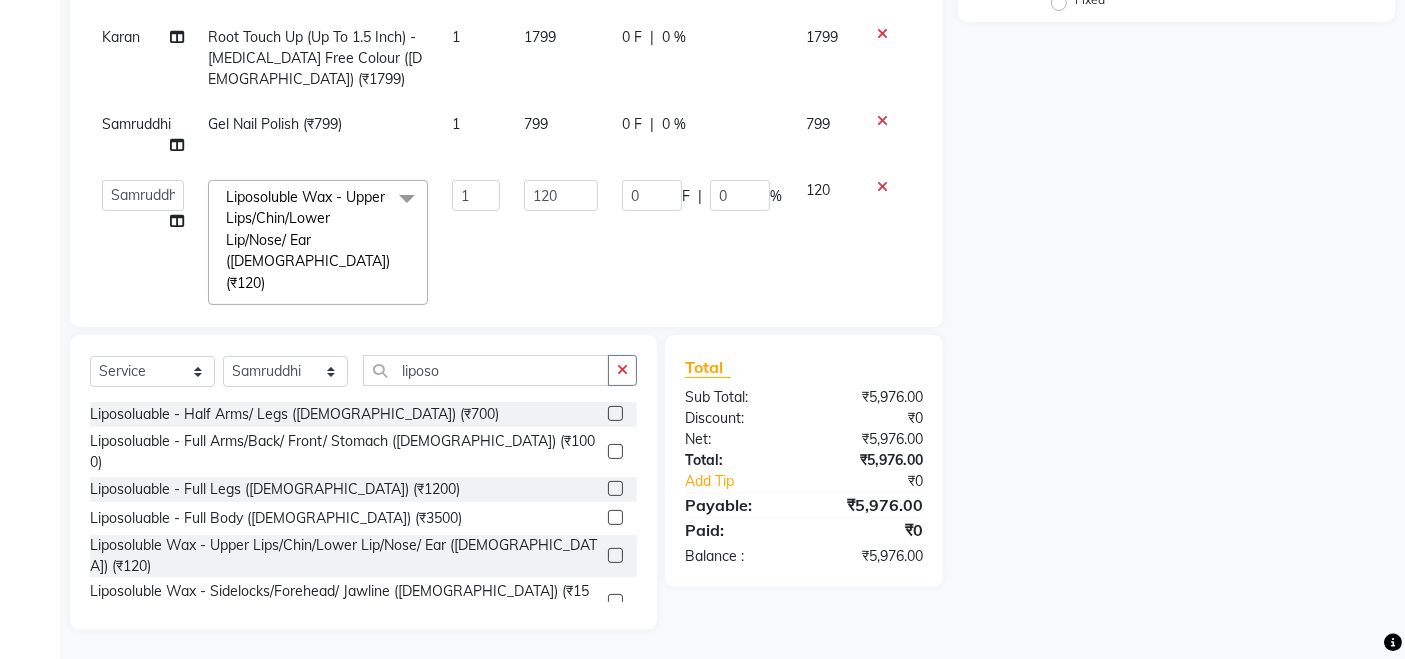 click 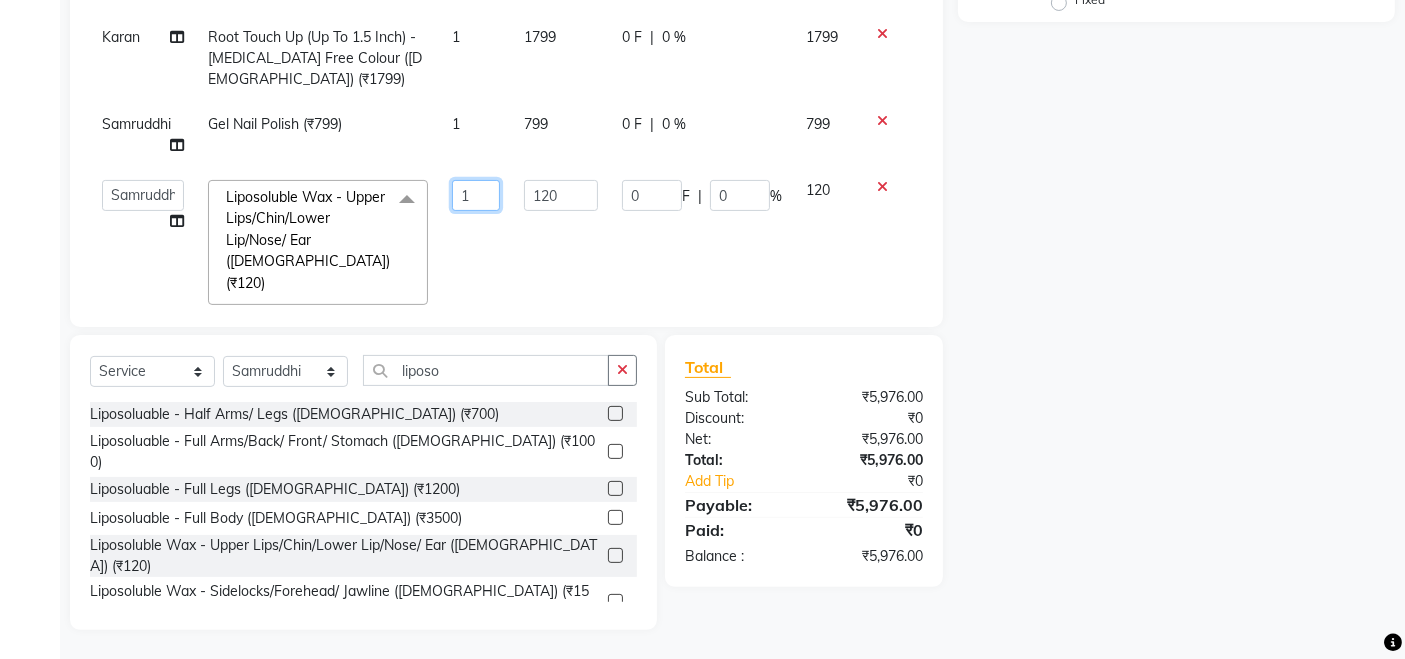 click on "1" 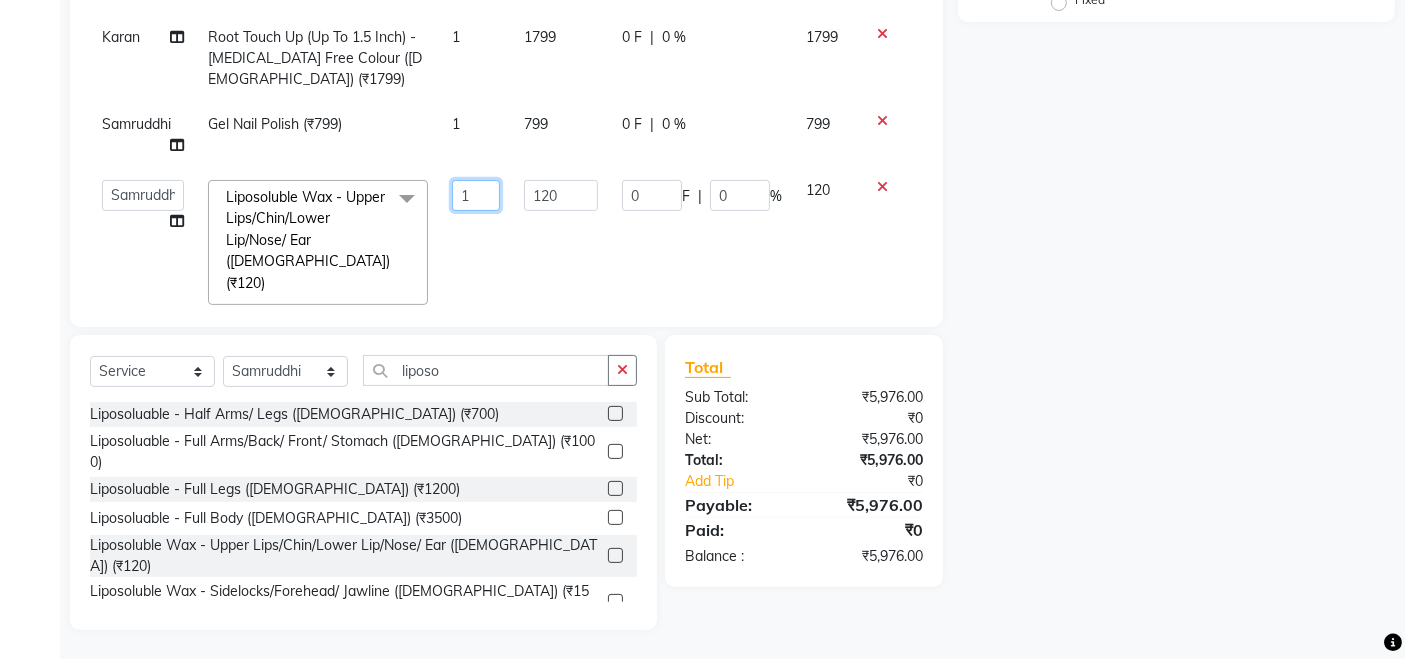click on "1" 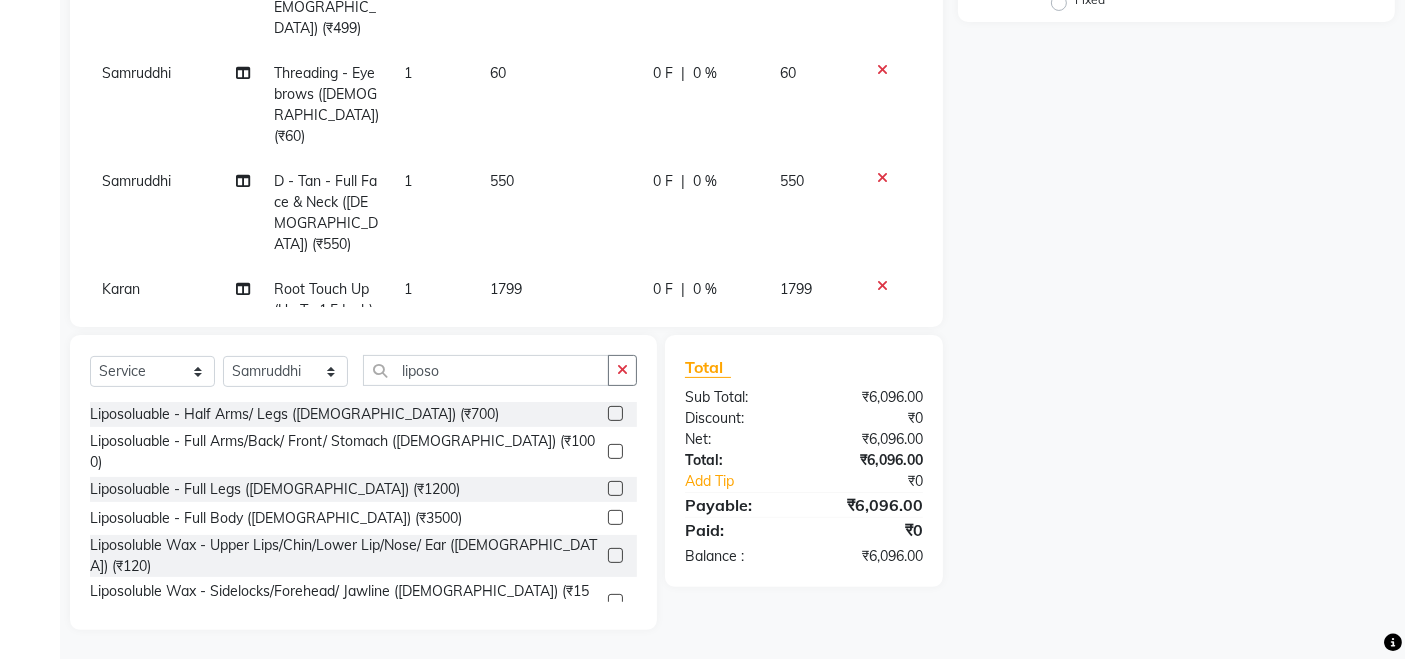 scroll, scrollTop: 375, scrollLeft: 0, axis: vertical 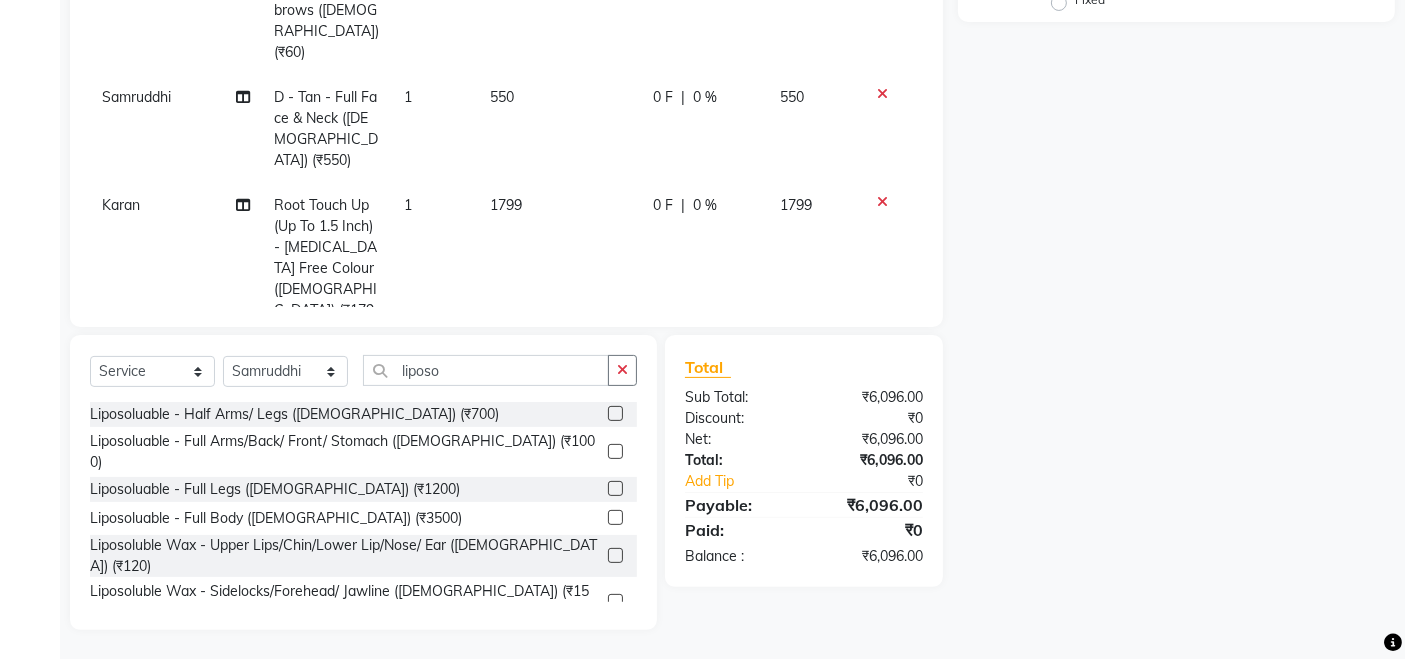 click on "Samruddhi Clean Ups - 03+ Clean Up ([DEMOGRAPHIC_DATA]) (₹1799) 1 1799 0 F | 0 % 1799 Samruddhi Liposoluble Wax - Sidelocks/Forehead/ Jawline ([DEMOGRAPHIC_DATA]) (₹150) 1 150 0 F | 0 % 150 Samruddhi Liposoluble Wax - Underarms ([DEMOGRAPHIC_DATA]) (₹150) 1 200 0 F | 0 % 200 Samruddhi Liposoluble Wax - Full Arms ([DEMOGRAPHIC_DATA]) (₹499) 1 499 0 F | 0 % 499 Samruddhi Threading - Eyebrows ([DEMOGRAPHIC_DATA]) (₹60) 1 60 0 F | 0 % 60 [PERSON_NAME] - Full Face & Neck ([DEMOGRAPHIC_DATA]) (₹550) 1 550 0 F | 0 % 550 Karan Root Touch Up (Up To 1.5 Inch)  - [MEDICAL_DATA] Free Colour  ([DEMOGRAPHIC_DATA]) (₹1799) 1 1799 0 F | 0 % 1799 Samruddhi Gel Nail Polish (₹799) 1 799 0 F | 0 % 799 Samruddhi Liposoluble Wax - Upper Lips/Chin/Lower Lip/Nose/ Ear ([DEMOGRAPHIC_DATA]) (₹120) 2 120 0 F | 0 % 240" 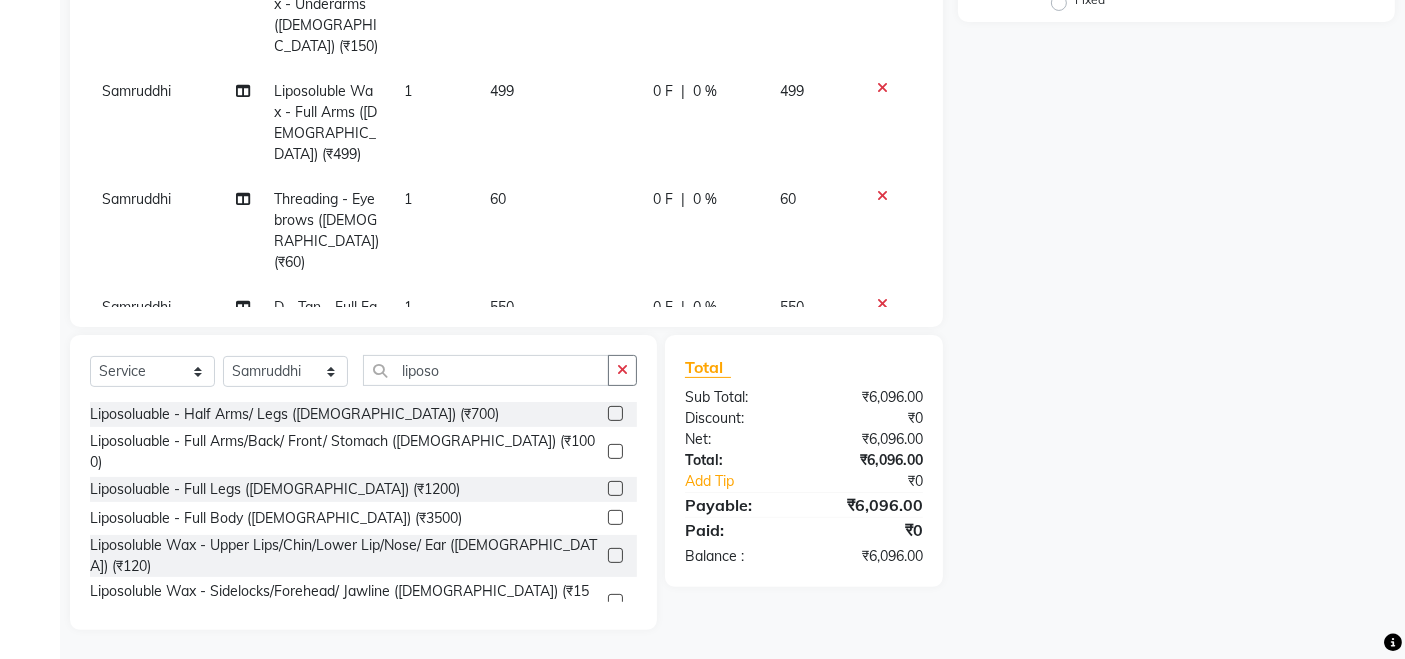 scroll, scrollTop: 0, scrollLeft: 0, axis: both 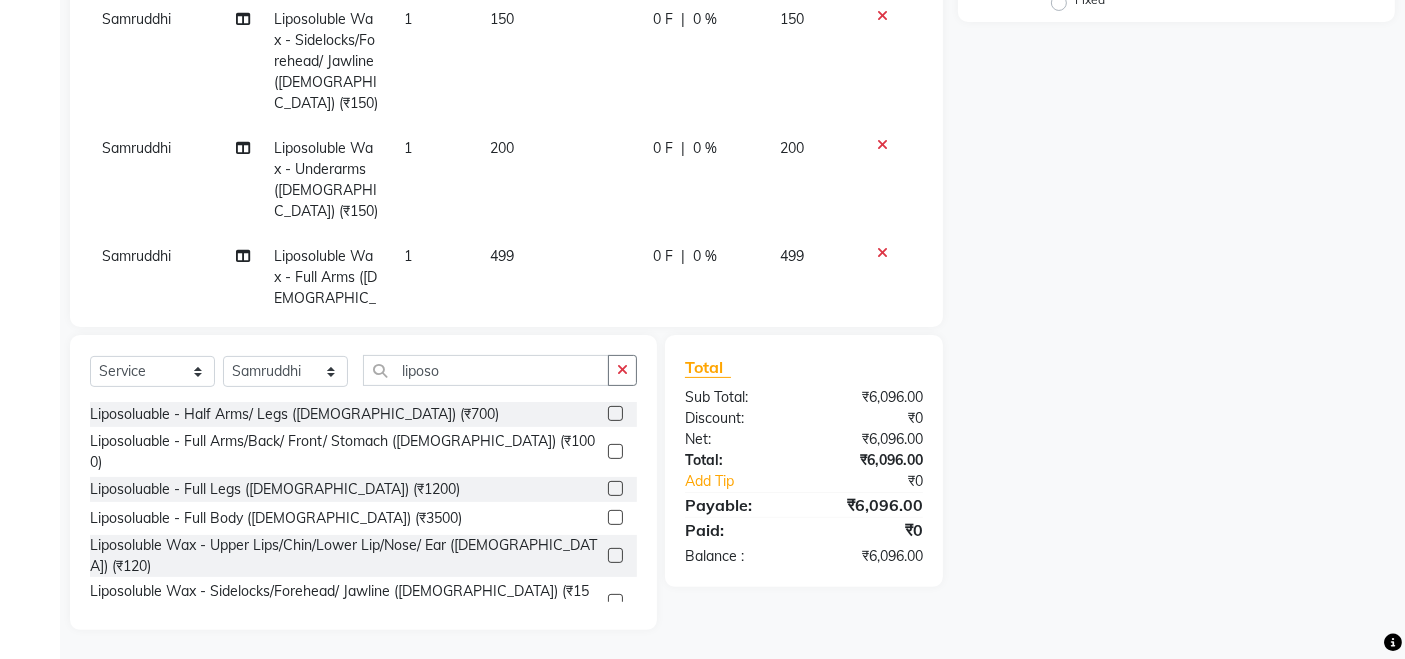 click on "200" 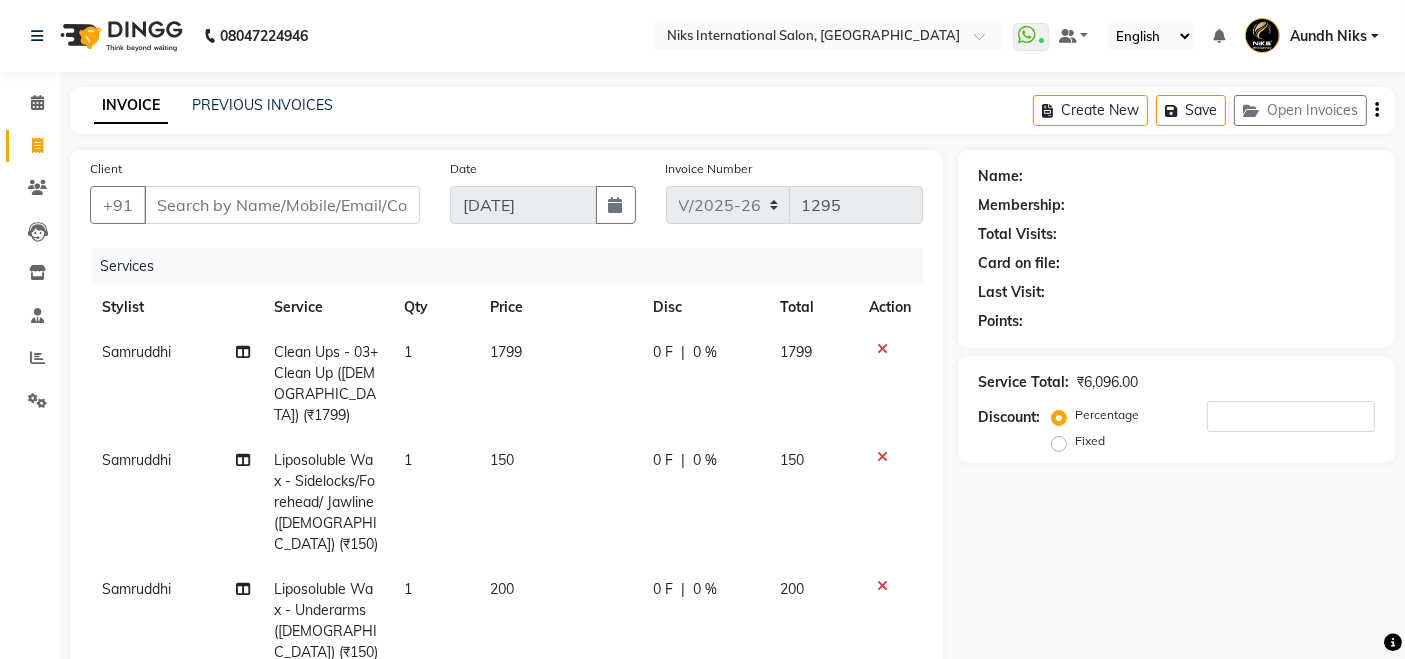 select on "17526" 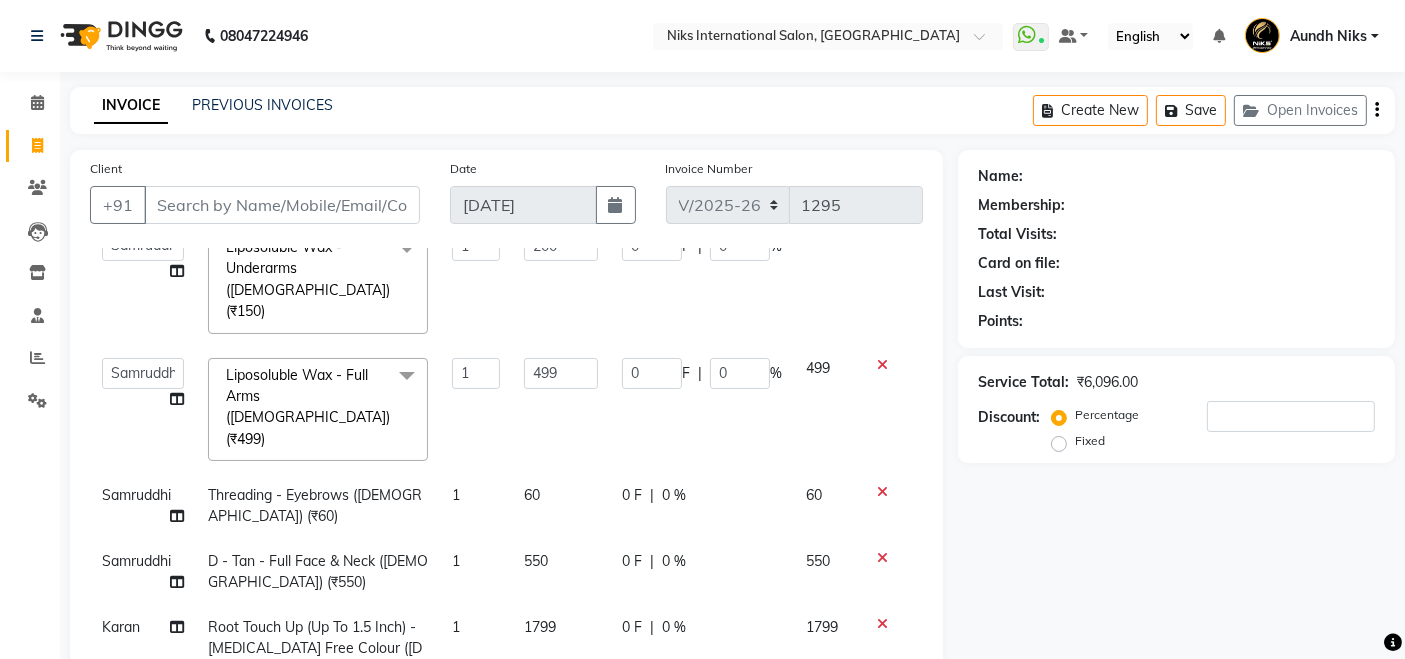 scroll, scrollTop: 266, scrollLeft: 0, axis: vertical 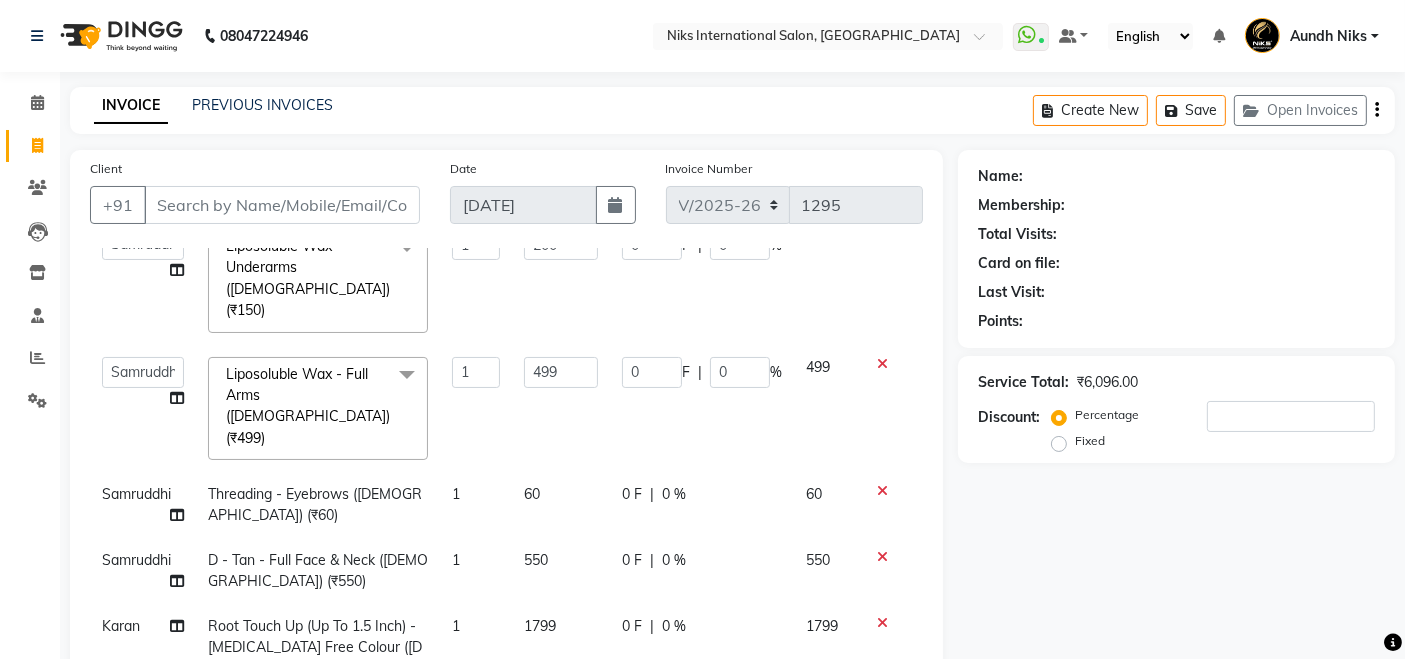 click on "550" 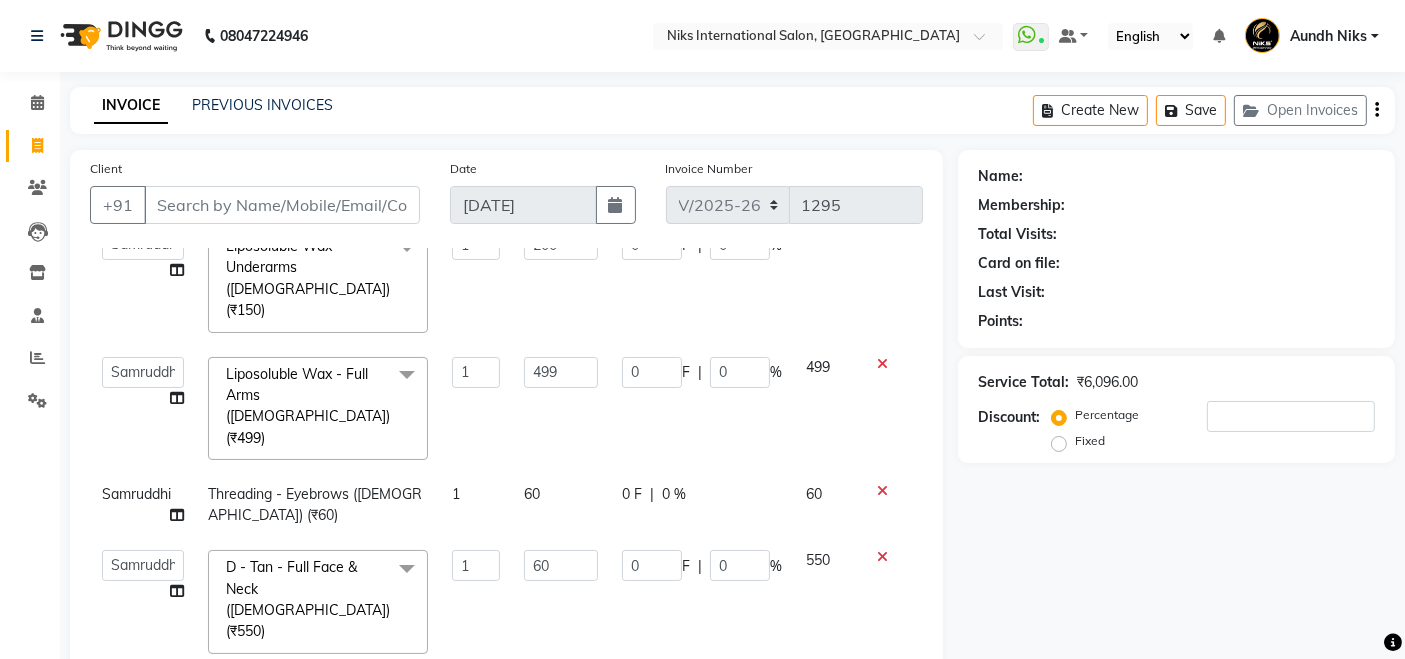 type on "600" 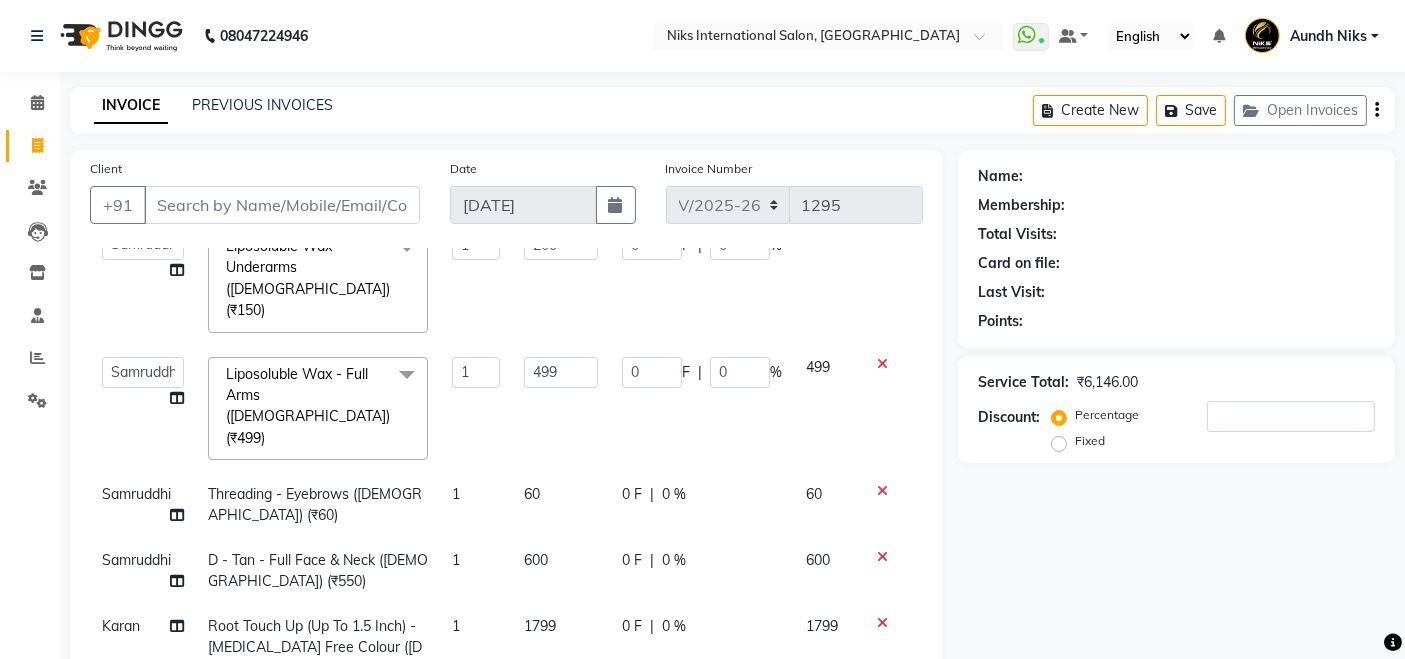 click on "Samruddhi Clean Ups - 03+ Clean Up ([DEMOGRAPHIC_DATA]) (₹1799) 1 1799 0 F | 0 % 1799 Samruddhi Liposoluble Wax - Sidelocks/Forehead/ Jawline ([DEMOGRAPHIC_DATA]) (₹150) 1 150 0 F | 0 % 150  [PERSON_NAME]   Aundh Niks   [PERSON_NAME]   Jiya   [PERSON_NAME]   Mahhi   [PERSON_NAME]   [PERSON_NAME]   Siddharth   [PERSON_NAME]  Liposoluble Wax - Underarms ([DEMOGRAPHIC_DATA]) (₹150)  x Haircut - Basic Haicut ([DEMOGRAPHIC_DATA]) (₹399) Haircut - Creative Haircut ([DEMOGRAPHIC_DATA]) (₹499) Haircut - Hair Styling Wih Hair Wash  ([DEMOGRAPHIC_DATA]) (₹299) Haircut - Shampoo Wash  ([DEMOGRAPHIC_DATA]) (₹199) kids haircut [DEMOGRAPHIC_DATA] (Up to 10 years) (₹299) [PERSON_NAME] trimming or shapping (₹199) kids haircut Girl (Up to 10 years) (₹450) Head Massage  - Aroma Oil Dandruff/ Hair Fall Oil ([DEMOGRAPHIC_DATA]) (₹699) Head Massage  - Head Massage With Steam ([DEMOGRAPHIC_DATA]) (₹899) Head Massage  - Aroma Oil Dandruff/ Hair Fall Oil ([DEMOGRAPHIC_DATA]) (₹799) Head Massage  - Head Massage With Steam ([DEMOGRAPHIC_DATA]) (₹999) Hair Treatment  - Loreal Hair Spa ([DEMOGRAPHIC_DATA]) (₹999) Hair Treatment  - Protein Hair Spa ([DEMOGRAPHIC_DATA]) (₹1499) Hair Colour - Moustache ([DEMOGRAPHIC_DATA]) (₹199) 1 200 0 F |" 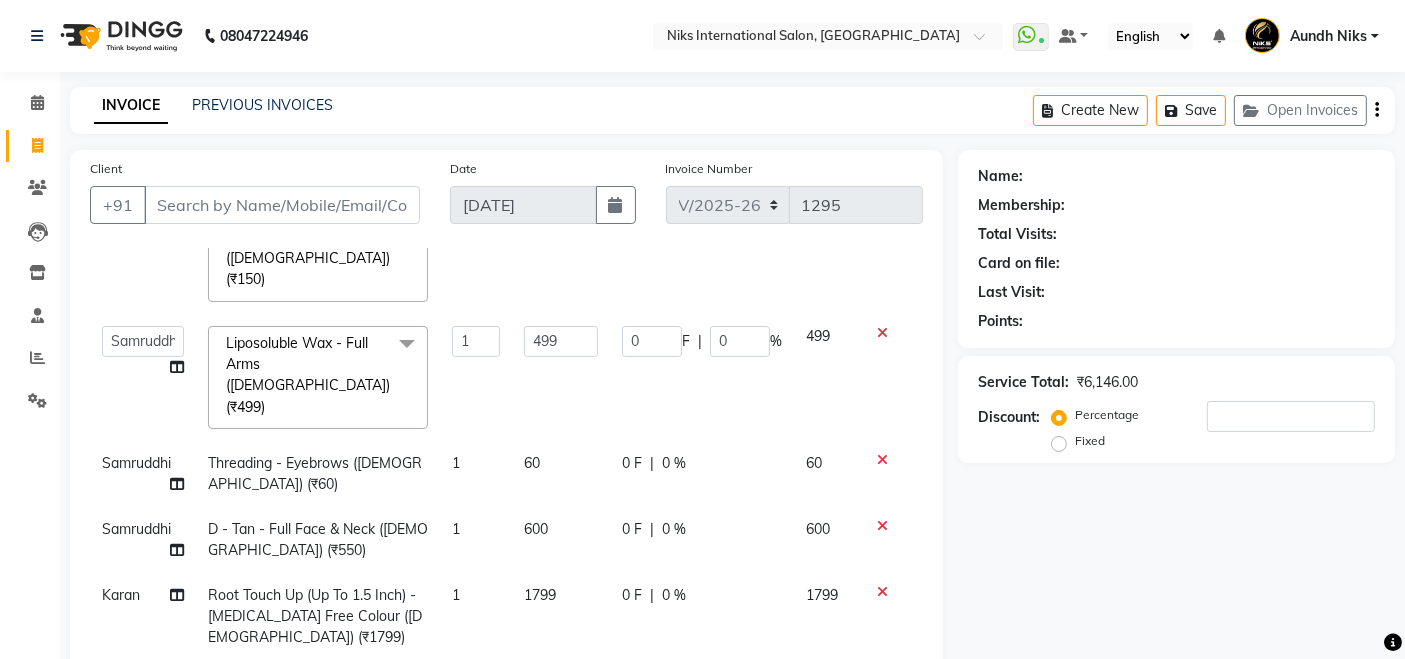 scroll, scrollTop: 308, scrollLeft: 0, axis: vertical 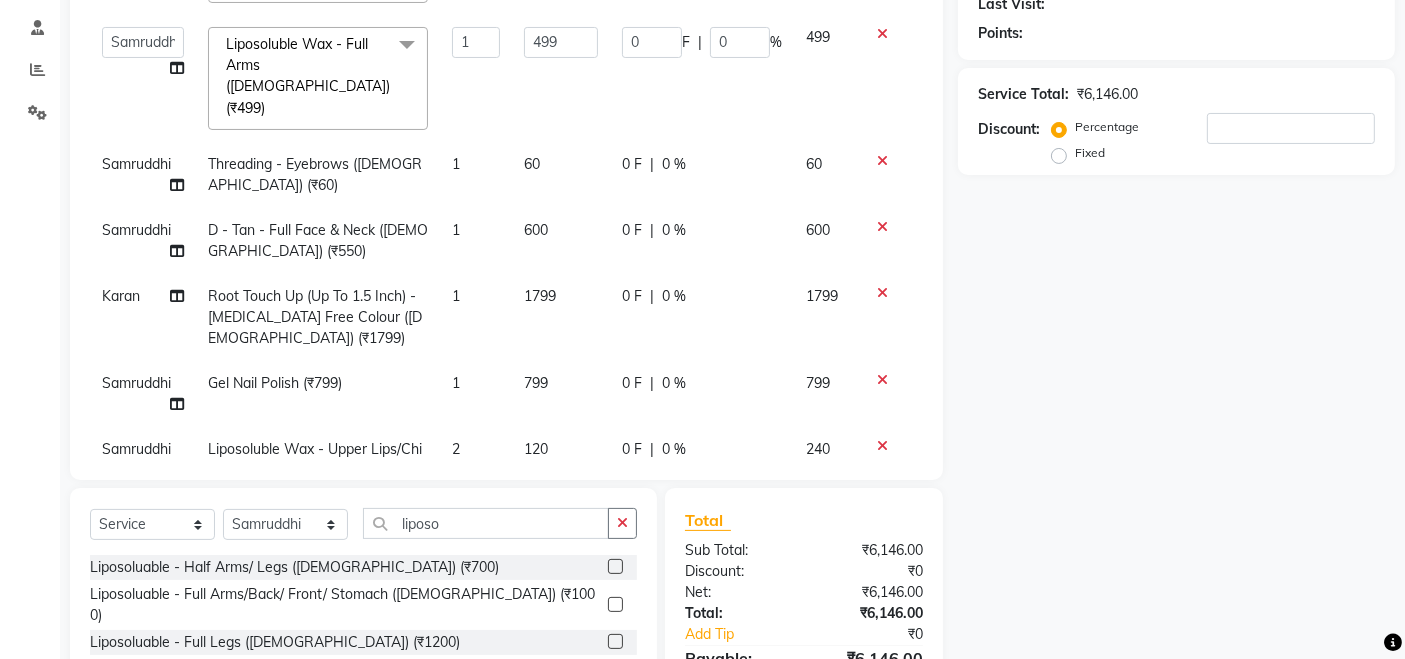 click on "799" 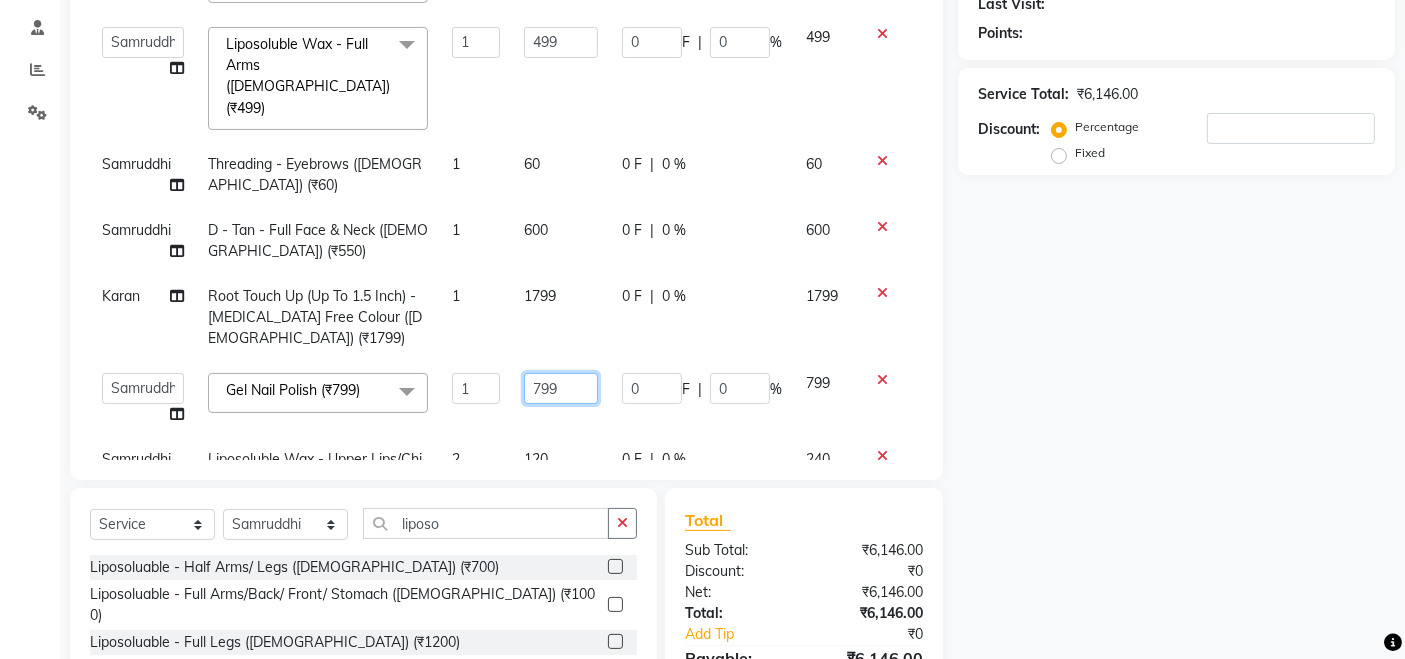 click on "799" 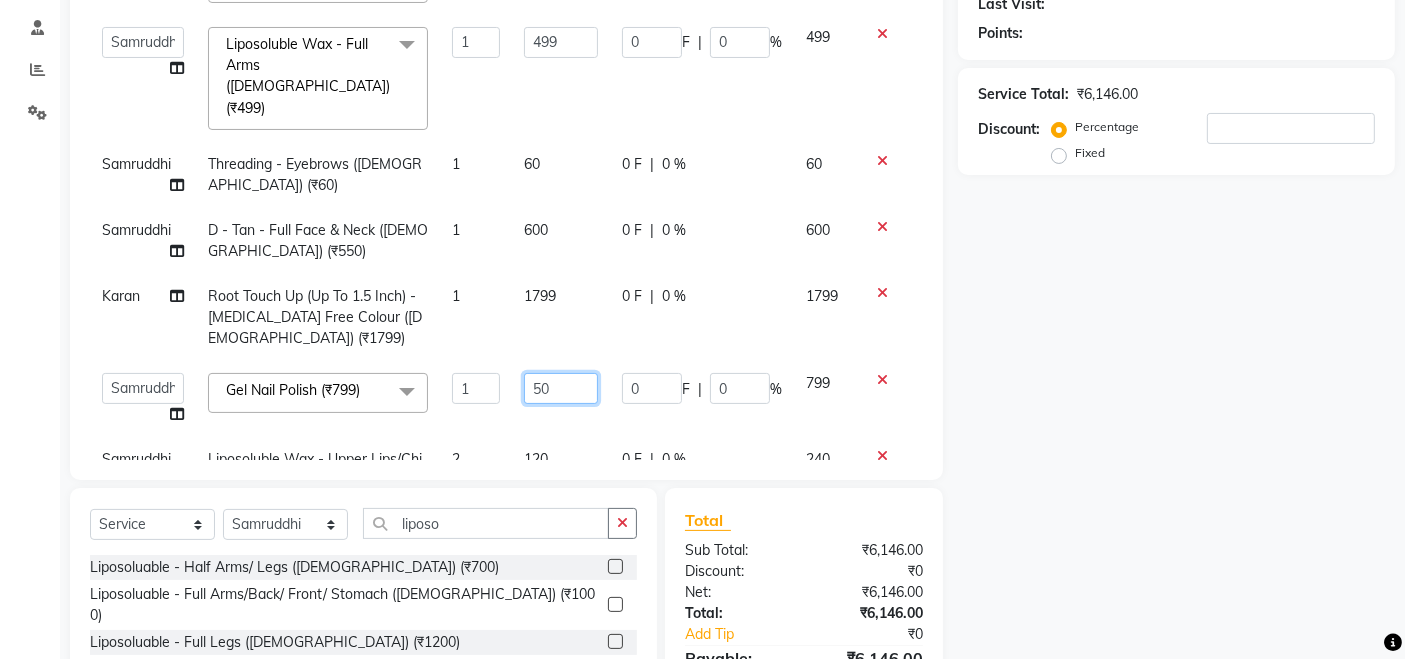 type on "500" 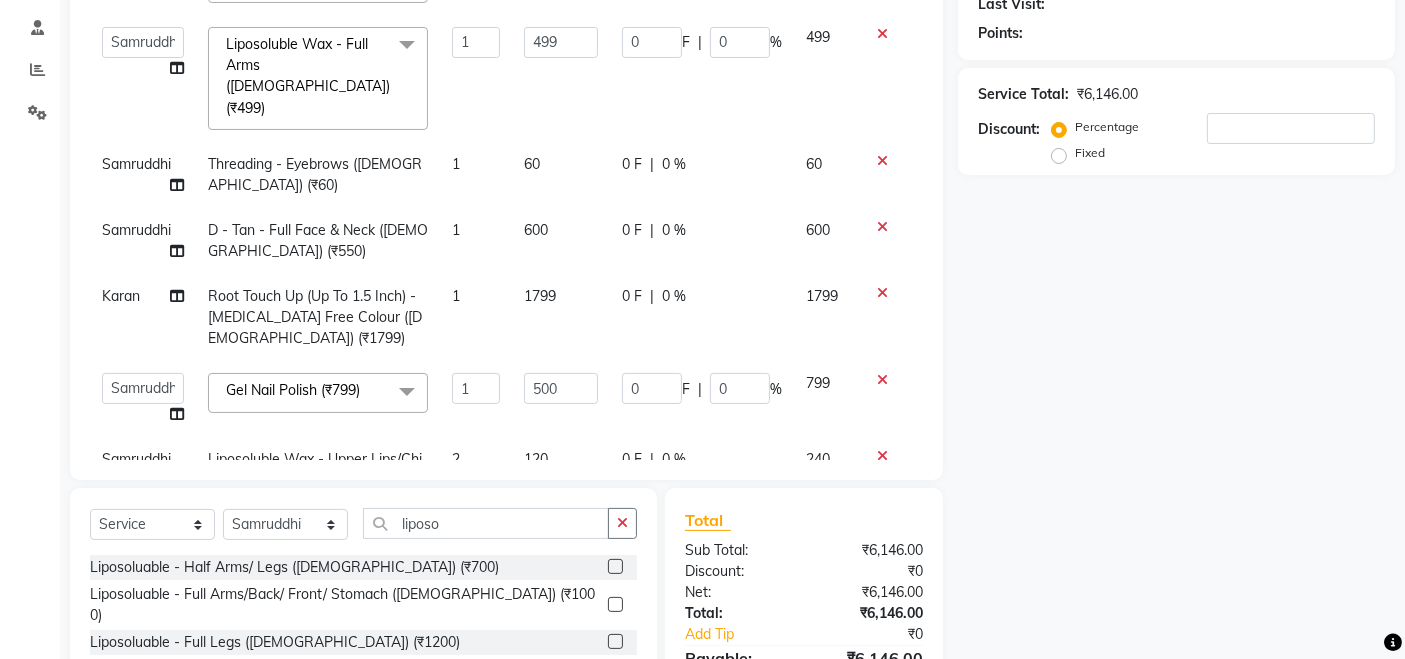 click on "120" 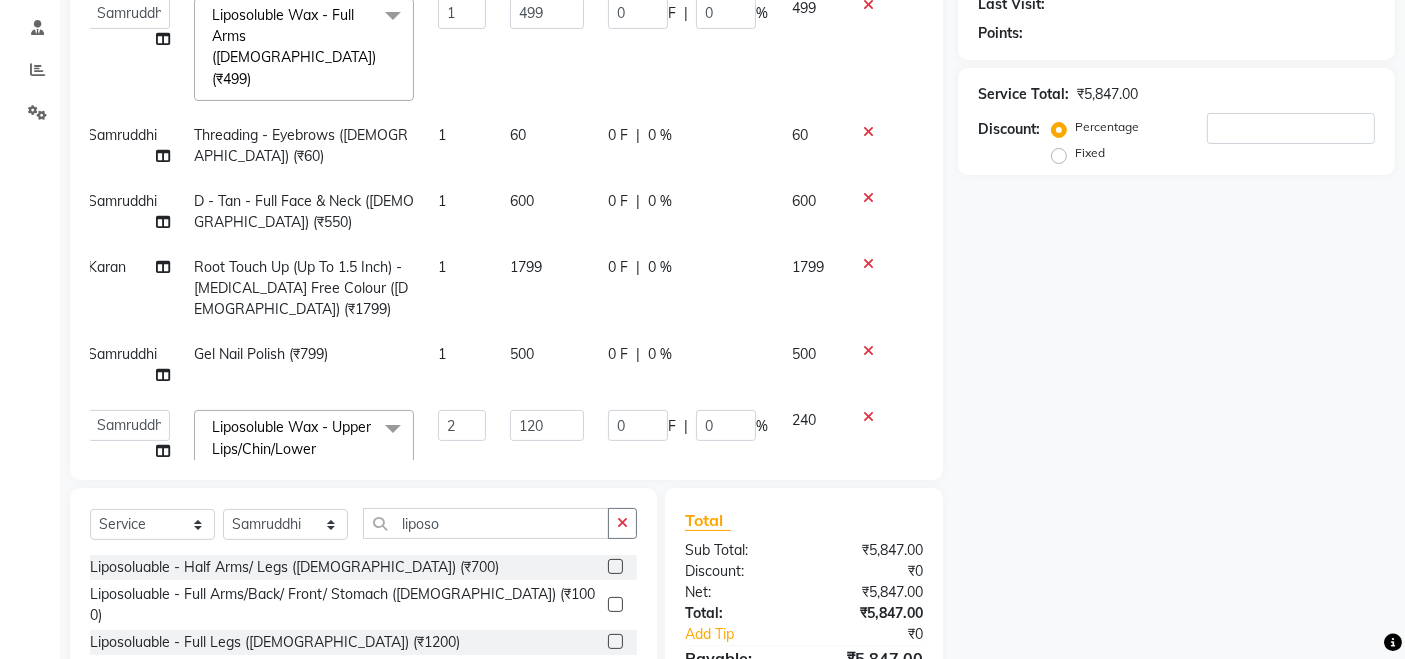 scroll, scrollTop: 348, scrollLeft: 14, axis: both 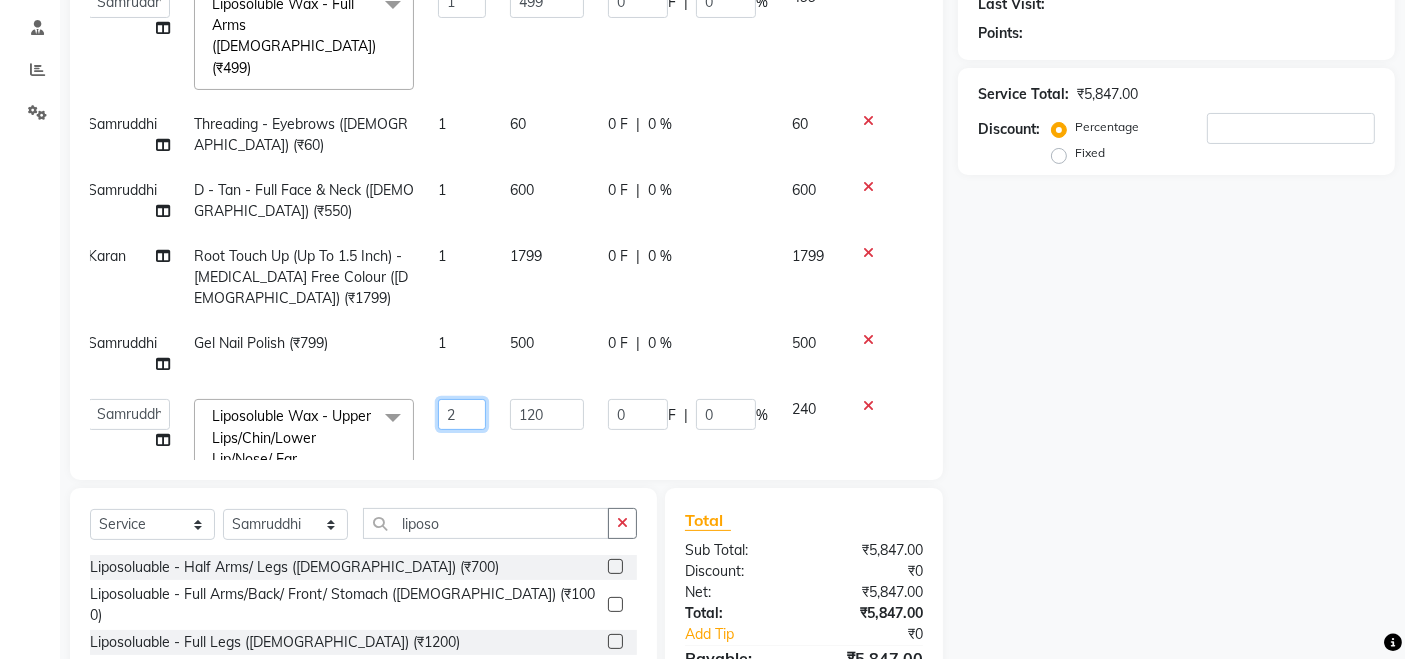 click on "2" 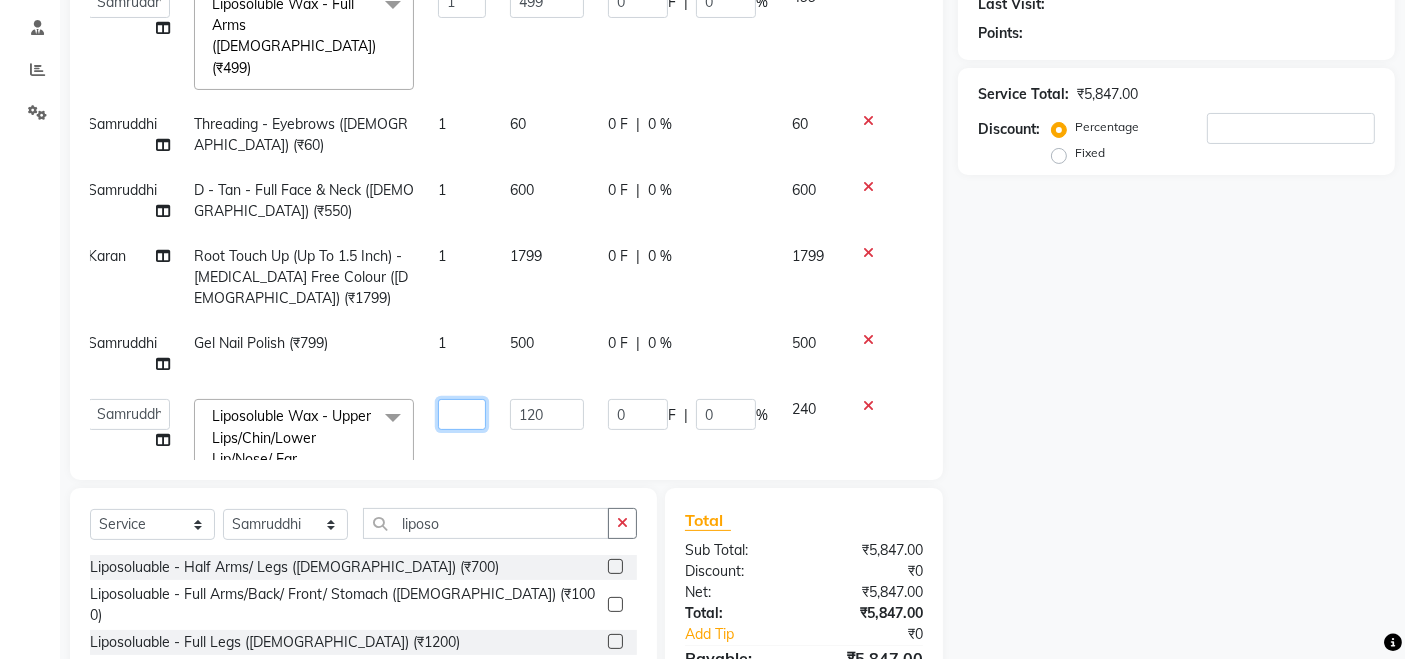 type on "3" 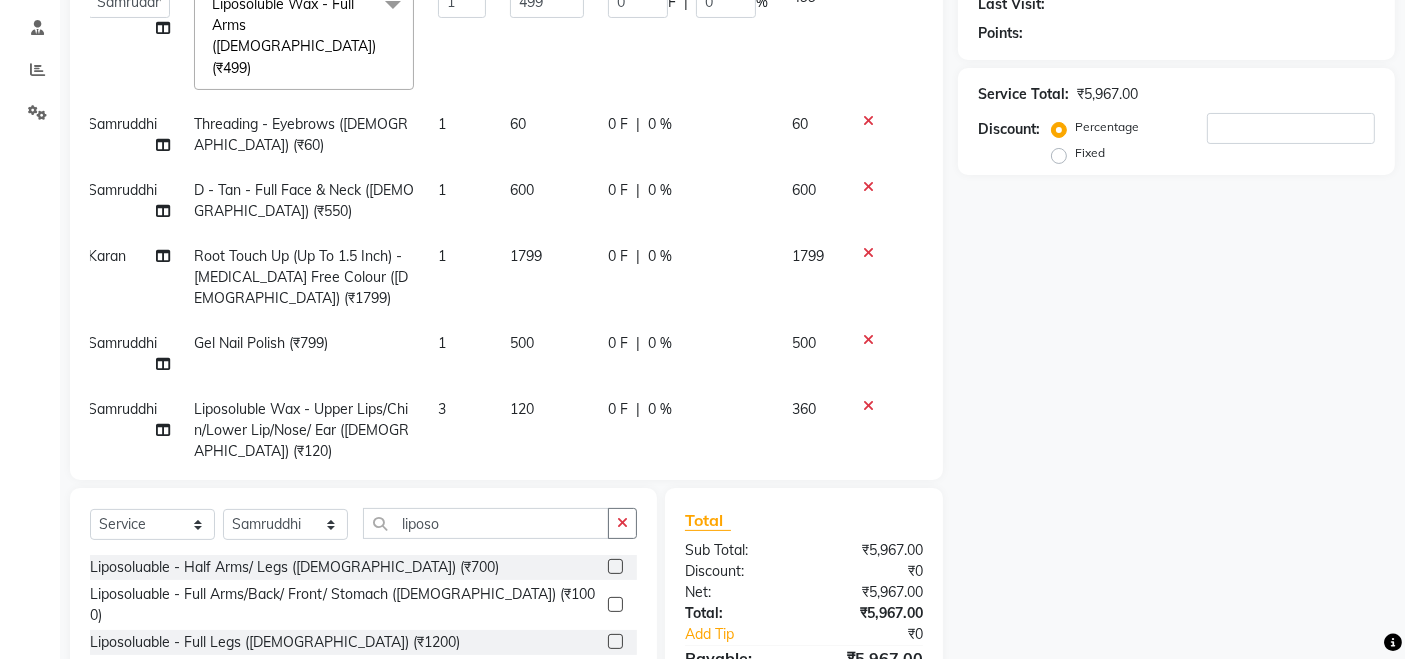 scroll, scrollTop: 348, scrollLeft: 14, axis: both 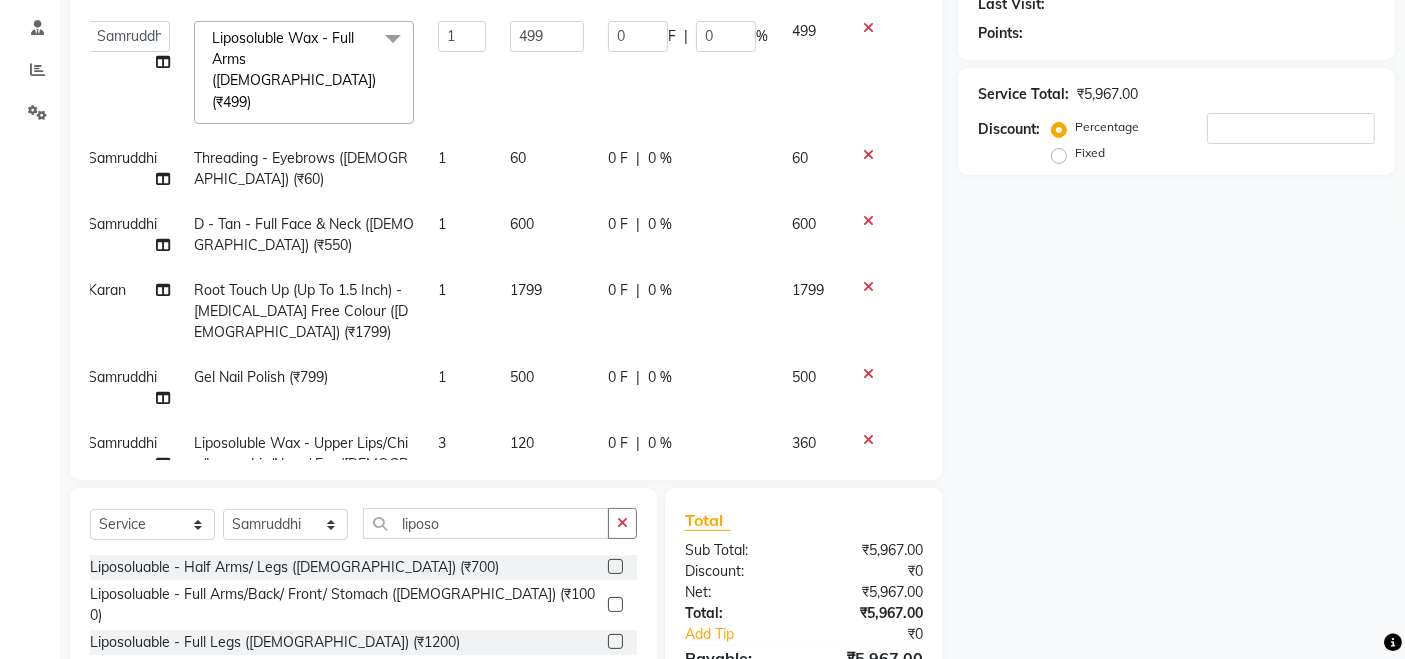 click on "3" 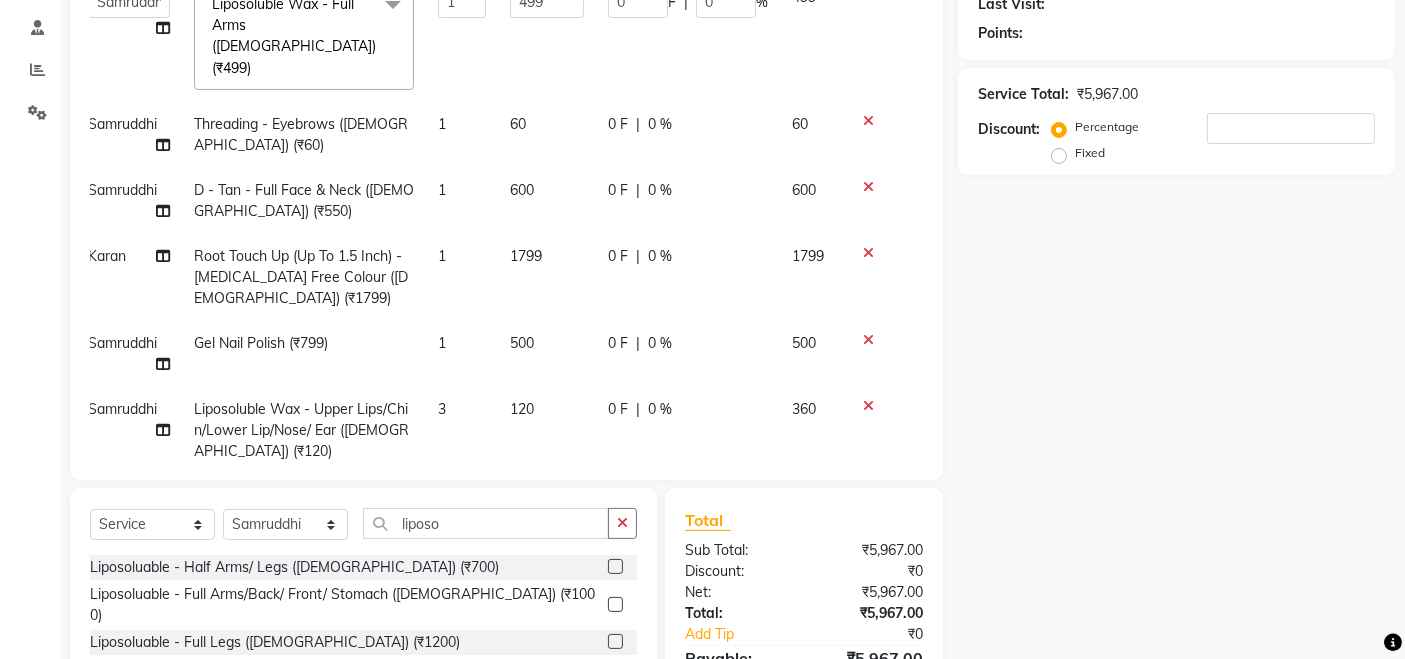 select on "17526" 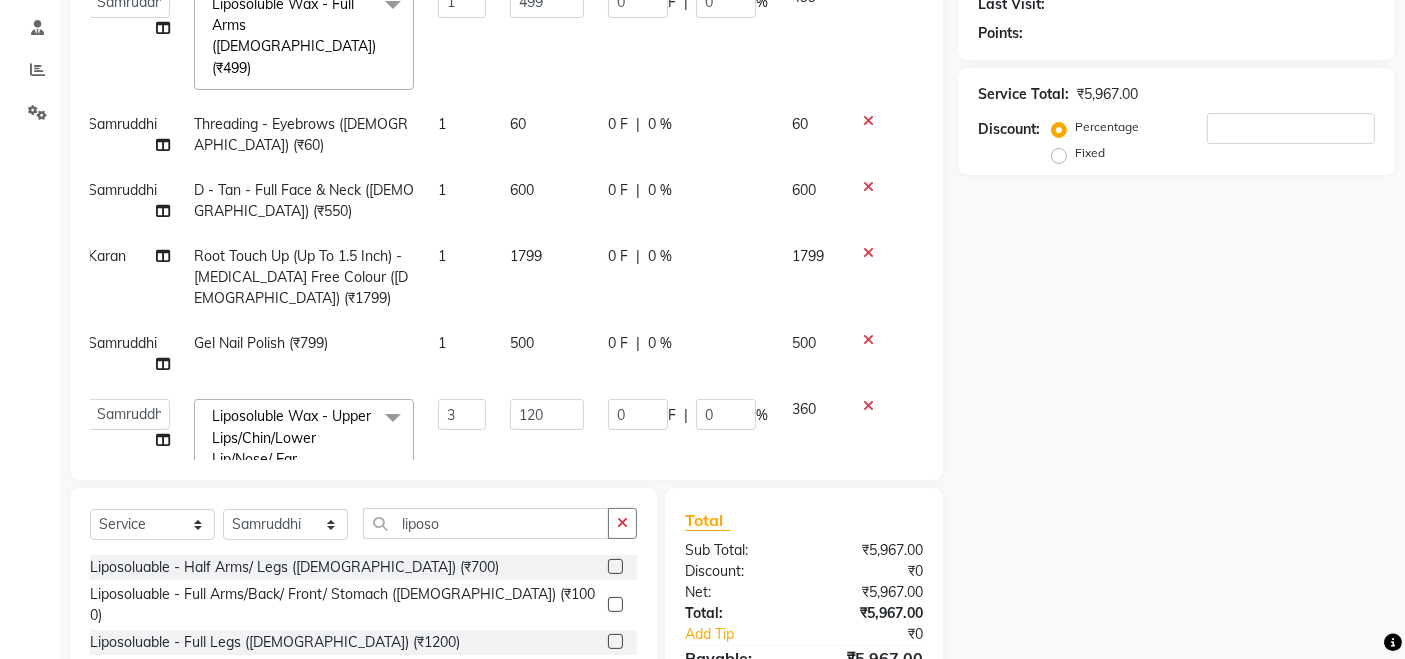 scroll, scrollTop: 0, scrollLeft: 14, axis: horizontal 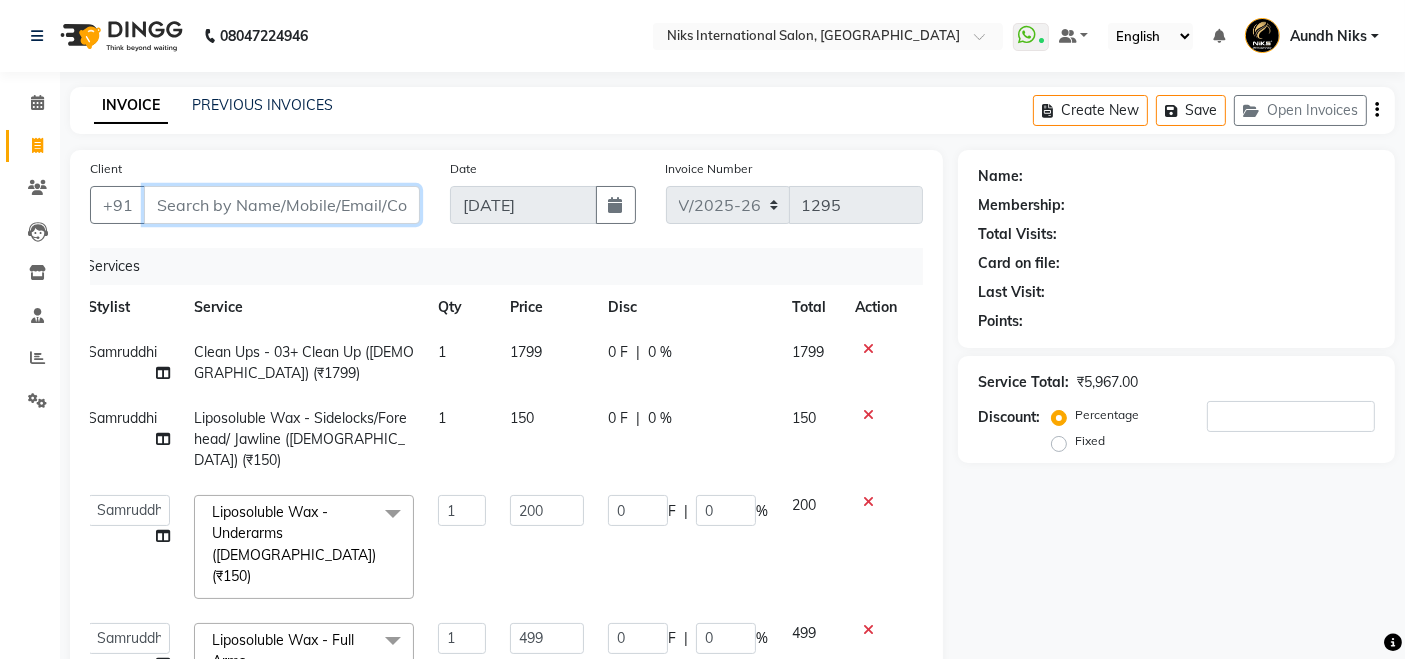 click on "Client" at bounding box center (282, 205) 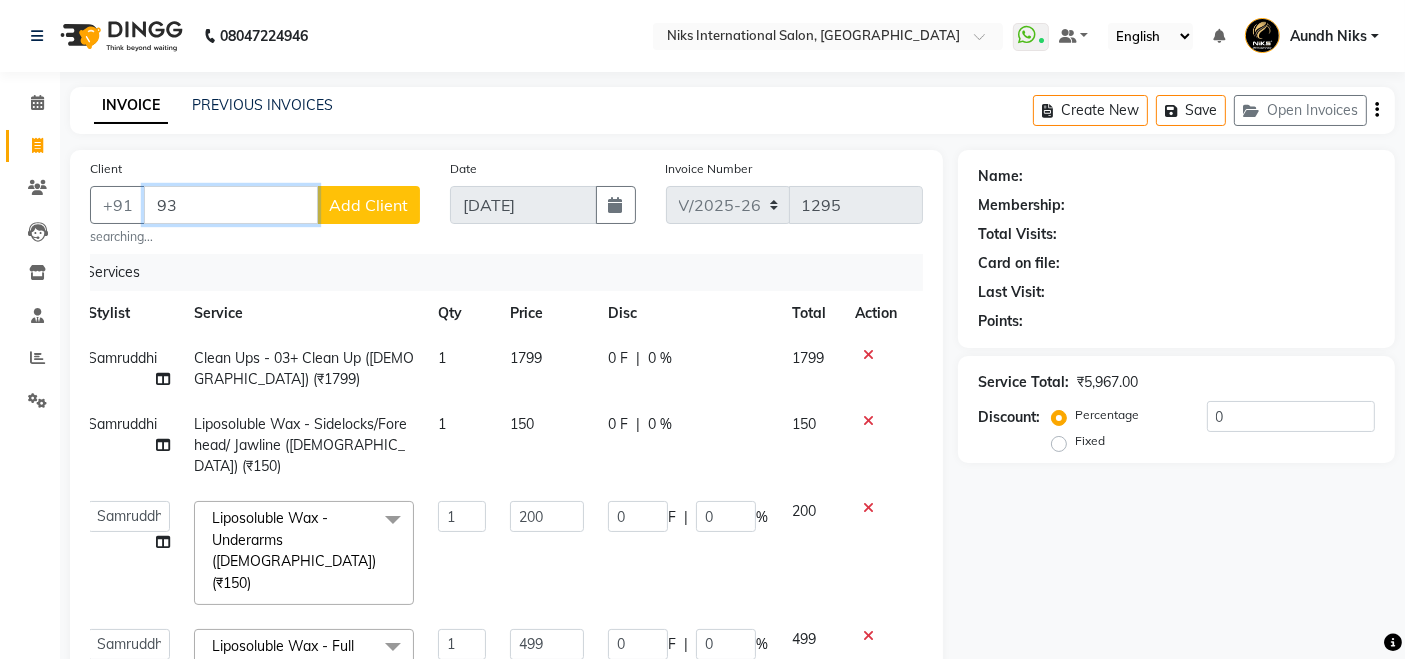 type on "9" 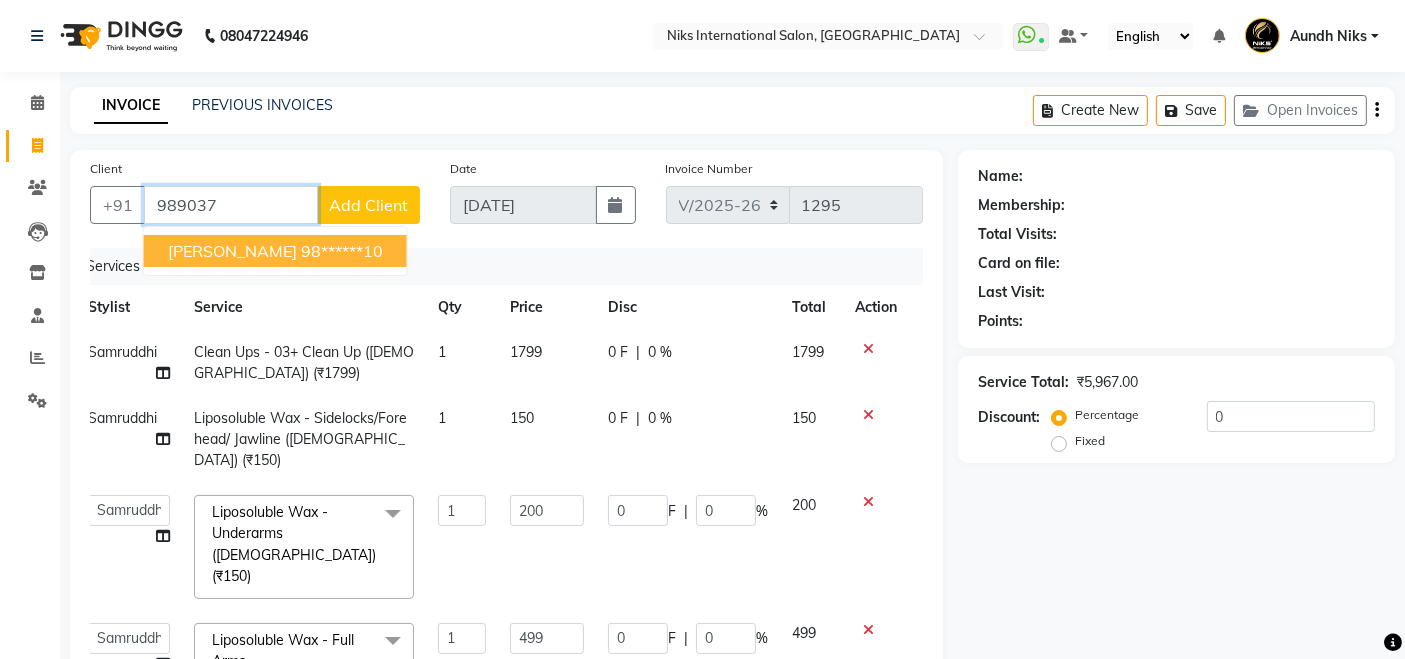 click on "98******10" at bounding box center [342, 251] 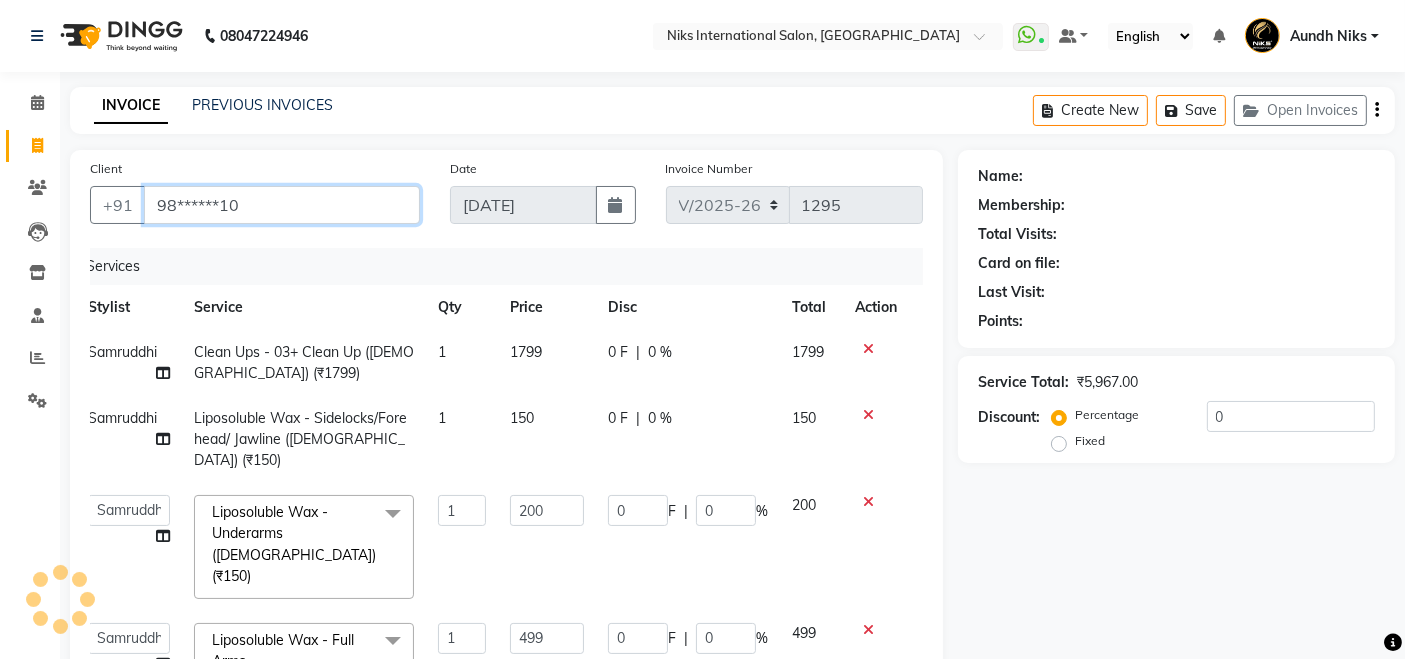 type on "98******10" 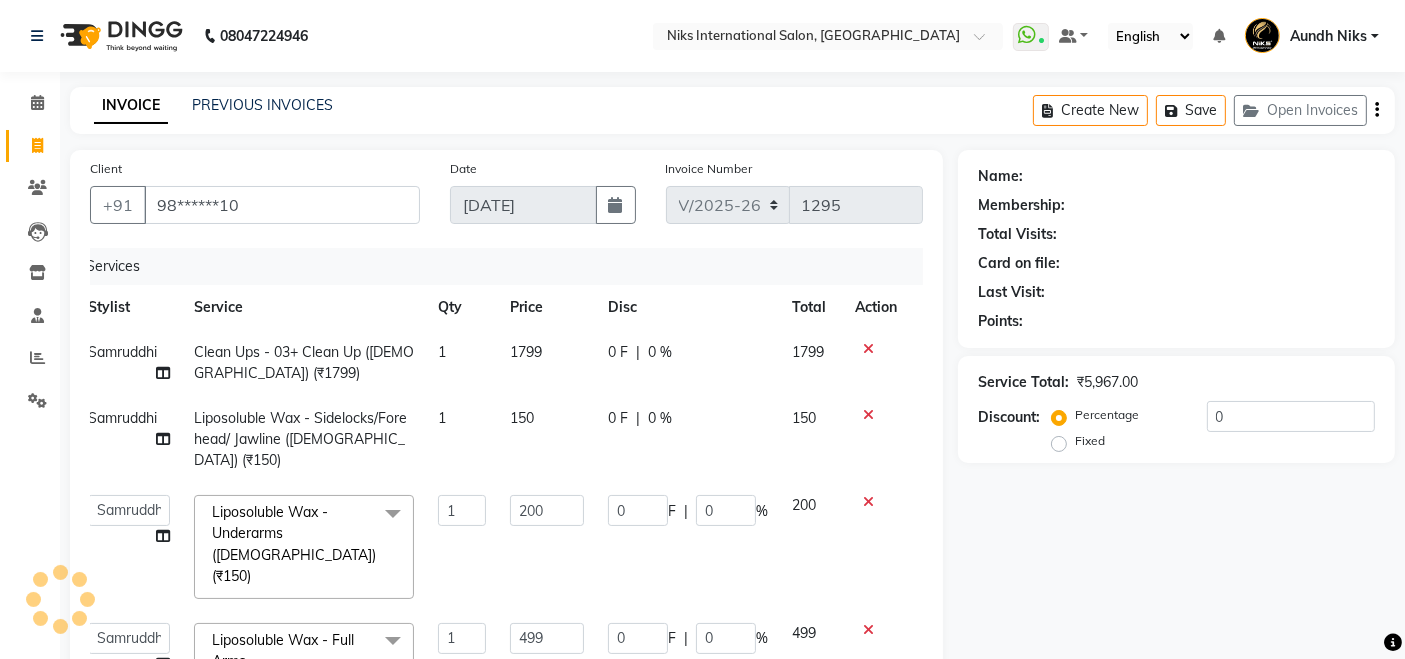 type on "40" 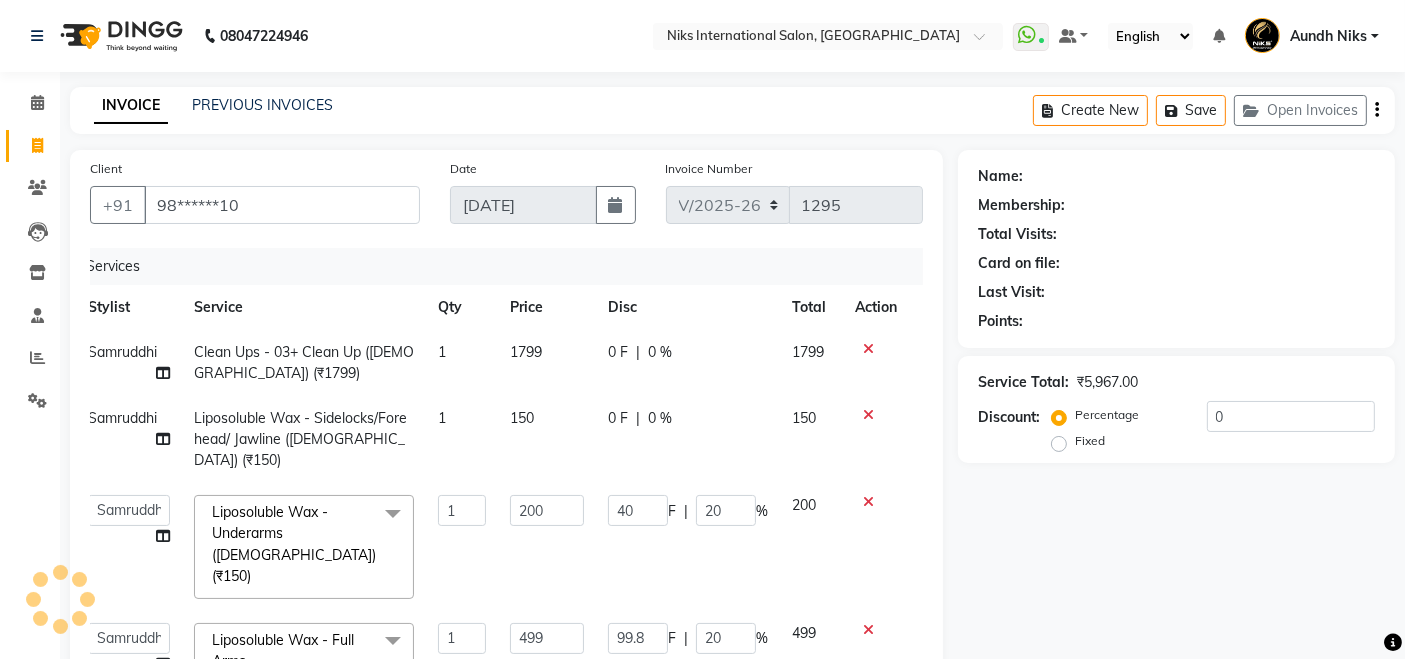 type on "20" 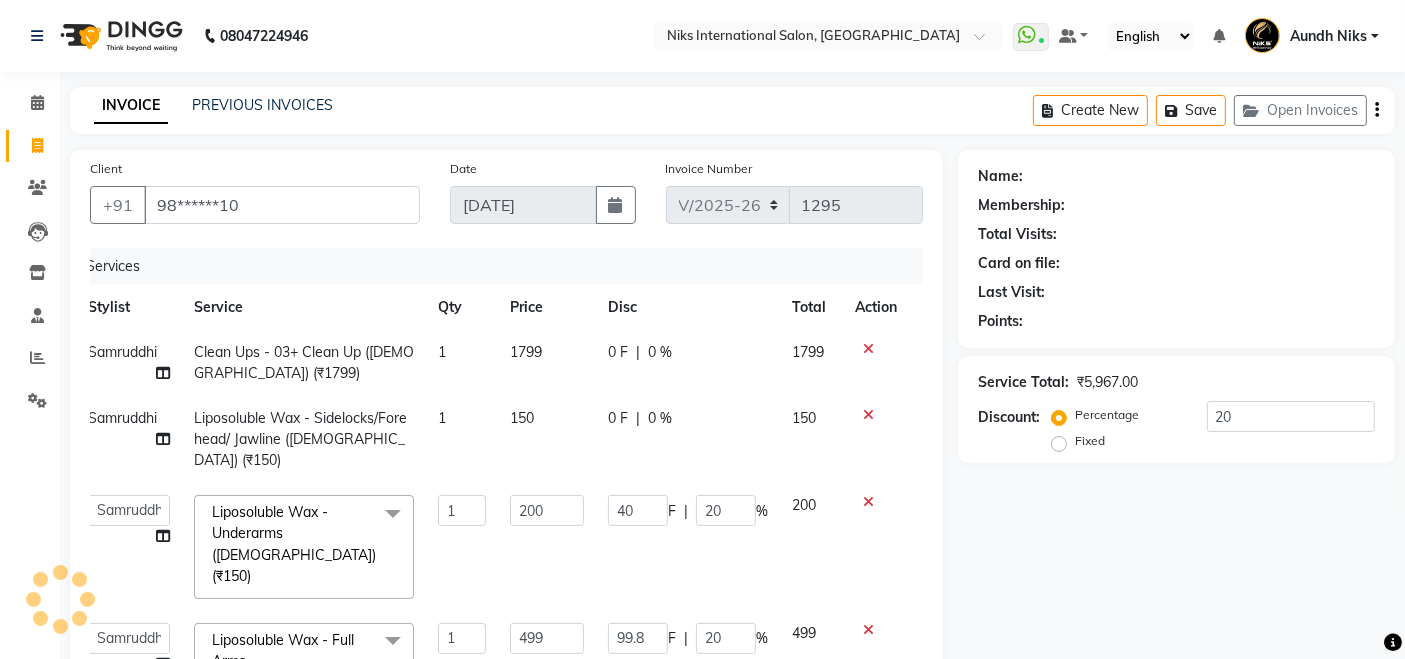 select on "1: Object" 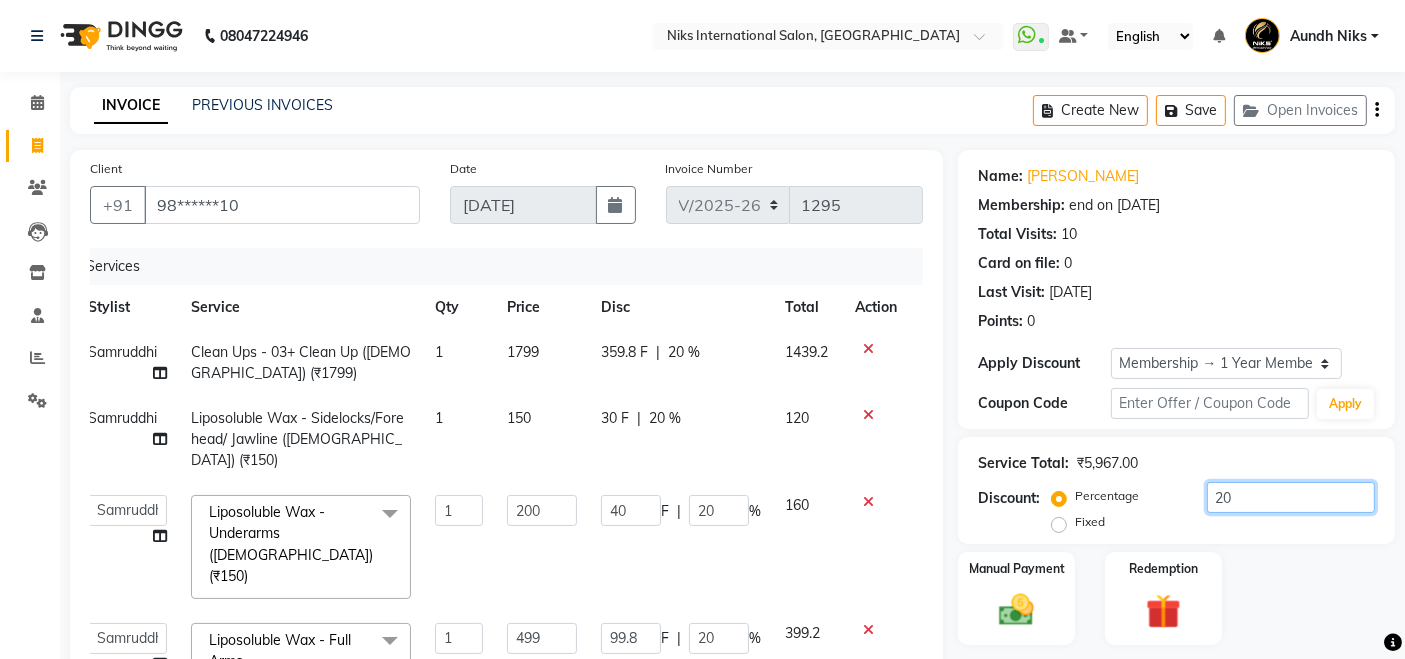 click on "20" 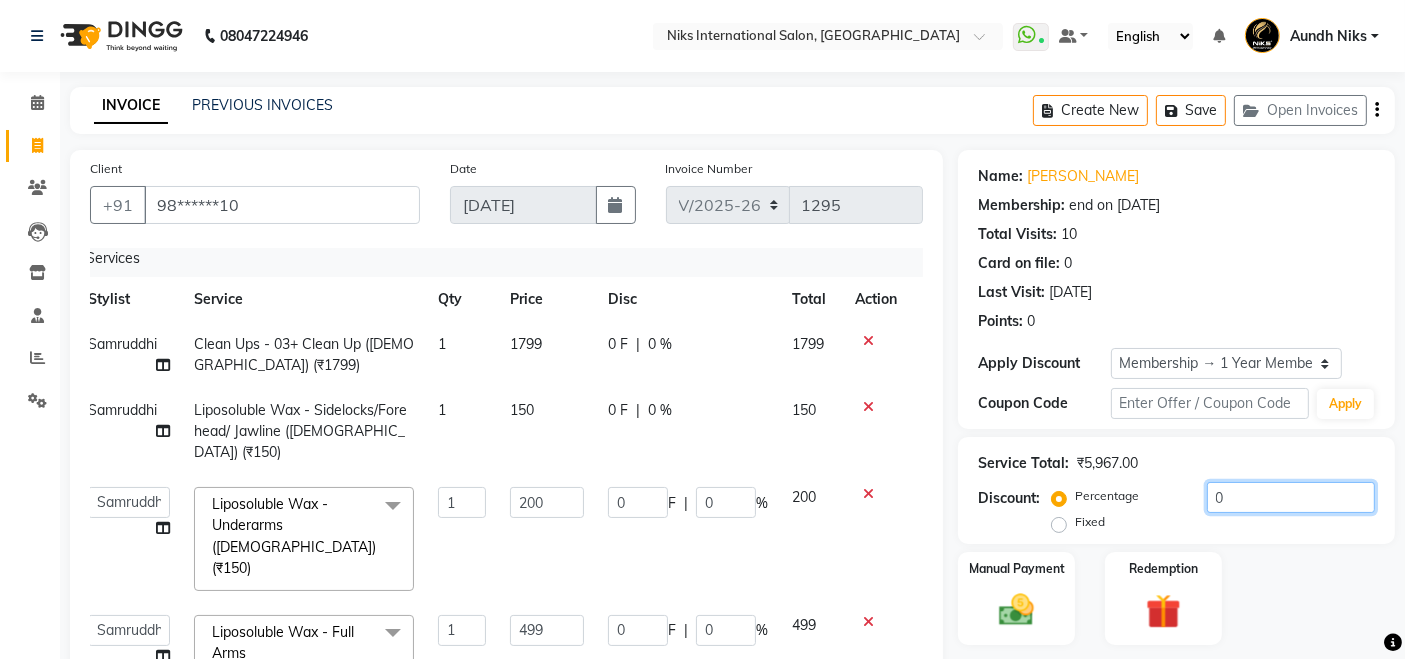 scroll, scrollTop: 0, scrollLeft: 14, axis: horizontal 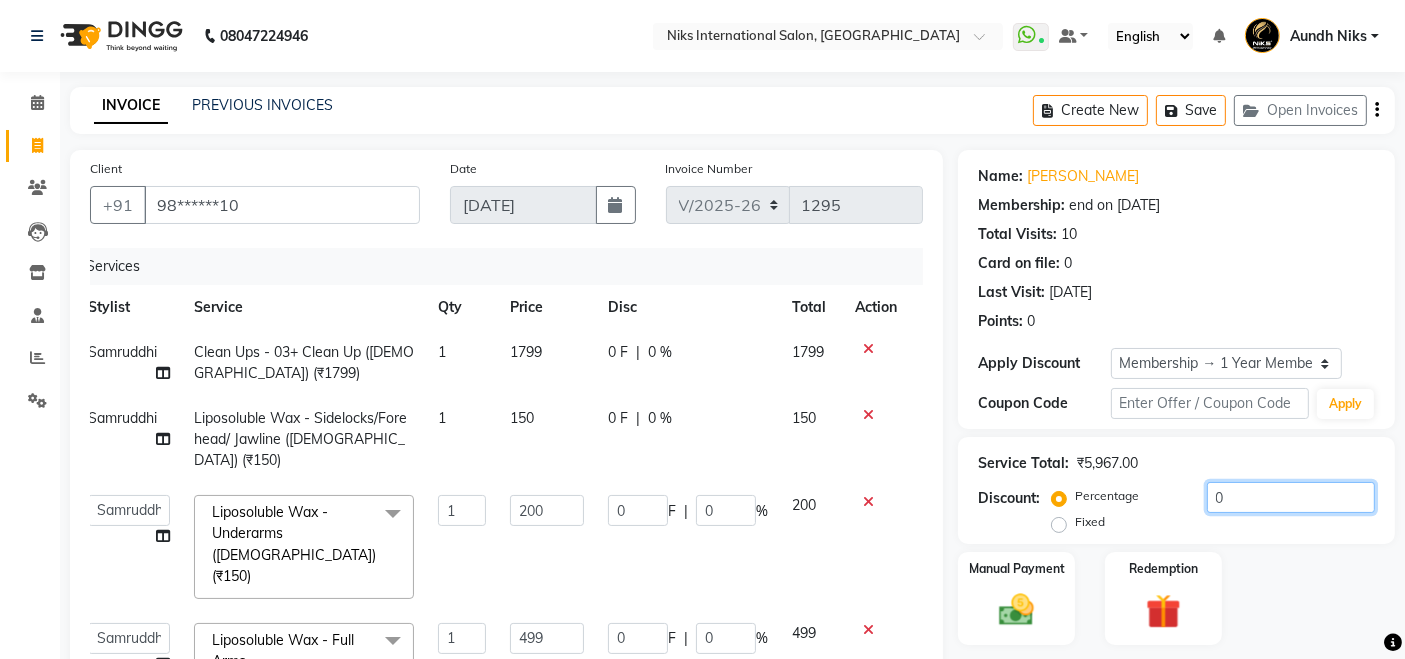 type on "20" 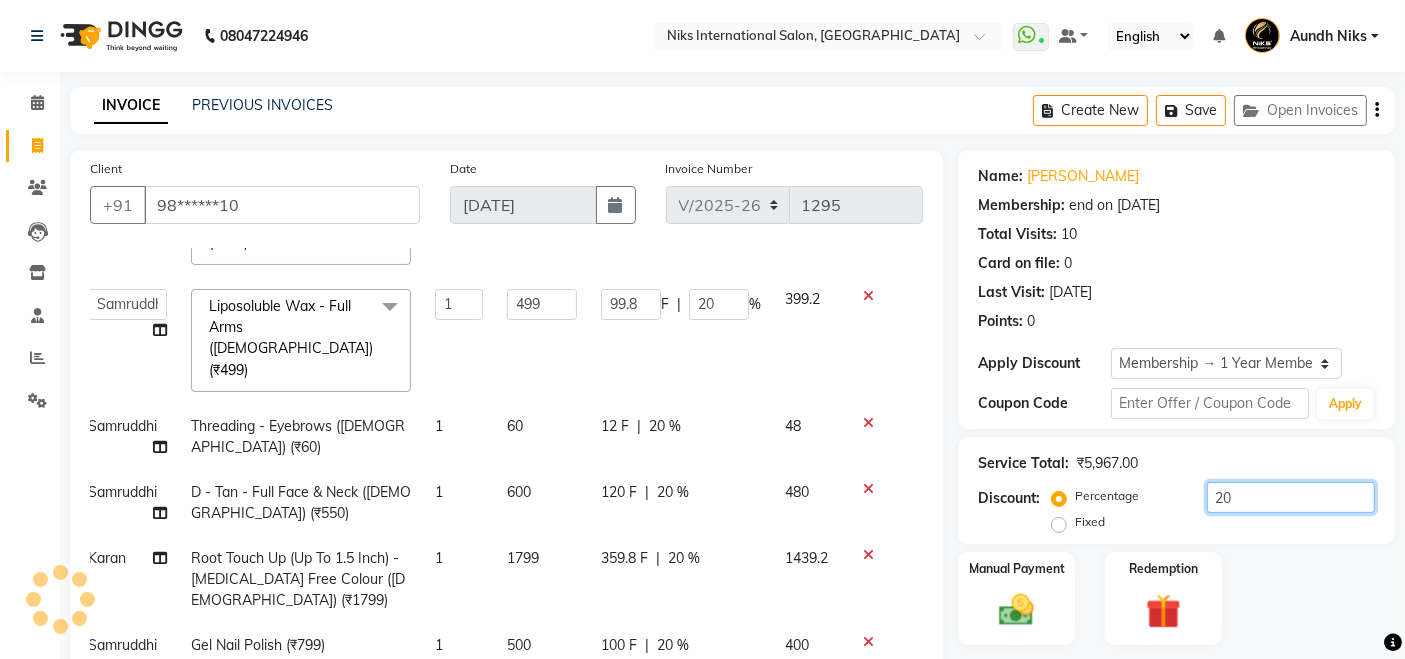 scroll, scrollTop: 348, scrollLeft: 14, axis: both 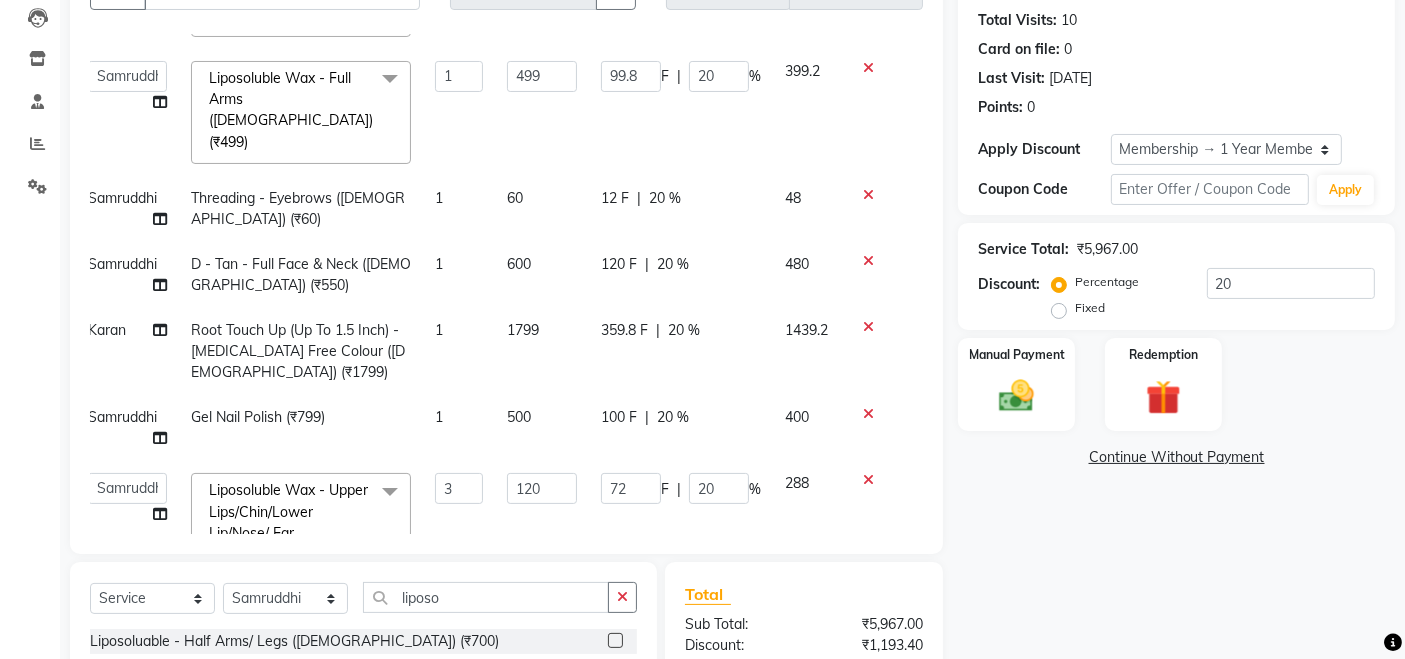 click on "20 %" 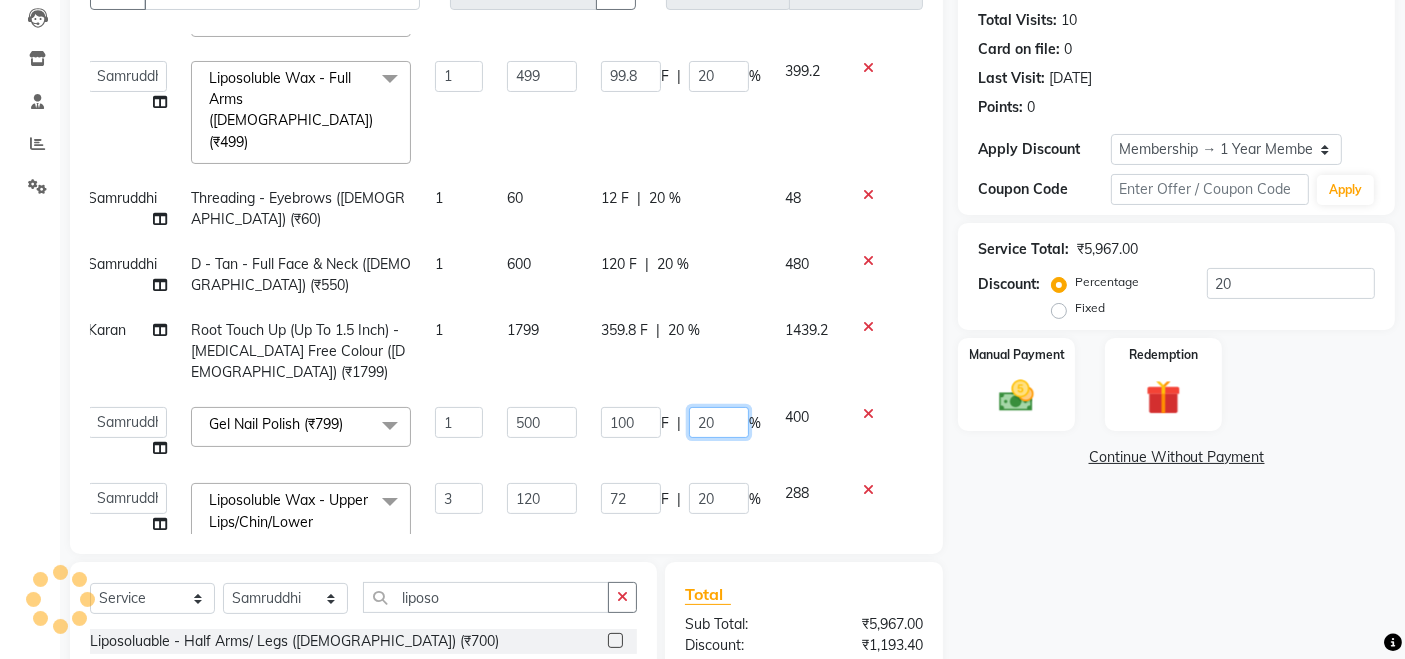 click on "20" 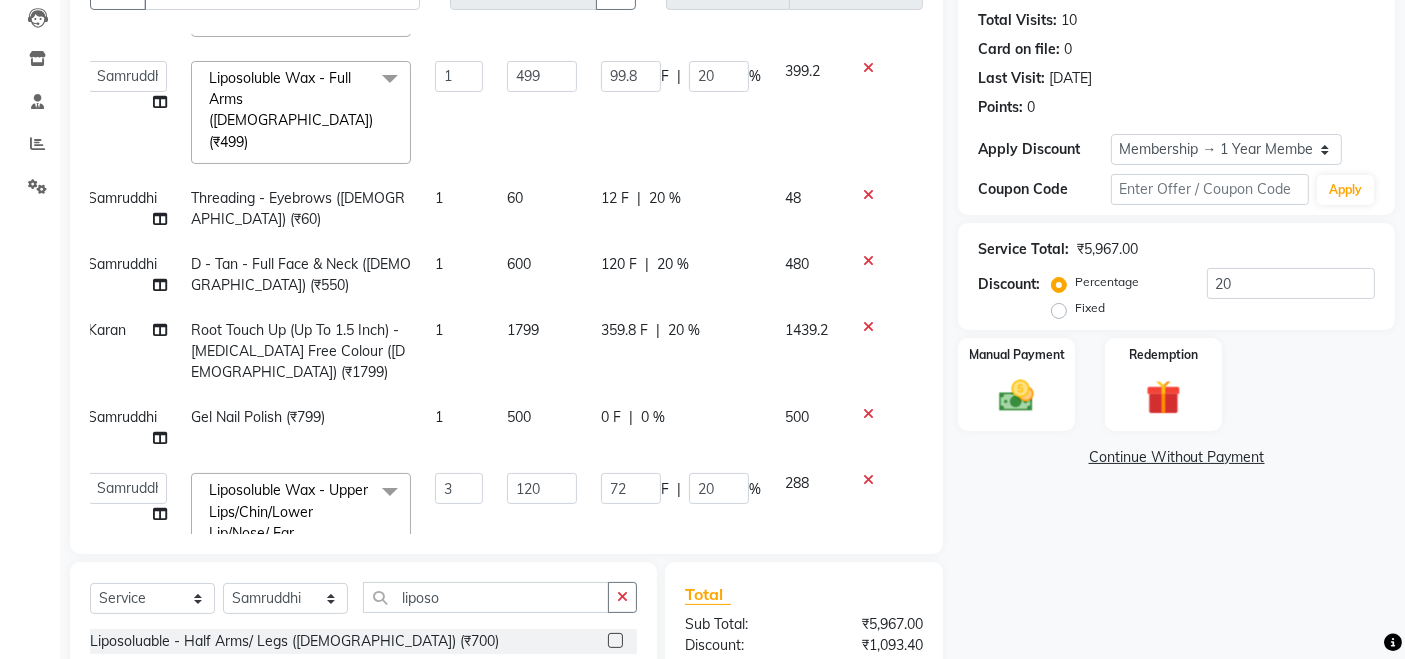 click on "0 F | 0 %" 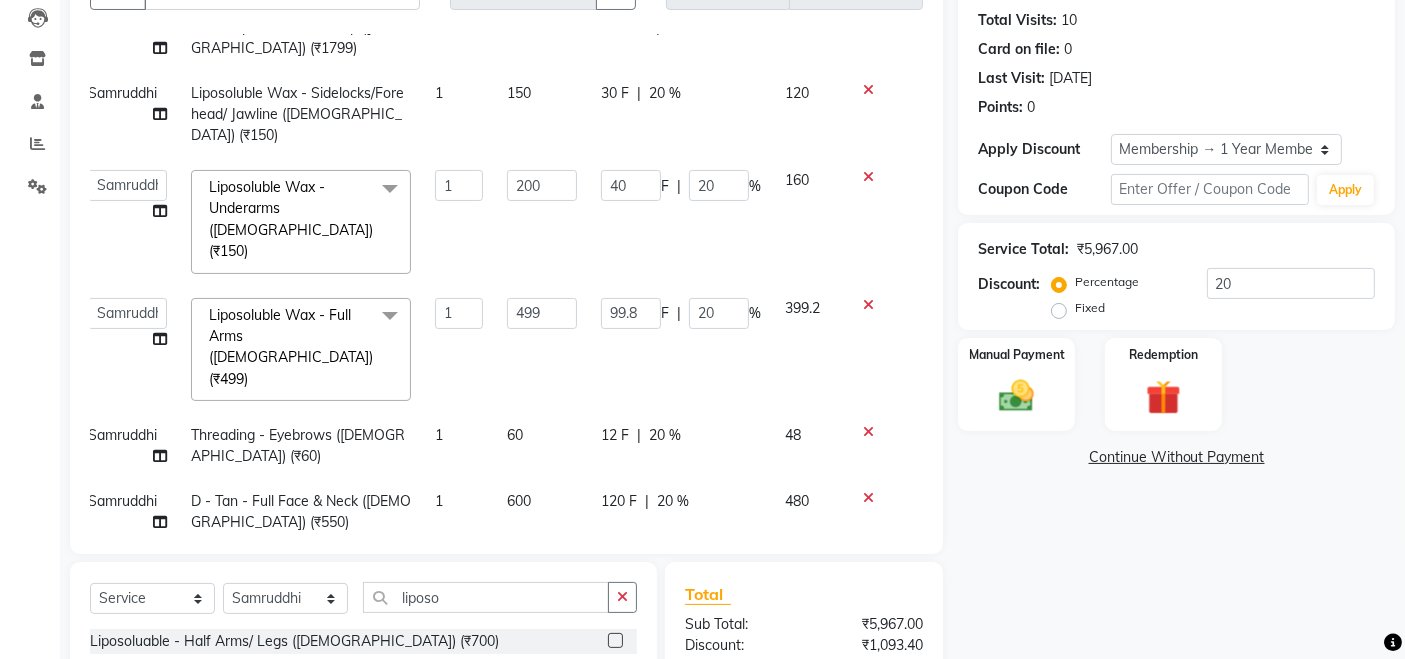 scroll, scrollTop: 359, scrollLeft: 14, axis: both 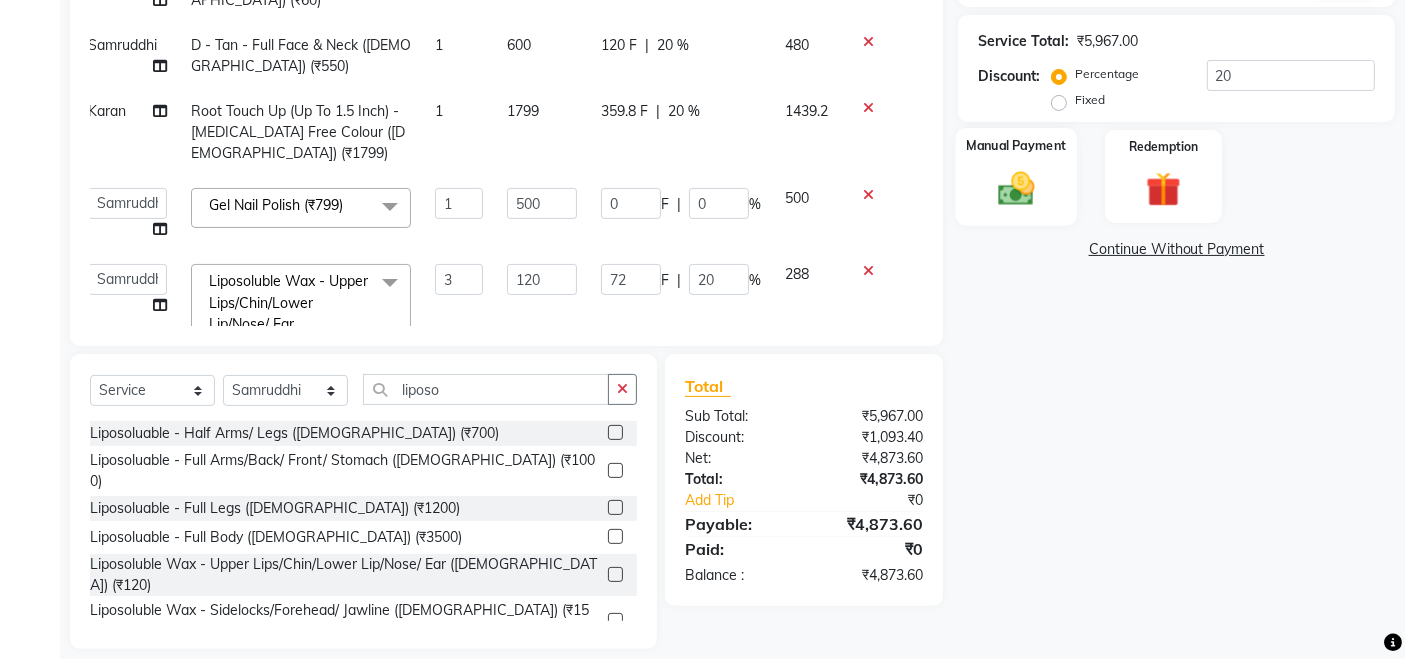 click on "Manual Payment" 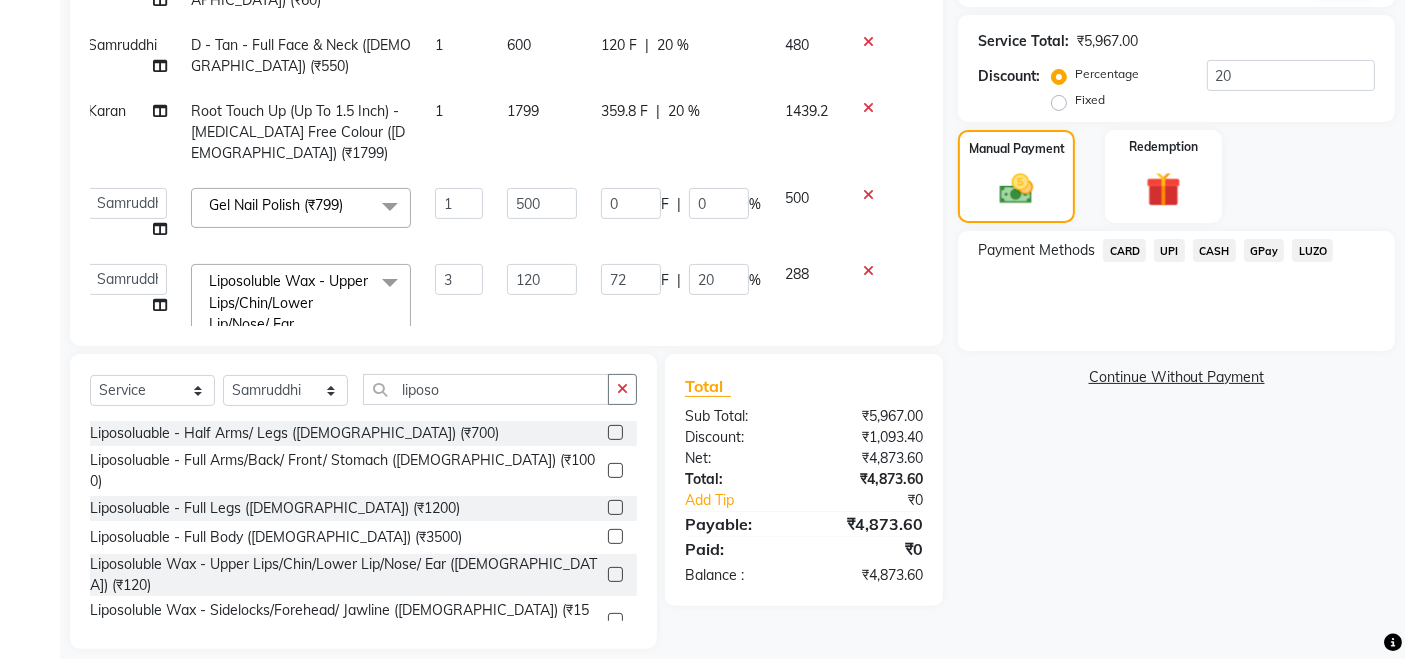 click on "CASH" 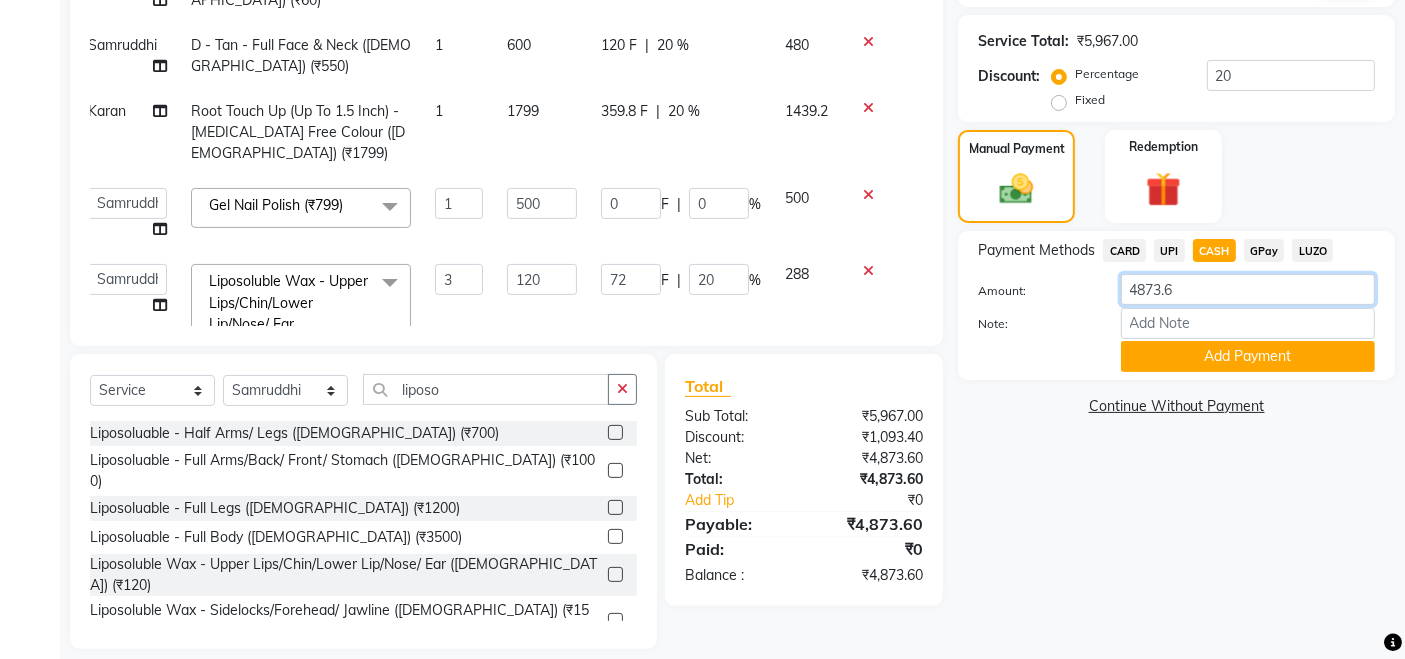 click on "4873.6" 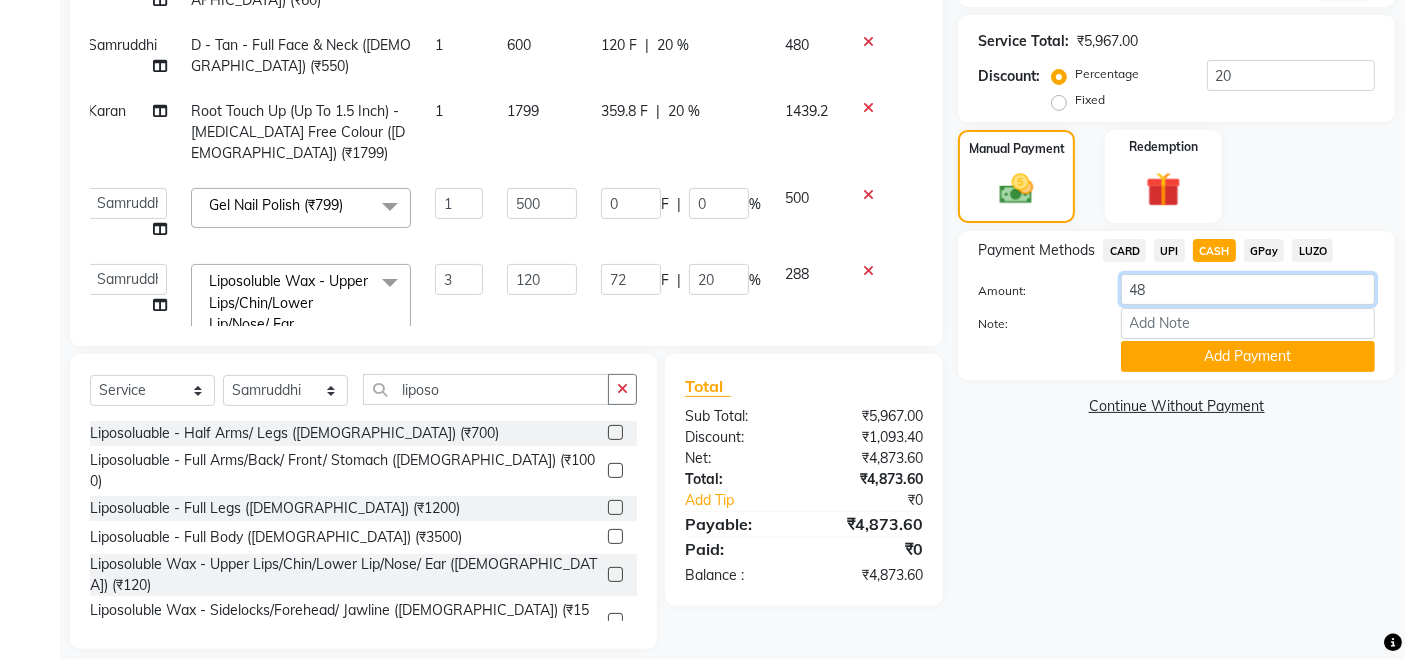 type on "4" 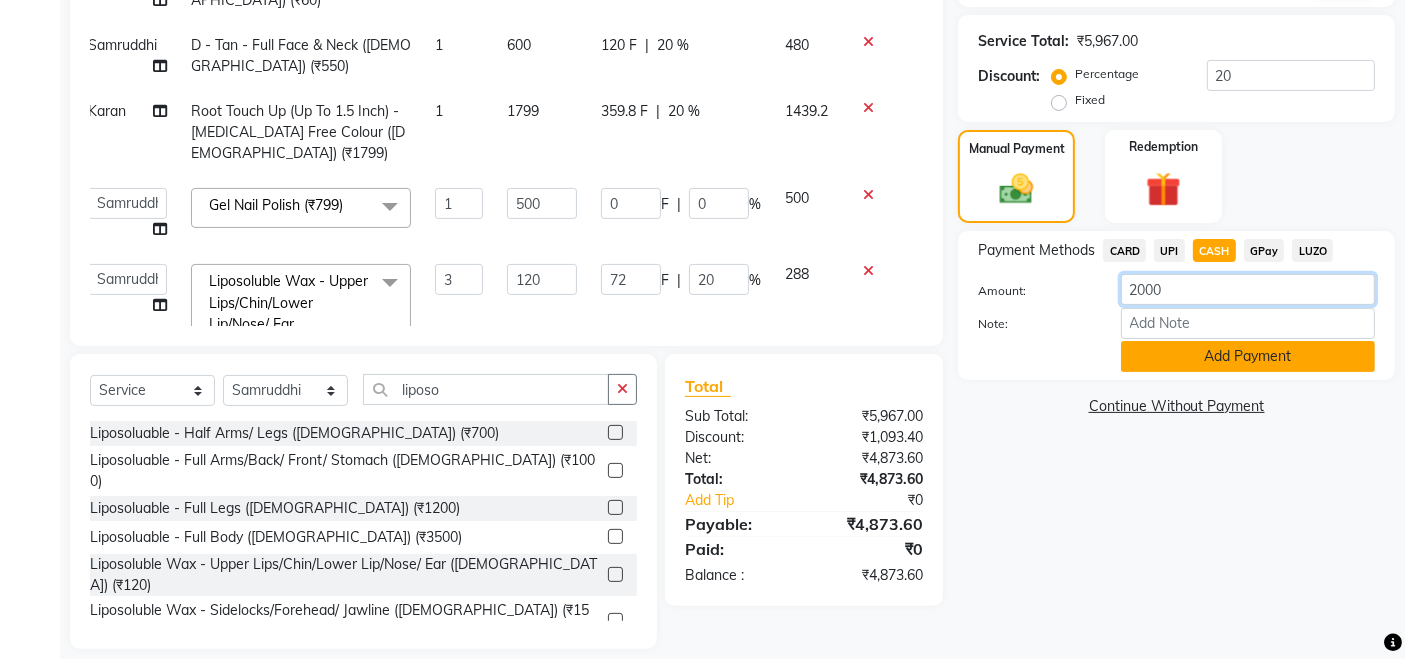 type on "2000" 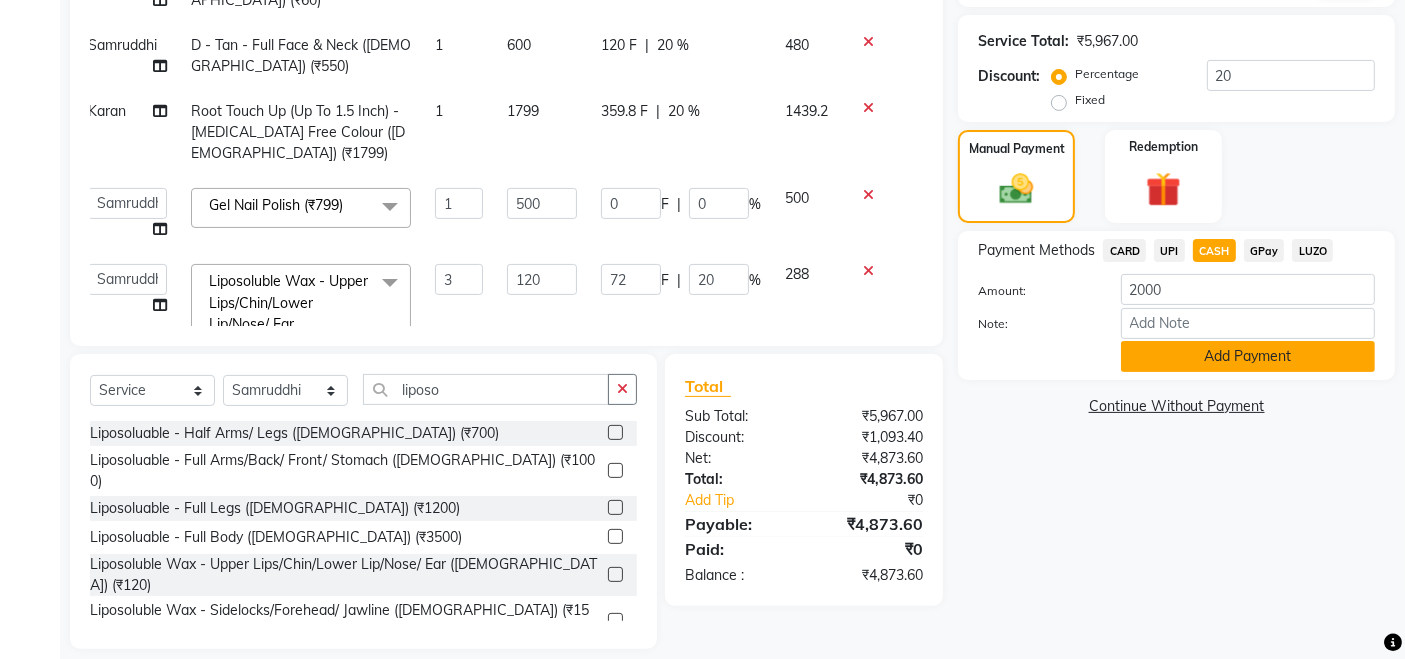click on "Add Payment" 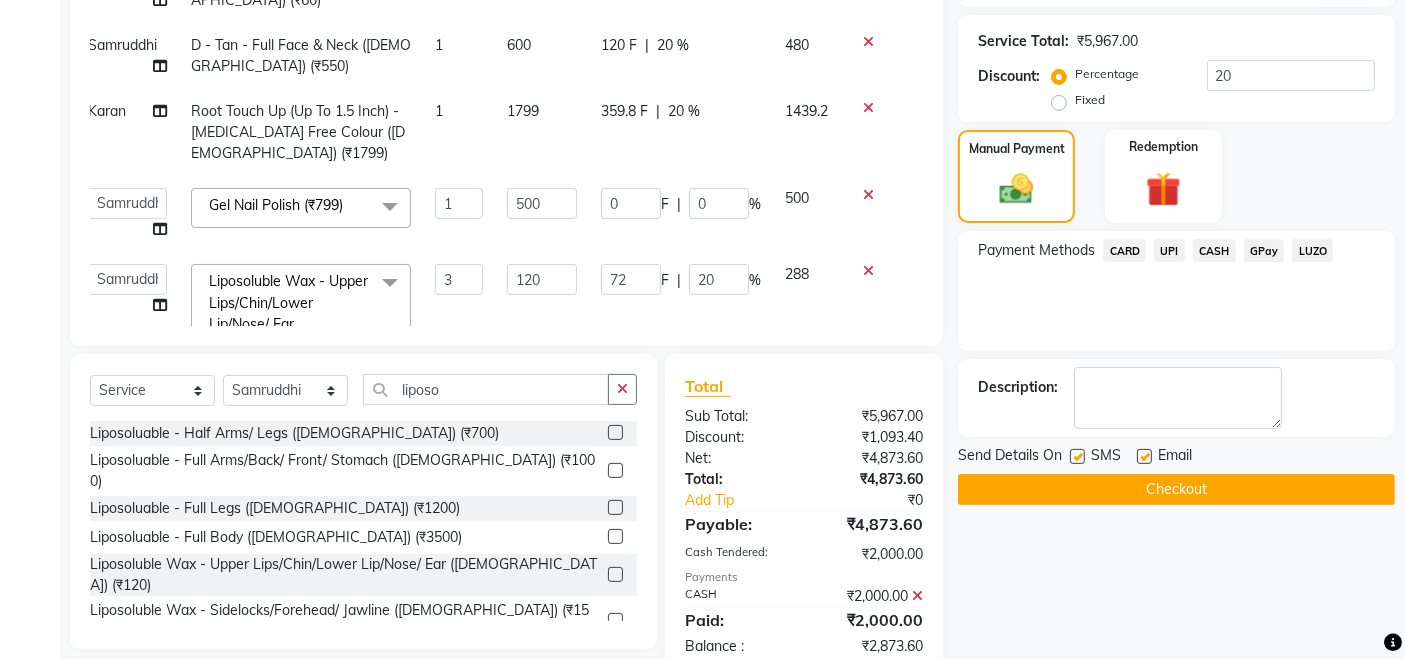 click on "CARD" 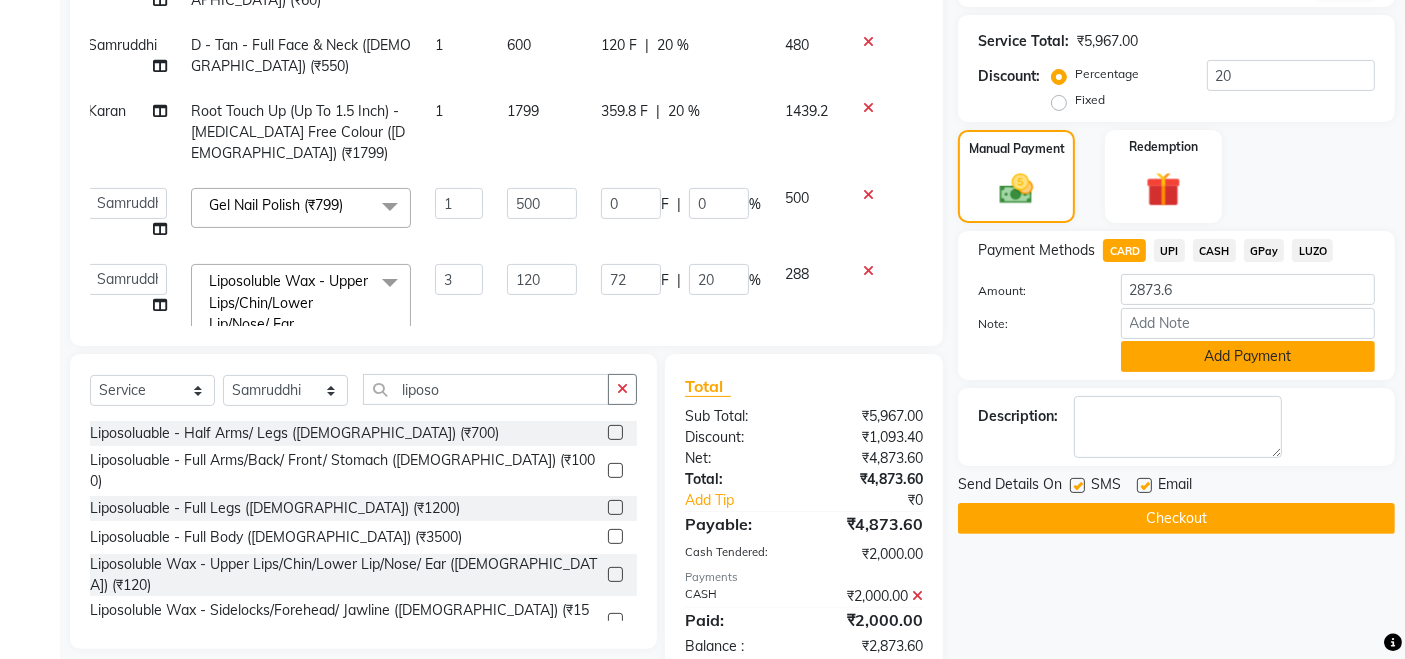 click on "Add Payment" 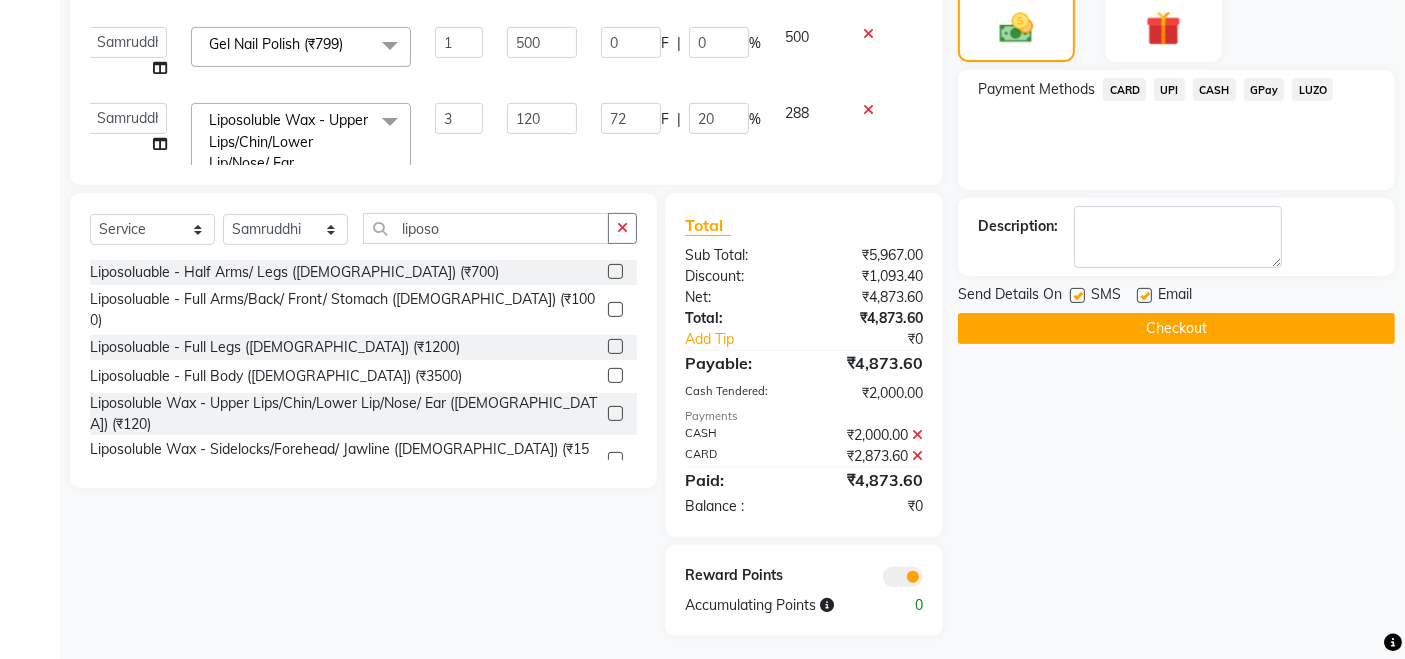 scroll, scrollTop: 588, scrollLeft: 0, axis: vertical 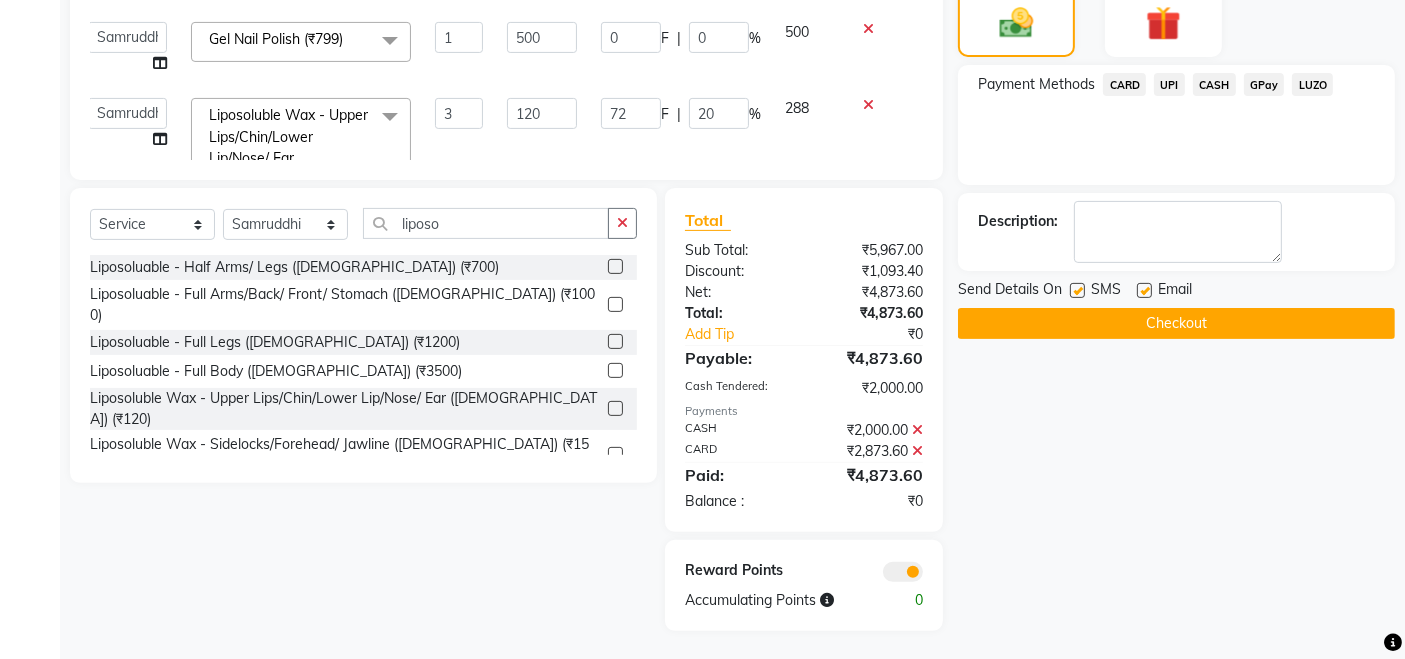 click on "Checkout" 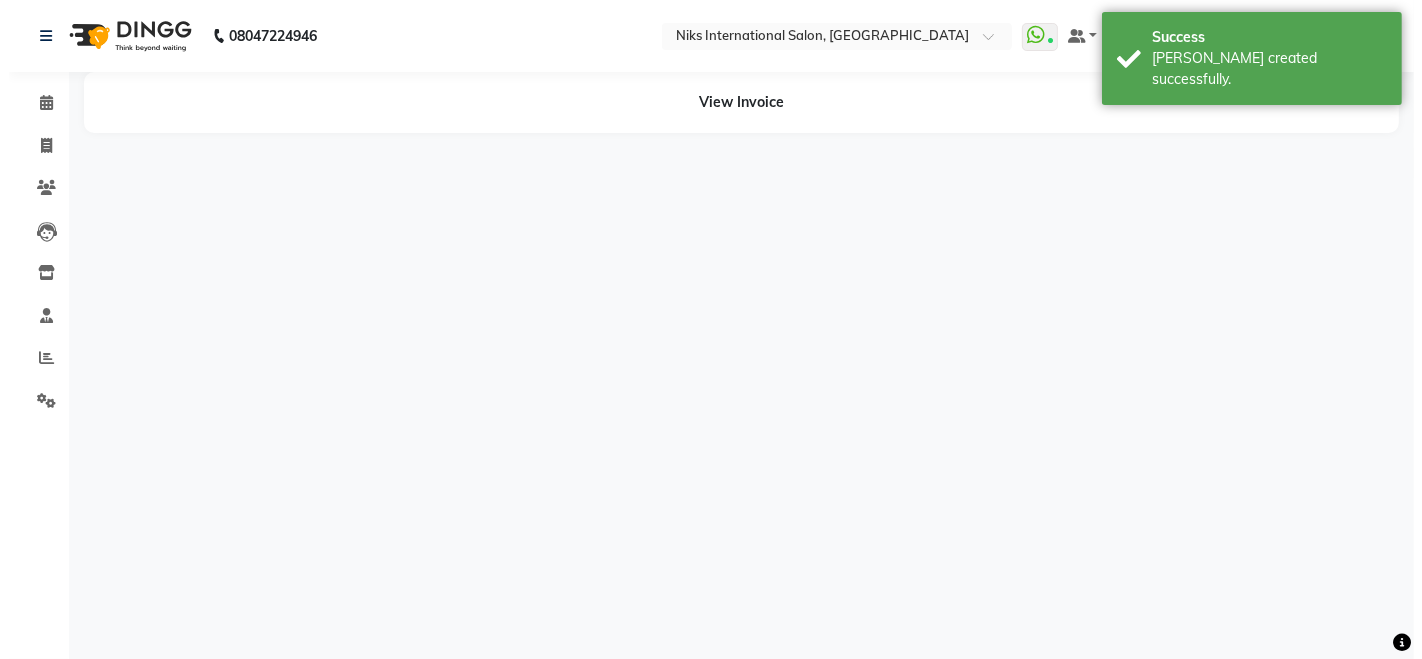scroll, scrollTop: 0, scrollLeft: 0, axis: both 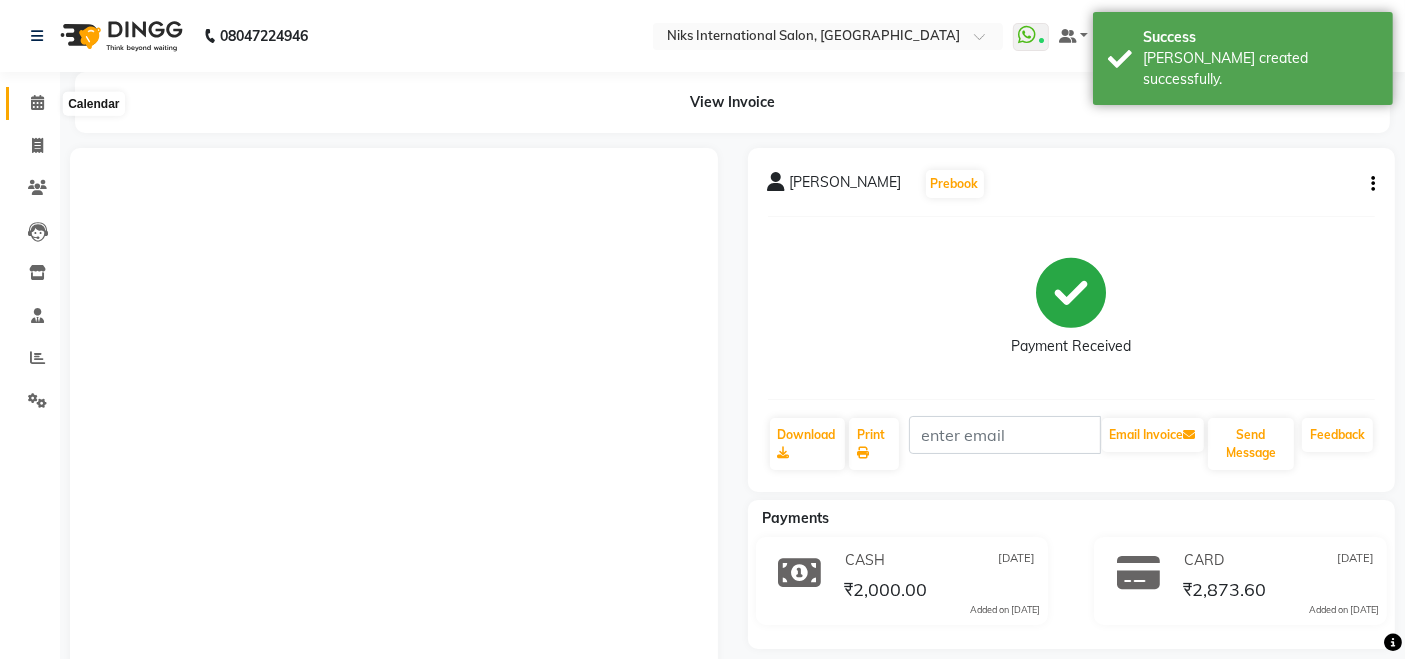 click 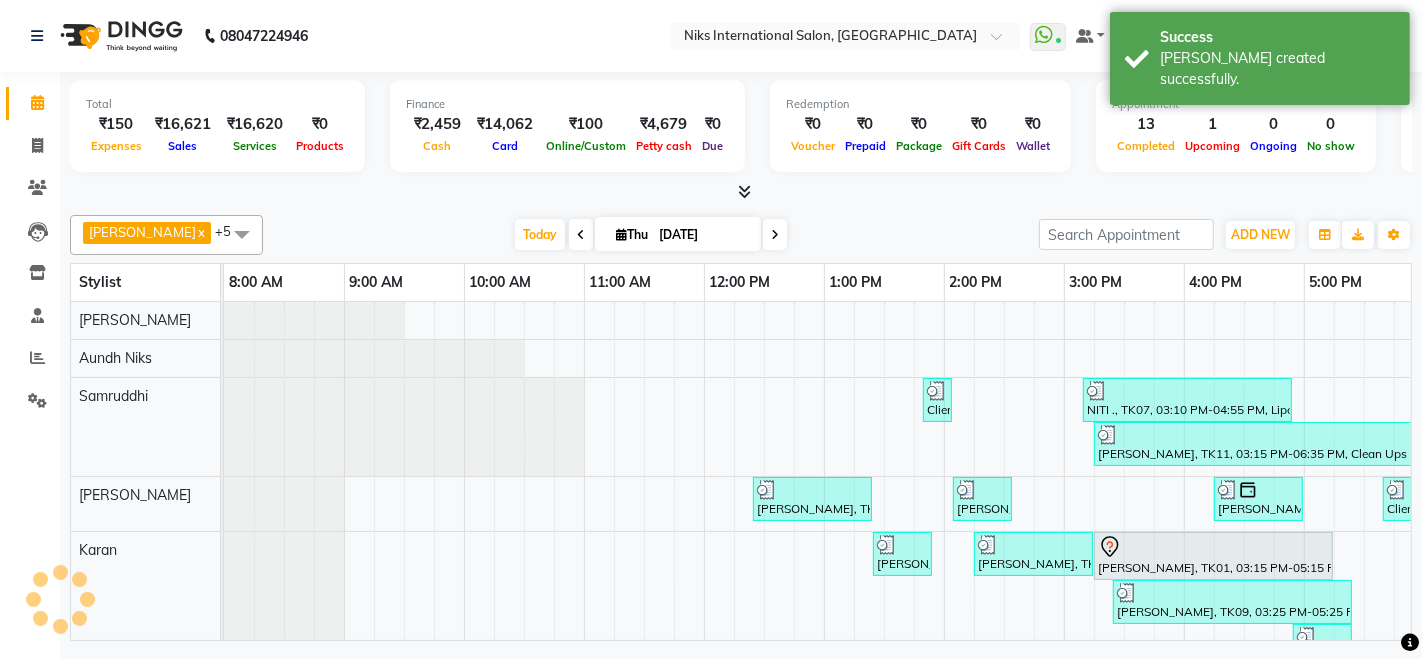 scroll, scrollTop: 0, scrollLeft: 0, axis: both 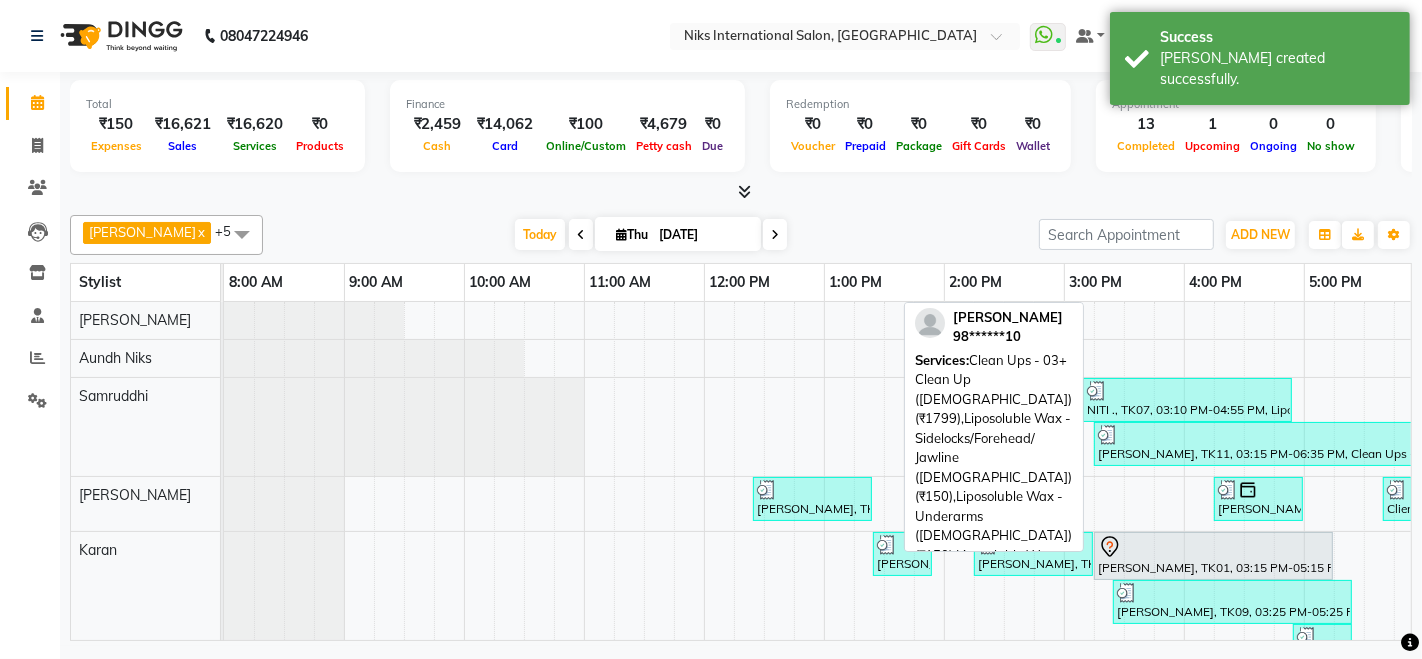 click at bounding box center [1293, 435] 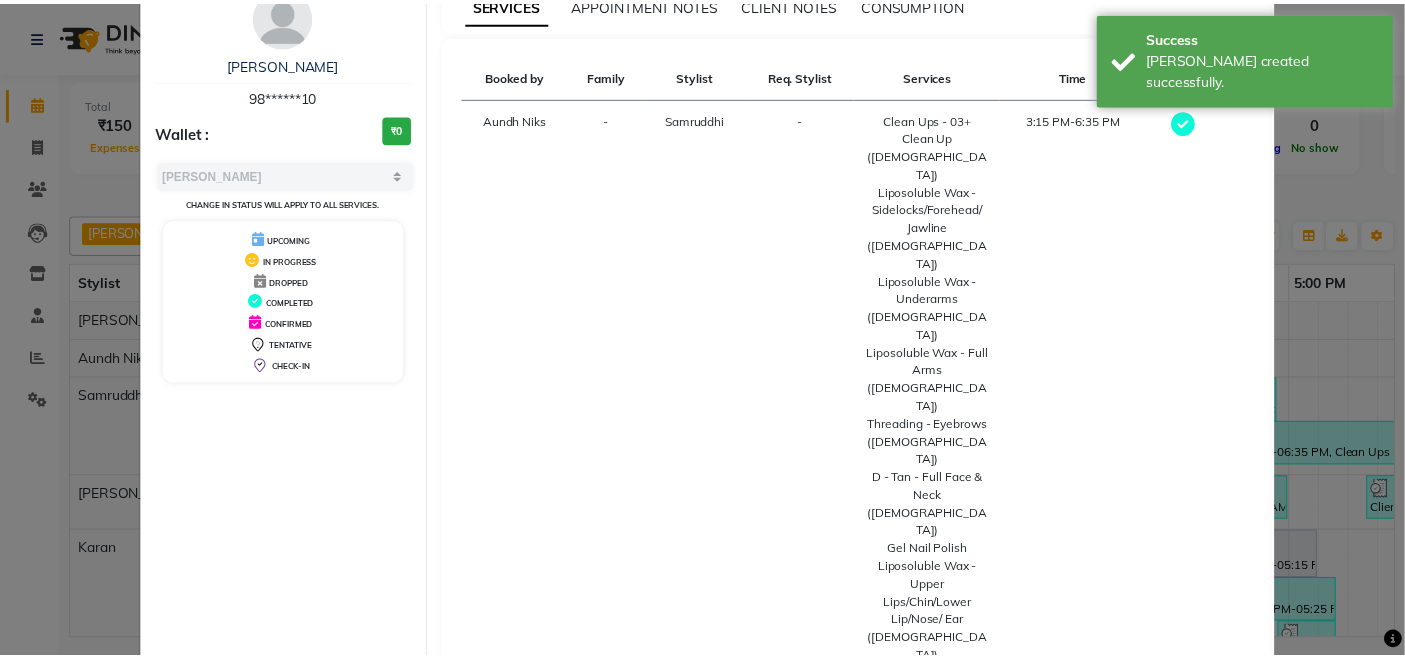 scroll, scrollTop: 114, scrollLeft: 0, axis: vertical 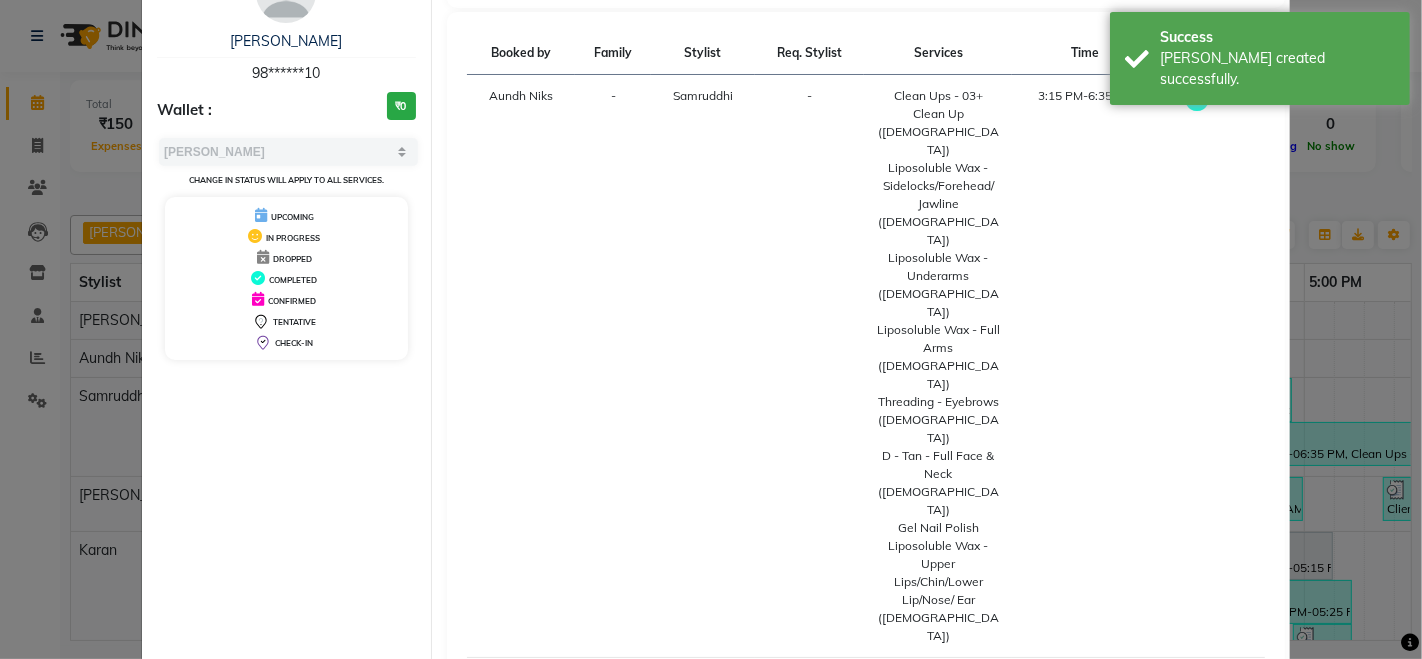 click on "View Invoice" 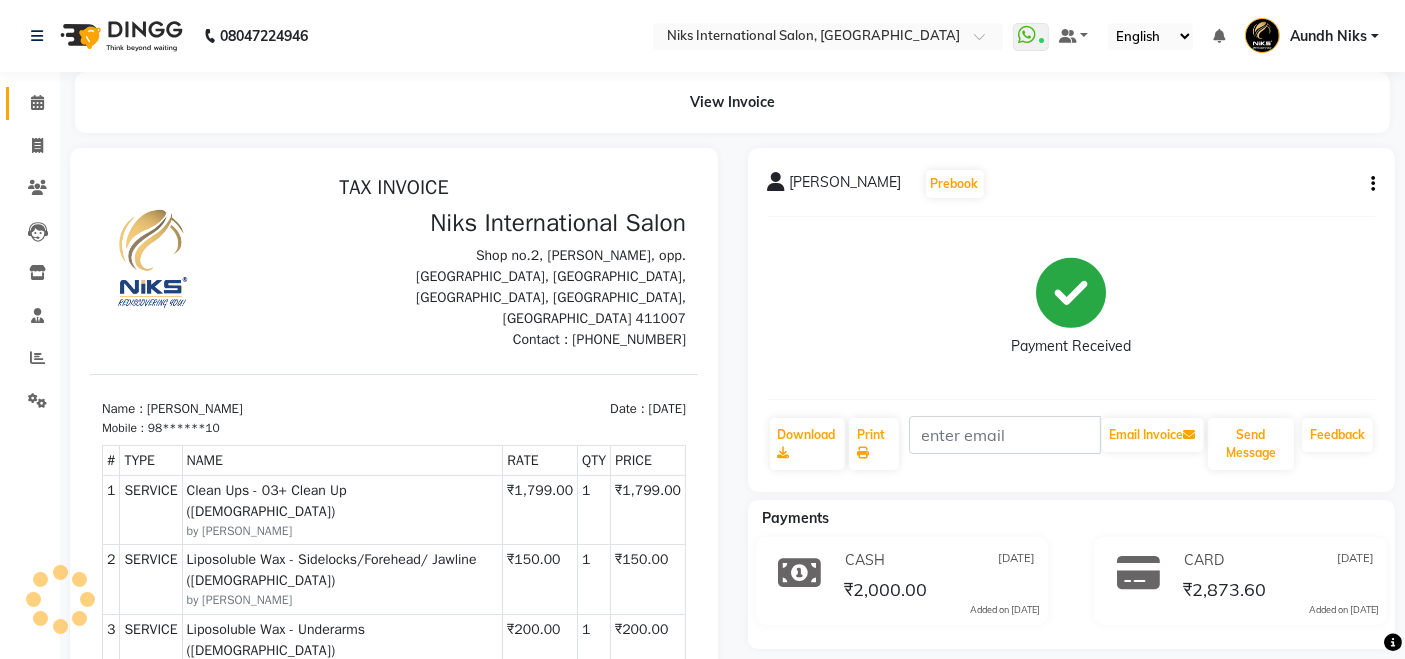scroll, scrollTop: 0, scrollLeft: 0, axis: both 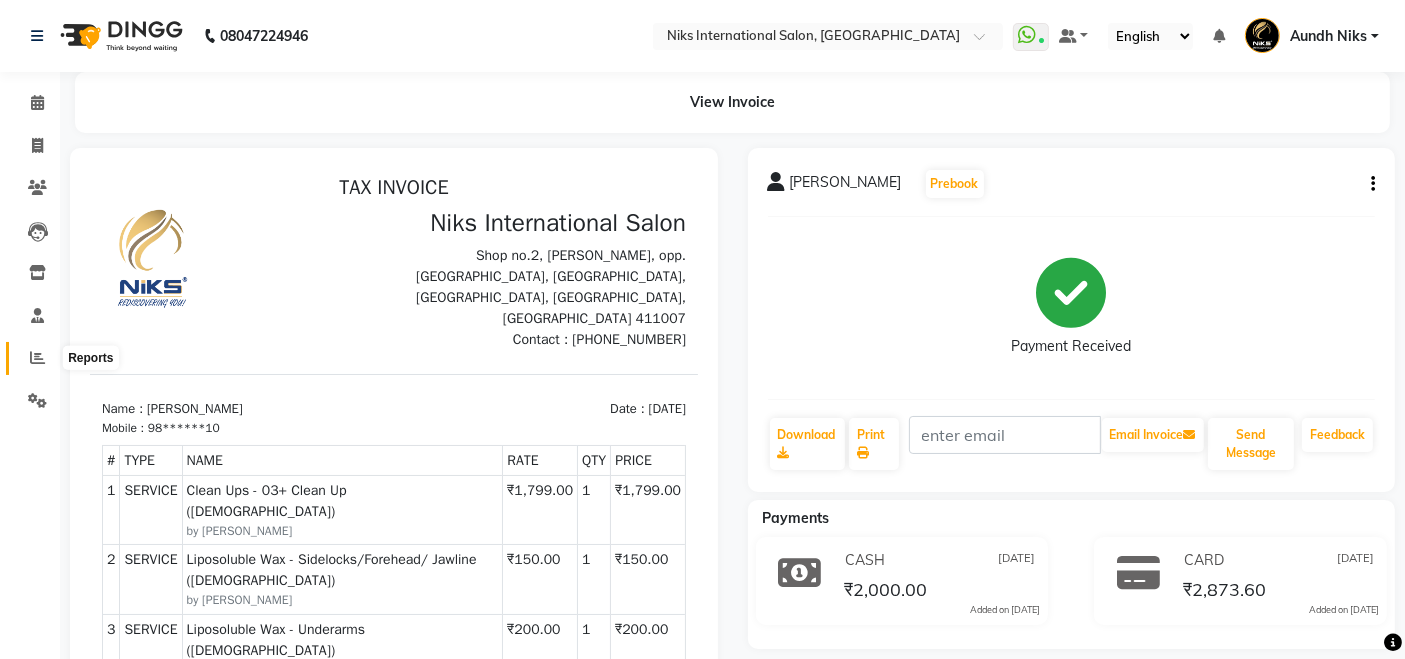 click 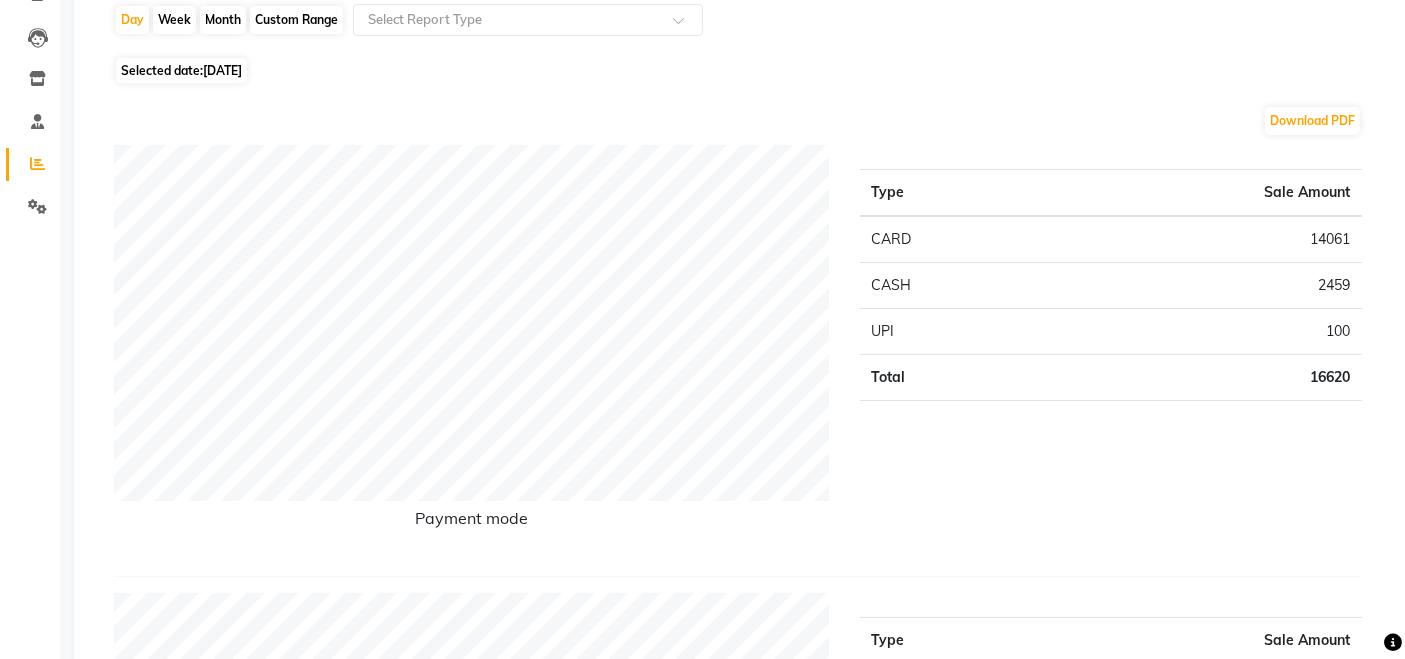 scroll, scrollTop: 0, scrollLeft: 0, axis: both 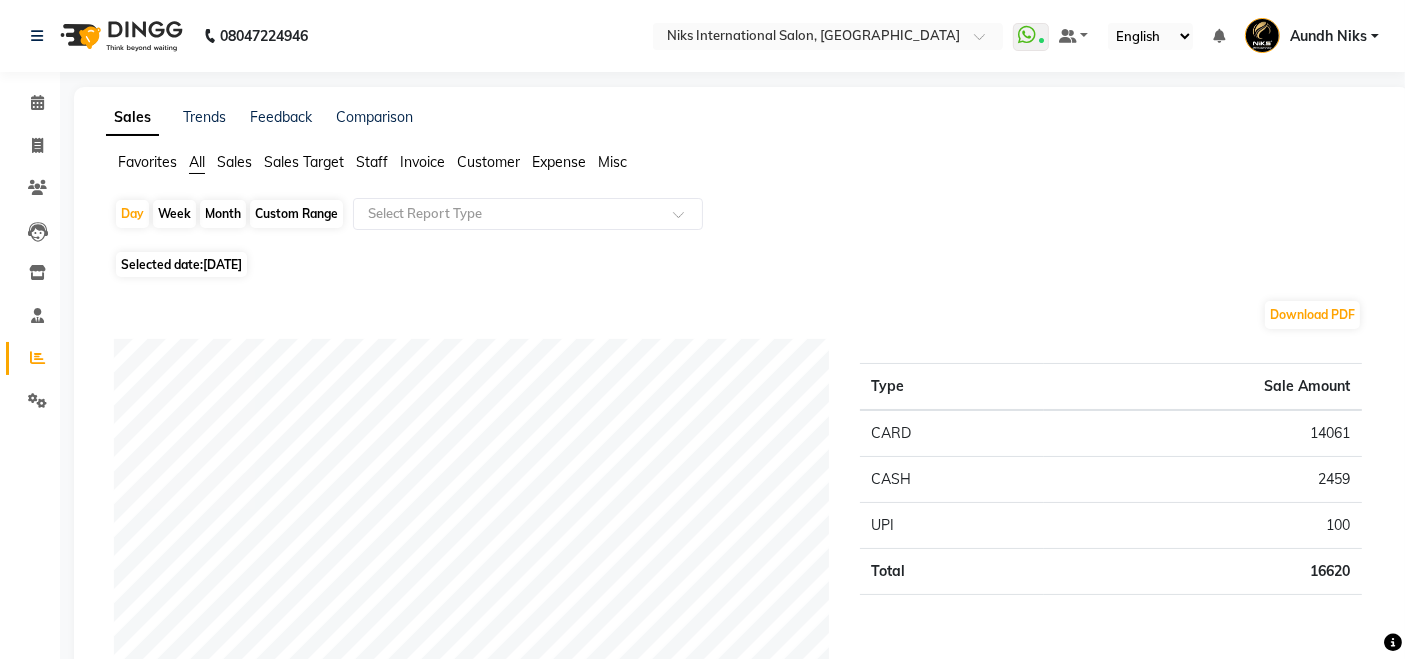 click on "Month" 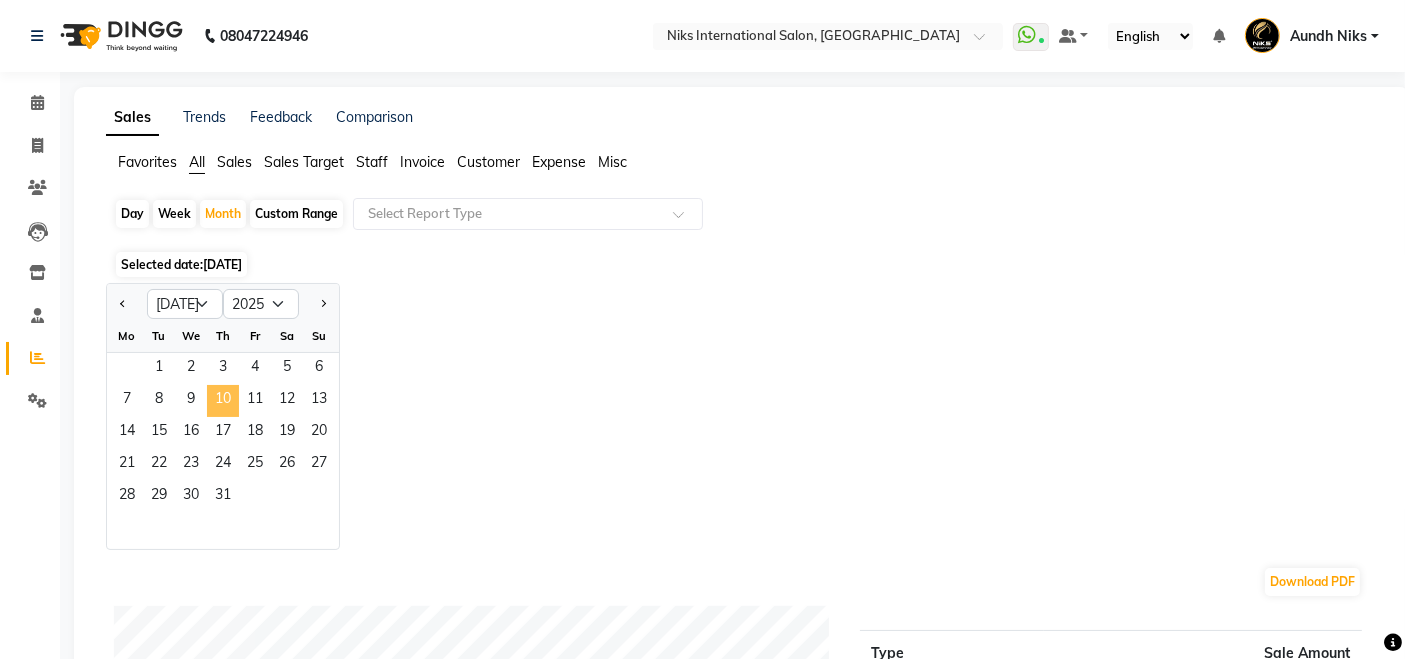 click on "10" 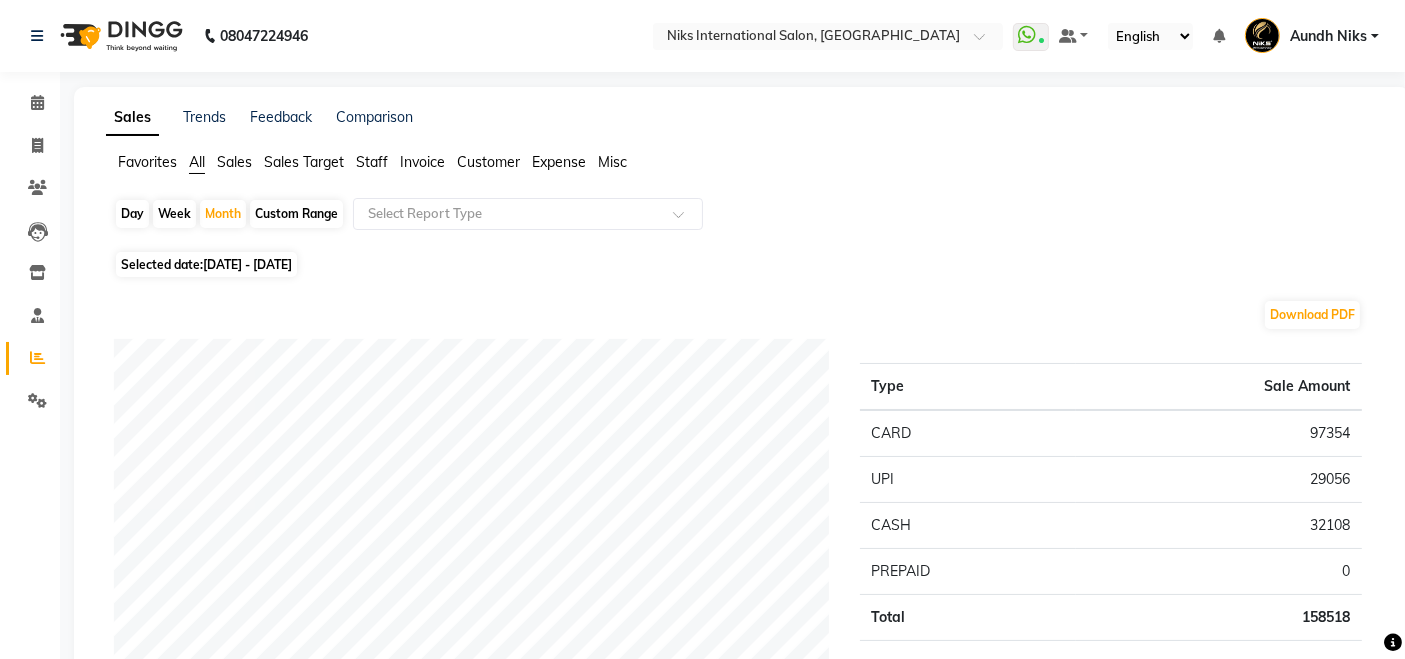 click on "Staff" 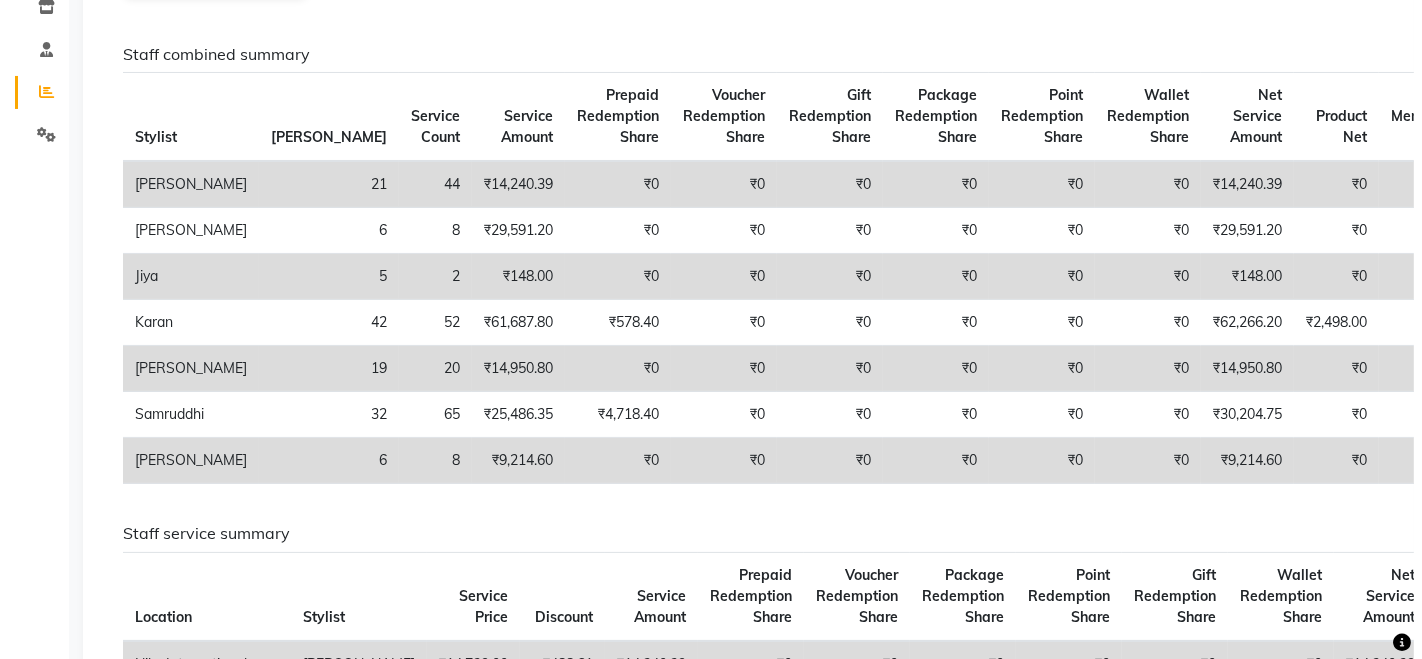 scroll, scrollTop: 0, scrollLeft: 0, axis: both 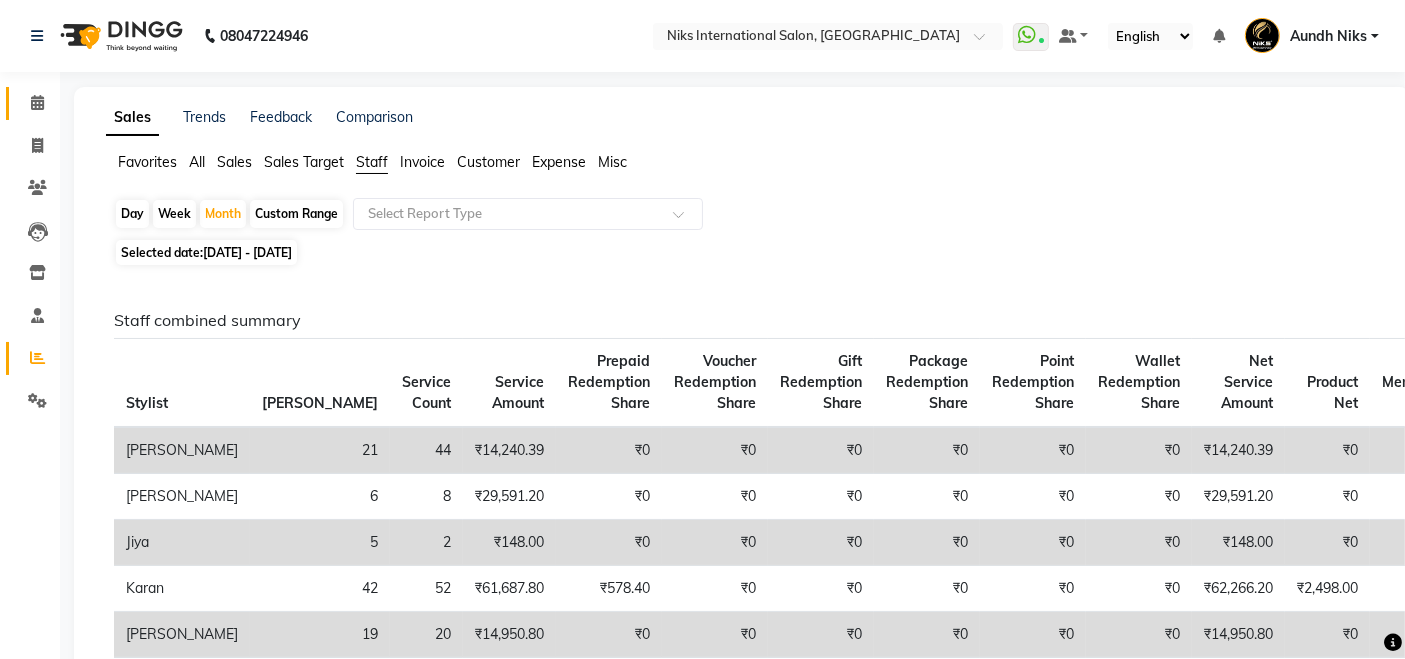 click 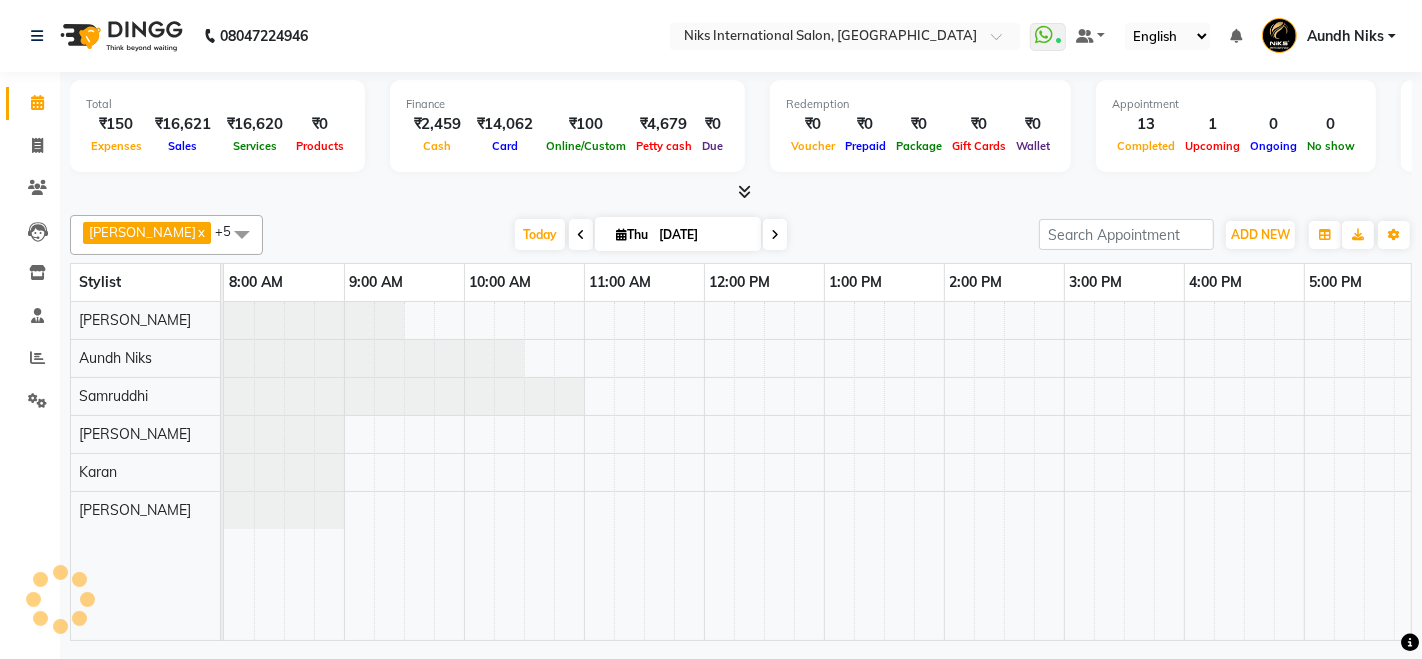 scroll, scrollTop: 0, scrollLeft: 0, axis: both 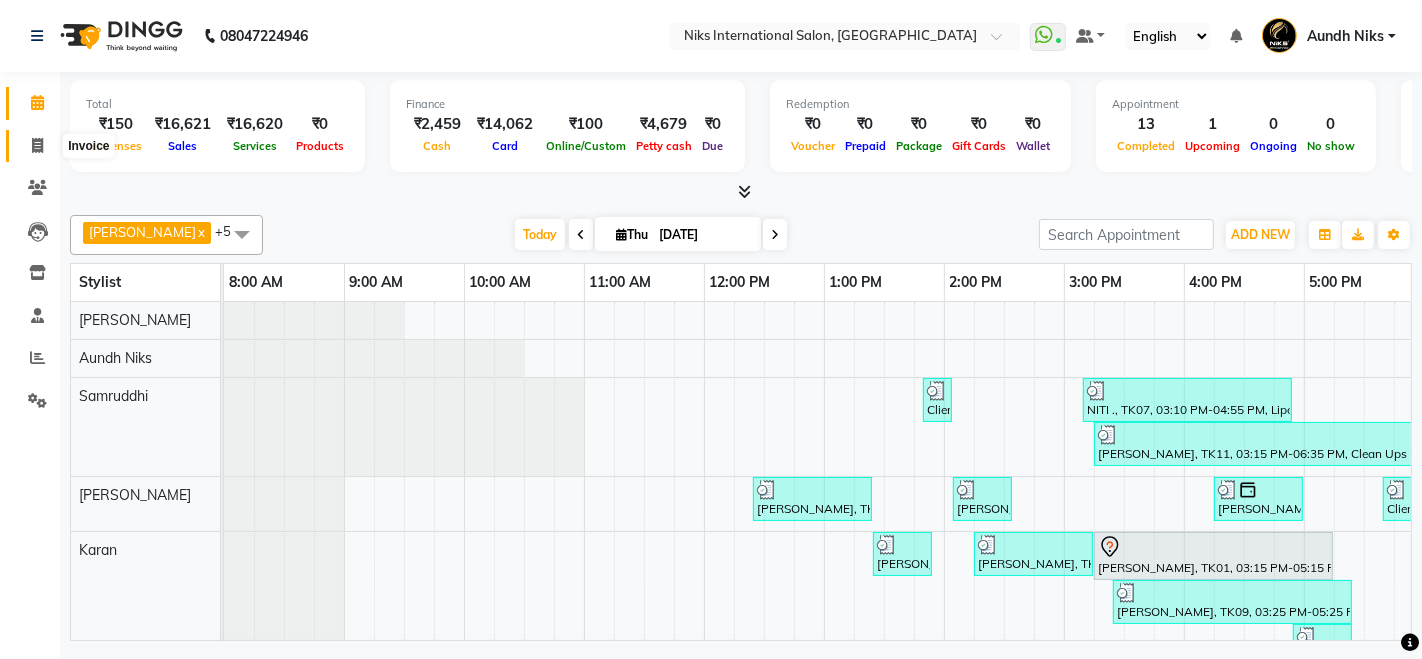 click 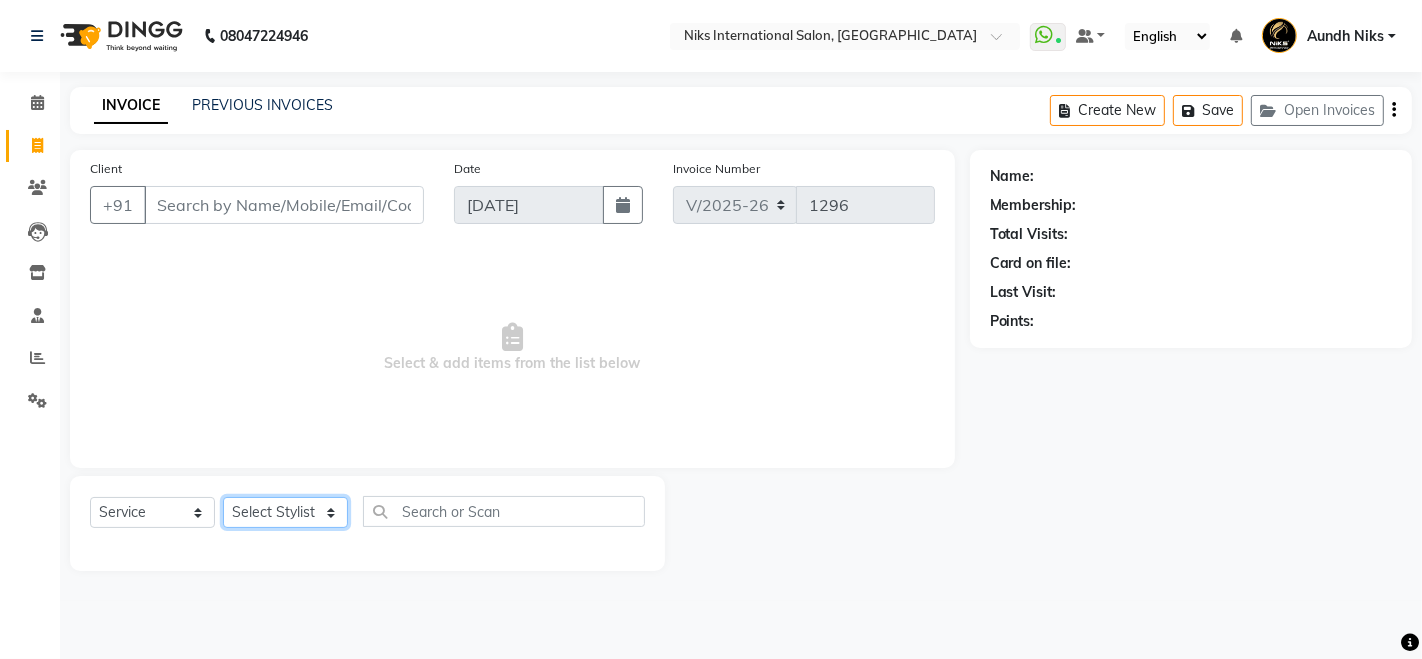 click on "Select Stylist [PERSON_NAME] Aundh Niks [PERSON_NAME] Jiya [PERSON_NAME] Mahhi [PERSON_NAME] [PERSON_NAME] Siddharth [PERSON_NAME]" 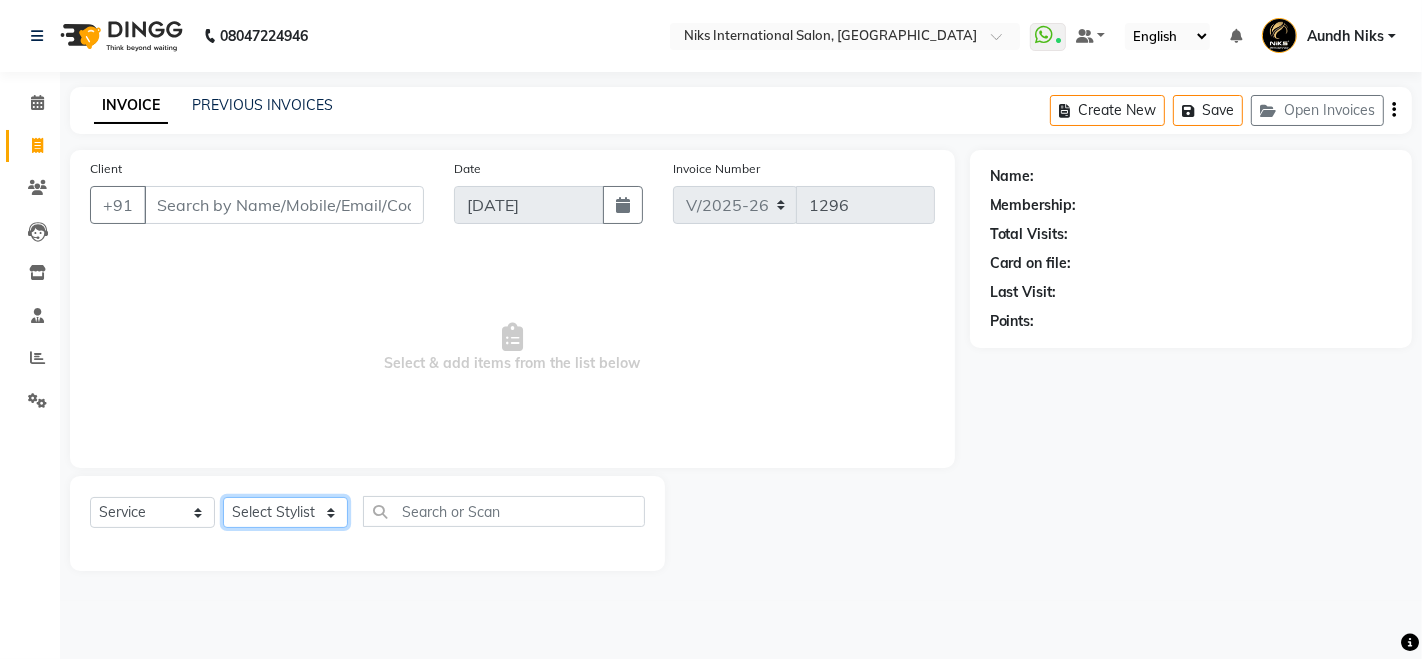 select on "22944" 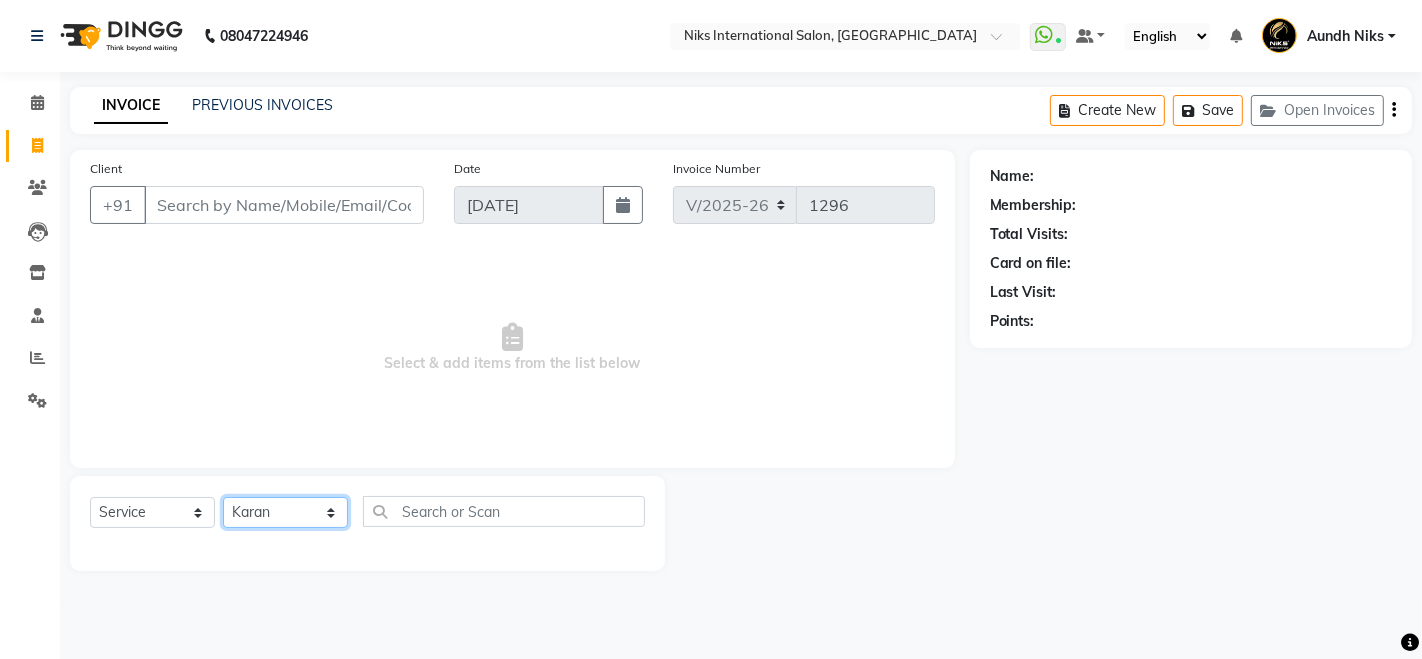 click on "Select Stylist [PERSON_NAME] Aundh Niks [PERSON_NAME] Jiya [PERSON_NAME] Mahhi [PERSON_NAME] [PERSON_NAME] Siddharth [PERSON_NAME]" 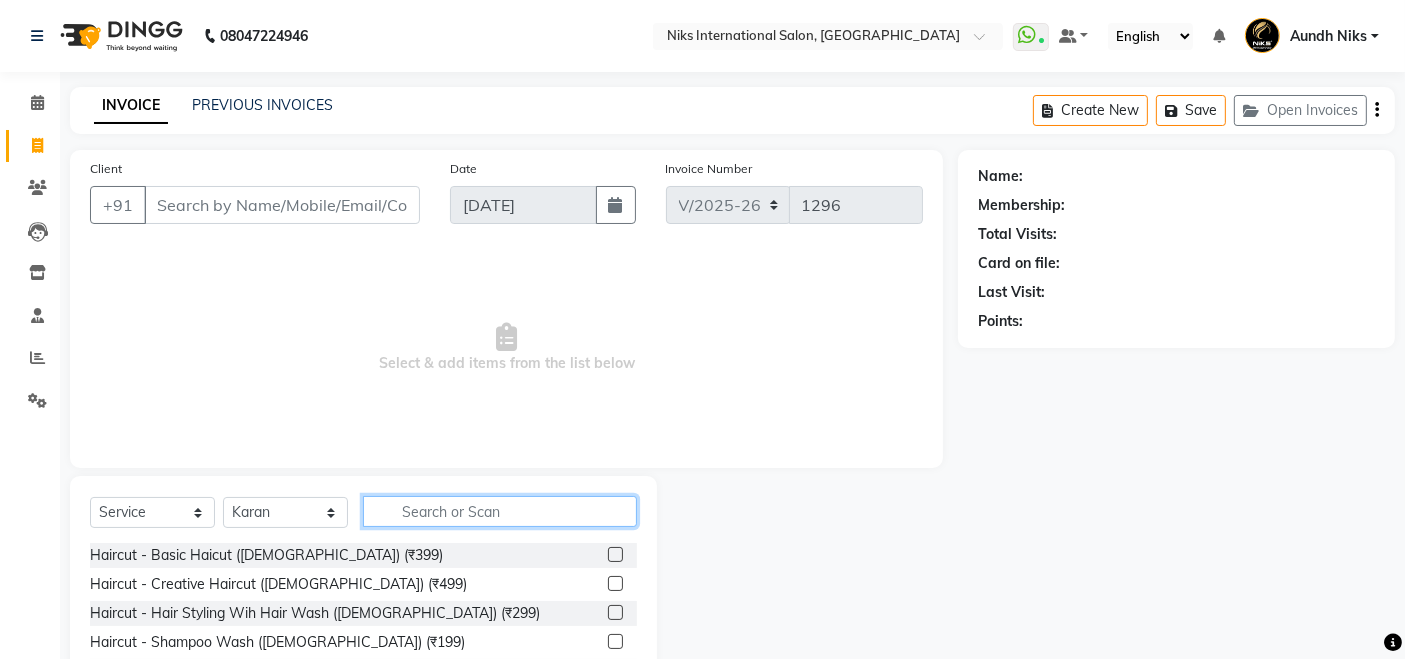 click 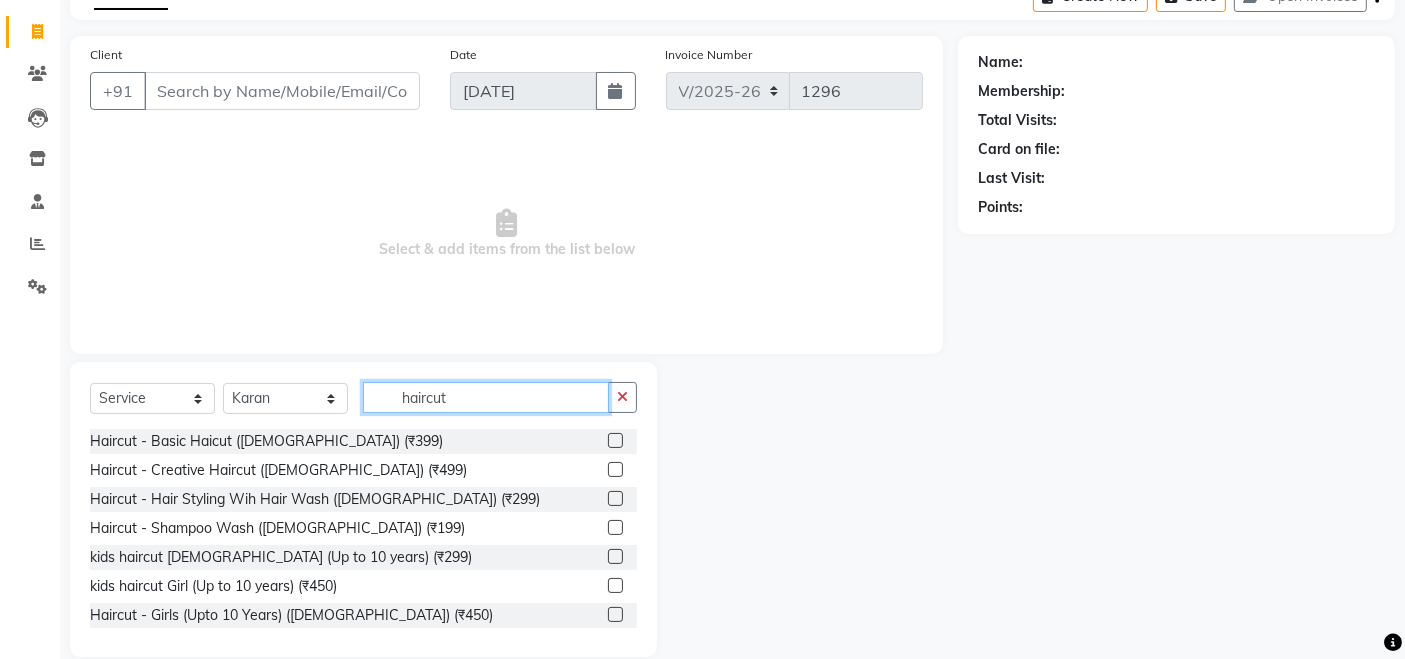 scroll, scrollTop: 141, scrollLeft: 0, axis: vertical 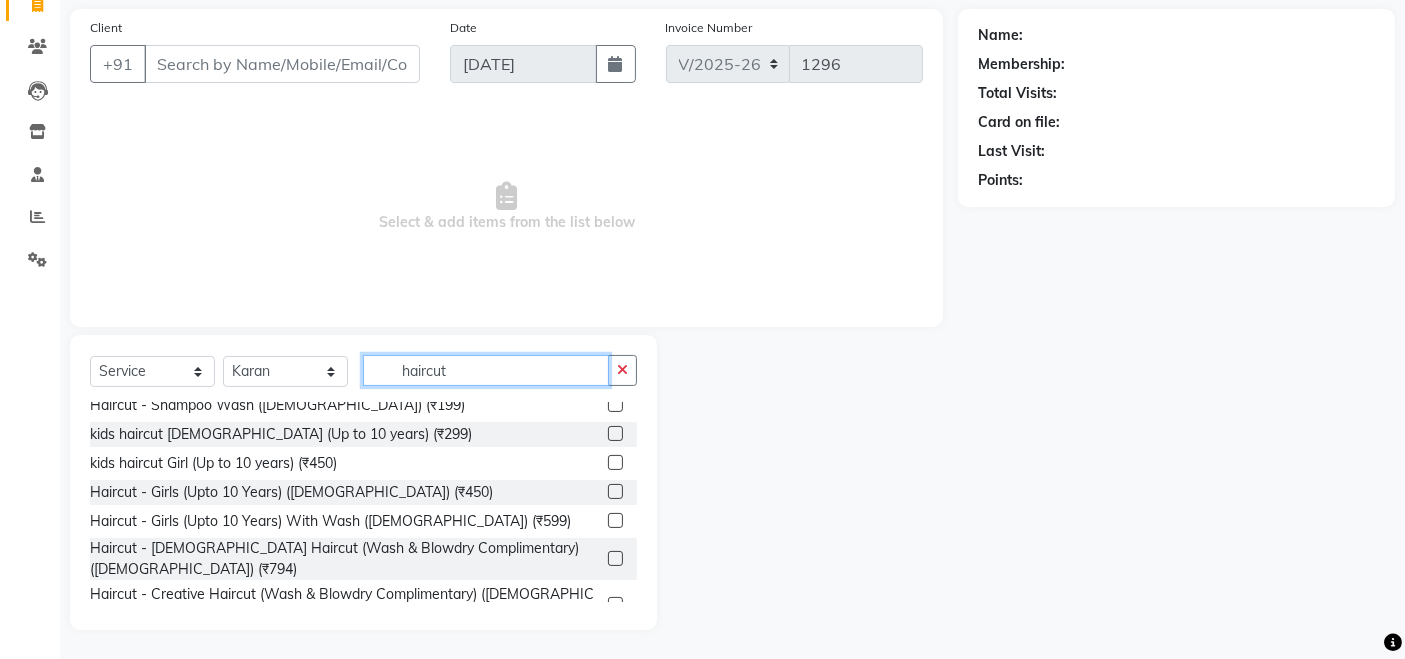 type on "haircut" 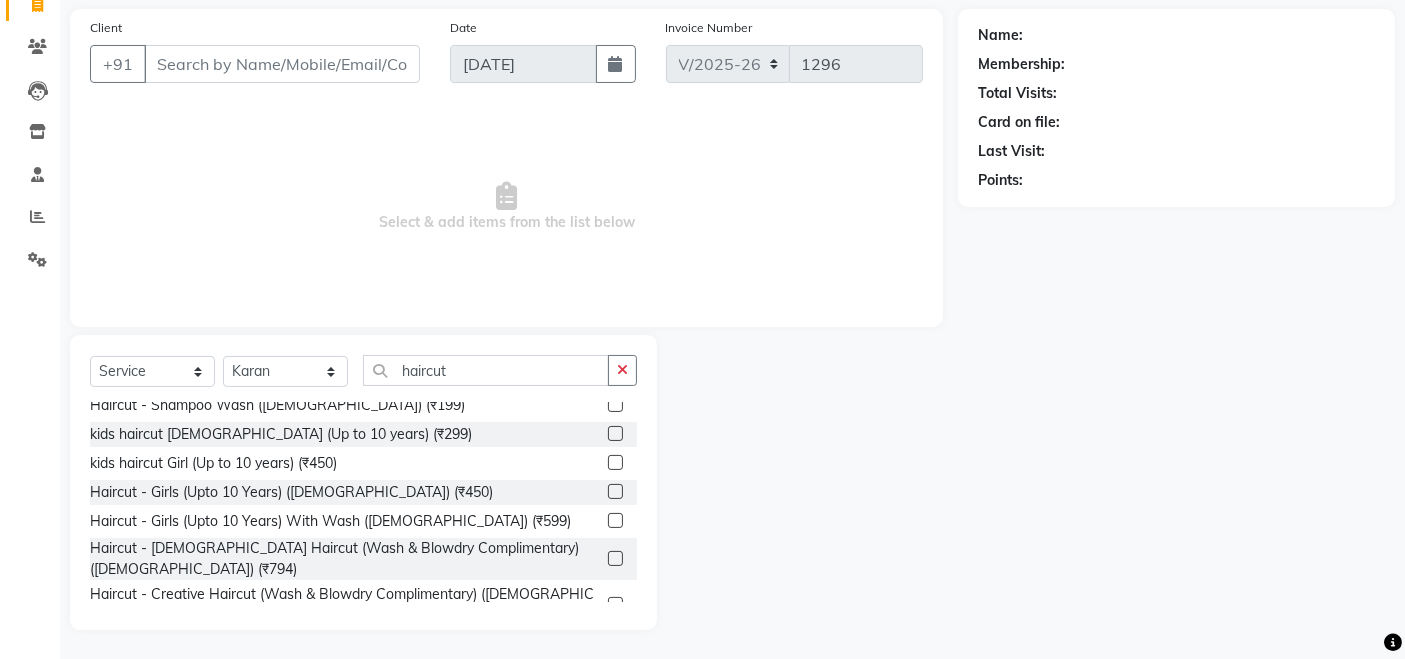 click 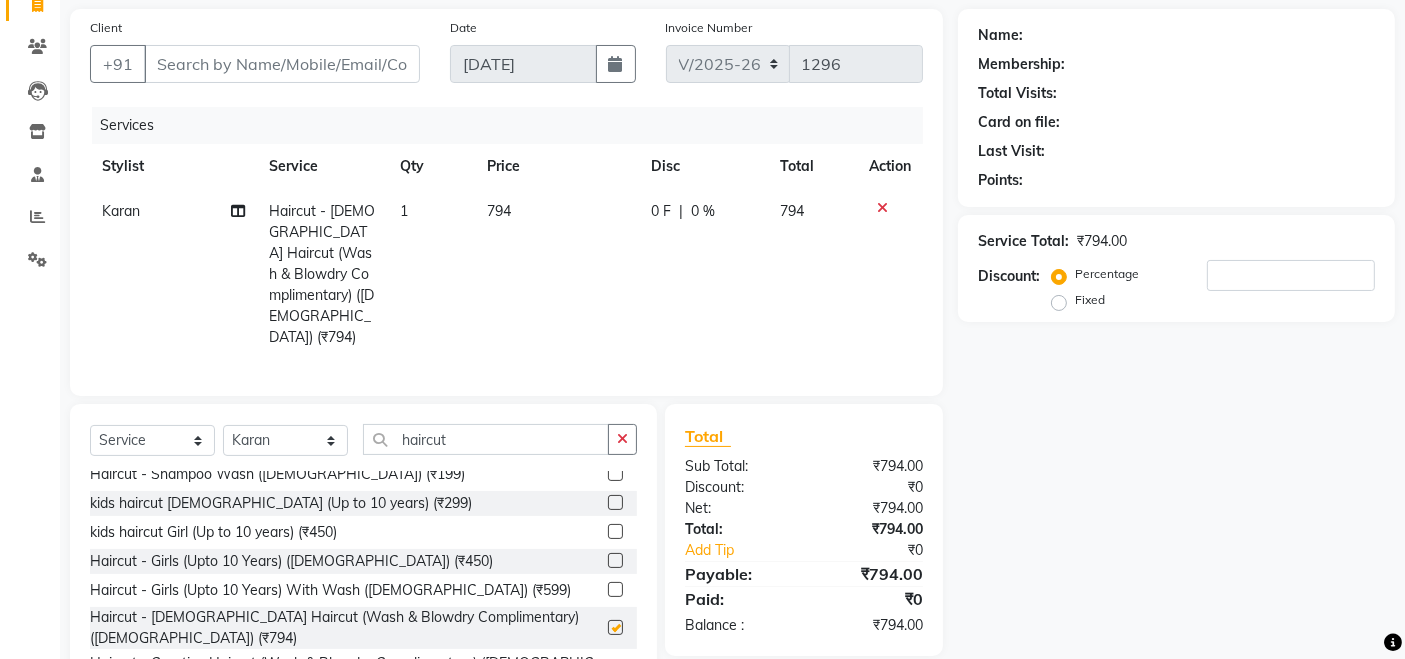 checkbox on "false" 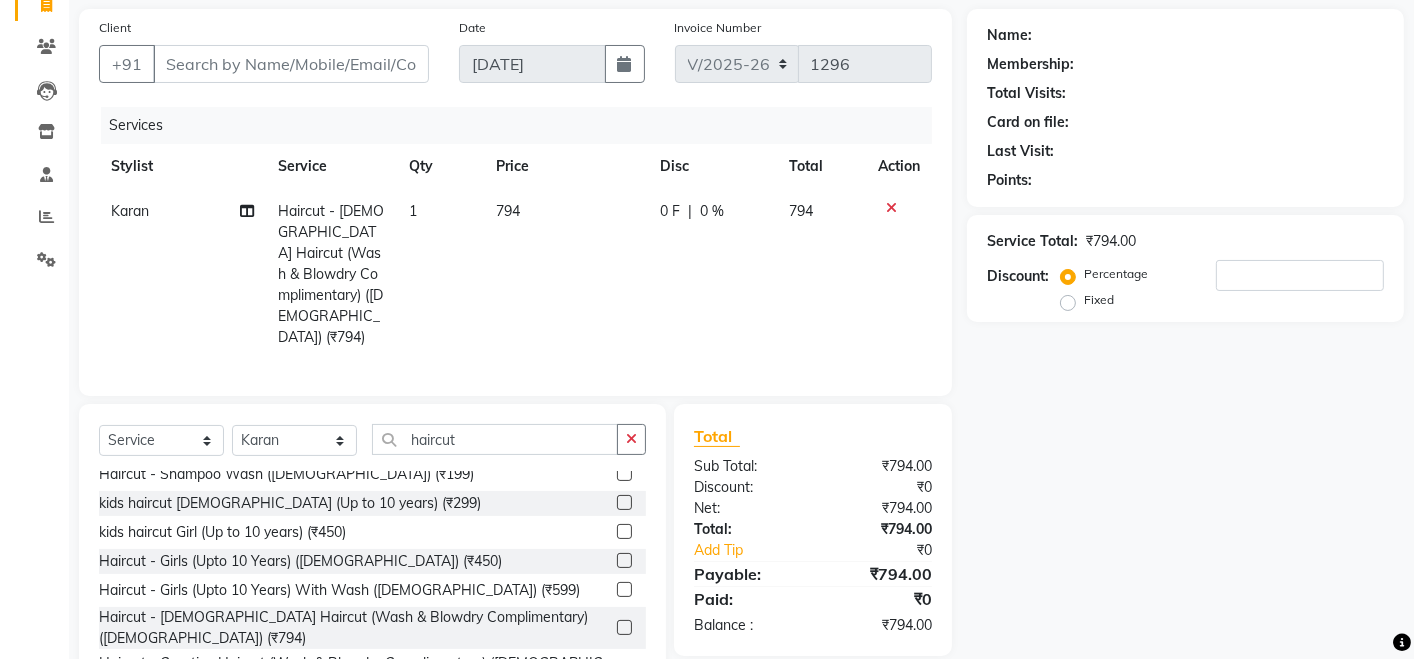 scroll, scrollTop: 0, scrollLeft: 0, axis: both 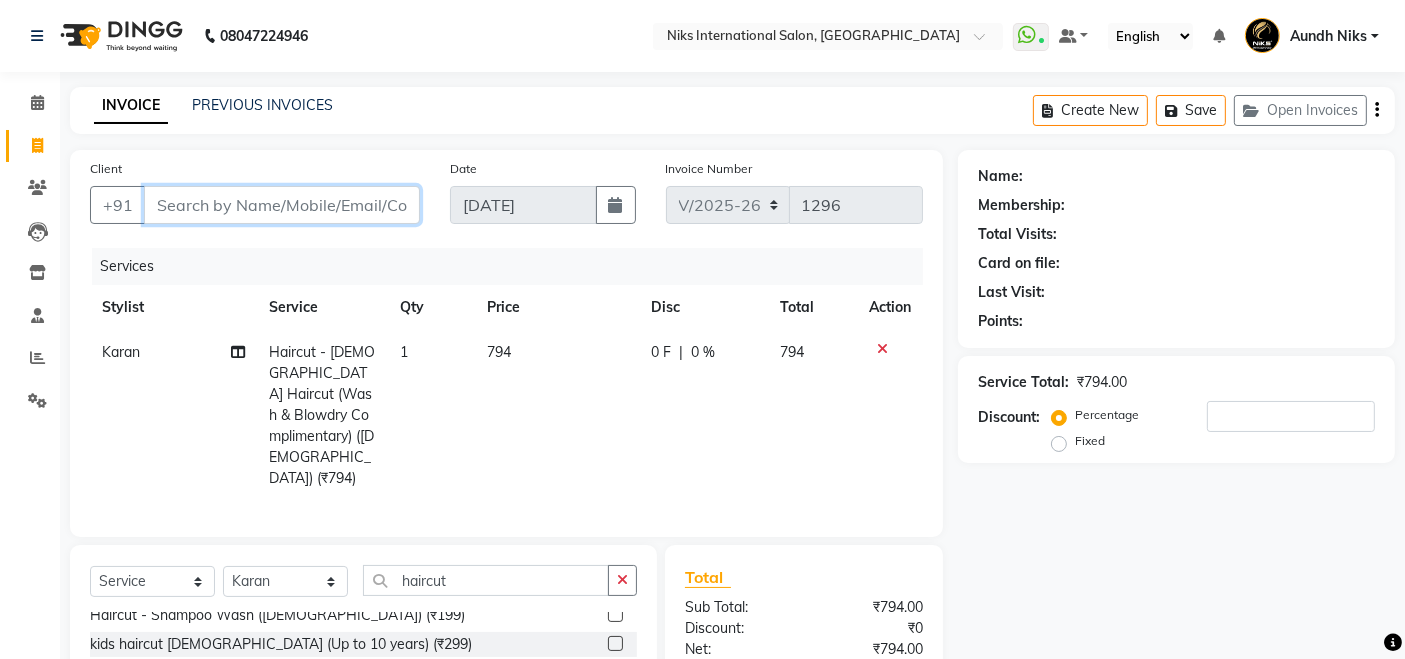 click on "Client" at bounding box center [282, 205] 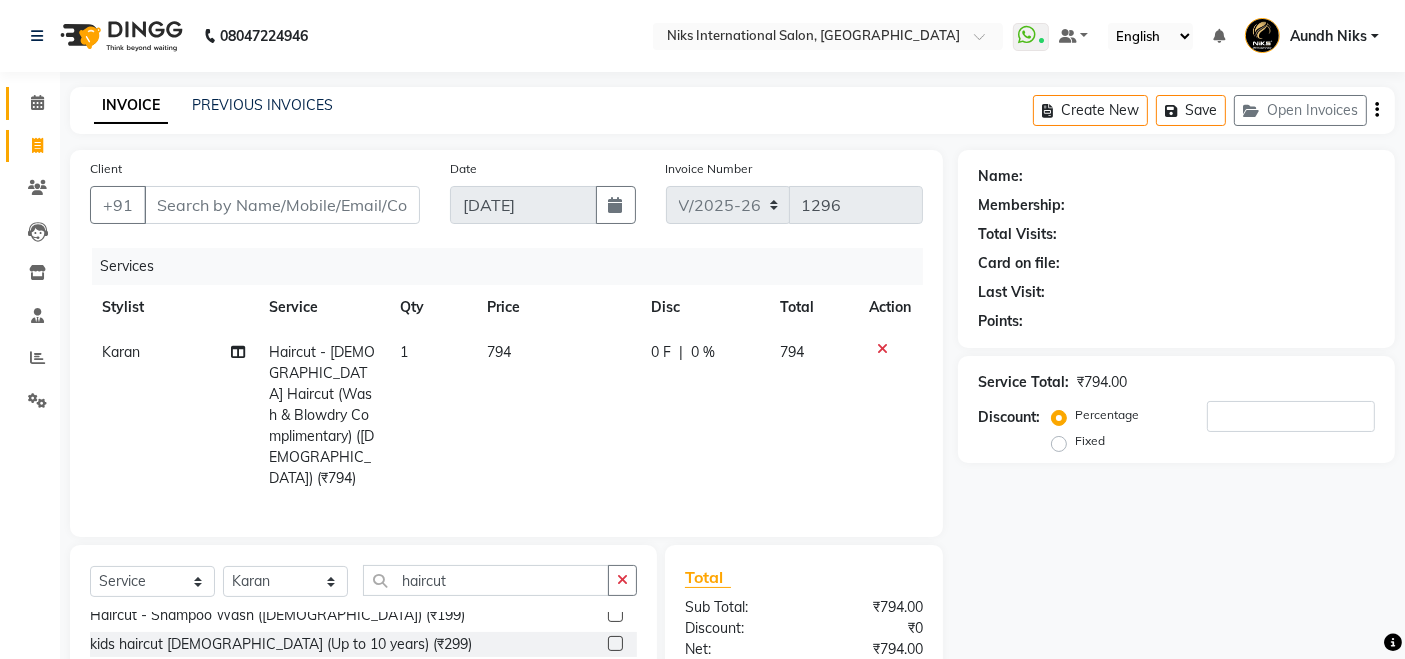 click 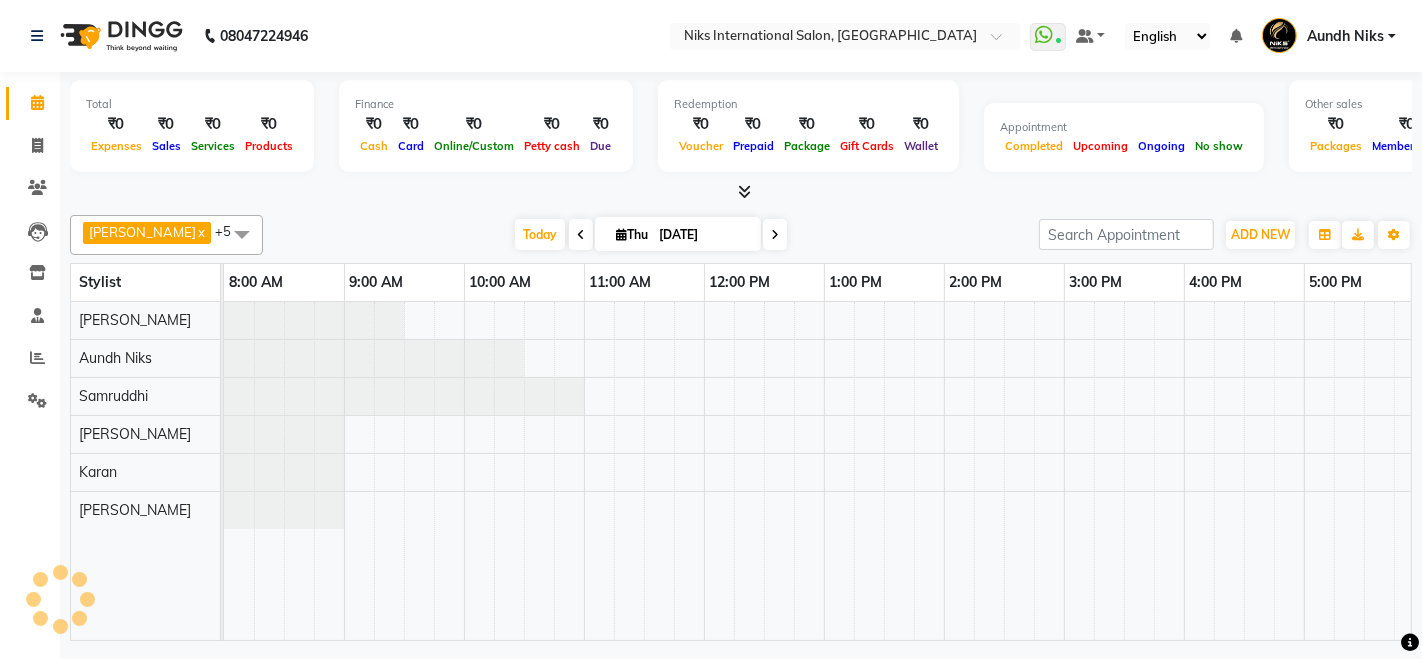 scroll, scrollTop: 0, scrollLeft: 0, axis: both 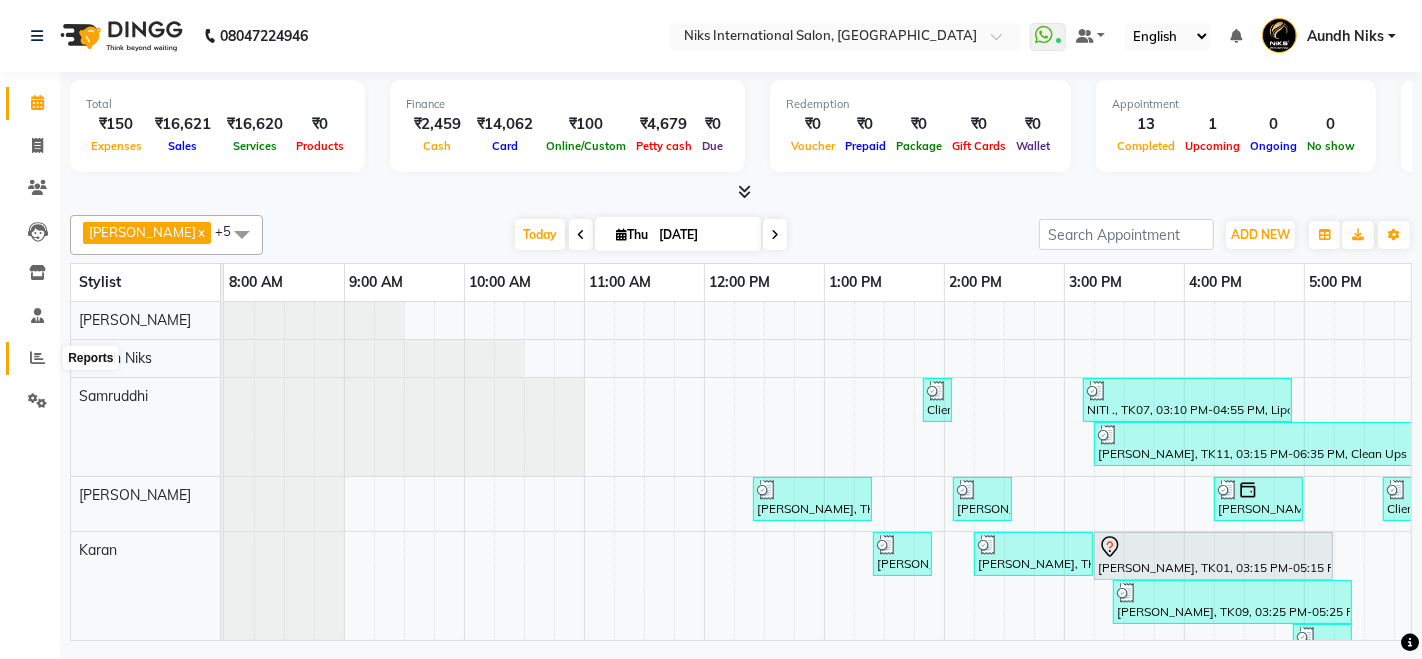 click 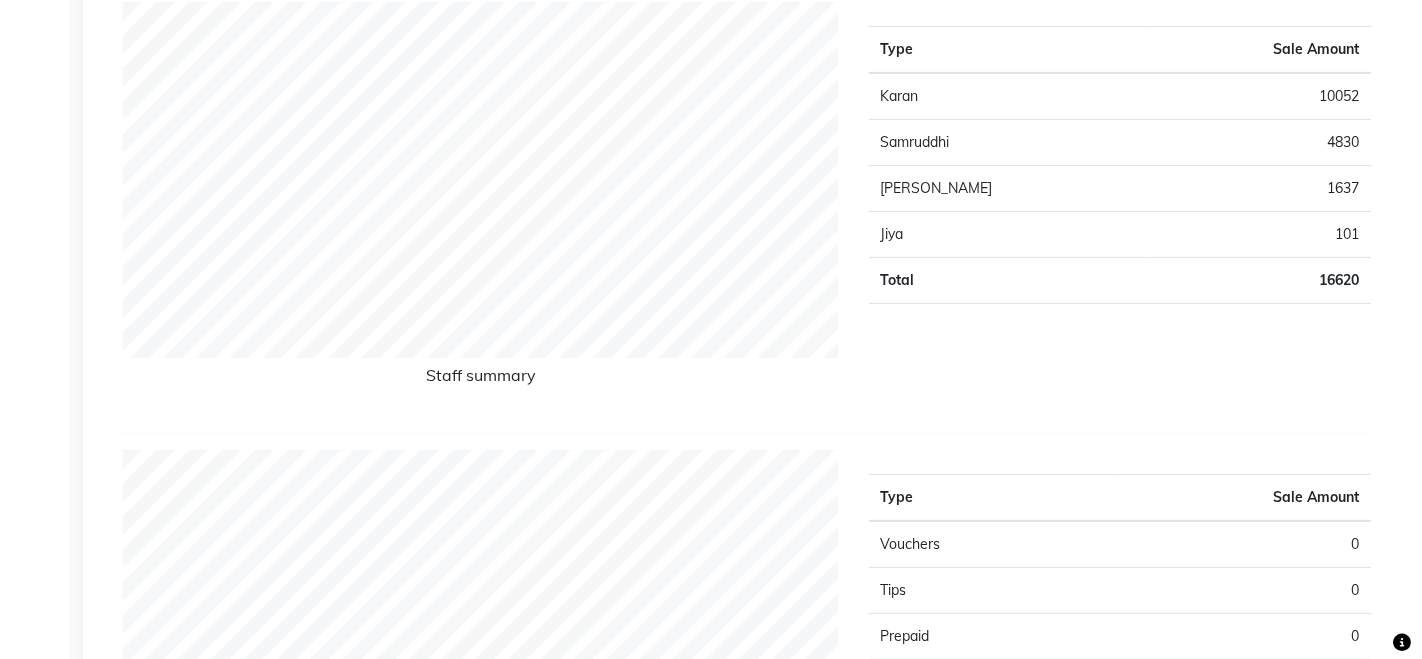 scroll, scrollTop: 0, scrollLeft: 0, axis: both 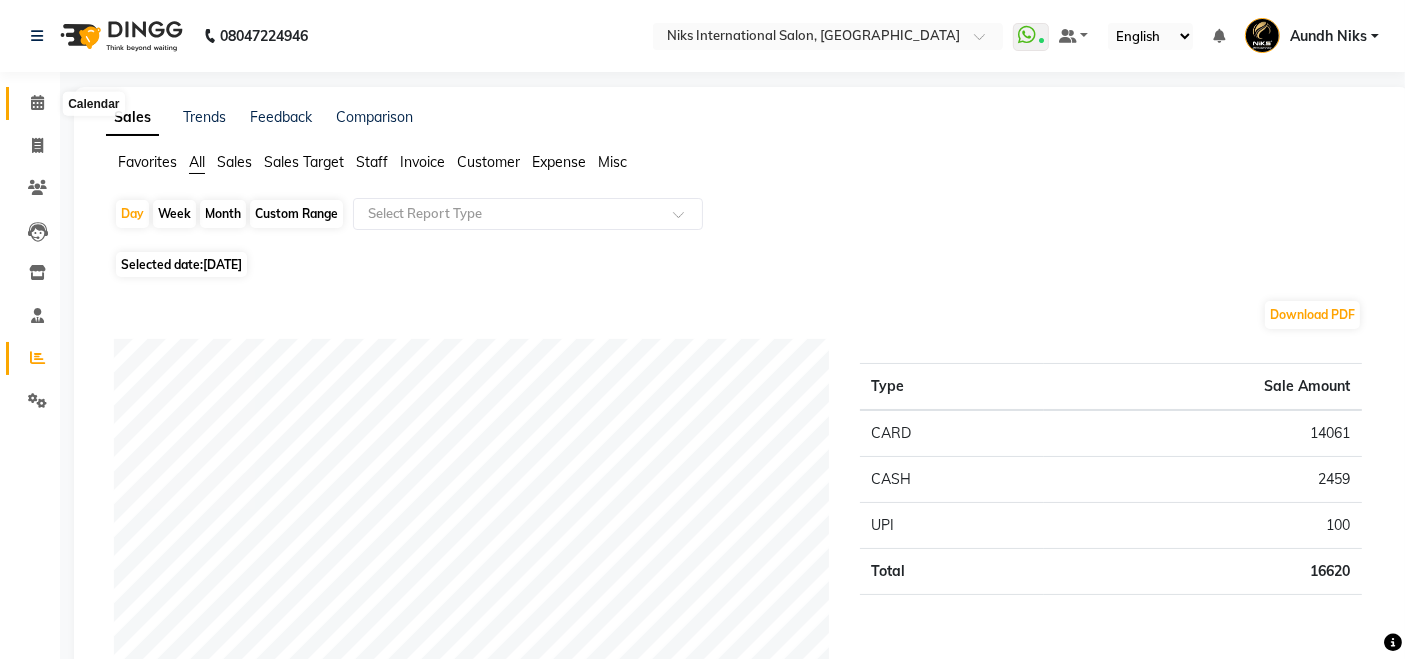 click 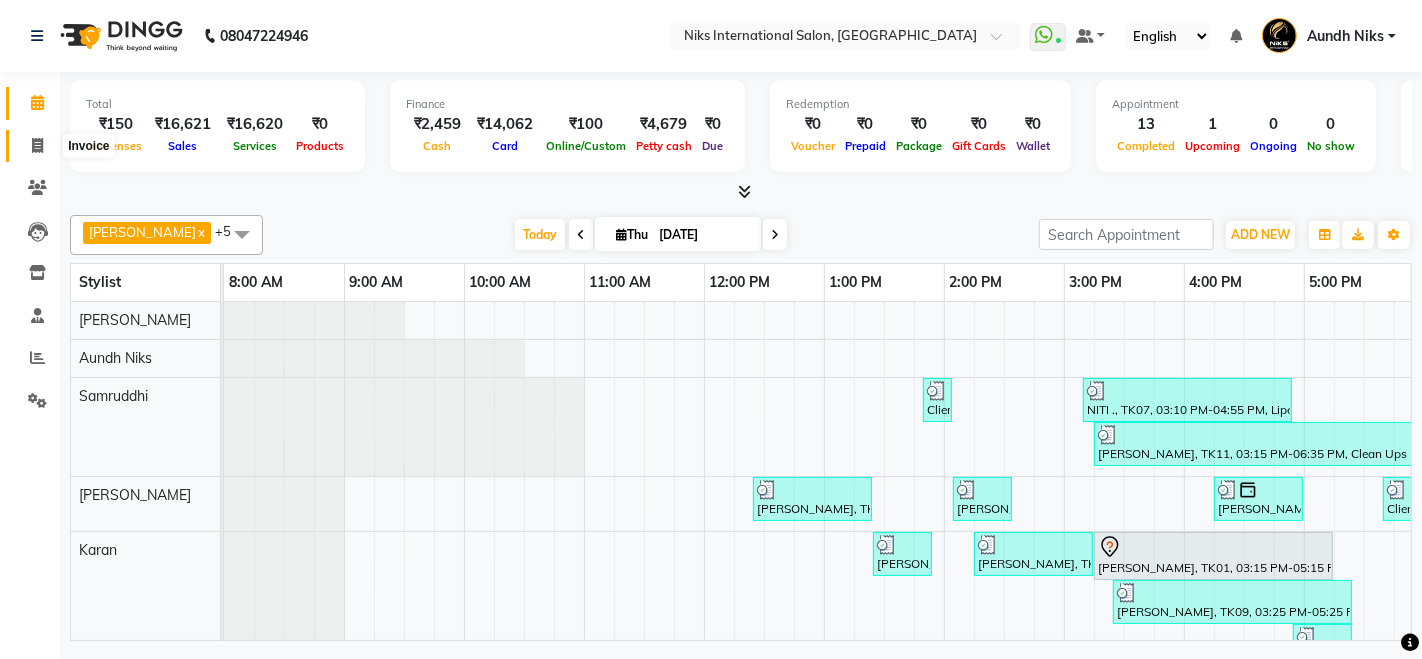 click 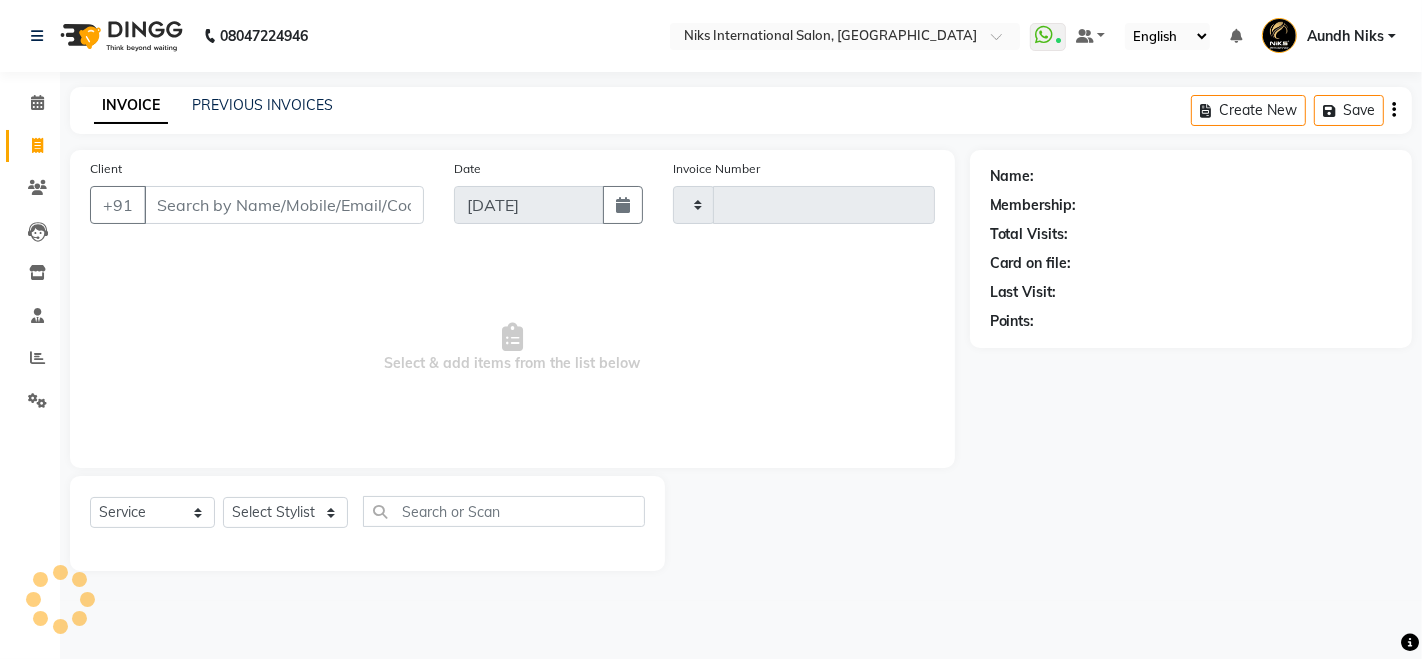 type on "1296" 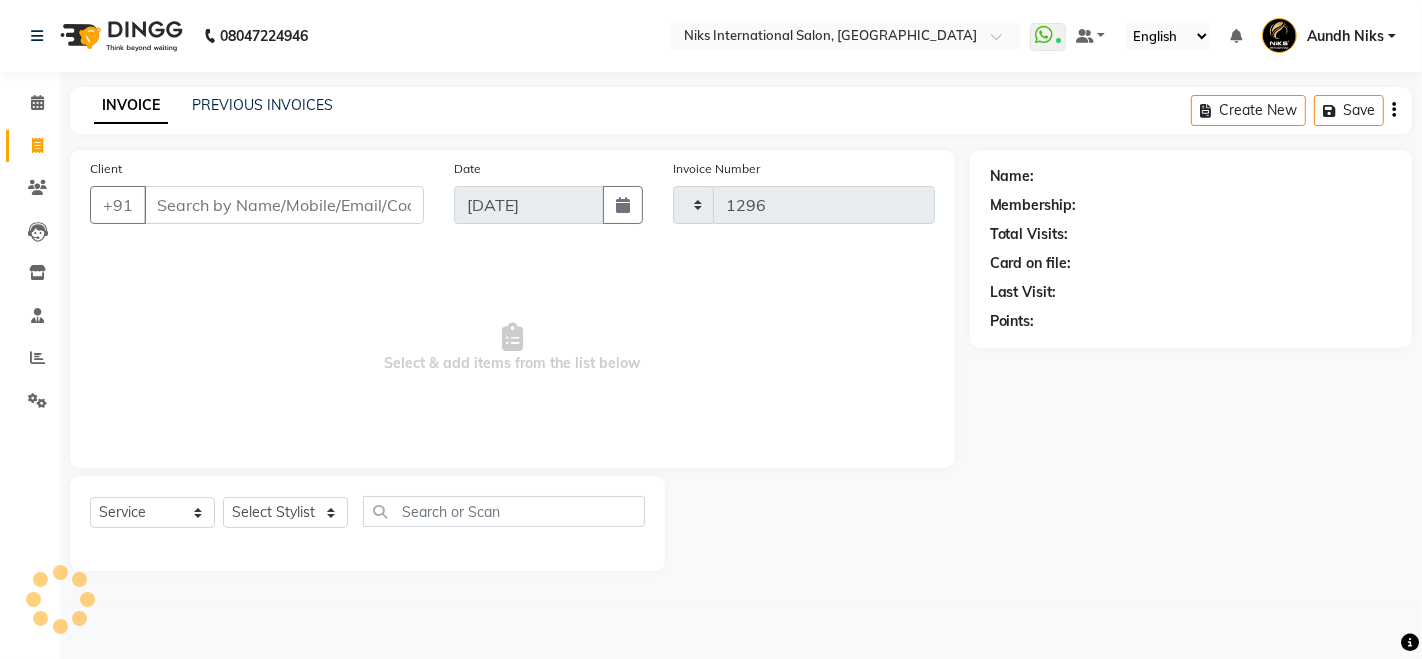 select on "6" 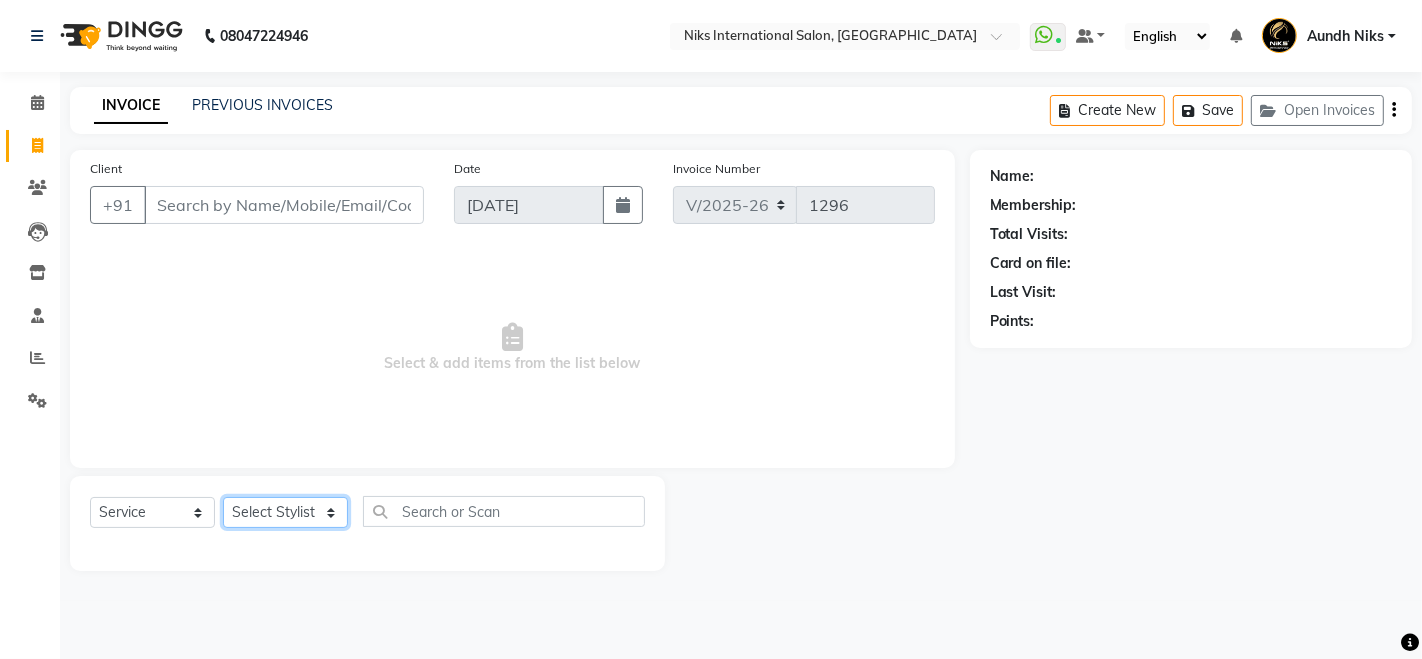 click on "Select Stylist [PERSON_NAME] Aundh Niks [PERSON_NAME] Jiya [PERSON_NAME] Mahhi [PERSON_NAME] [PERSON_NAME] Siddharth [PERSON_NAME]" 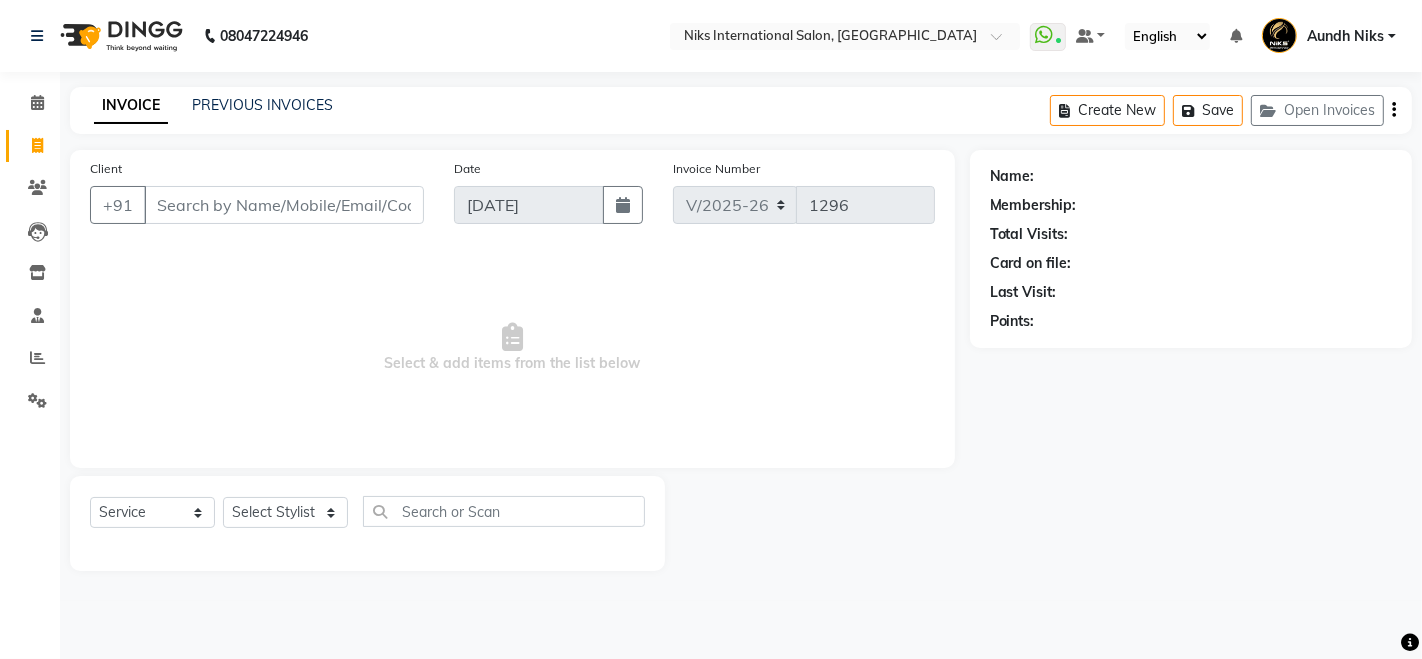 click on "Select & add items from the list below" at bounding box center (512, 348) 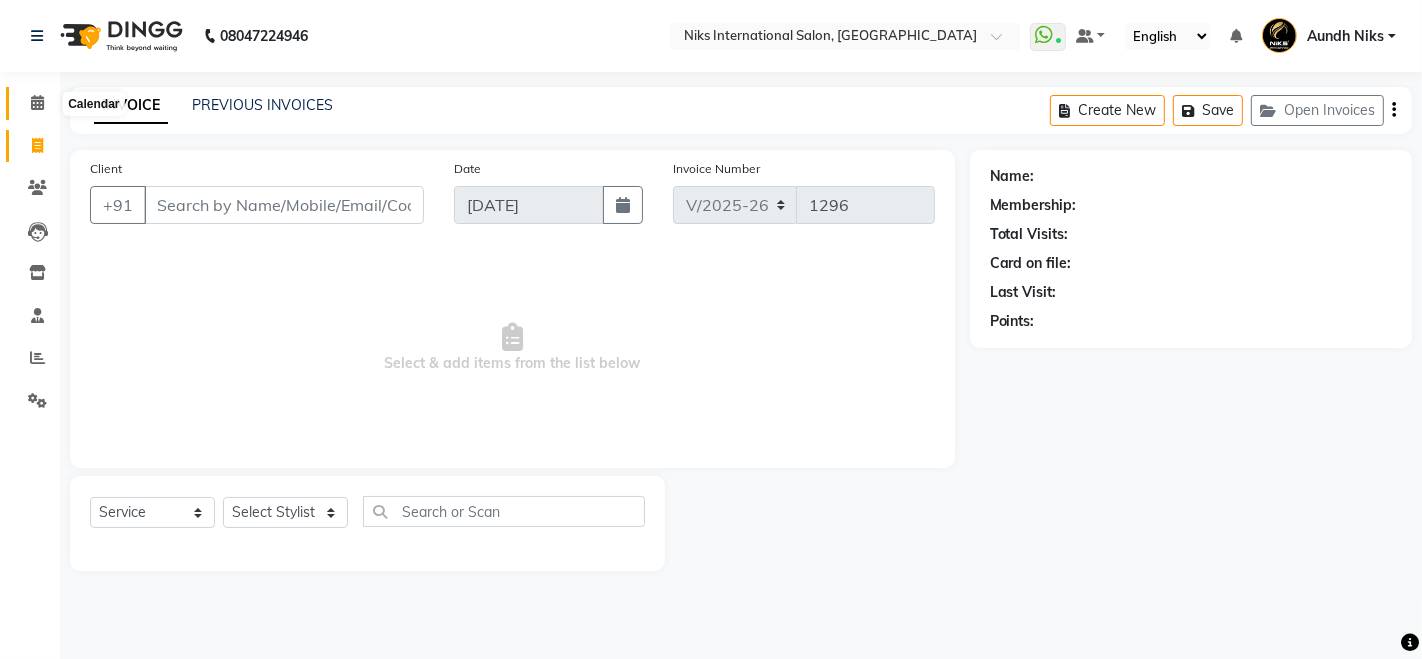 click 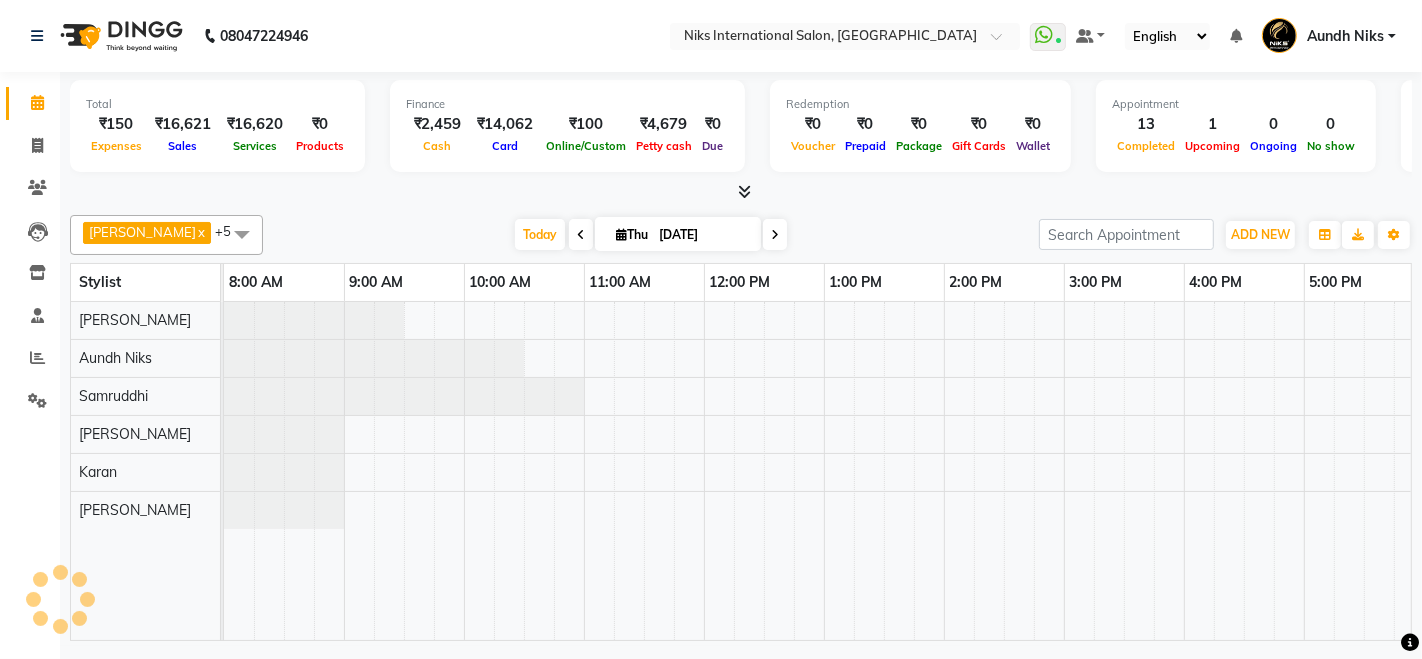 scroll, scrollTop: 0, scrollLeft: 0, axis: both 